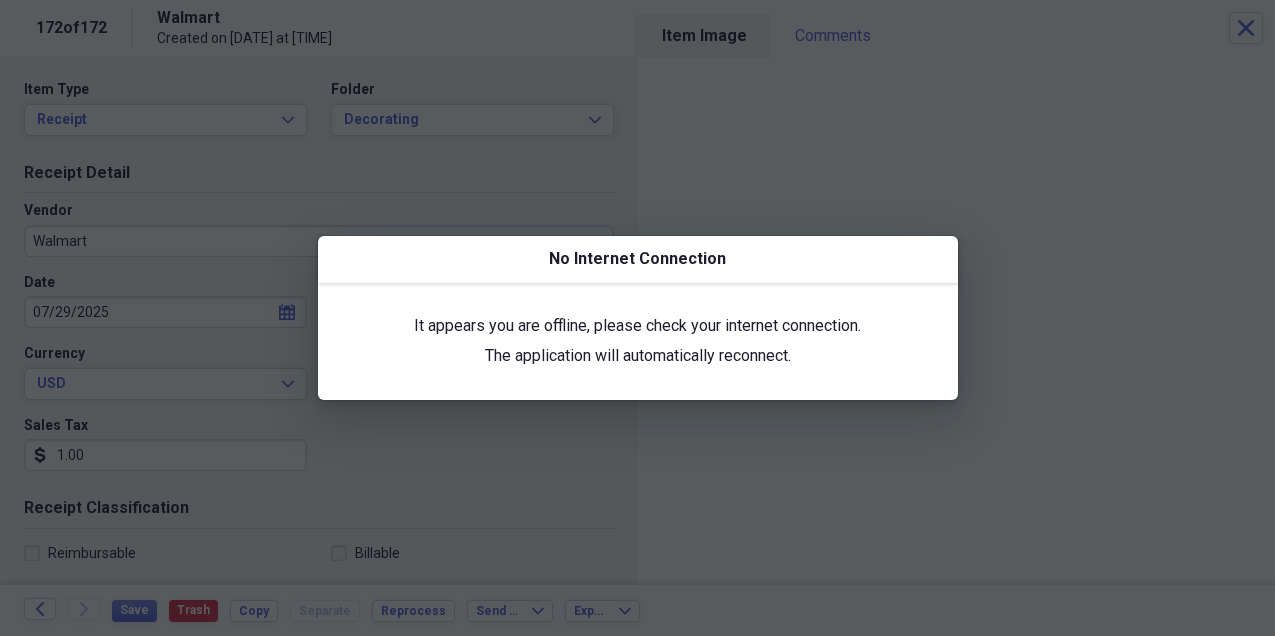 scroll, scrollTop: 0, scrollLeft: 0, axis: both 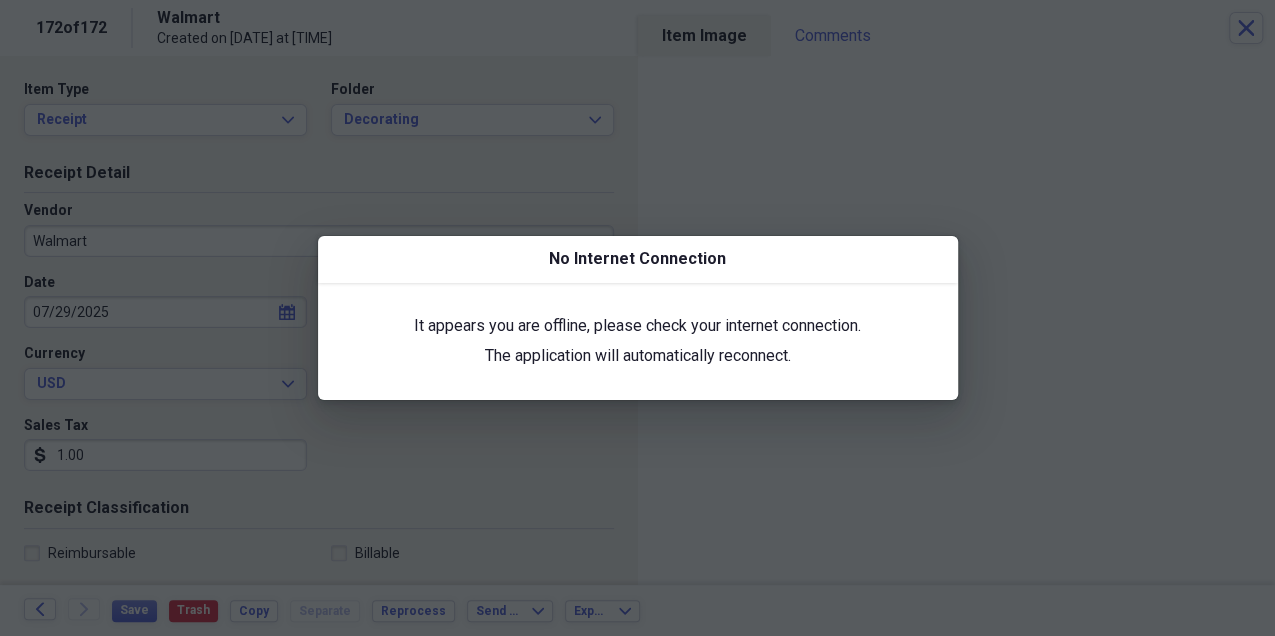 click on "It appears you are offline, please check your internet connection. The application will automatically reconnect." at bounding box center (638, 341) 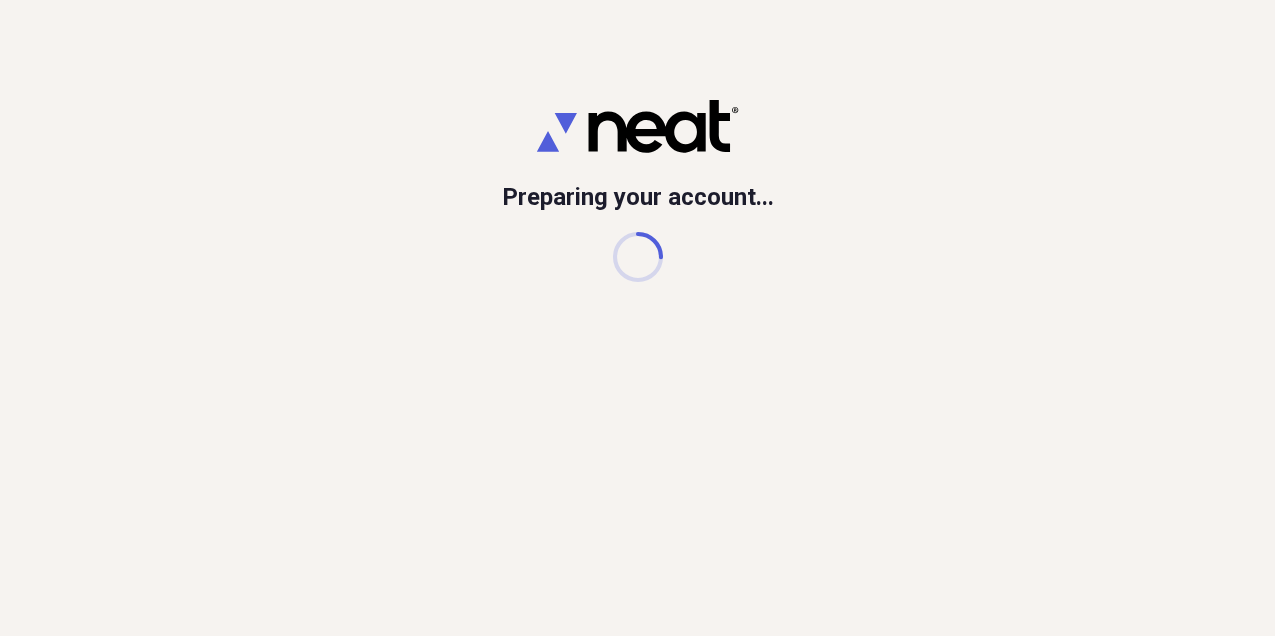 scroll, scrollTop: 0, scrollLeft: 0, axis: both 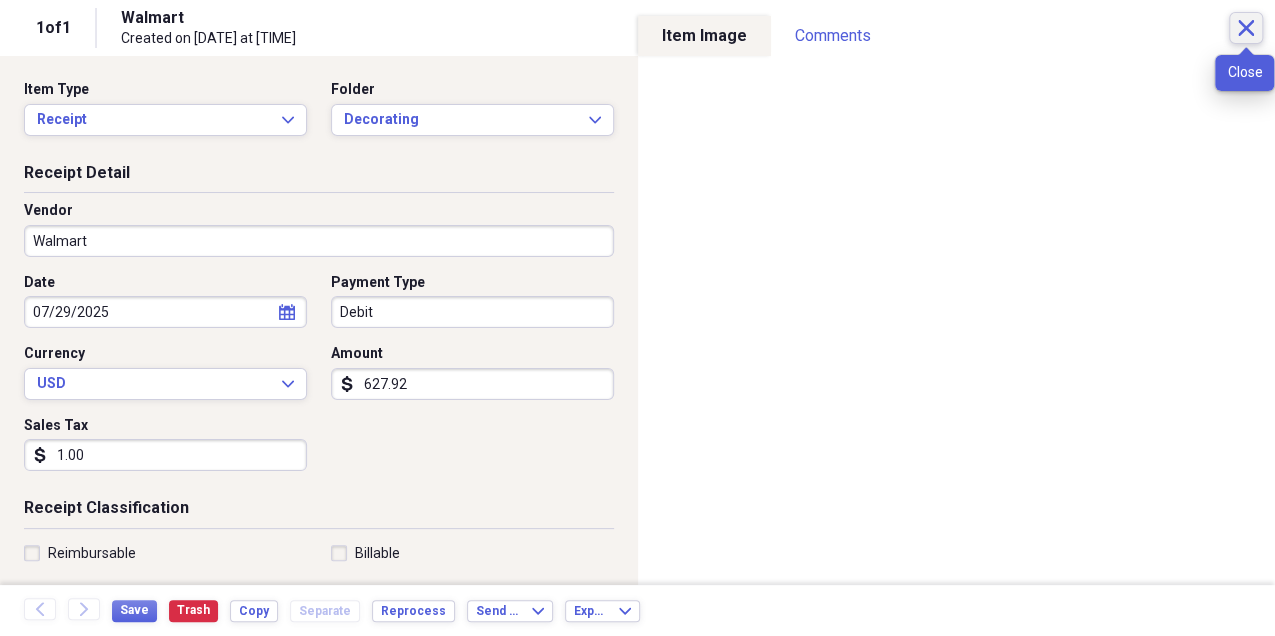 click on "Close" at bounding box center (1246, 28) 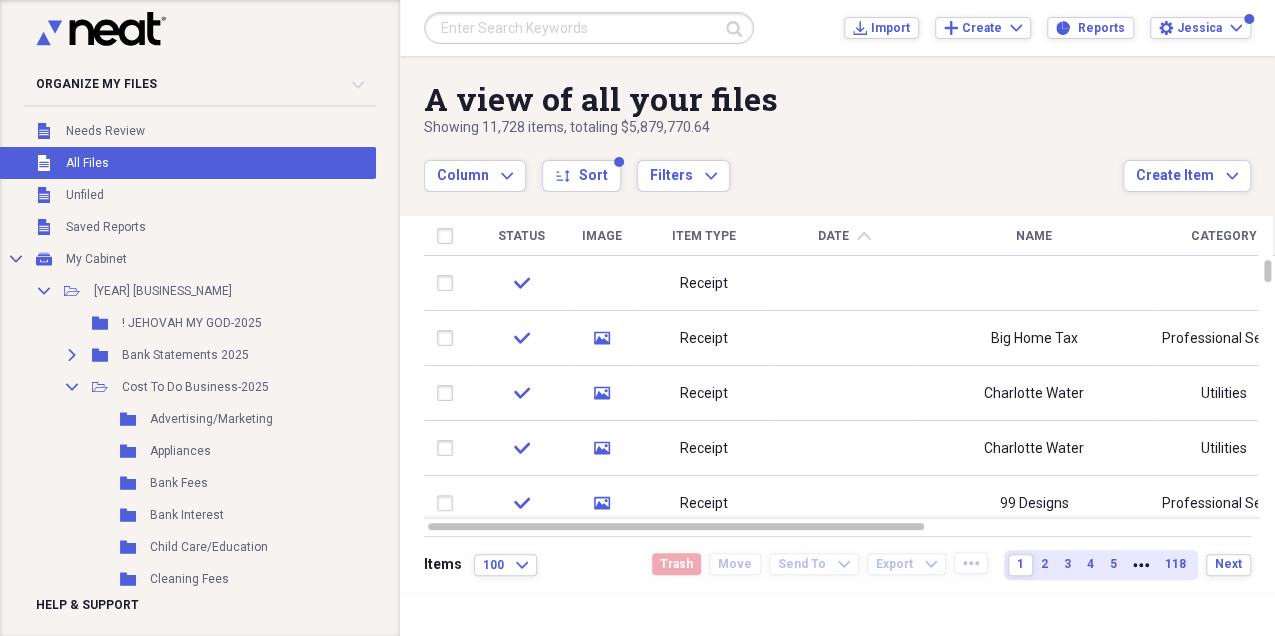 click on "Submit Import Import Add Create Expand Reports Reports Settings [NAME] Expand" at bounding box center [837, 28] 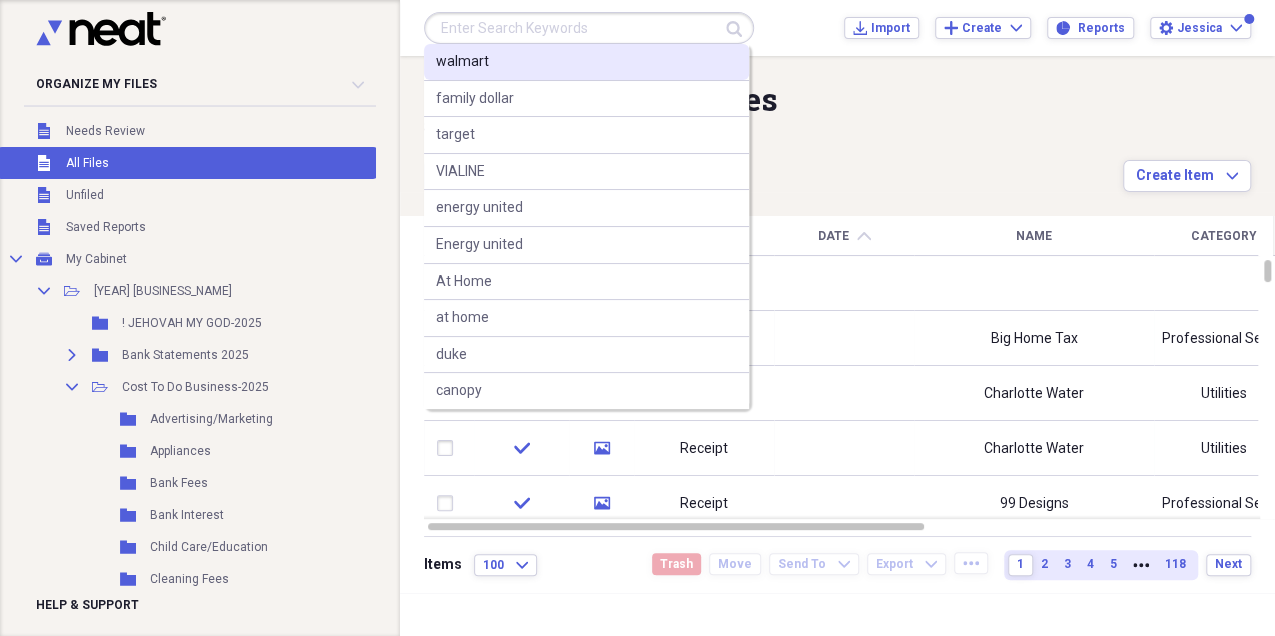 click on "walmart" at bounding box center (586, 62) 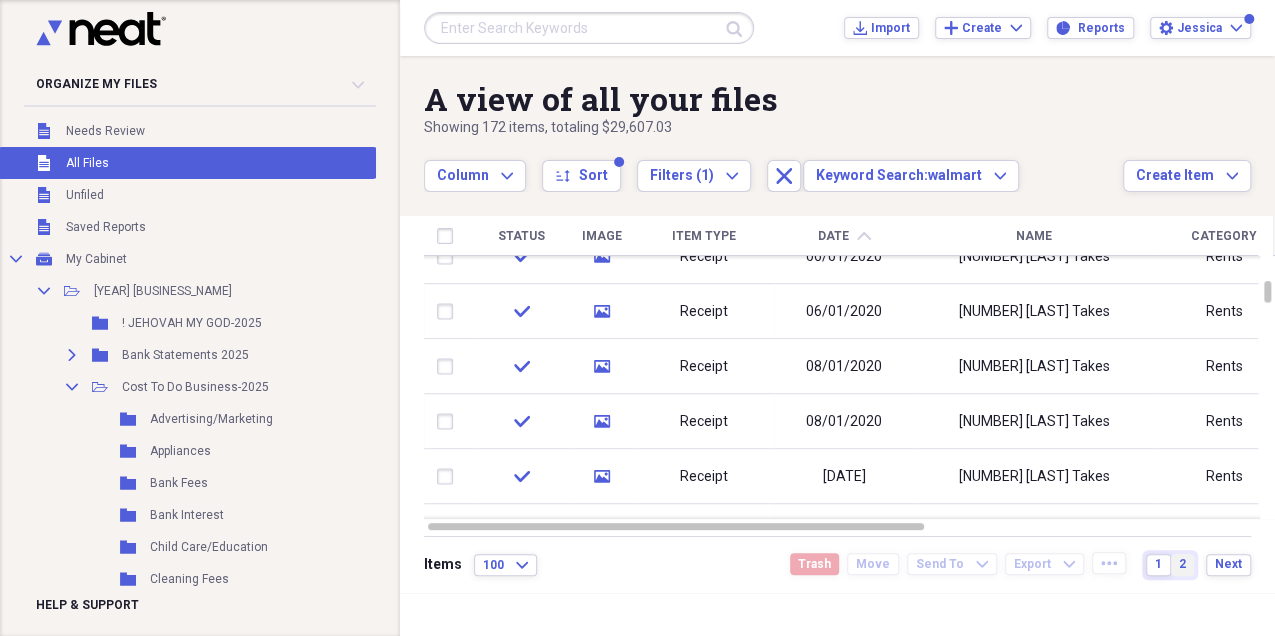 click on "2" at bounding box center [1182, 565] 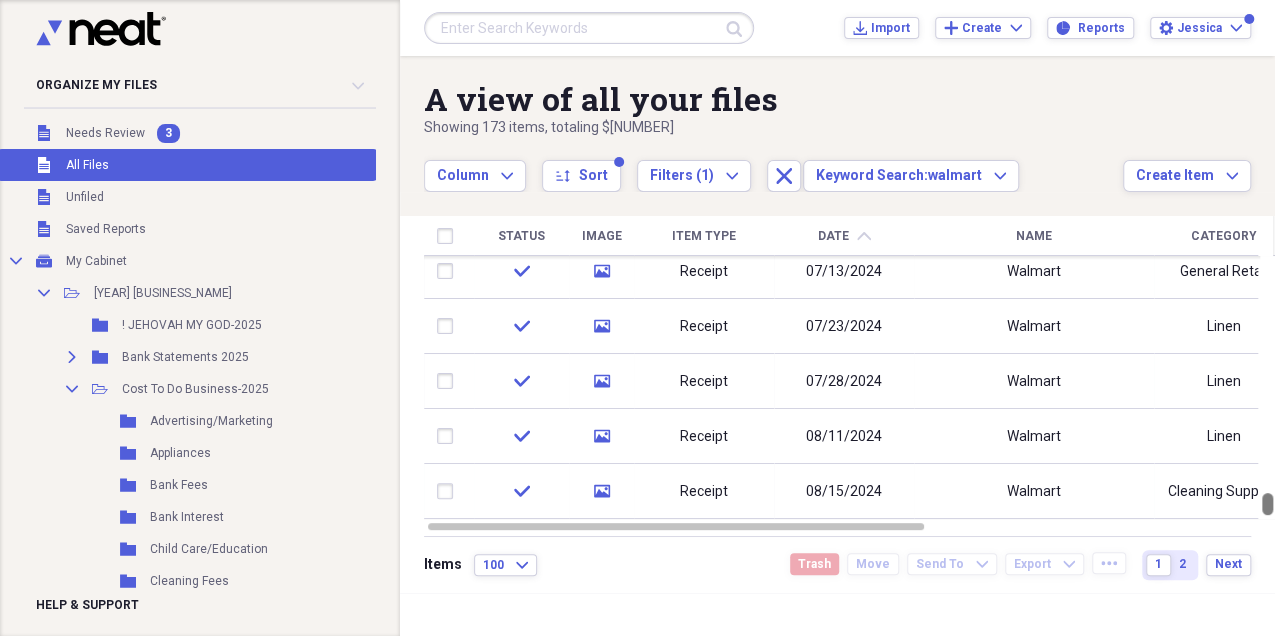 drag, startPoint x: 1271, startPoint y: 336, endPoint x: 1274, endPoint y: 557, distance: 221.02036 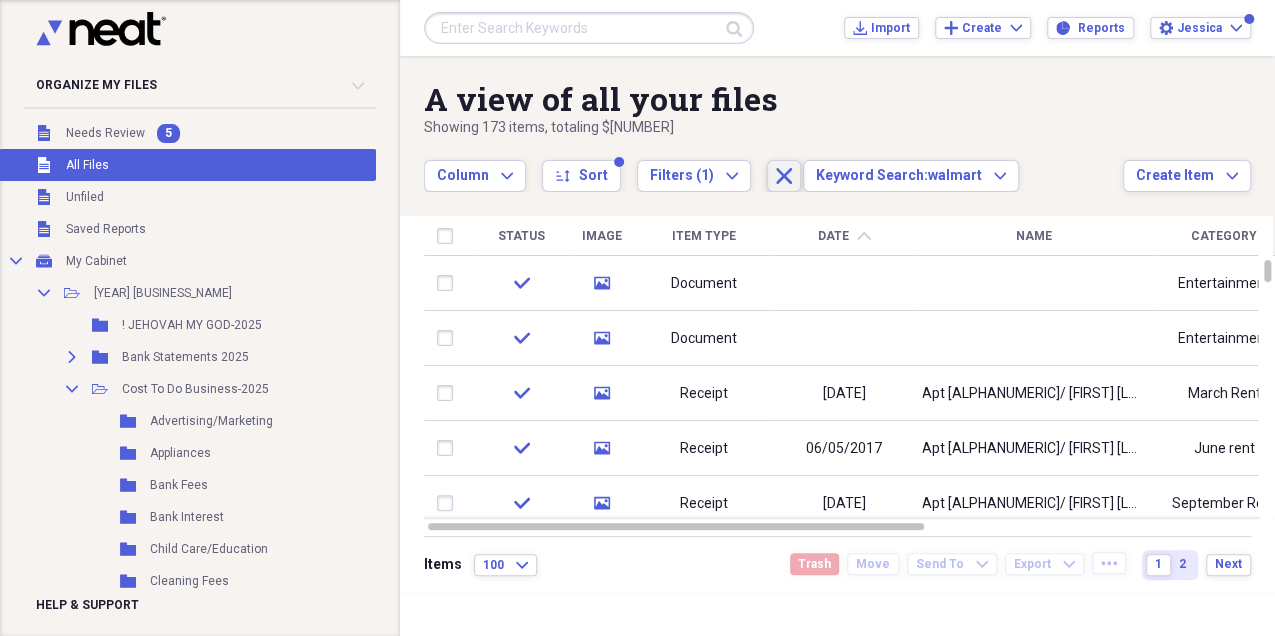 click 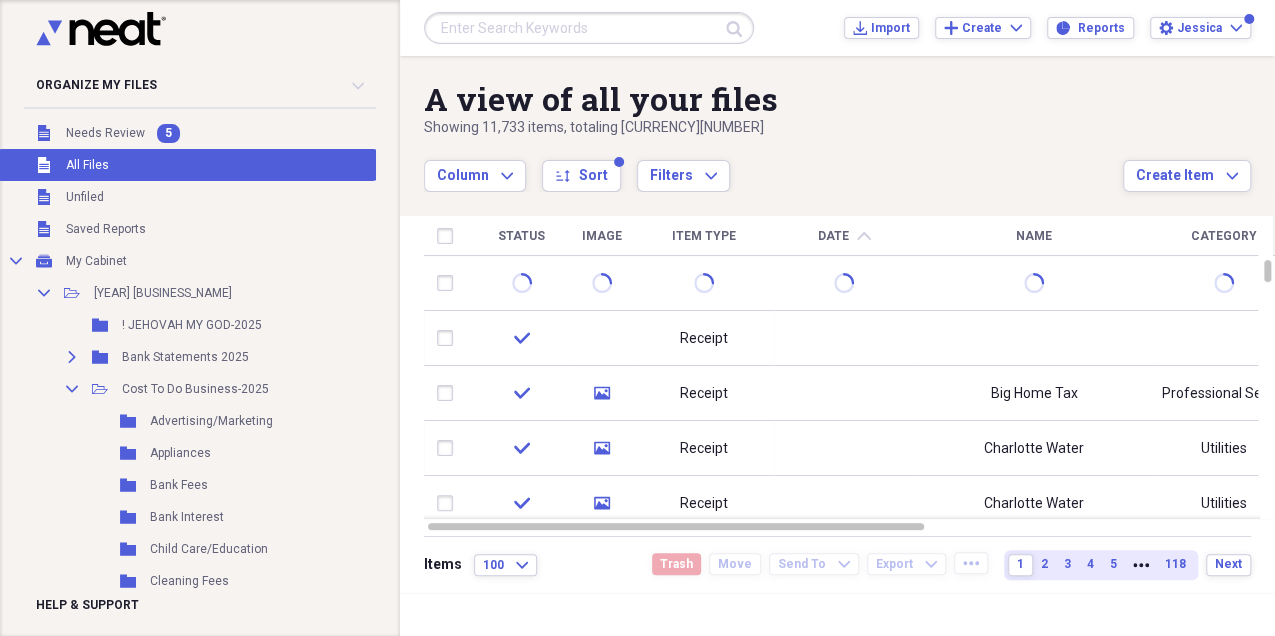 click at bounding box center (589, 28) 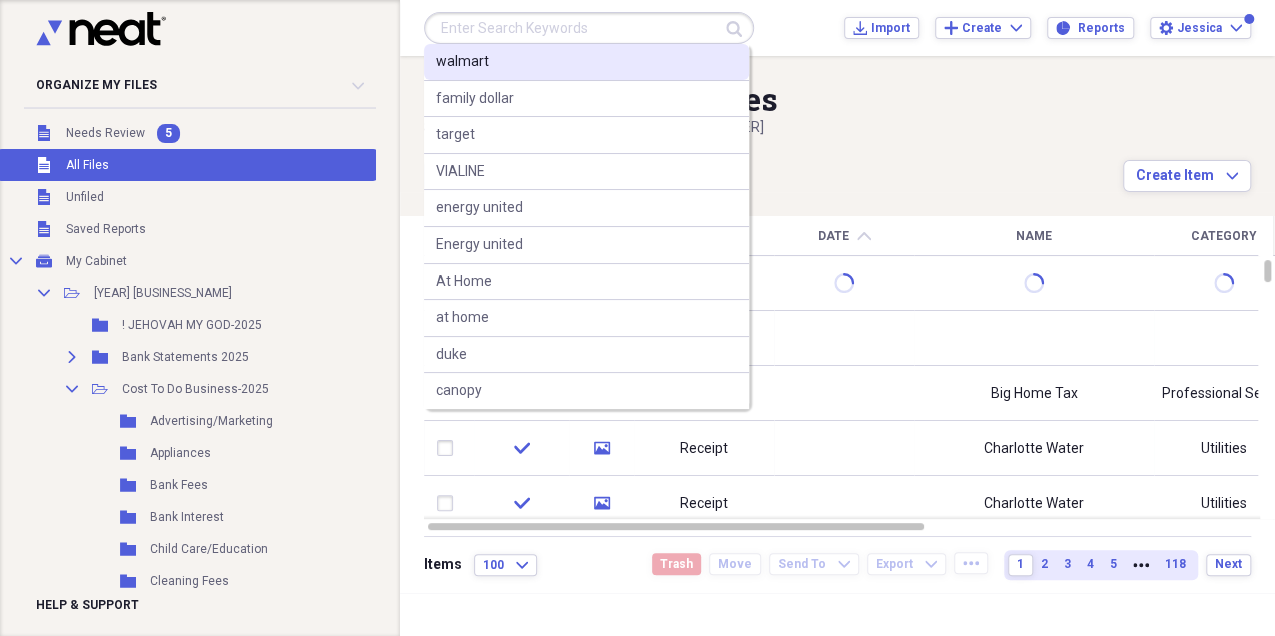 click on "walmart" at bounding box center (586, 62) 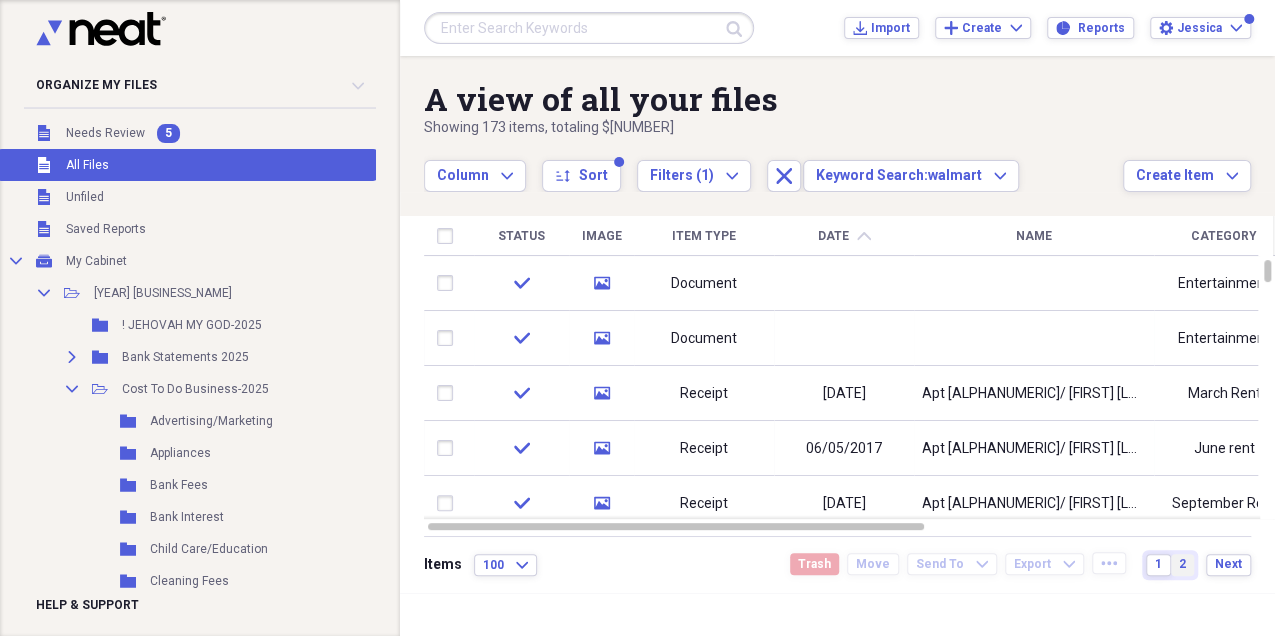 click on "2" at bounding box center (1182, 564) 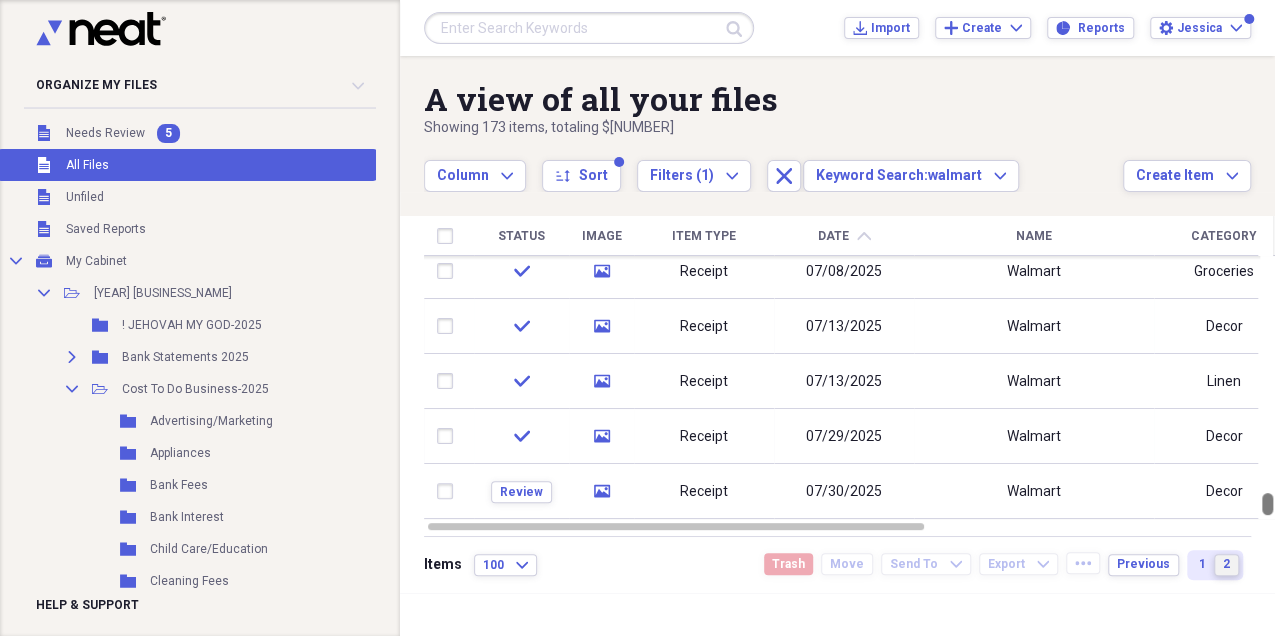 drag, startPoint x: 1271, startPoint y: 283, endPoint x: 1274, endPoint y: 552, distance: 269.01672 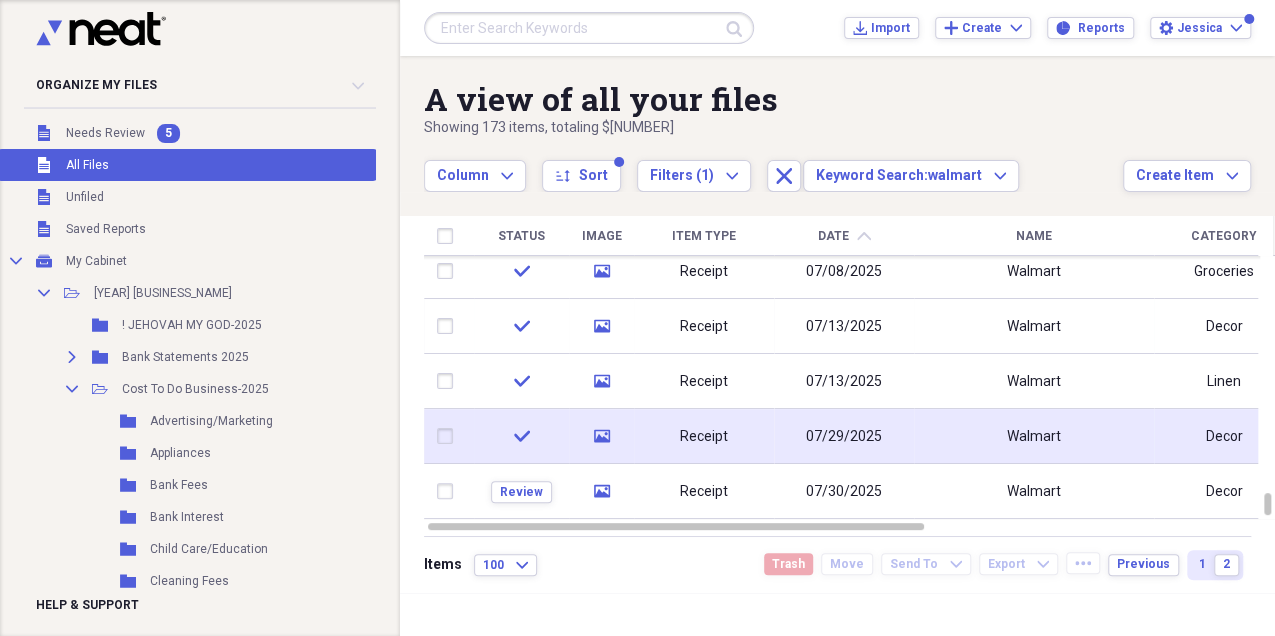 click on "07/29/2025" at bounding box center [844, 436] 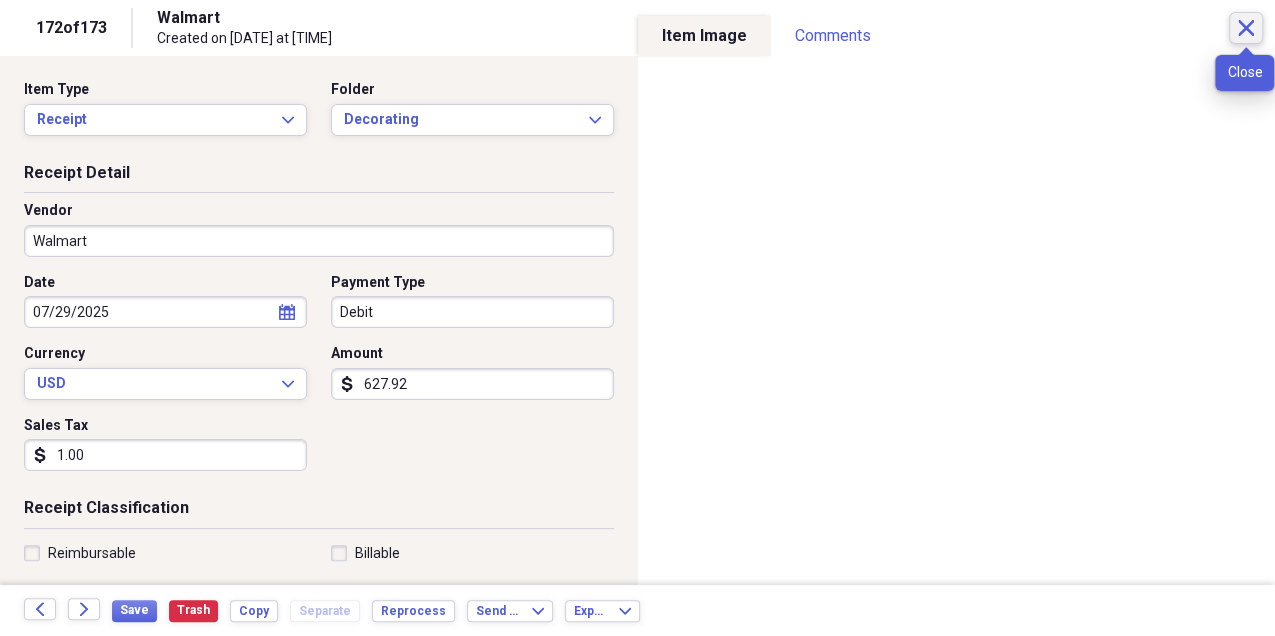 click on "Close" at bounding box center (1246, 28) 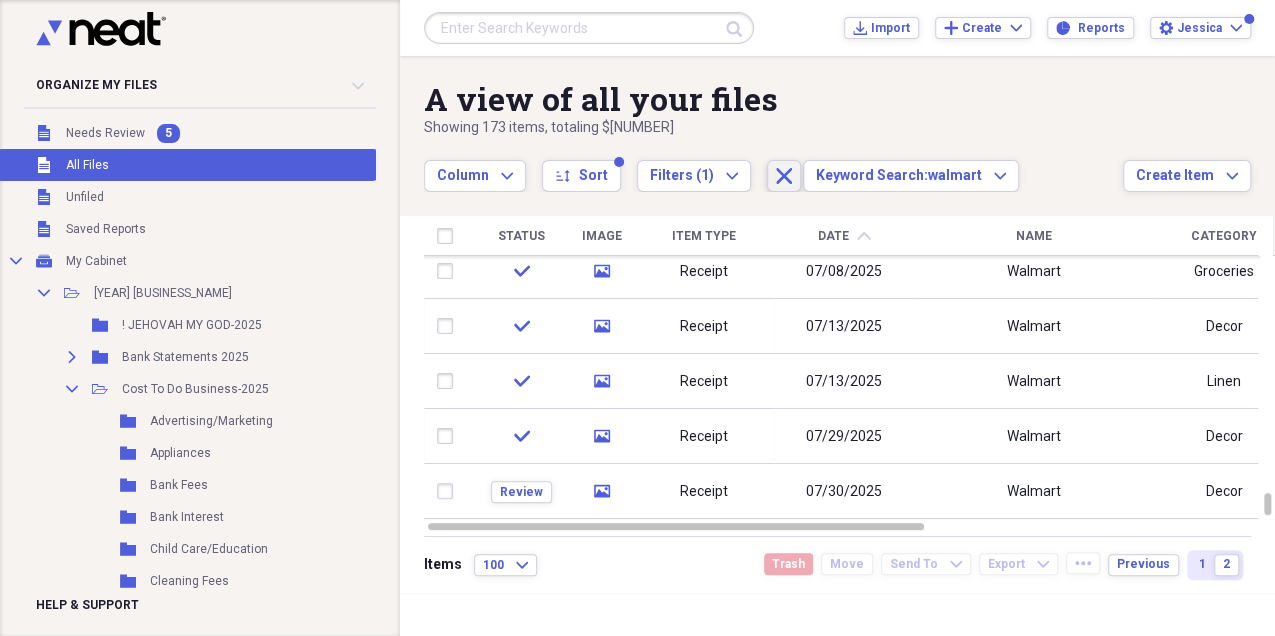 click on "Close" at bounding box center (784, 176) 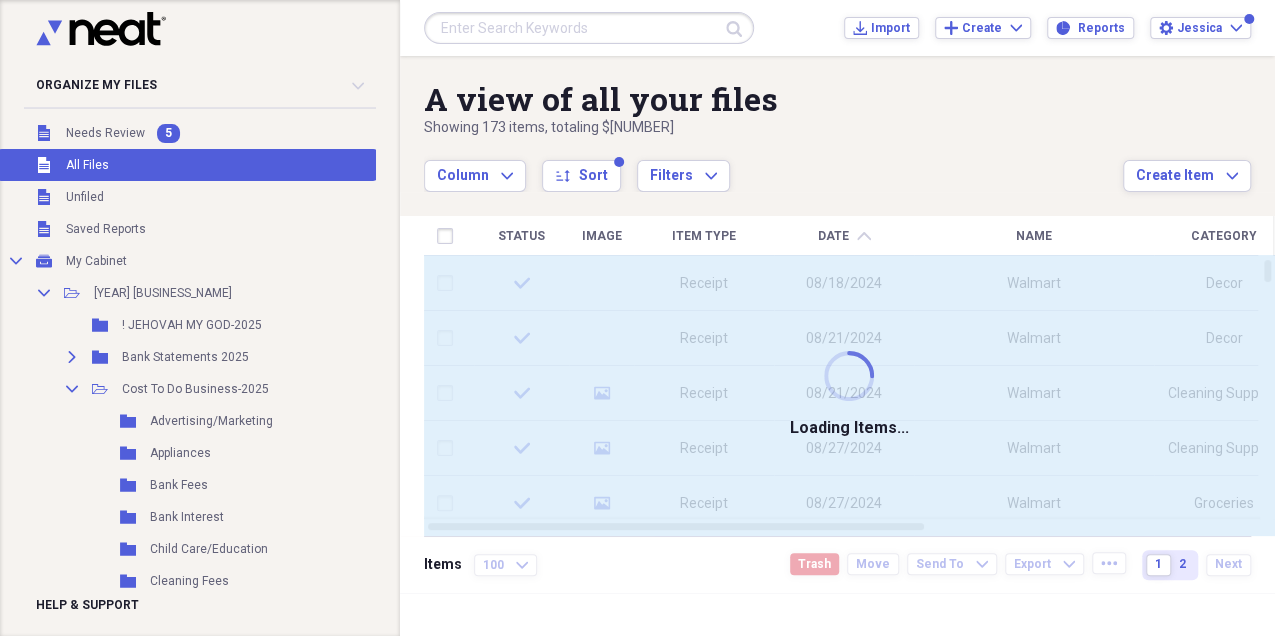 click at bounding box center [589, 28] 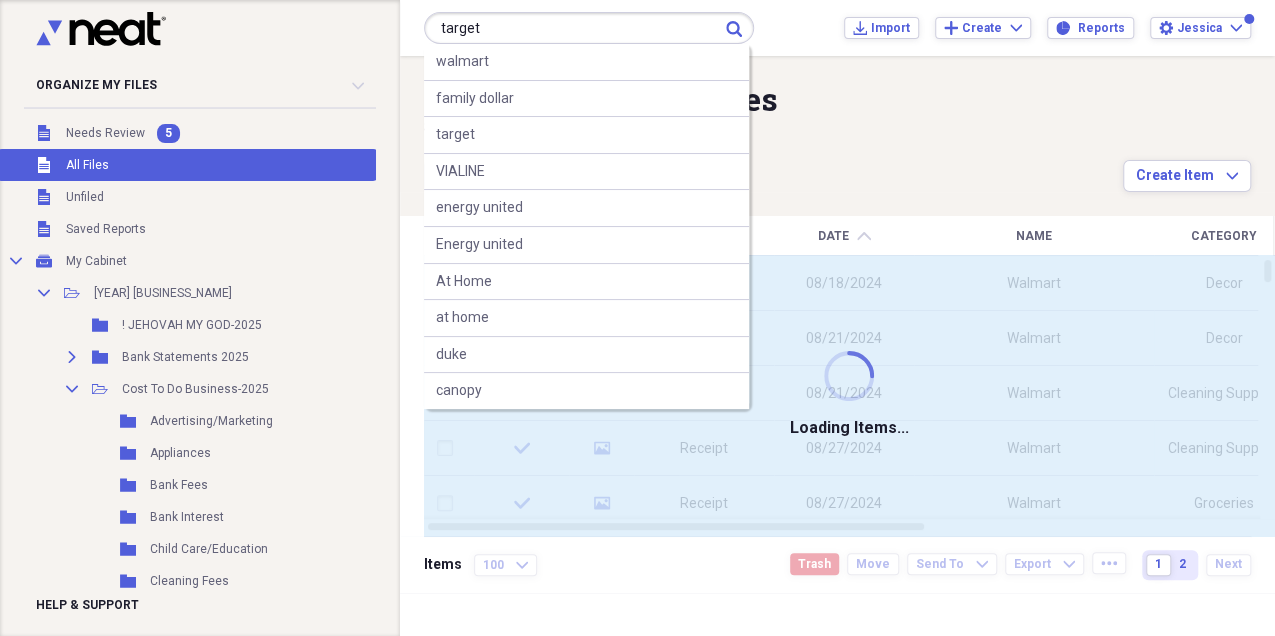 type on "target" 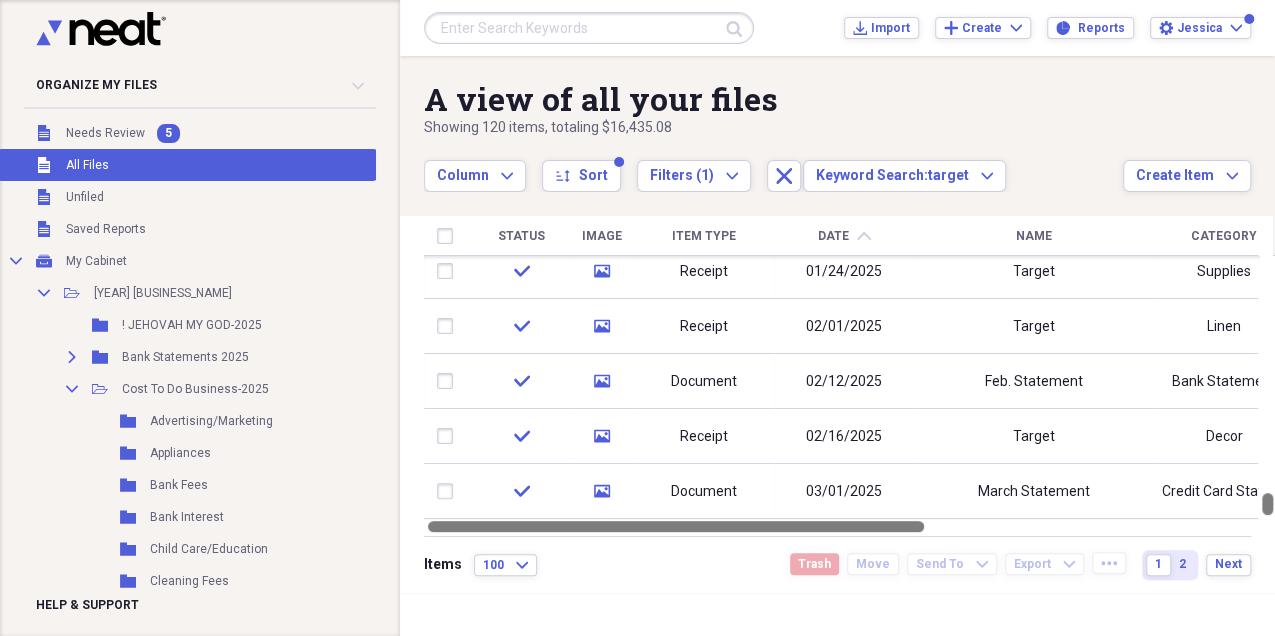 drag, startPoint x: 1268, startPoint y: 274, endPoint x: 1274, endPoint y: 519, distance: 245.07346 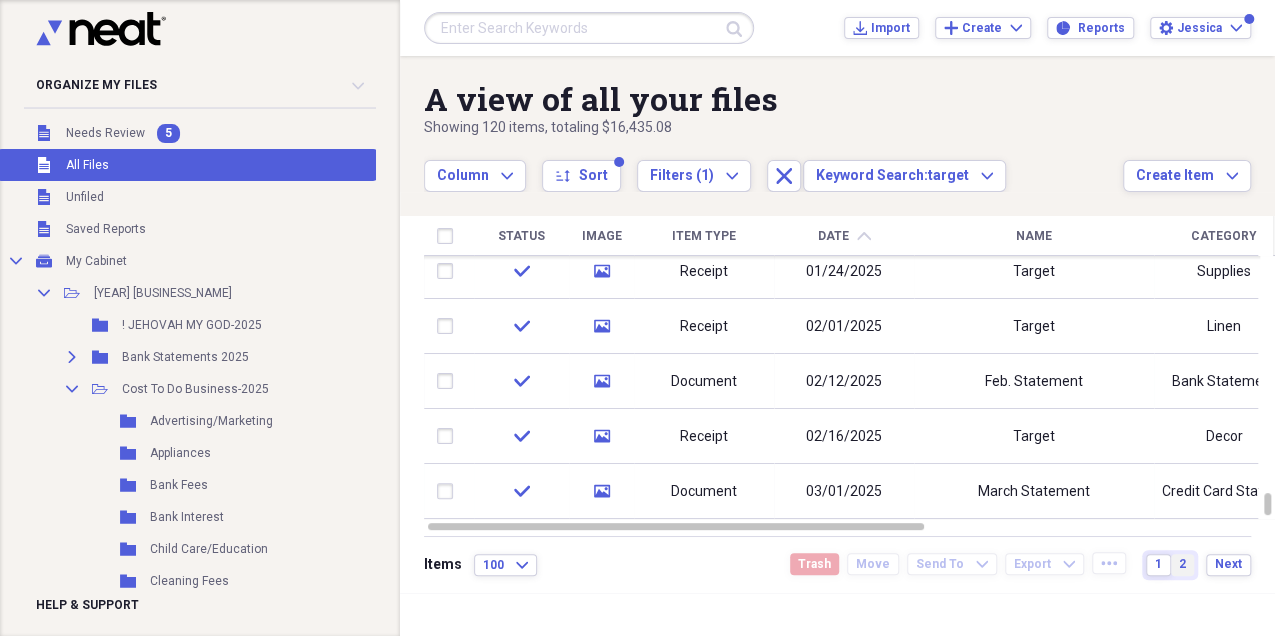 click on "2" at bounding box center [1182, 564] 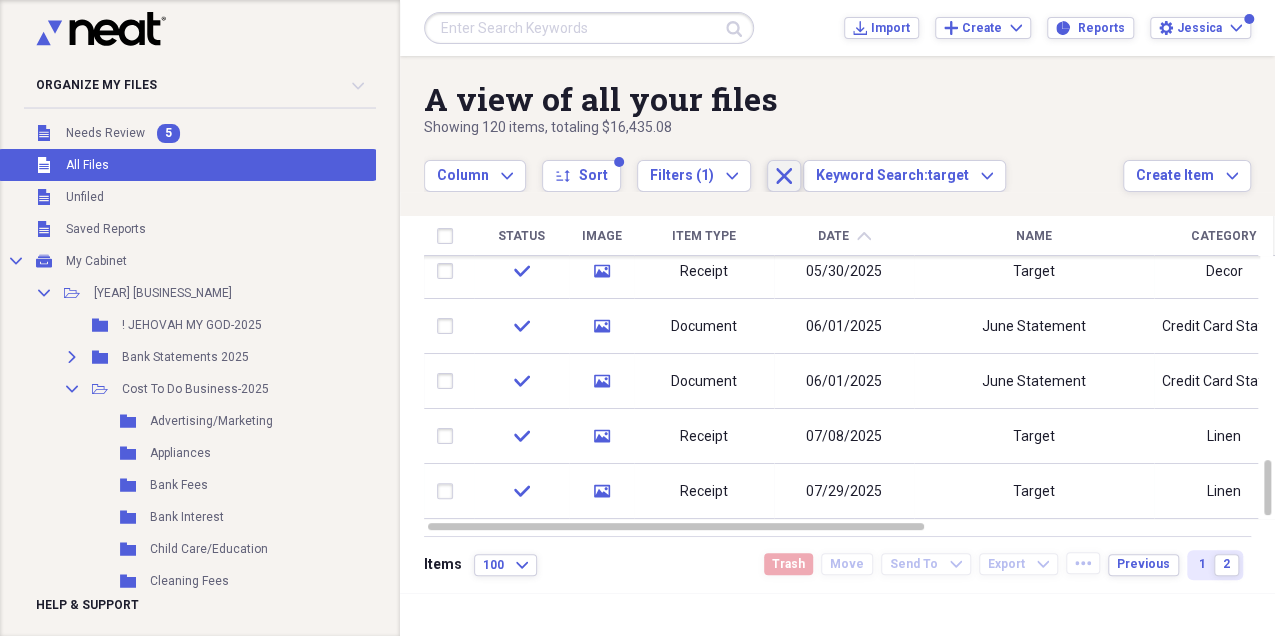 click on "Close" at bounding box center (784, 176) 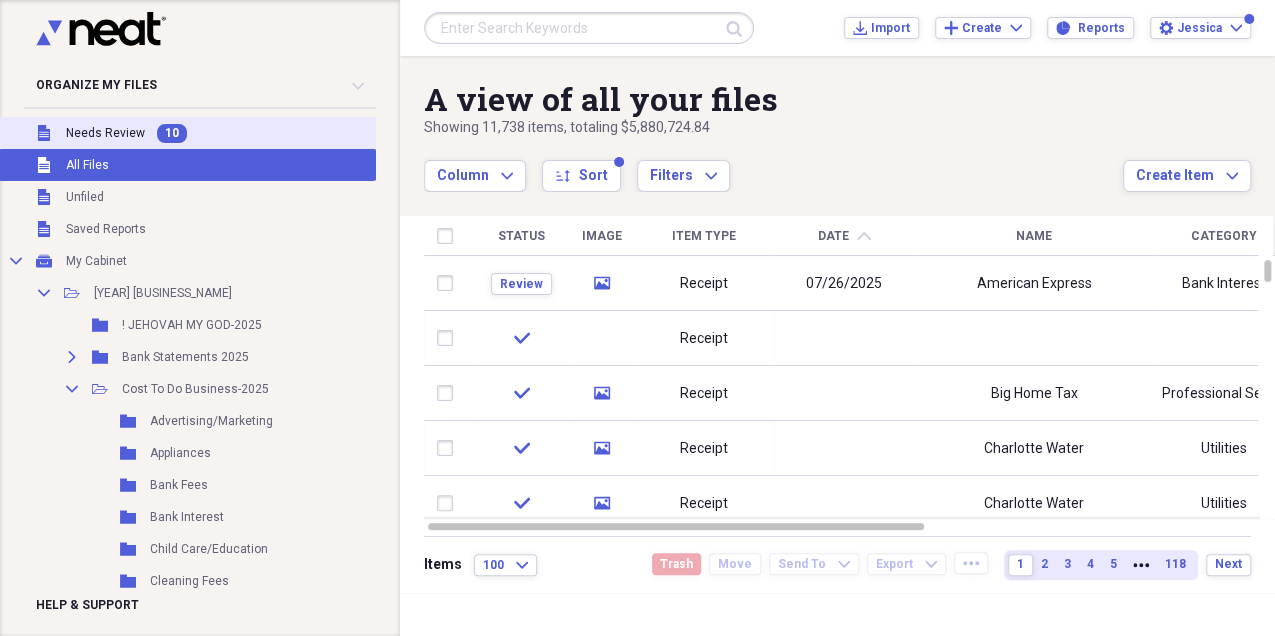 click on "Needs Review" at bounding box center [105, 133] 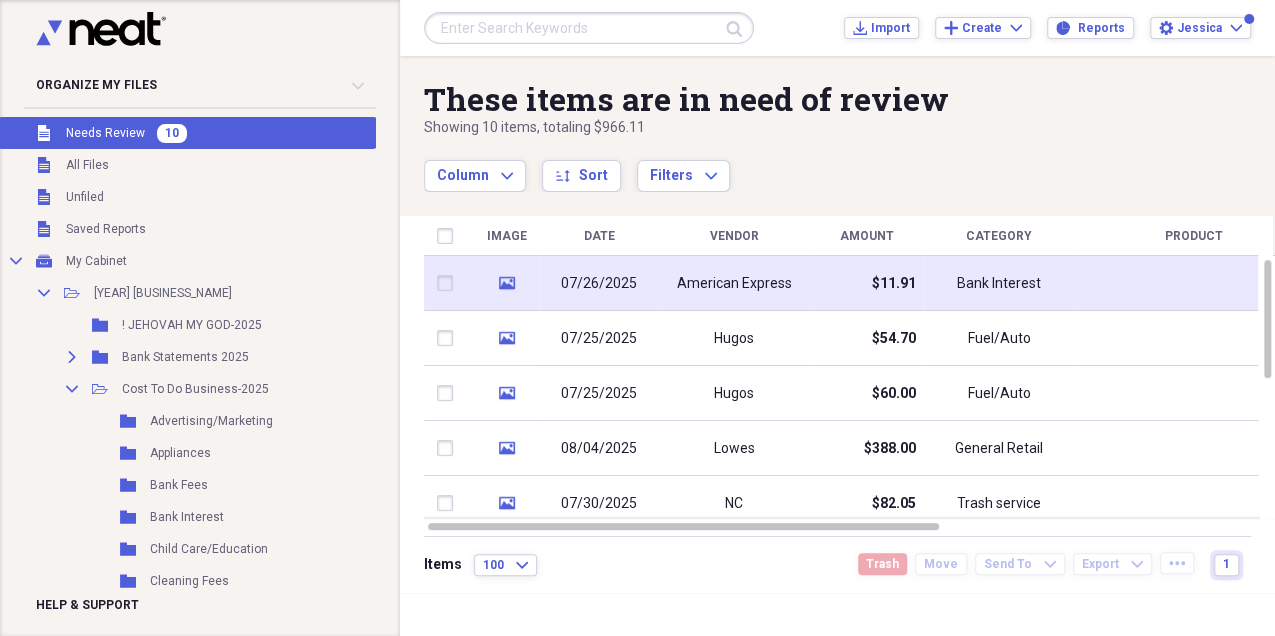 click on "American Express" at bounding box center [734, 283] 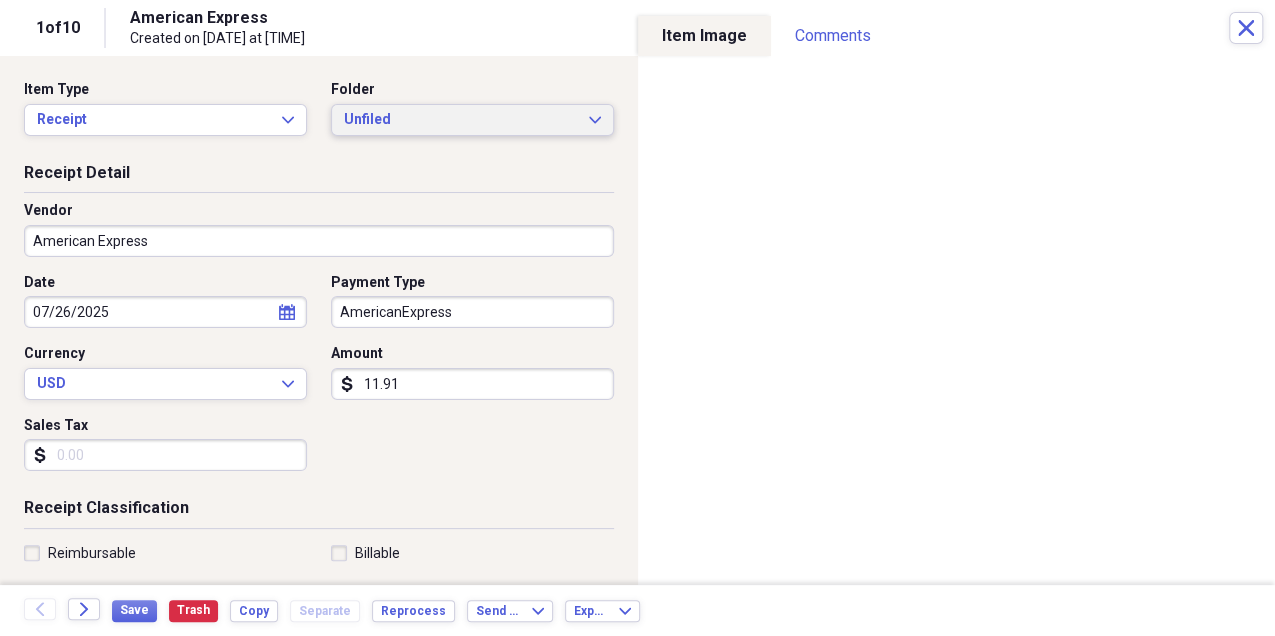 click on "Unfiled" at bounding box center [460, 120] 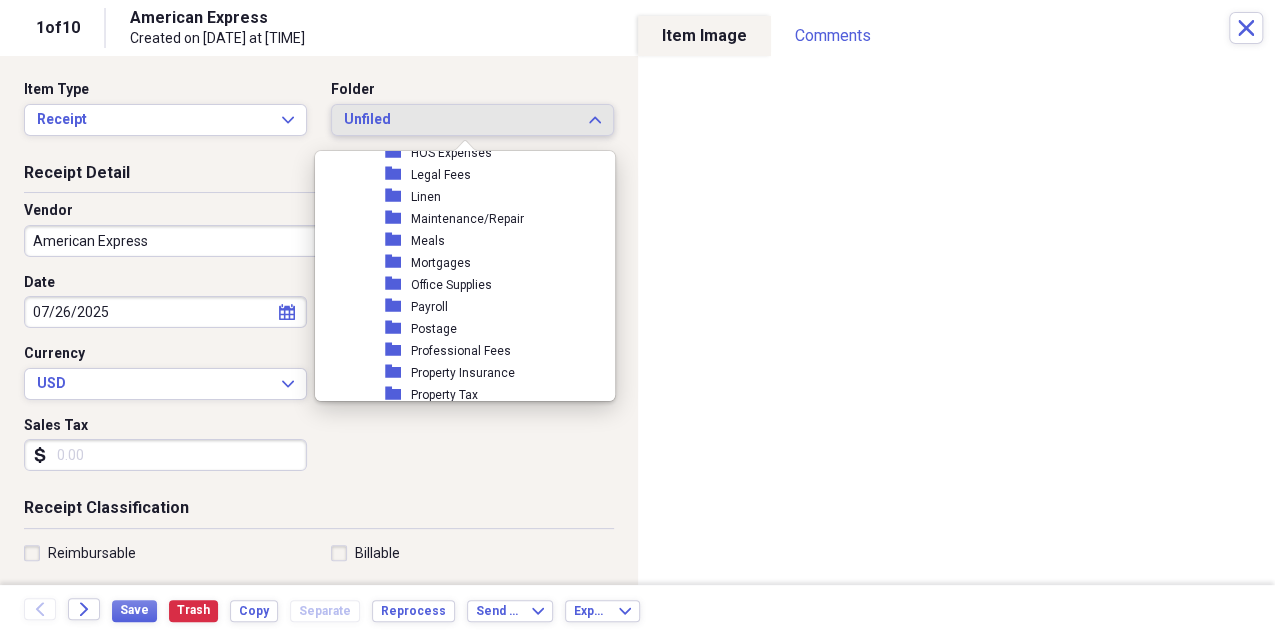 scroll, scrollTop: 466, scrollLeft: 0, axis: vertical 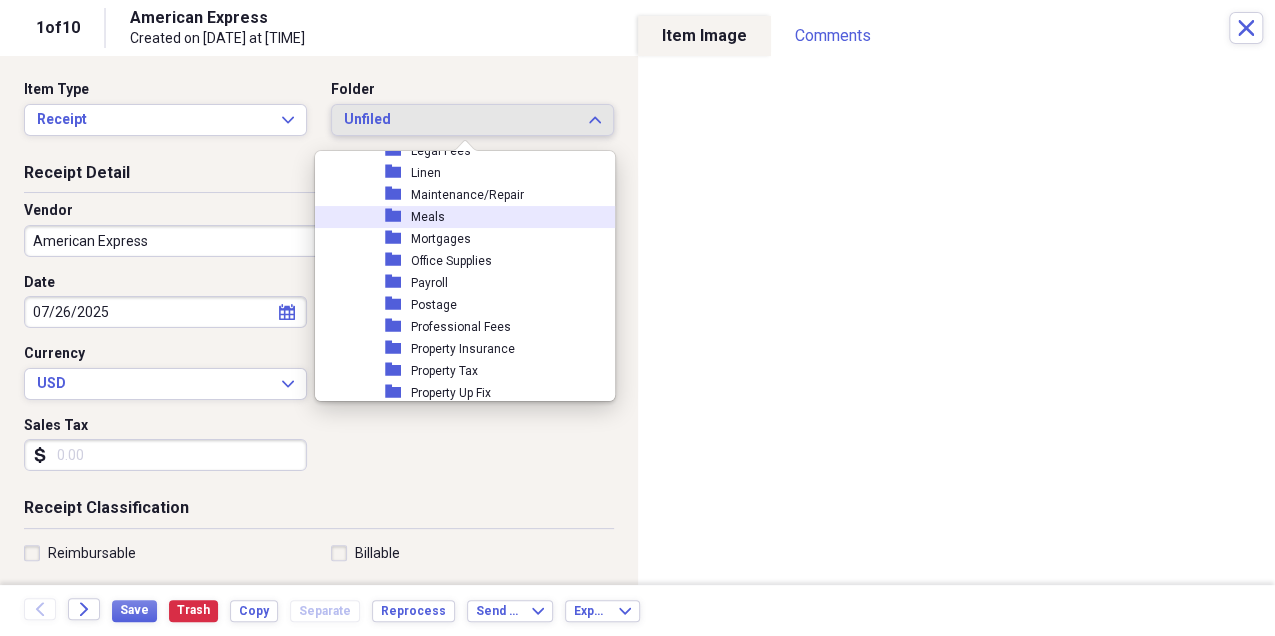 click on "folder Meals" at bounding box center (479, 217) 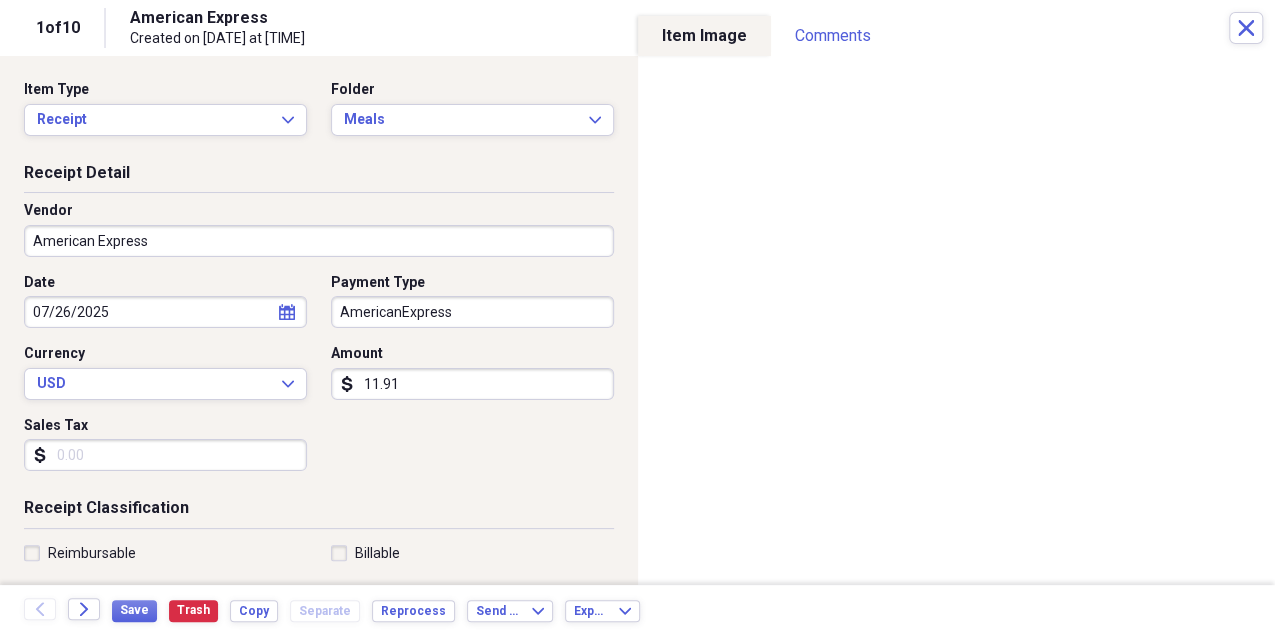 click on "American Express" at bounding box center (319, 241) 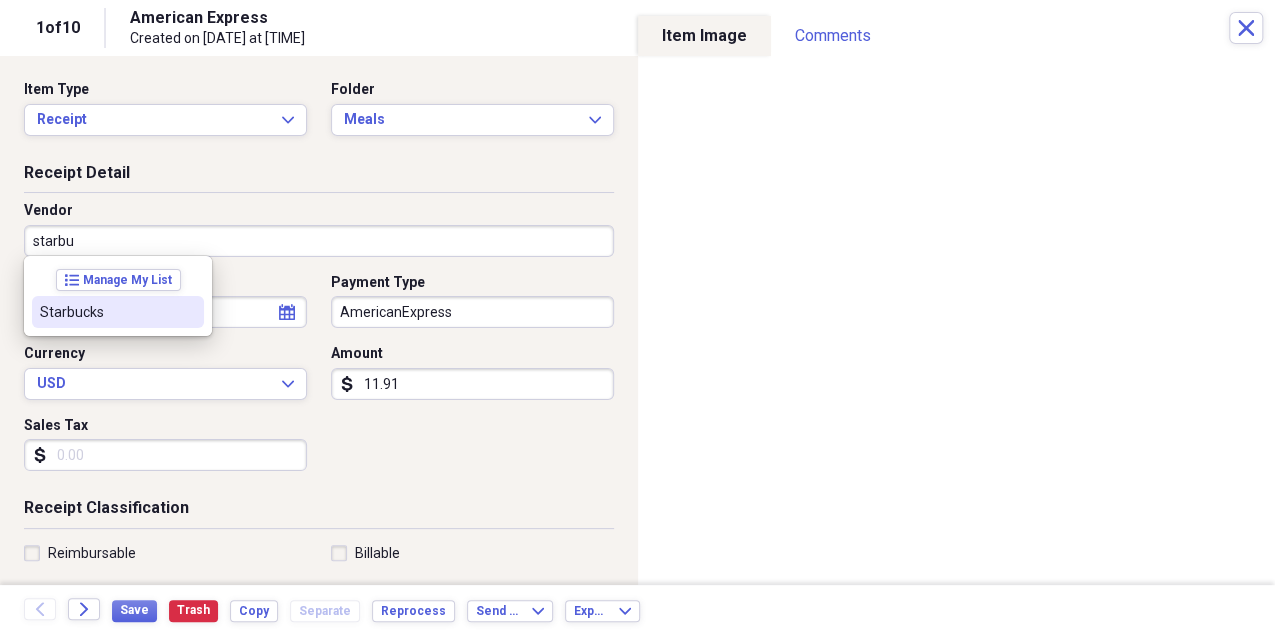 click on "Starbucks" at bounding box center (106, 312) 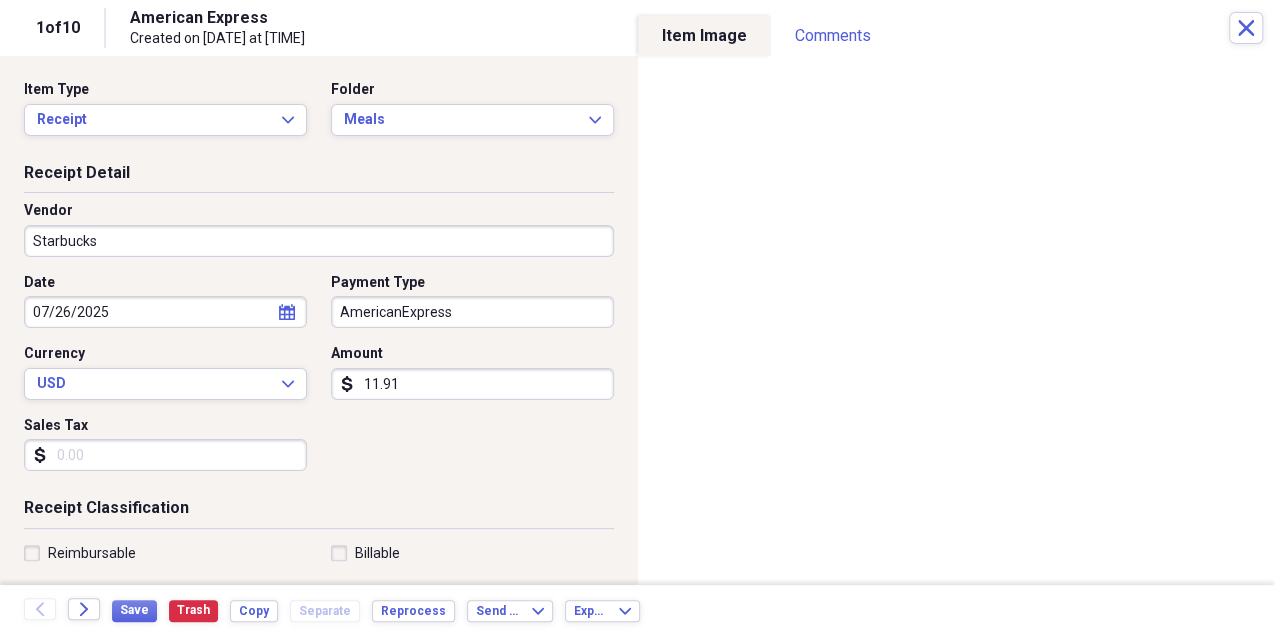 type on "Meals" 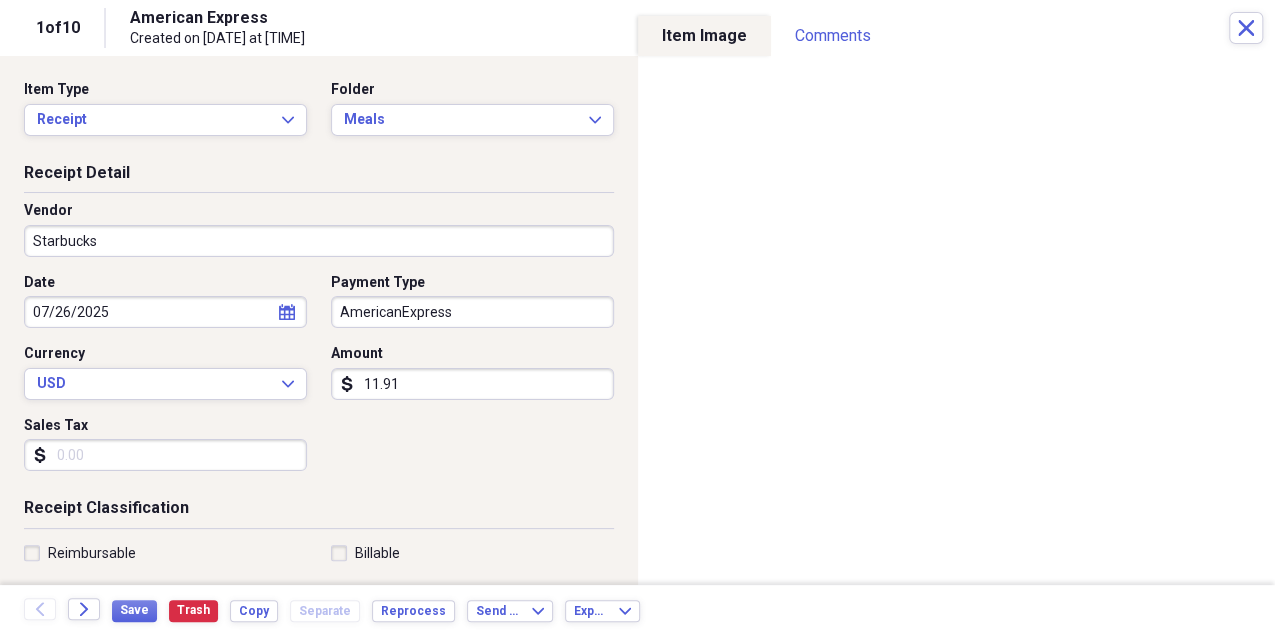 click on "AmericanExpress" at bounding box center (472, 312) 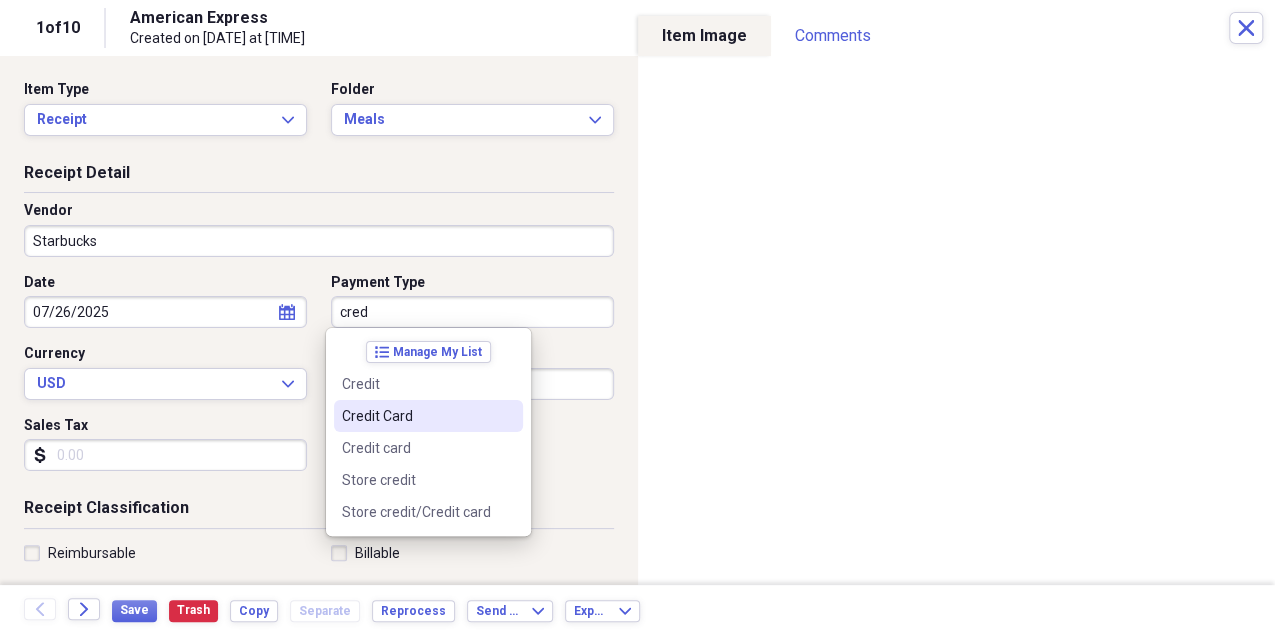 click on "Credit Card" at bounding box center [428, 416] 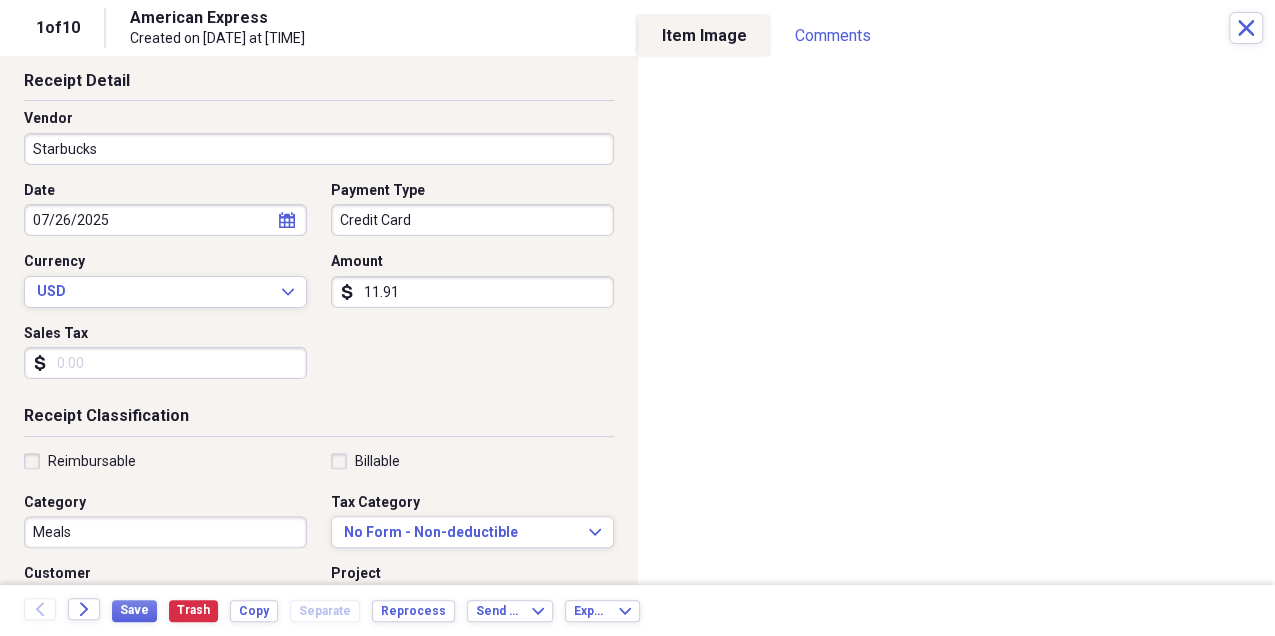 scroll, scrollTop: 0, scrollLeft: 0, axis: both 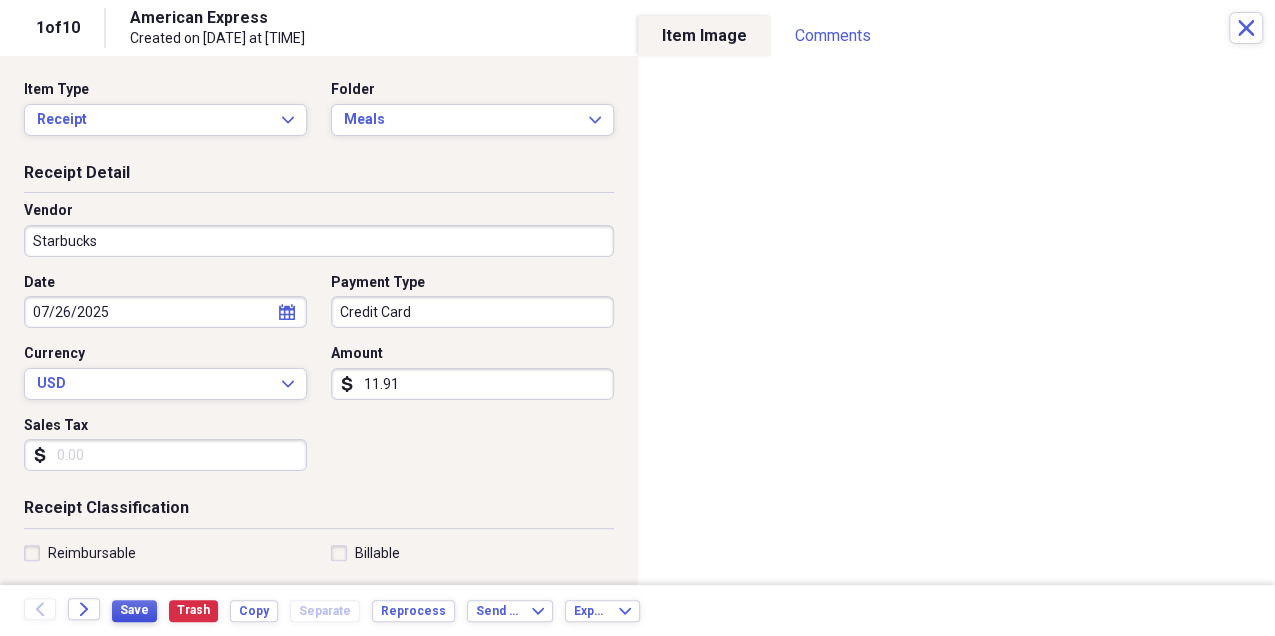 click on "Save" at bounding box center (134, 610) 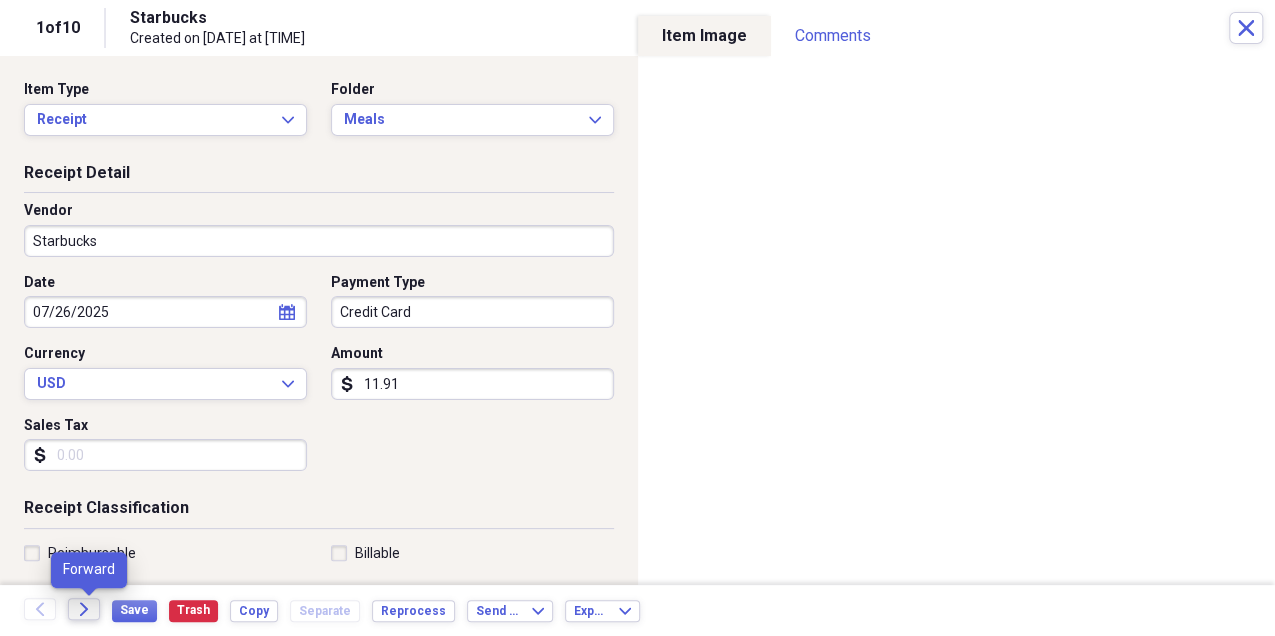click on "Forward" 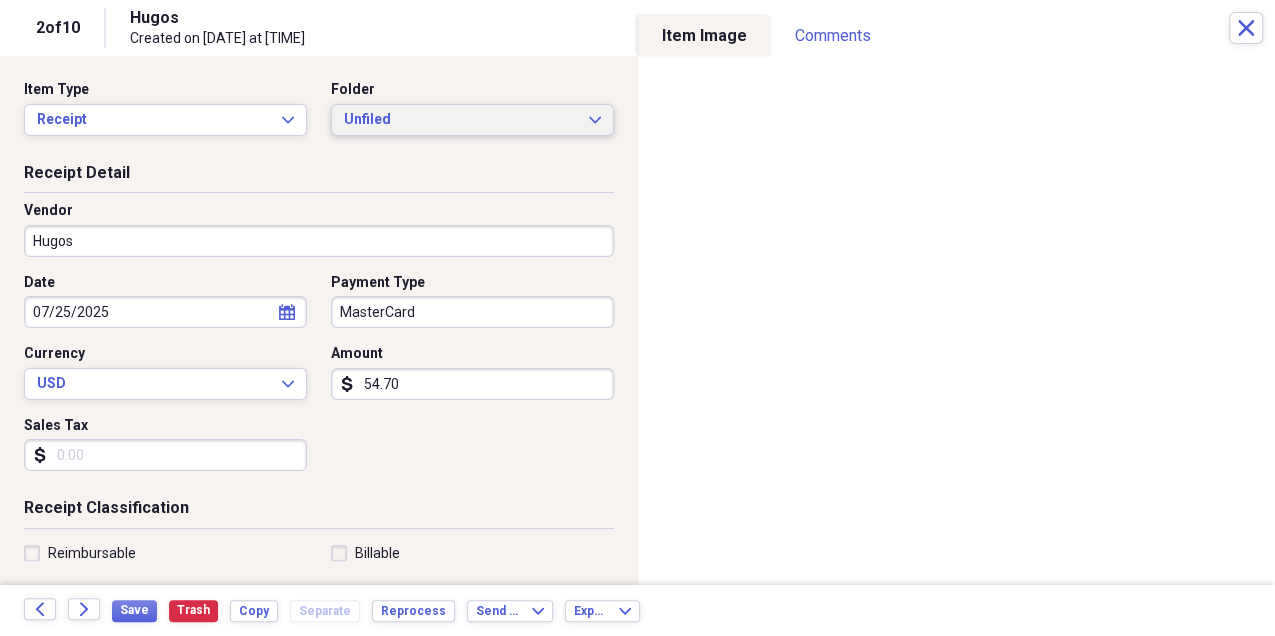 click on "Unfiled" at bounding box center (460, 120) 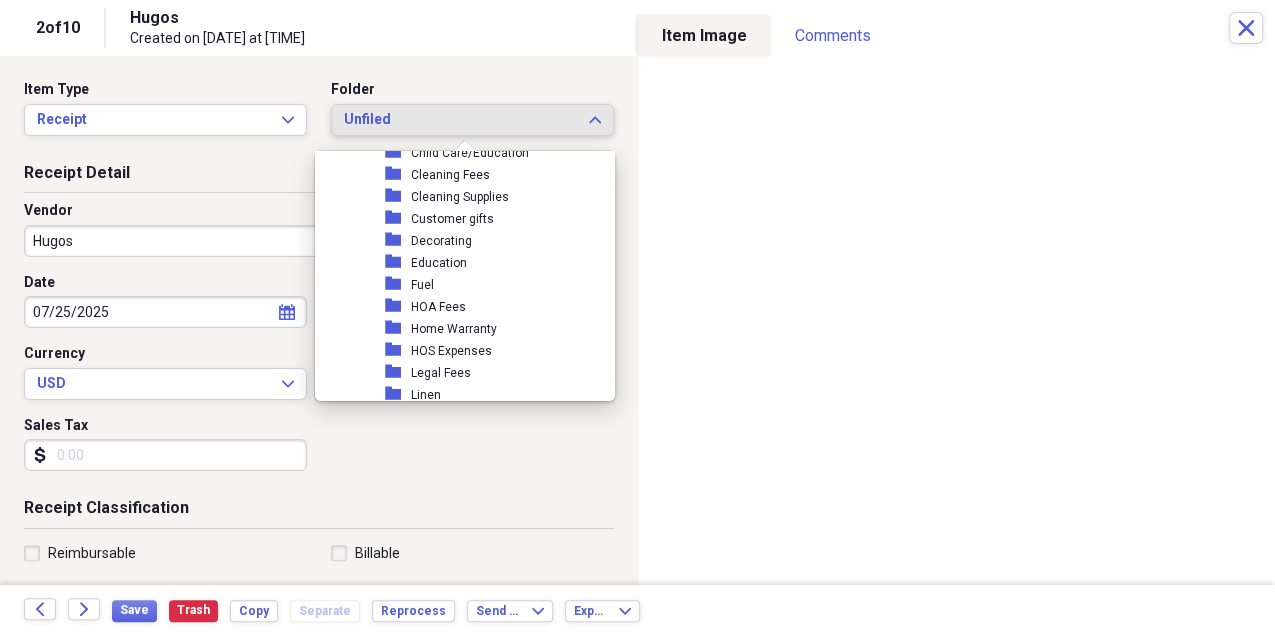 scroll, scrollTop: 266, scrollLeft: 0, axis: vertical 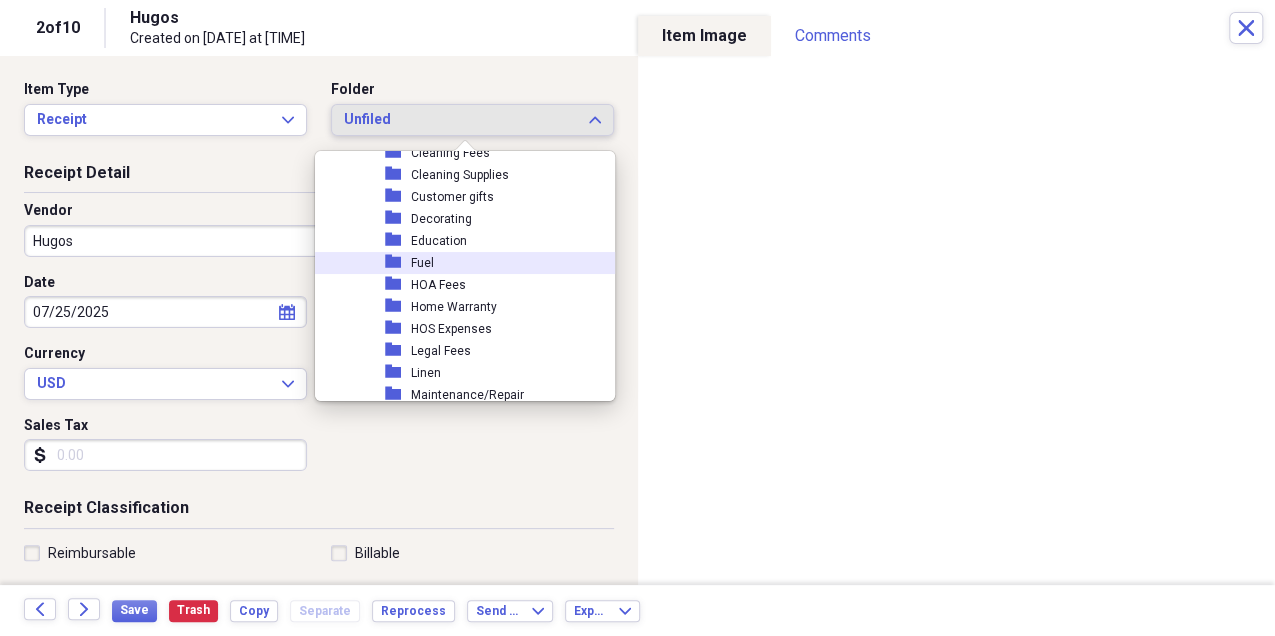 click on "folder Fuel" at bounding box center [479, 263] 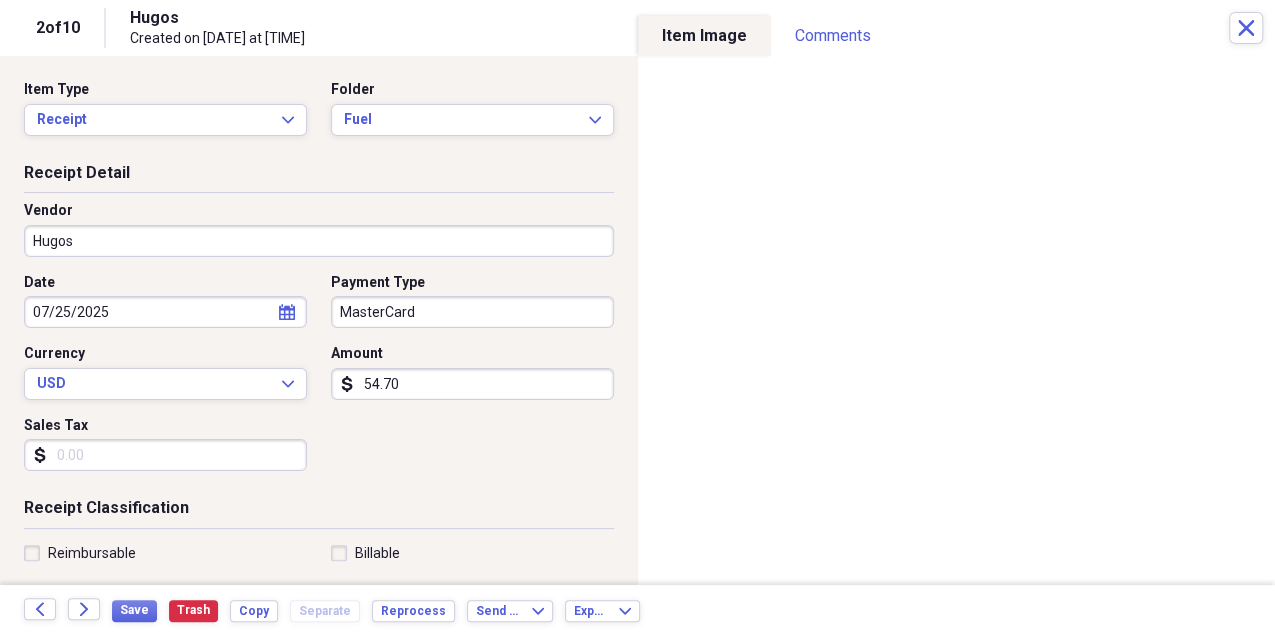 click on "MasterCard" at bounding box center (472, 312) 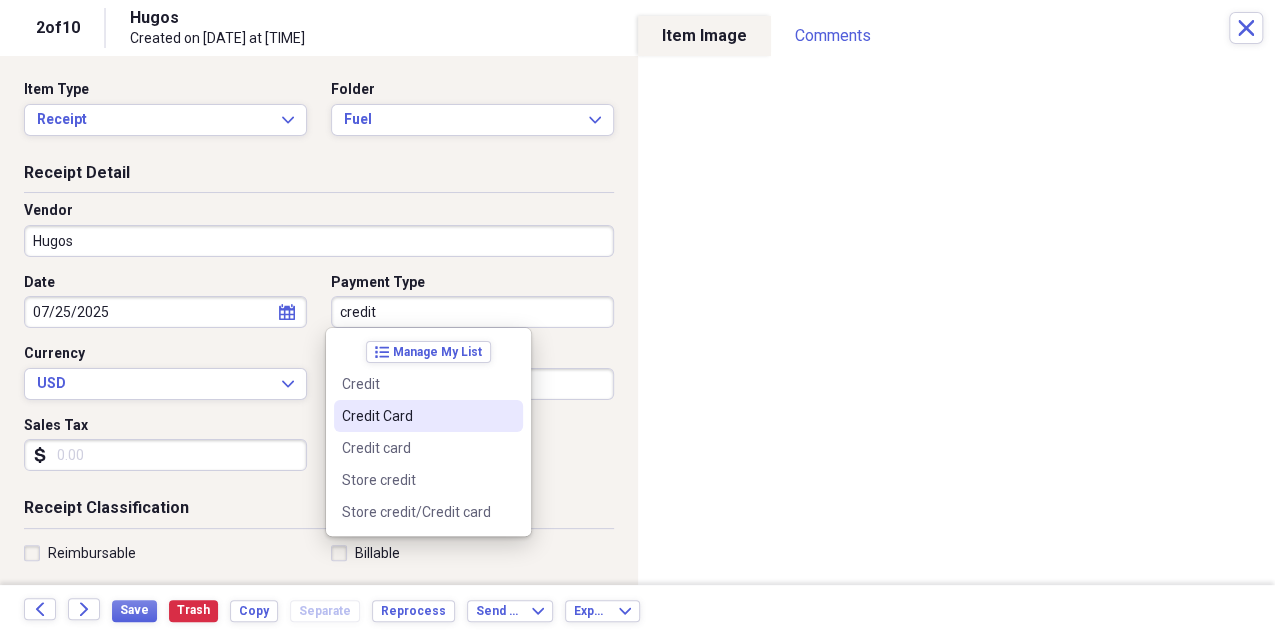 click on "Credit Card" at bounding box center [416, 416] 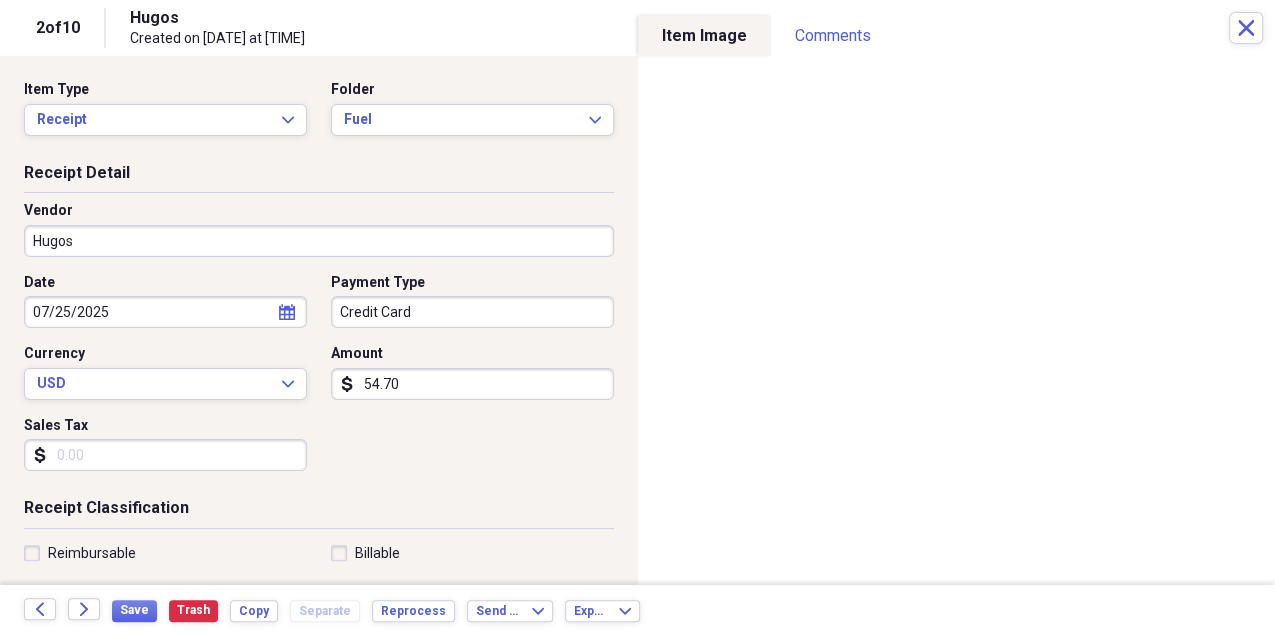 scroll, scrollTop: 133, scrollLeft: 0, axis: vertical 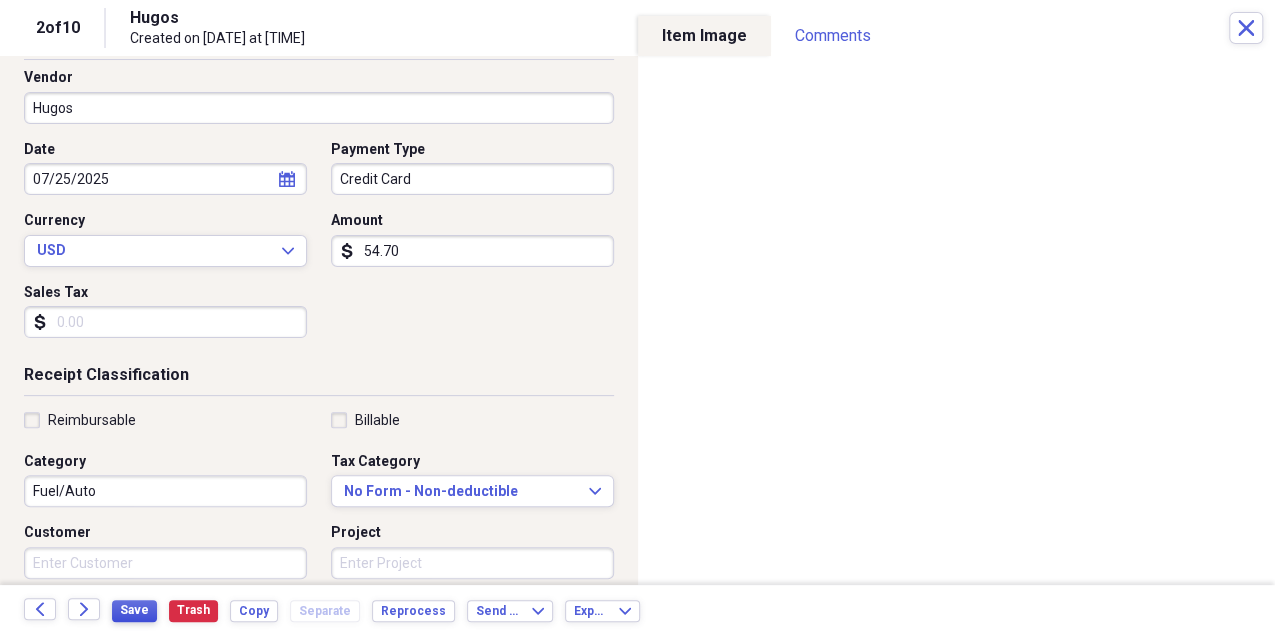 click on "Save" at bounding box center (134, 610) 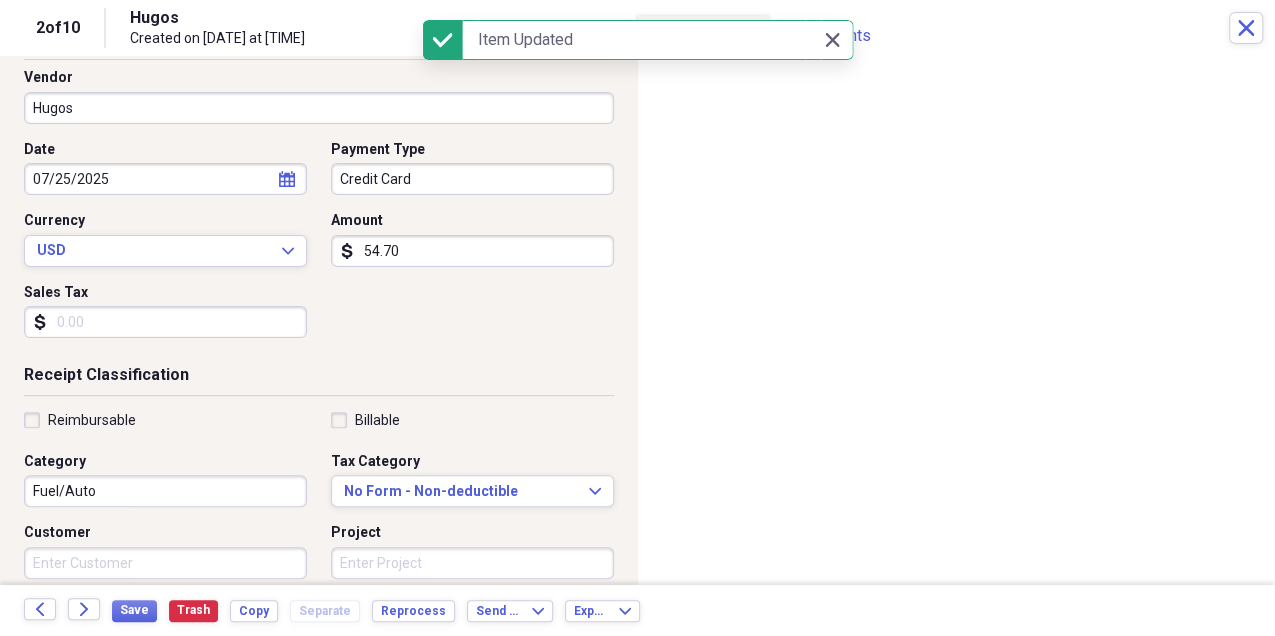 click on "Back Forward Save Trash Copy Separate Reprocess Send To Expand Export Expand" at bounding box center [637, 610] 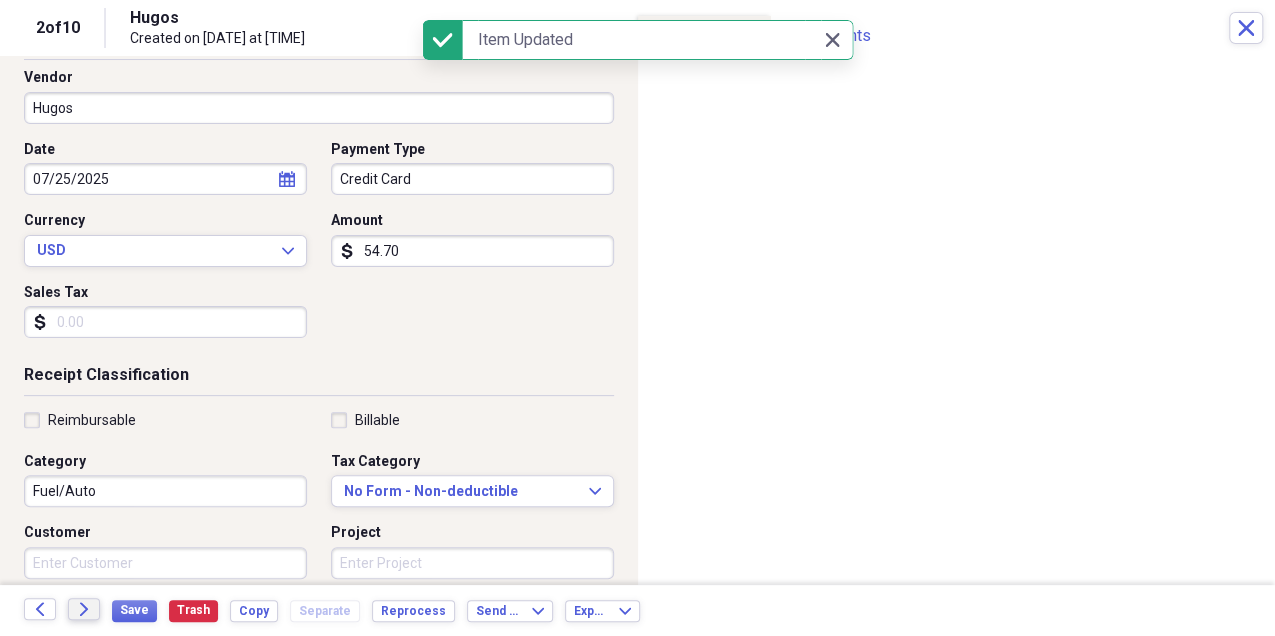 click on "Forward" at bounding box center (84, 609) 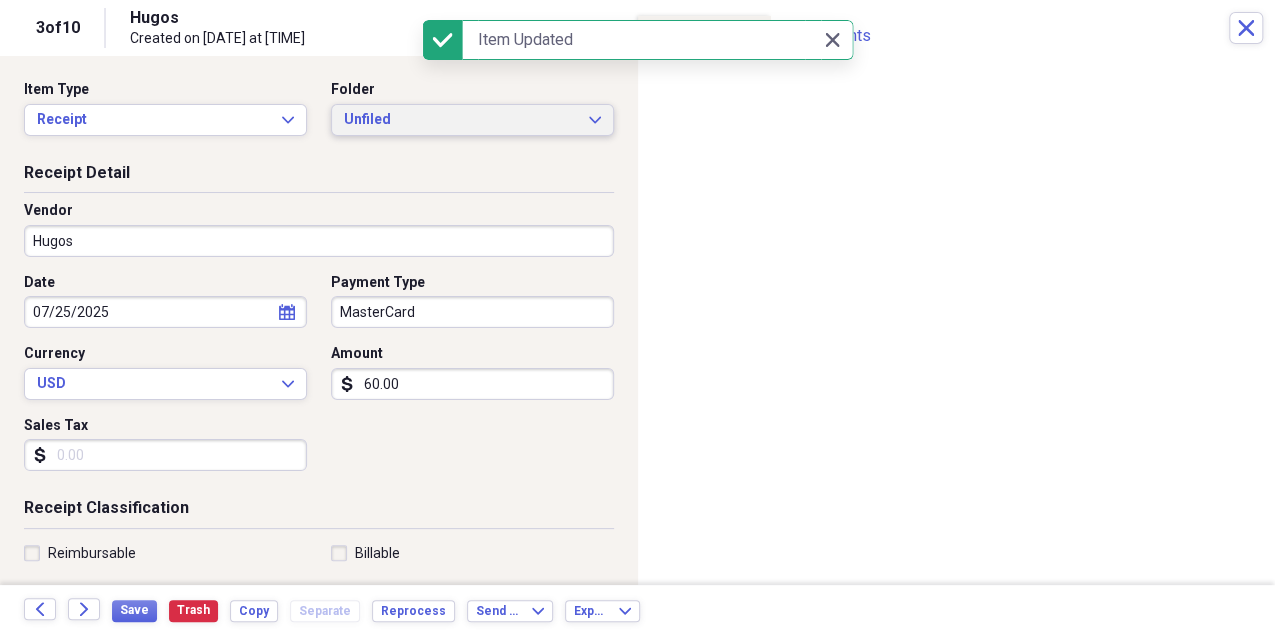 click on "Unfiled Expand" at bounding box center [472, 120] 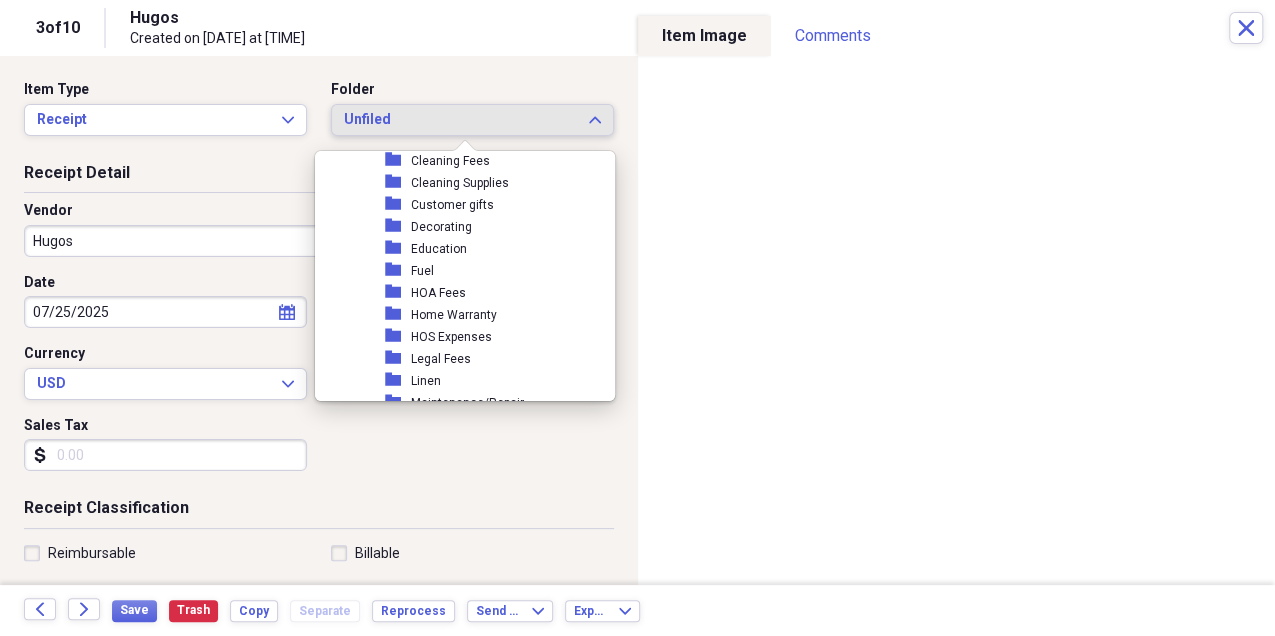 scroll, scrollTop: 266, scrollLeft: 0, axis: vertical 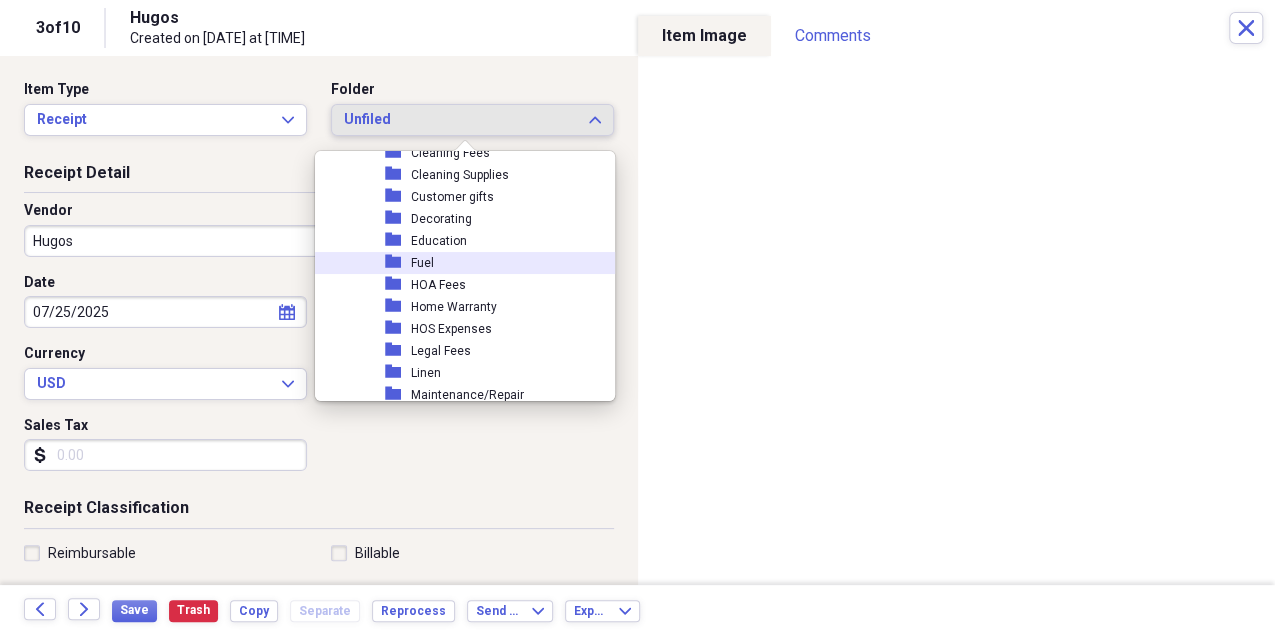 click on "folder Fuel" at bounding box center [479, 263] 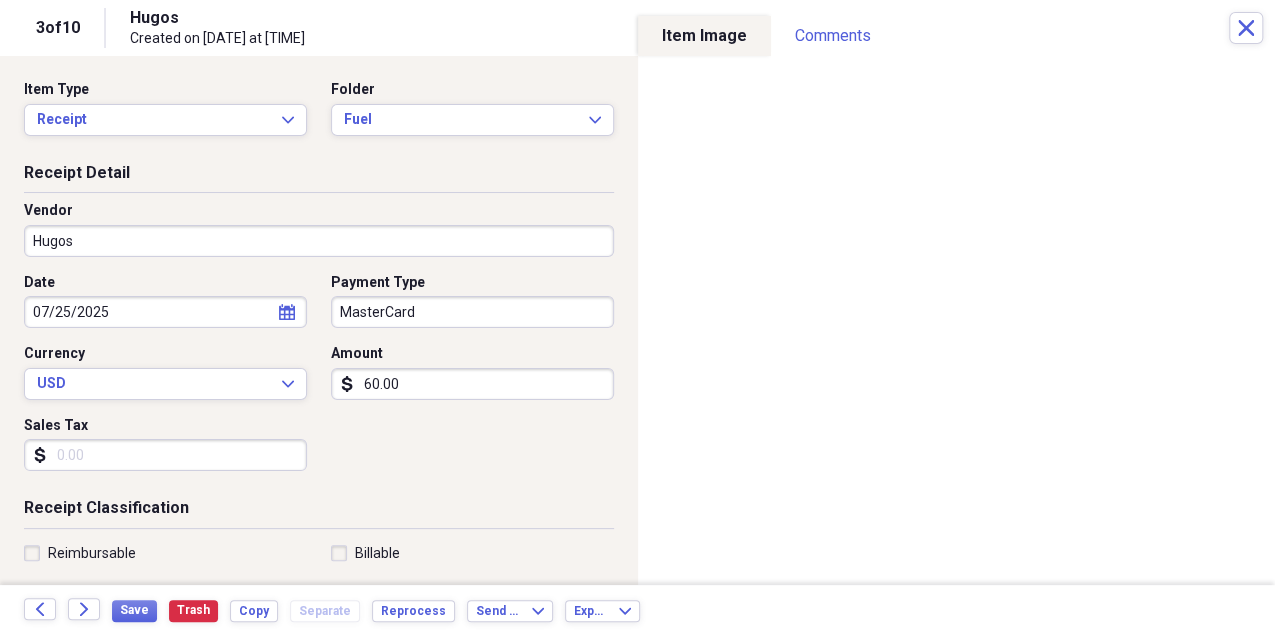 click on "MasterCard" at bounding box center (472, 312) 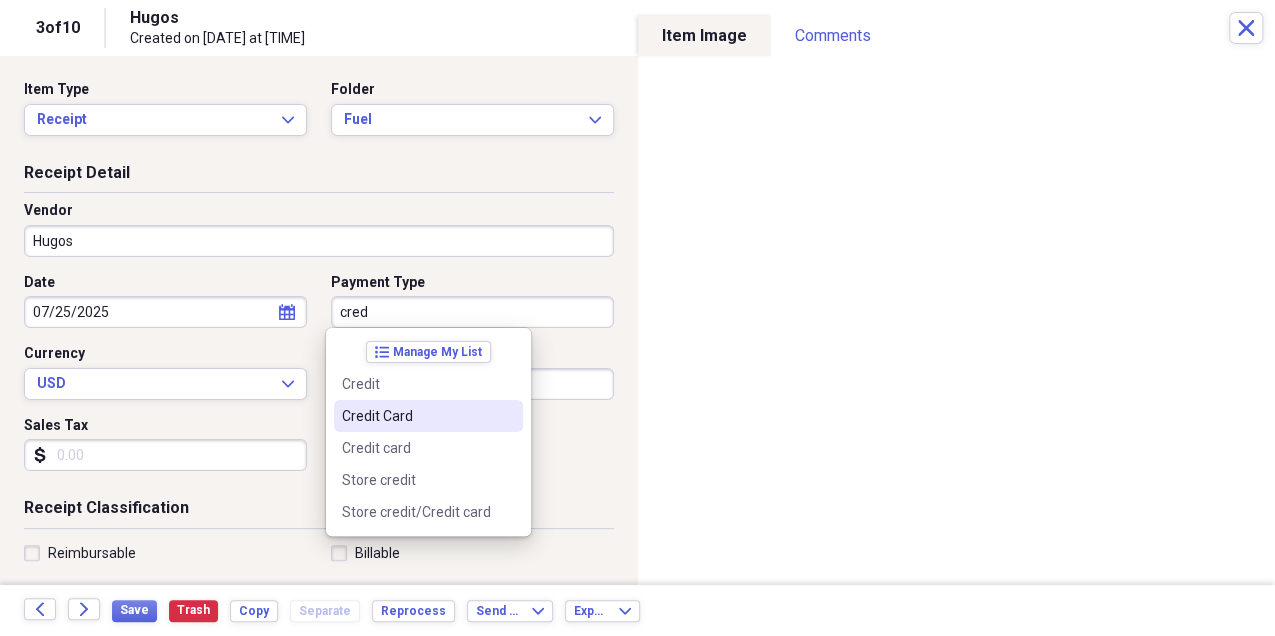 click on "Credit Card" at bounding box center [416, 416] 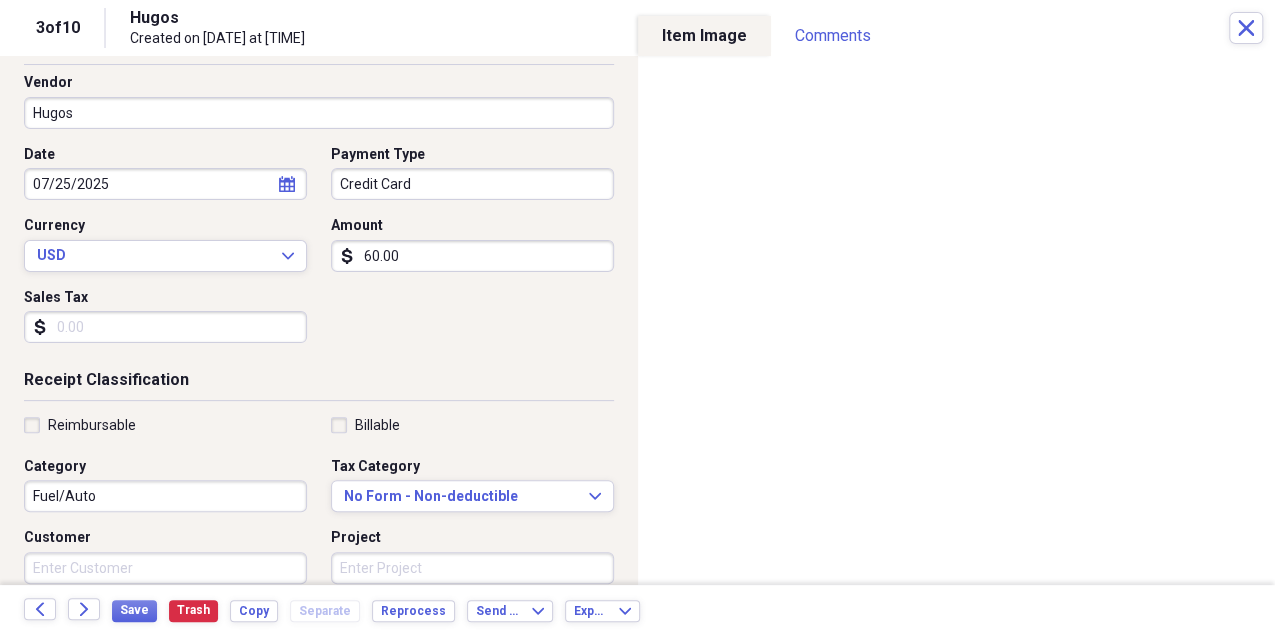scroll, scrollTop: 133, scrollLeft: 0, axis: vertical 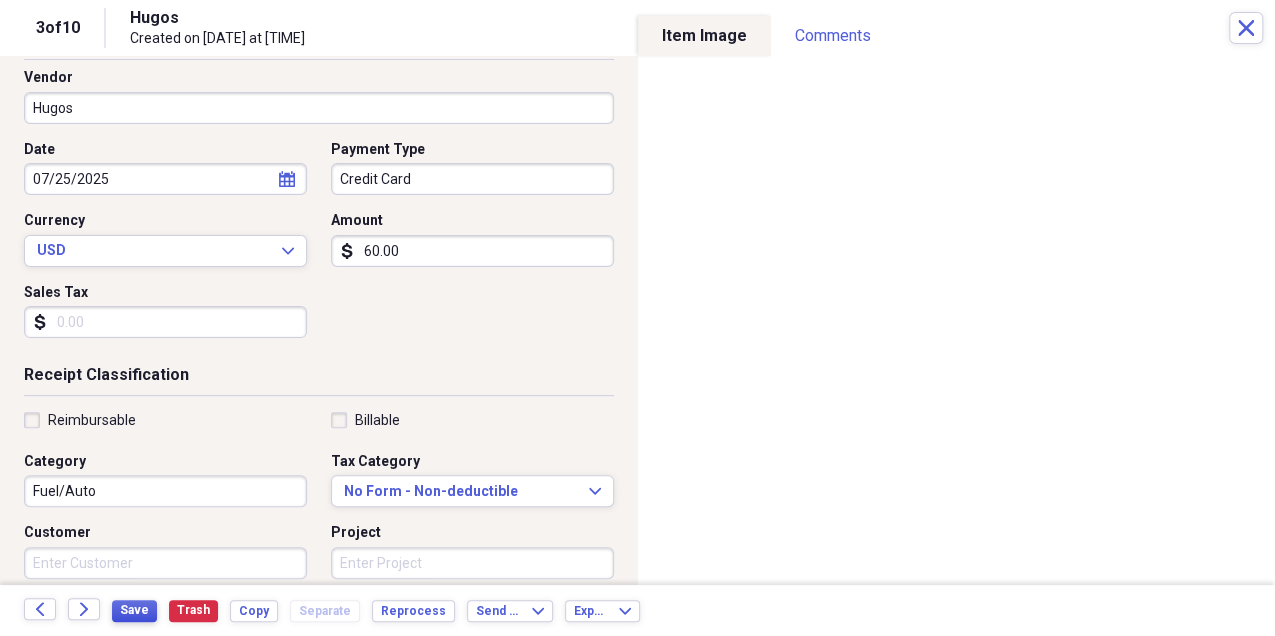 click on "Save" at bounding box center [134, 610] 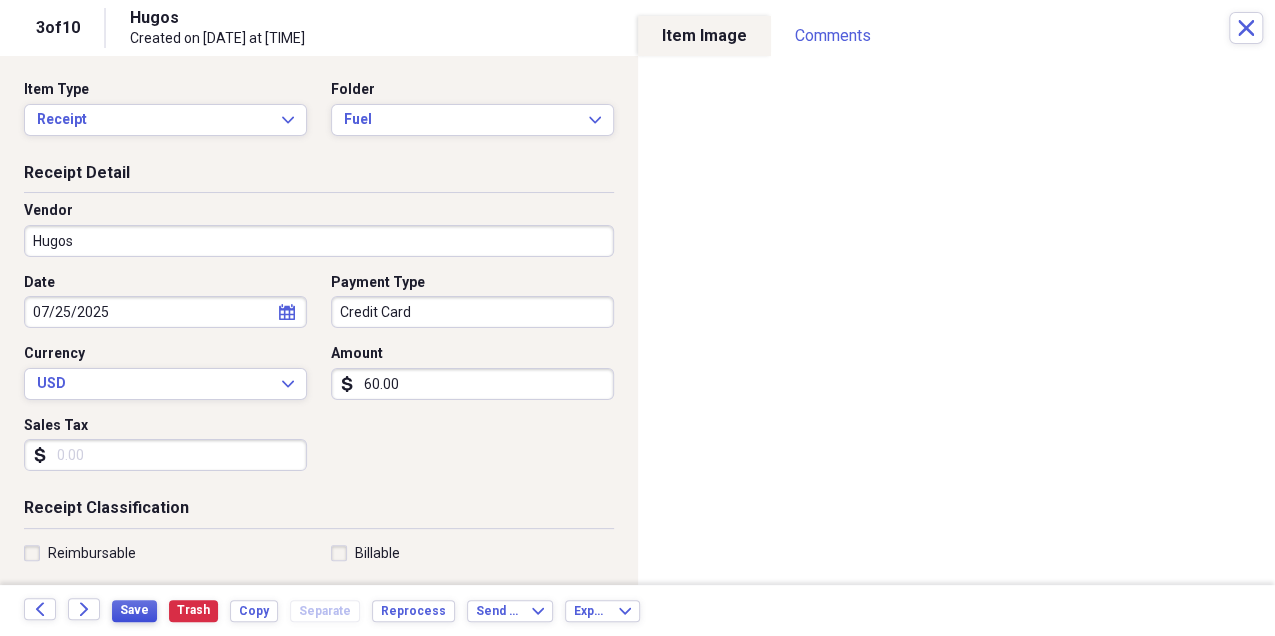 scroll, scrollTop: 0, scrollLeft: 0, axis: both 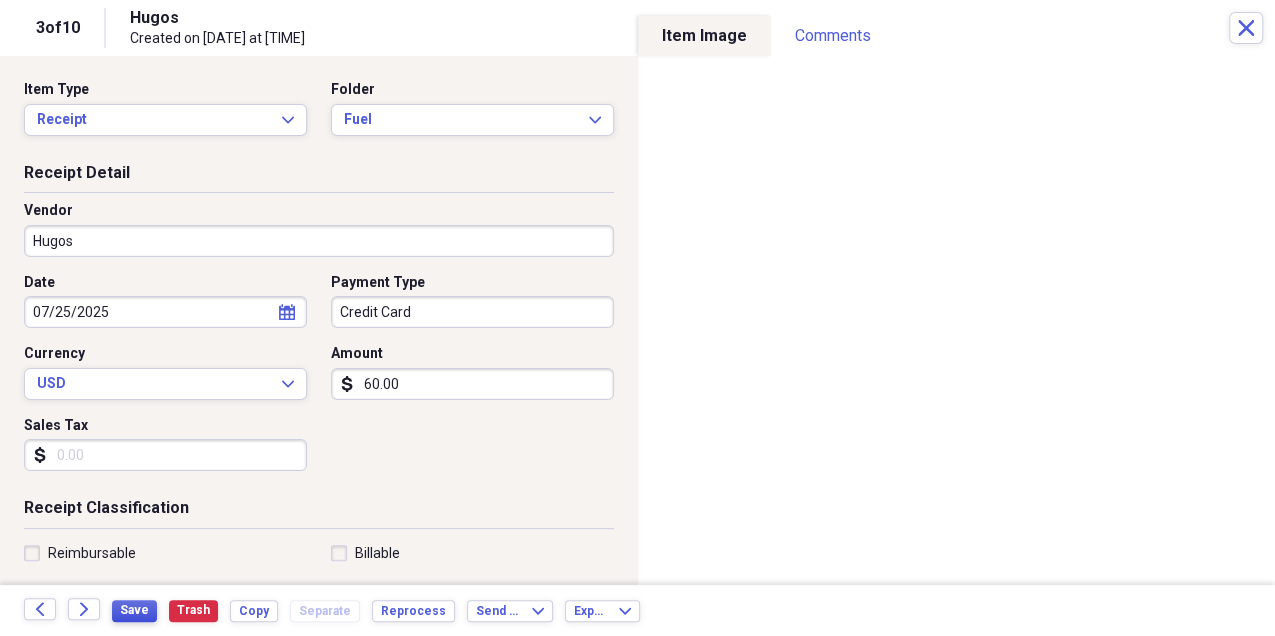 click on "Save" at bounding box center (134, 611) 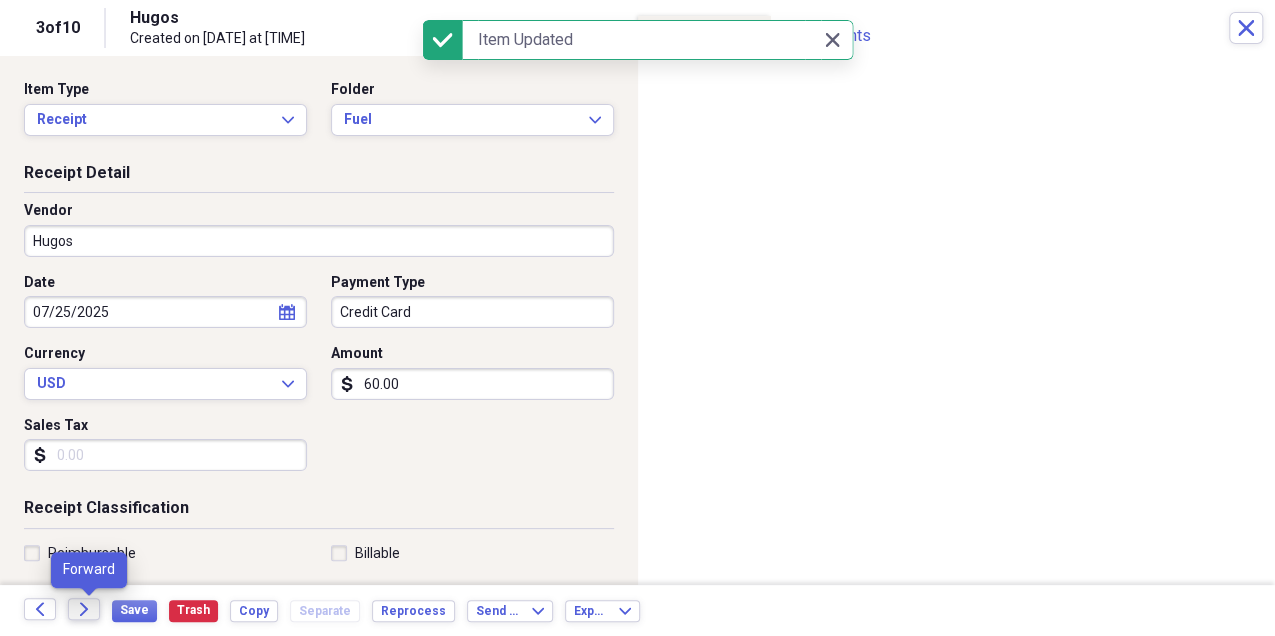 click on "Forward" at bounding box center (84, 609) 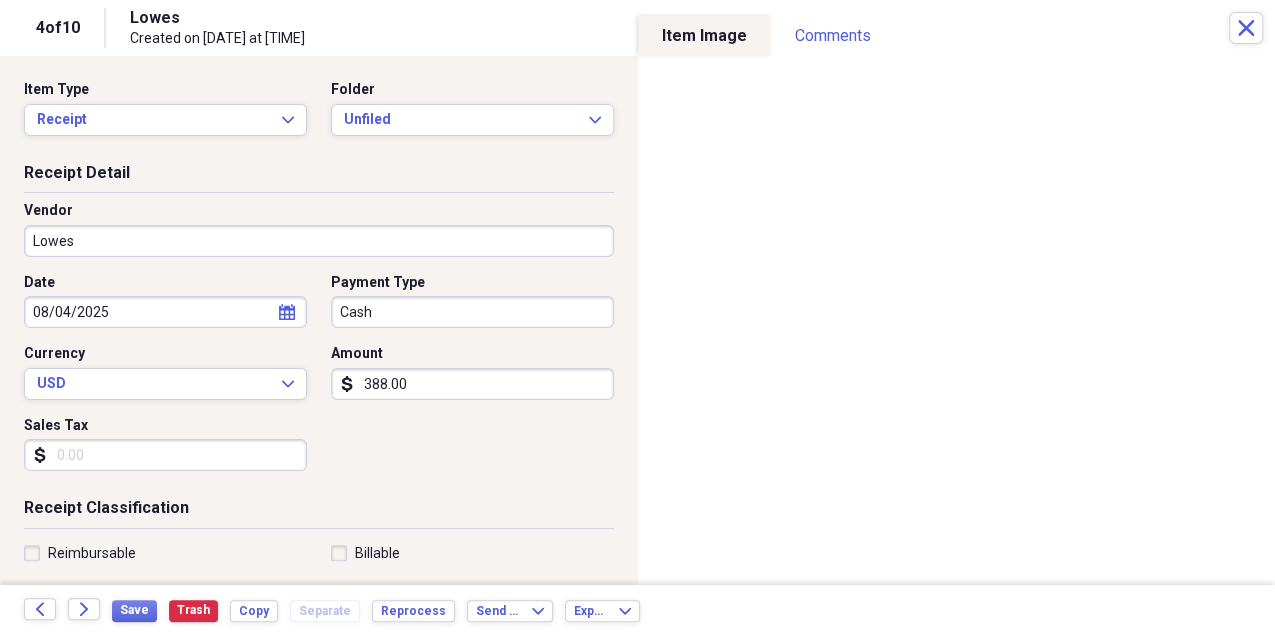 click on "388.00" at bounding box center [472, 384] 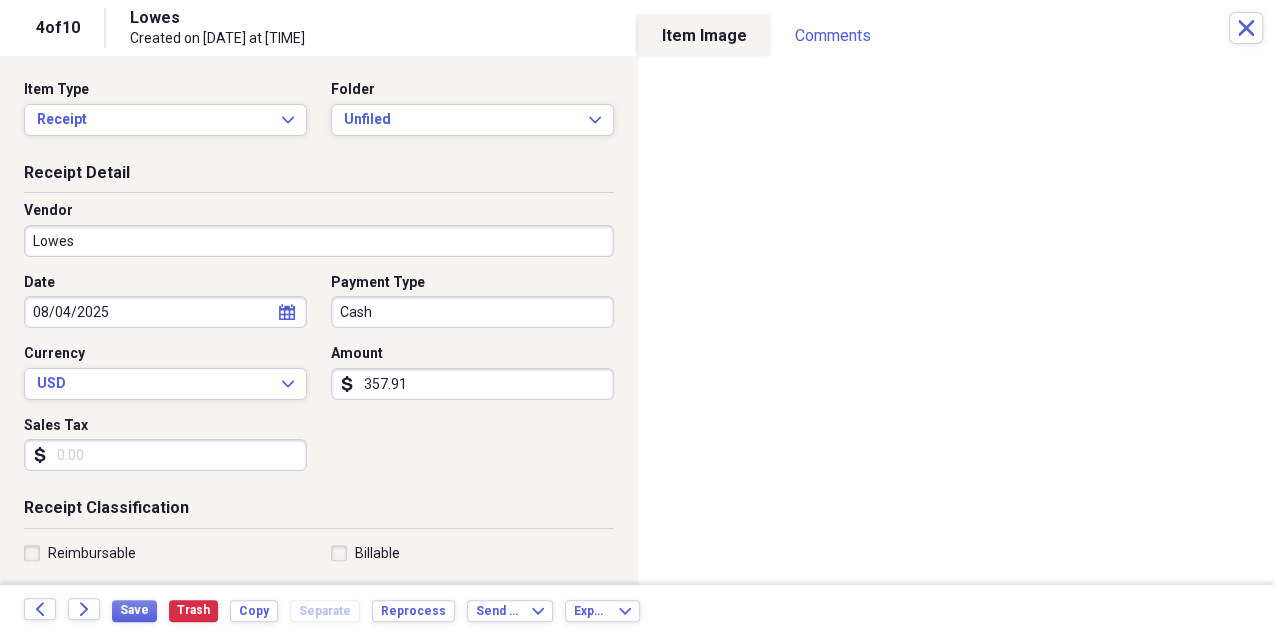 type on "357.91" 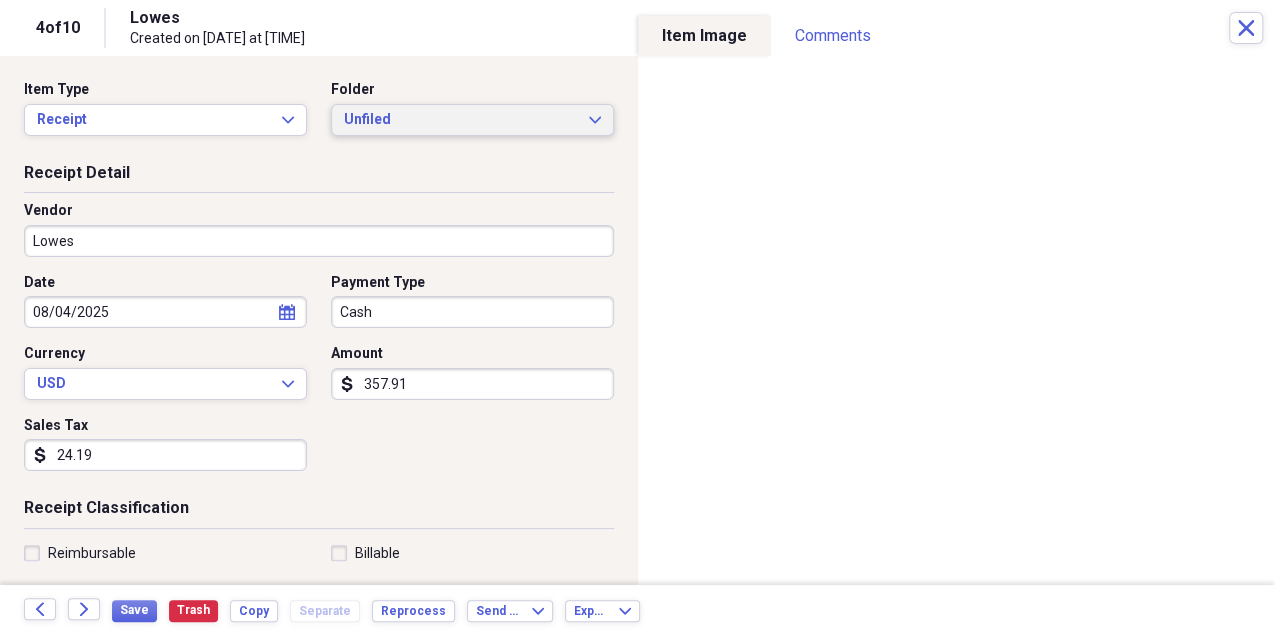 type on "24.19" 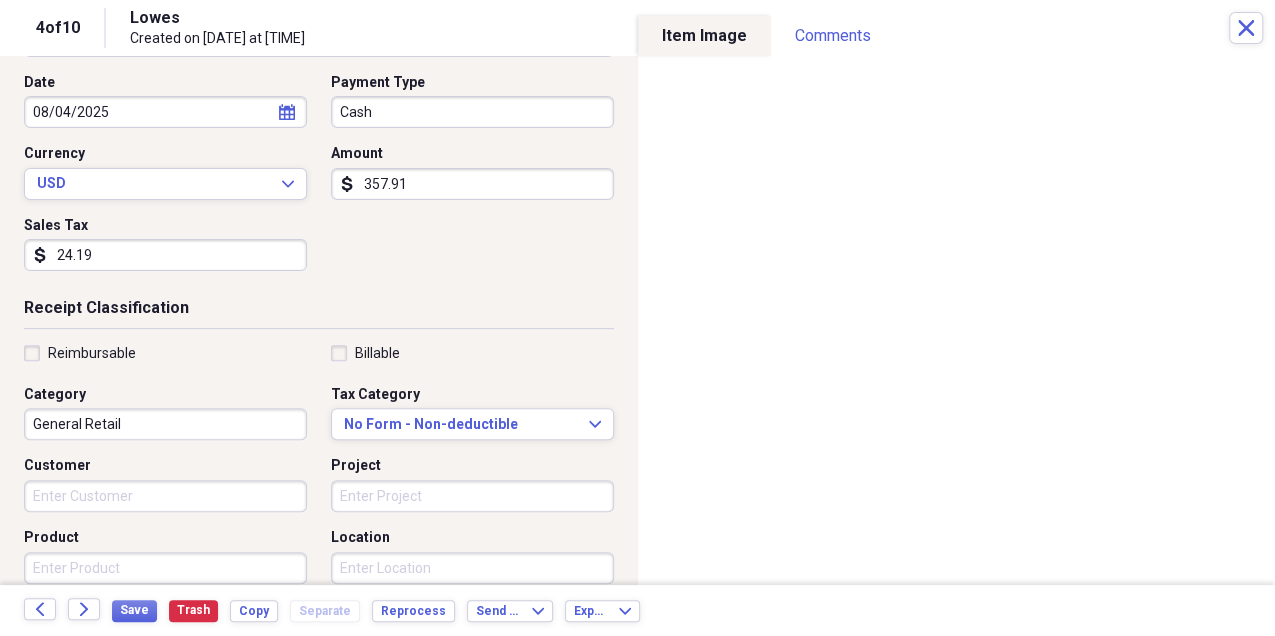 scroll, scrollTop: 0, scrollLeft: 0, axis: both 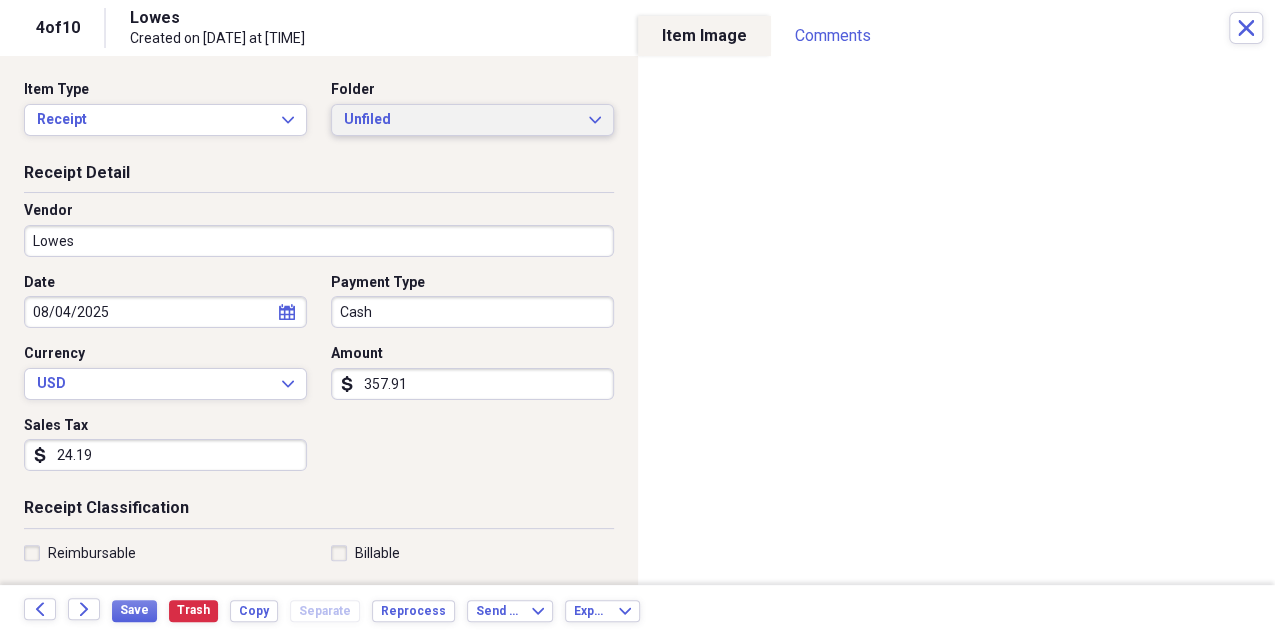 click on "Unfiled Expand" at bounding box center [472, 120] 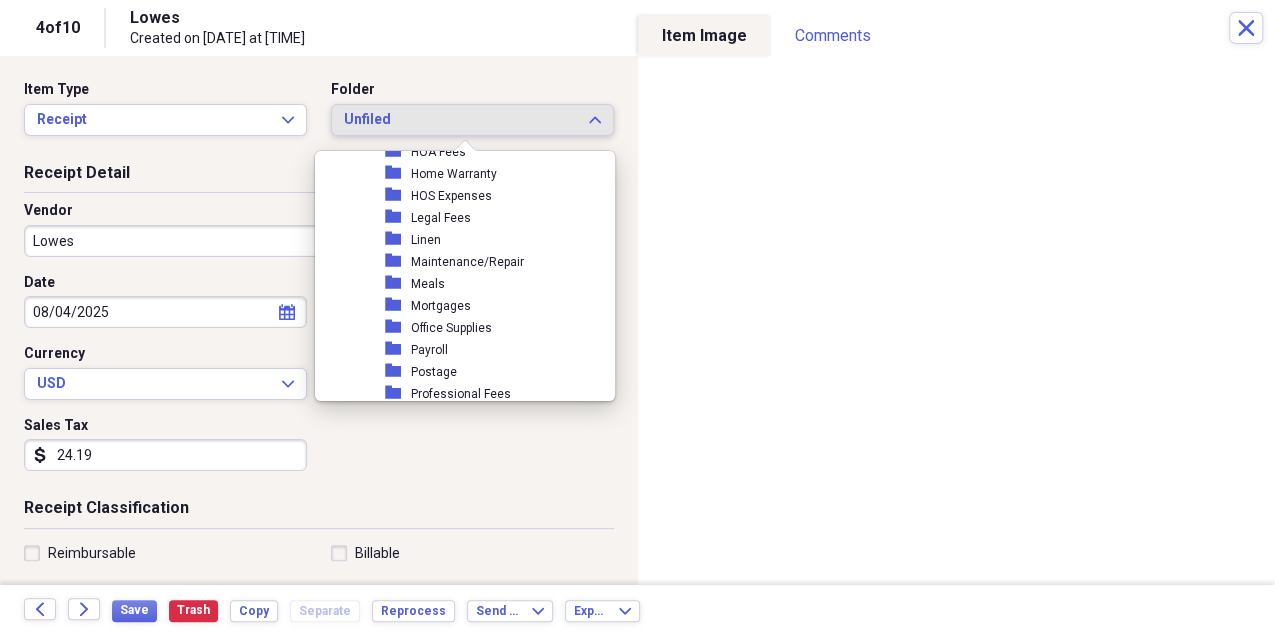 scroll, scrollTop: 400, scrollLeft: 0, axis: vertical 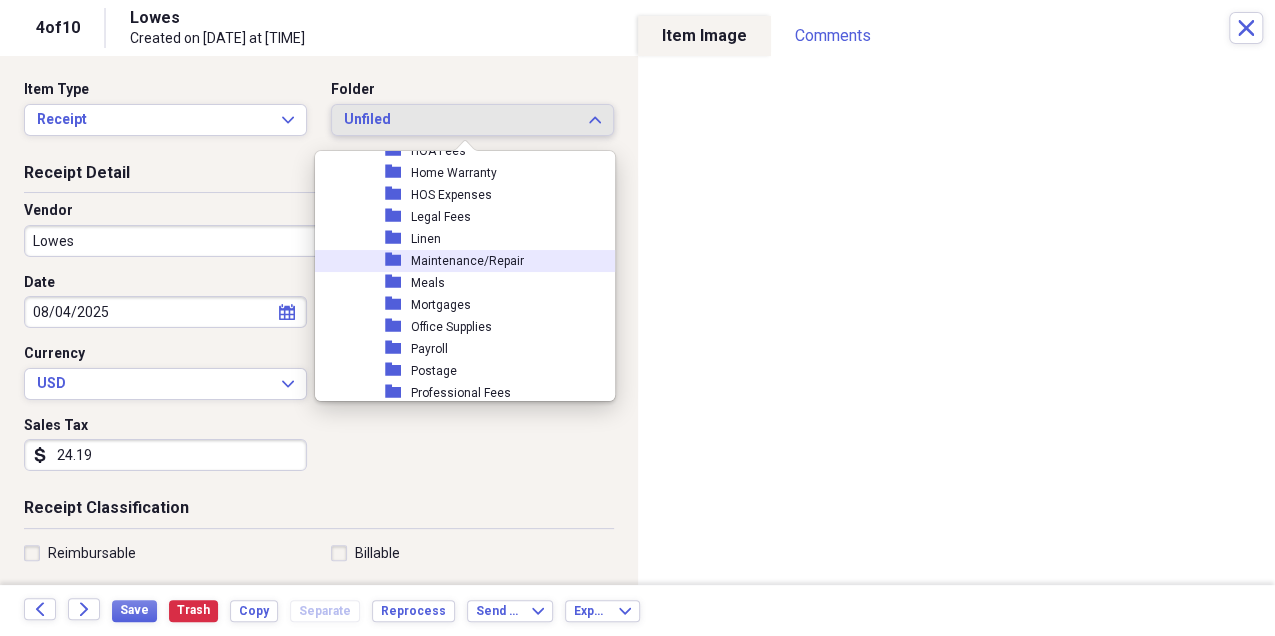click on "Maintenance/Repair" at bounding box center (467, 261) 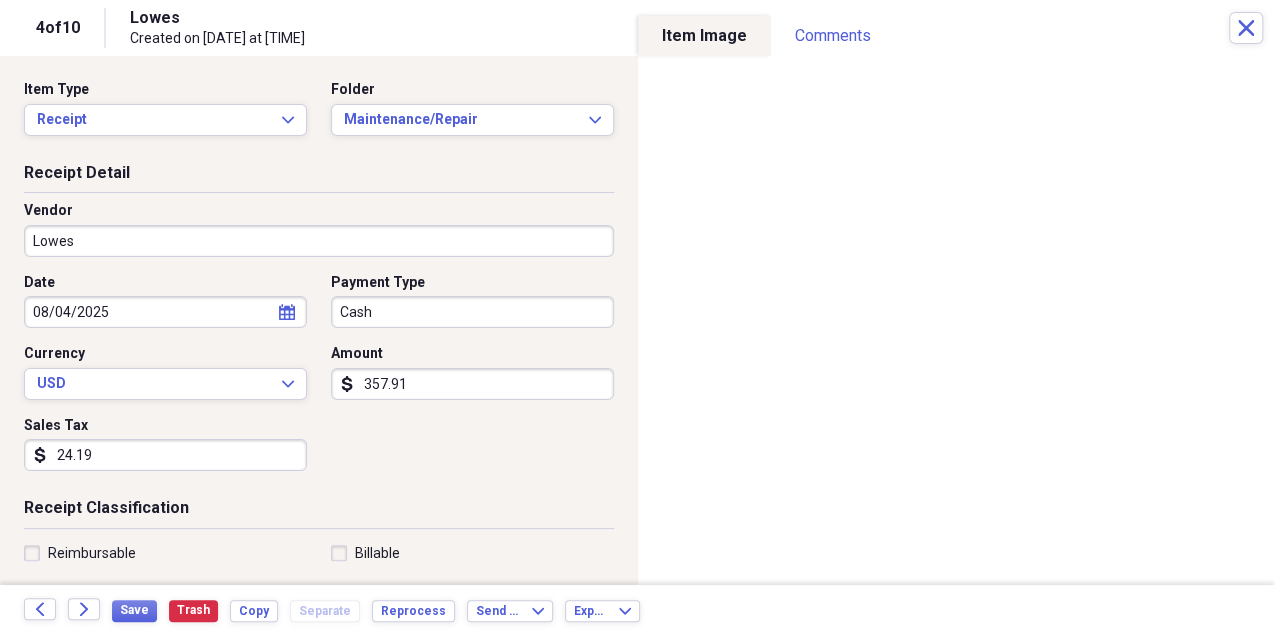 click on "Cash" at bounding box center [472, 312] 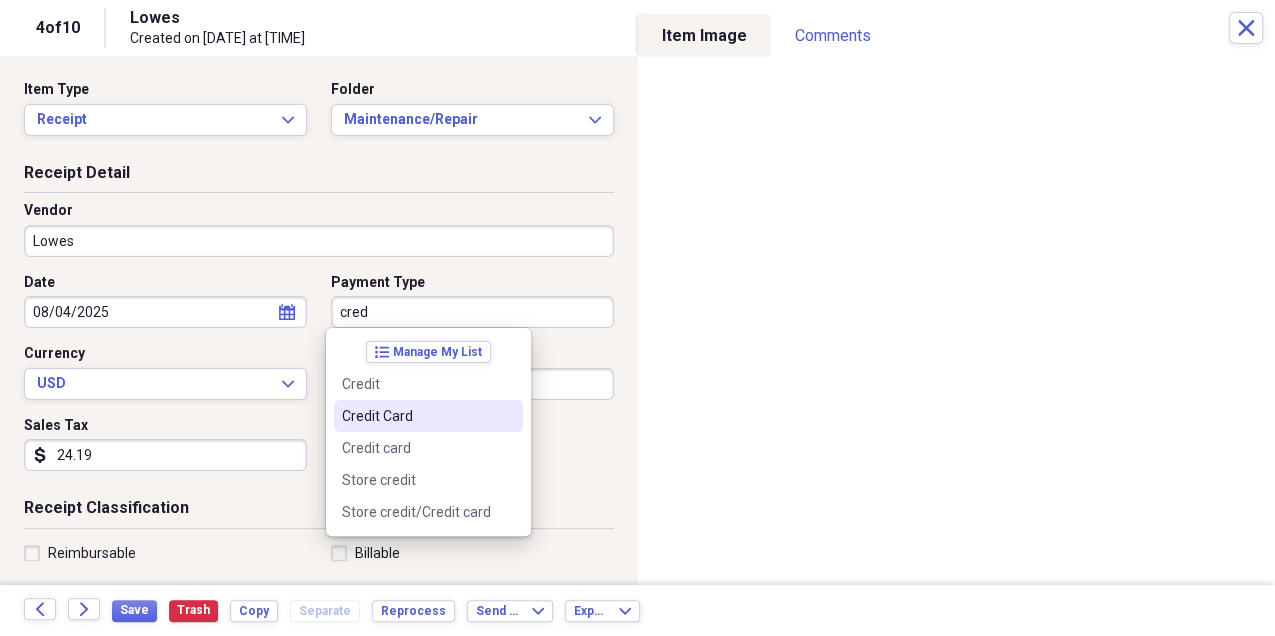click on "Credit Card" at bounding box center (428, 416) 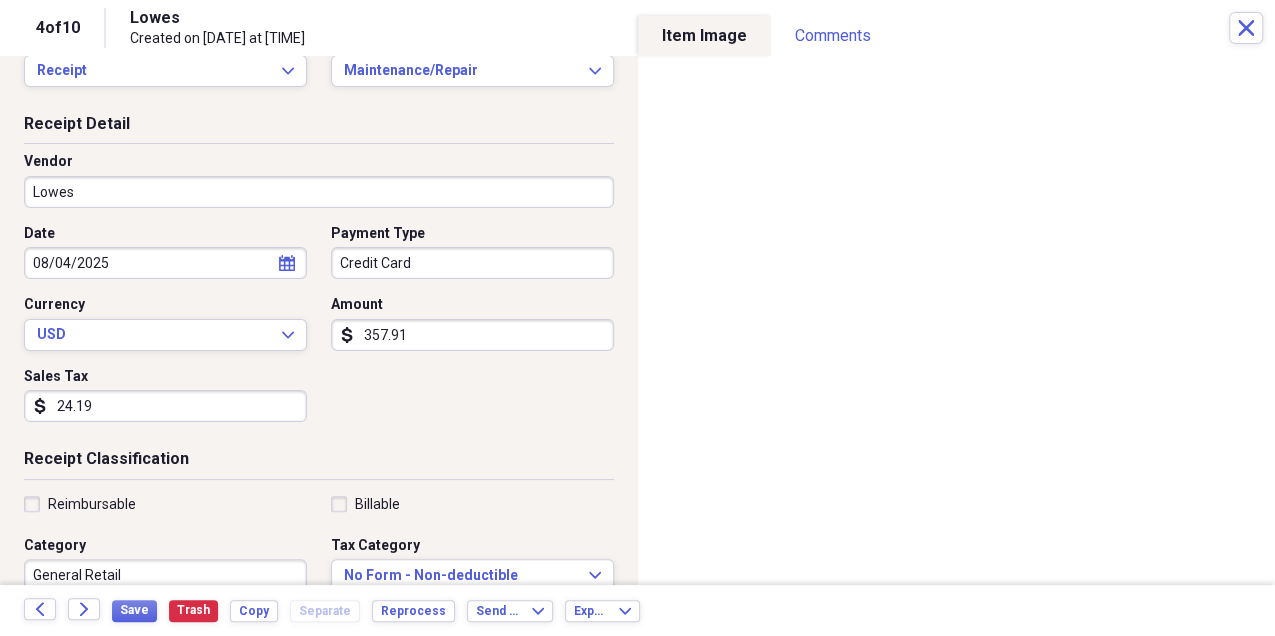 scroll, scrollTop: 200, scrollLeft: 0, axis: vertical 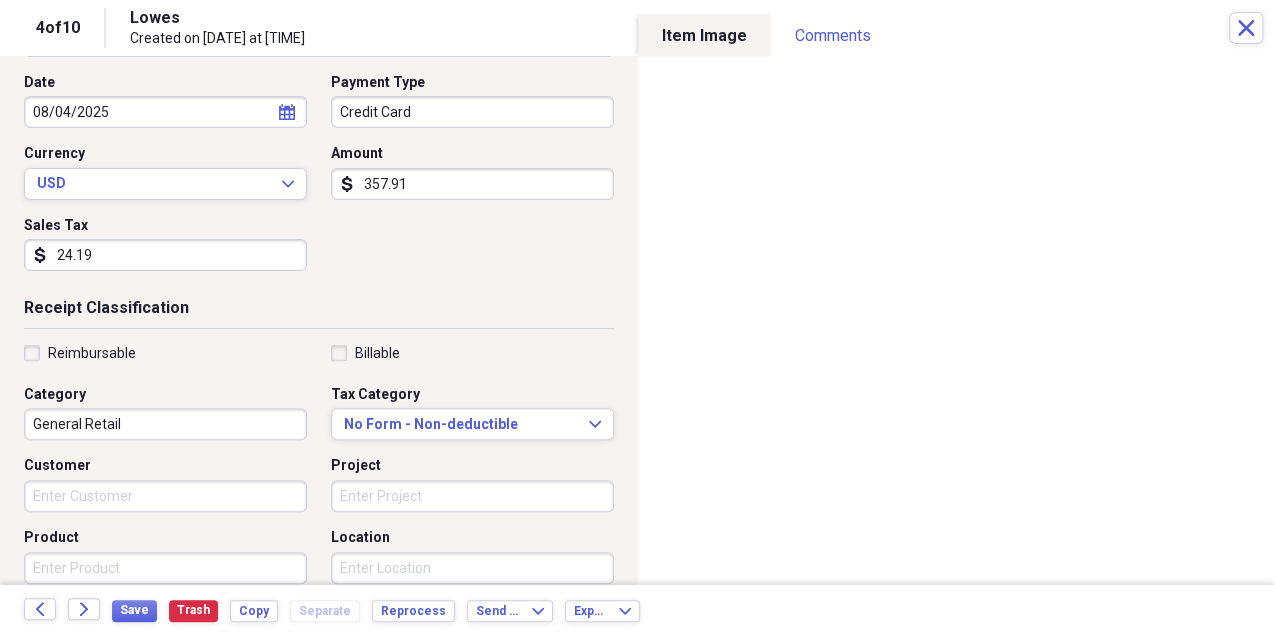 click on "General Retail" at bounding box center [165, 424] 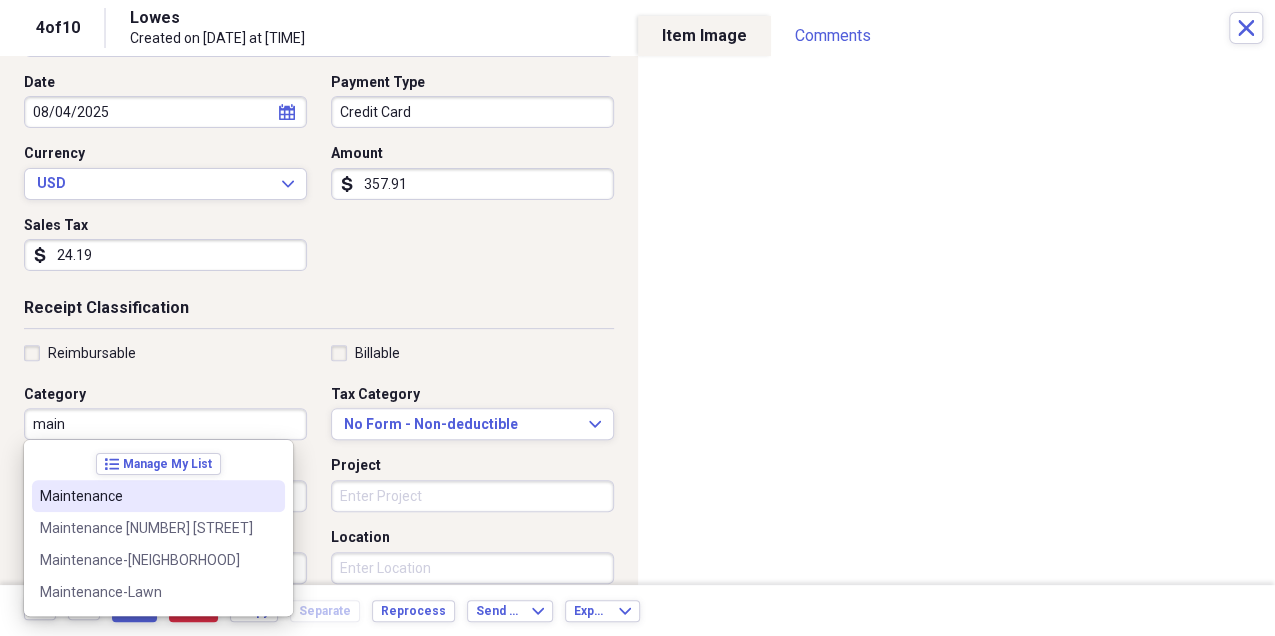 type on "Maintenance" 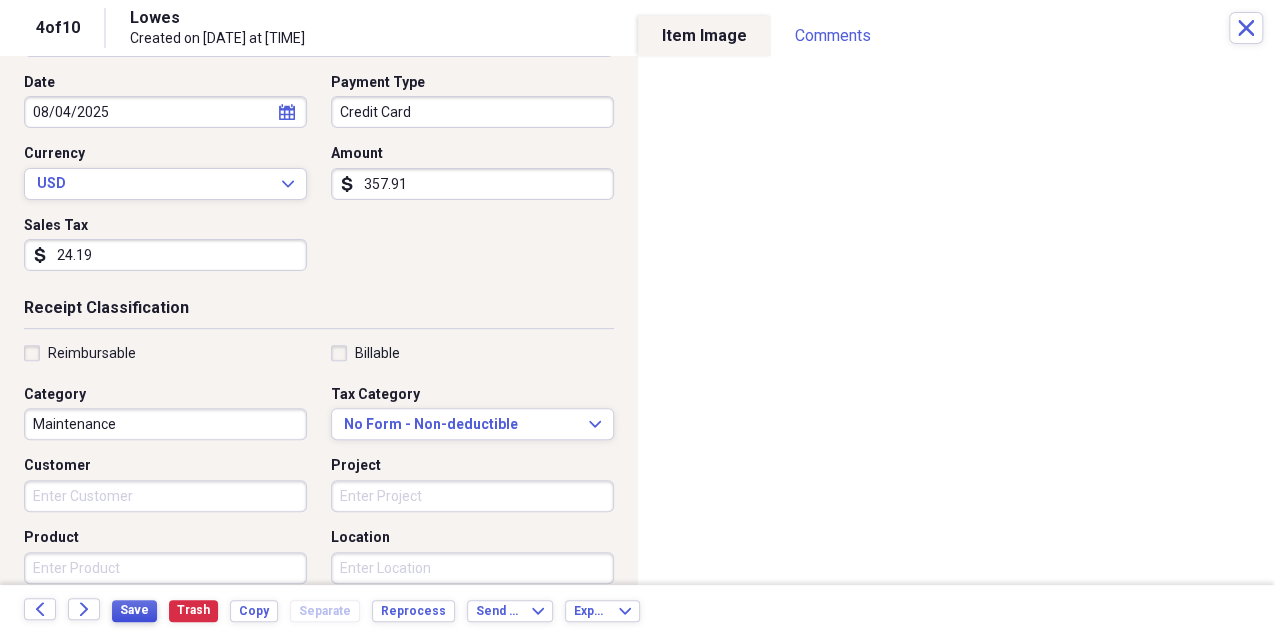 click on "Save" at bounding box center (134, 610) 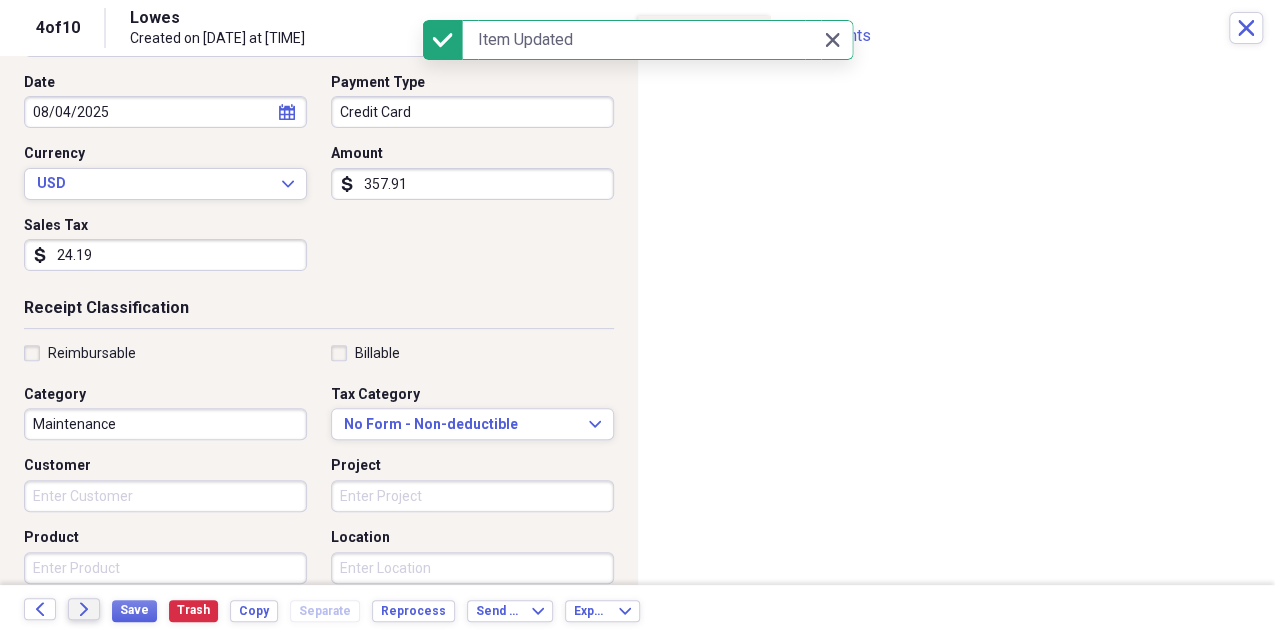 click on "Forward" 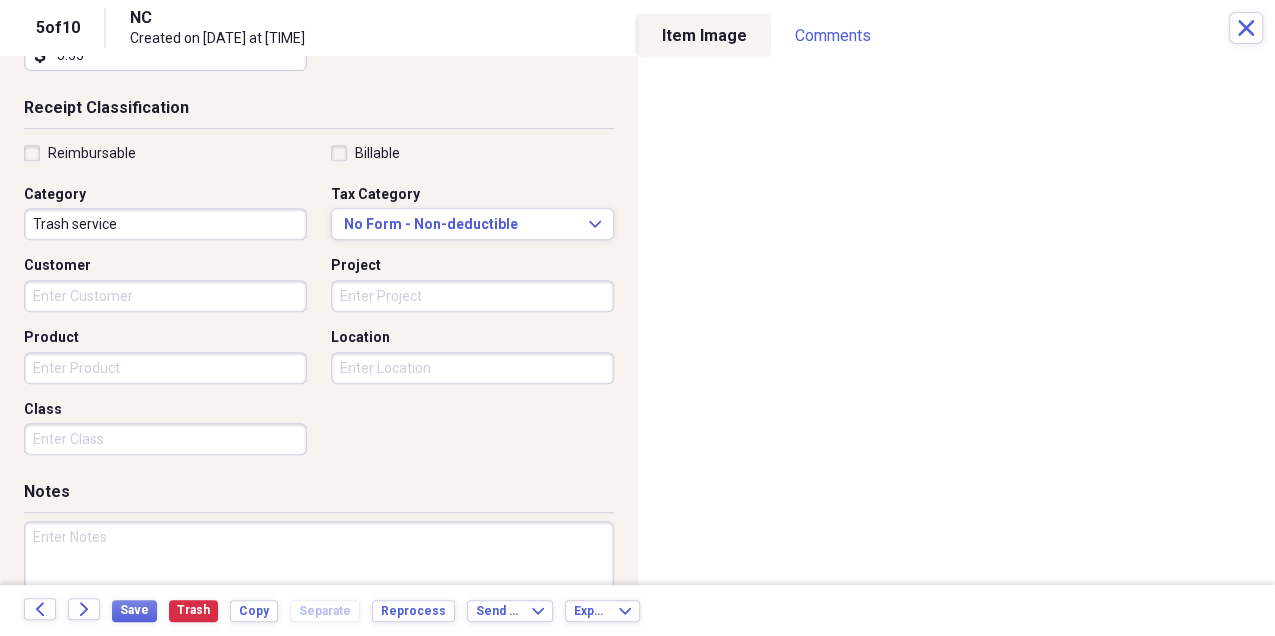 scroll, scrollTop: 0, scrollLeft: 0, axis: both 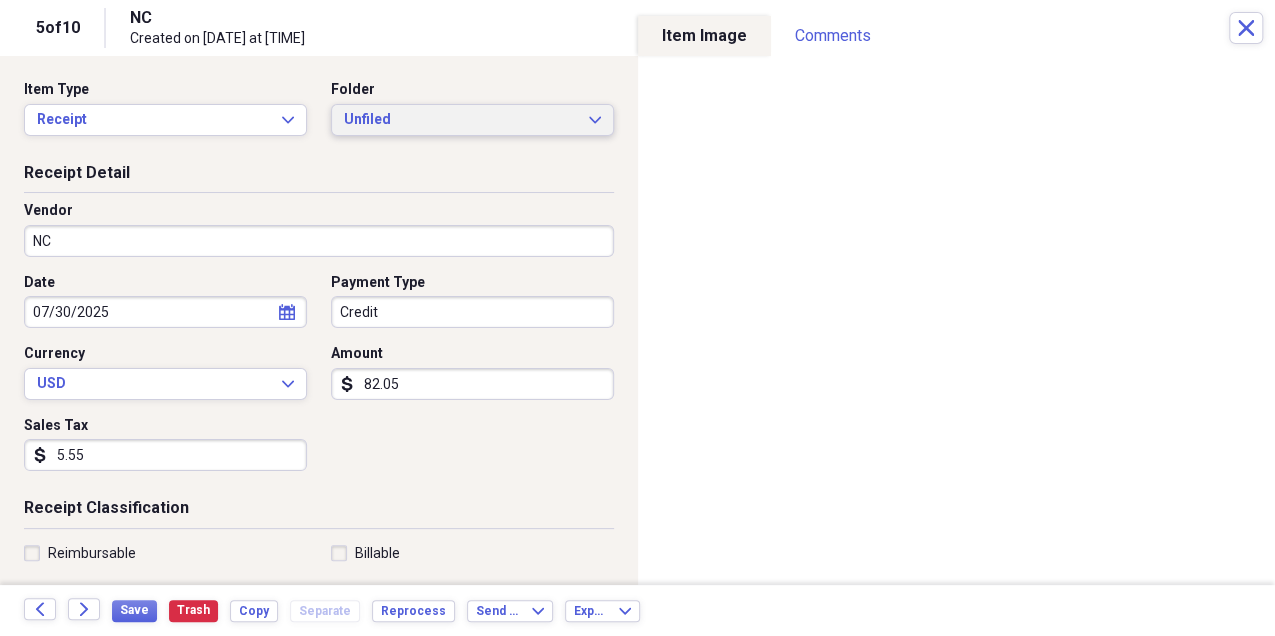 click on "Unfiled Expand" at bounding box center (472, 120) 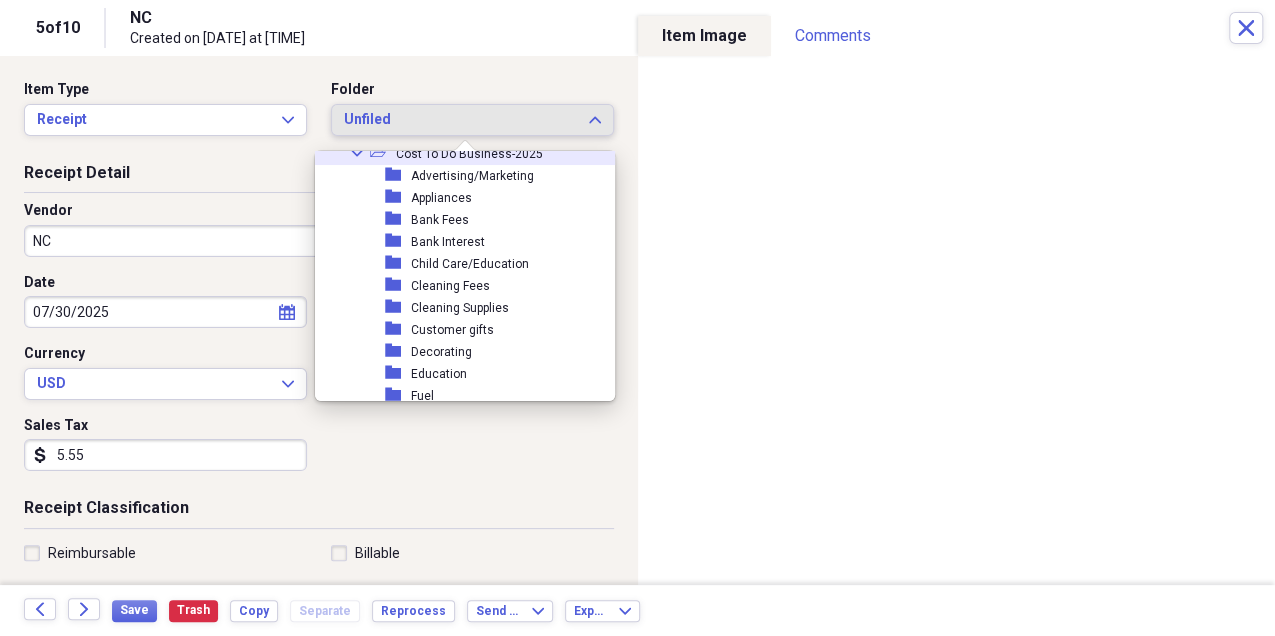 scroll, scrollTop: 200, scrollLeft: 0, axis: vertical 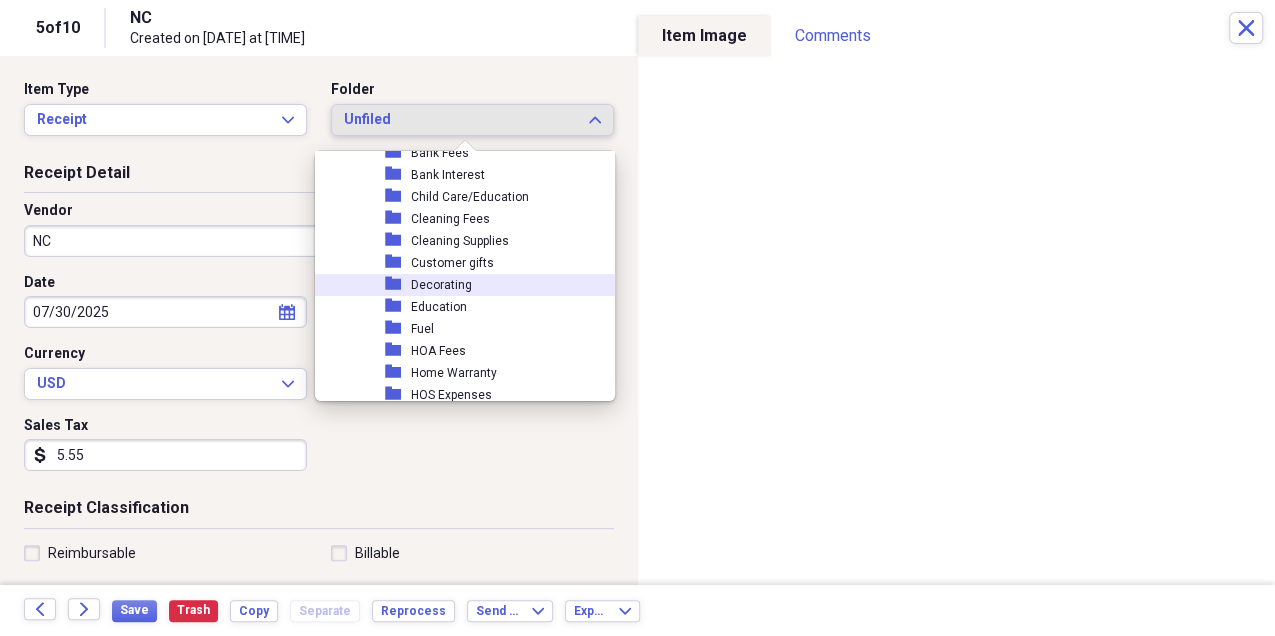 click on "folder Decorating" at bounding box center [479, 285] 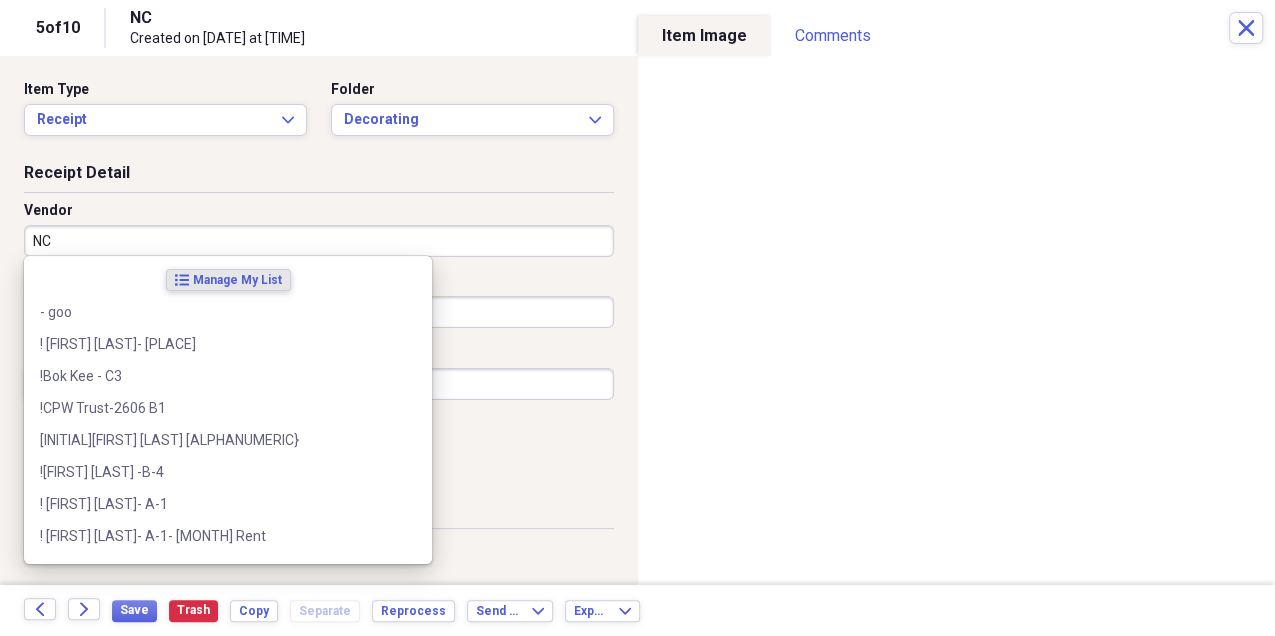 click on "NC" at bounding box center (319, 241) 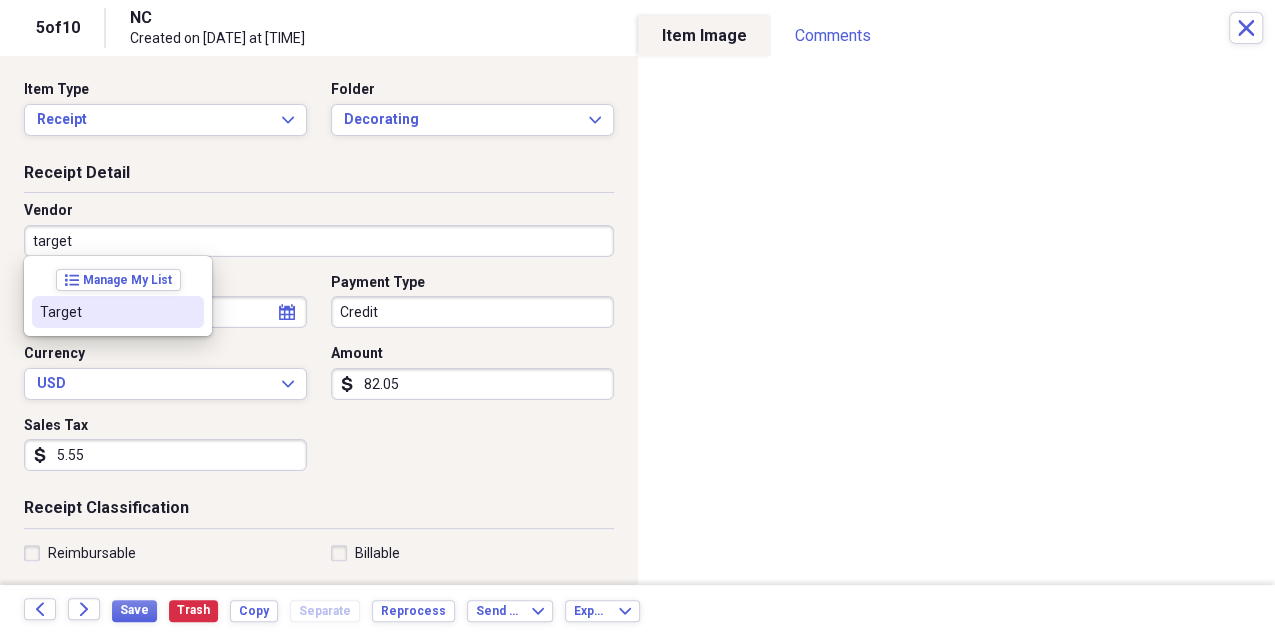 click on "Target" at bounding box center [106, 312] 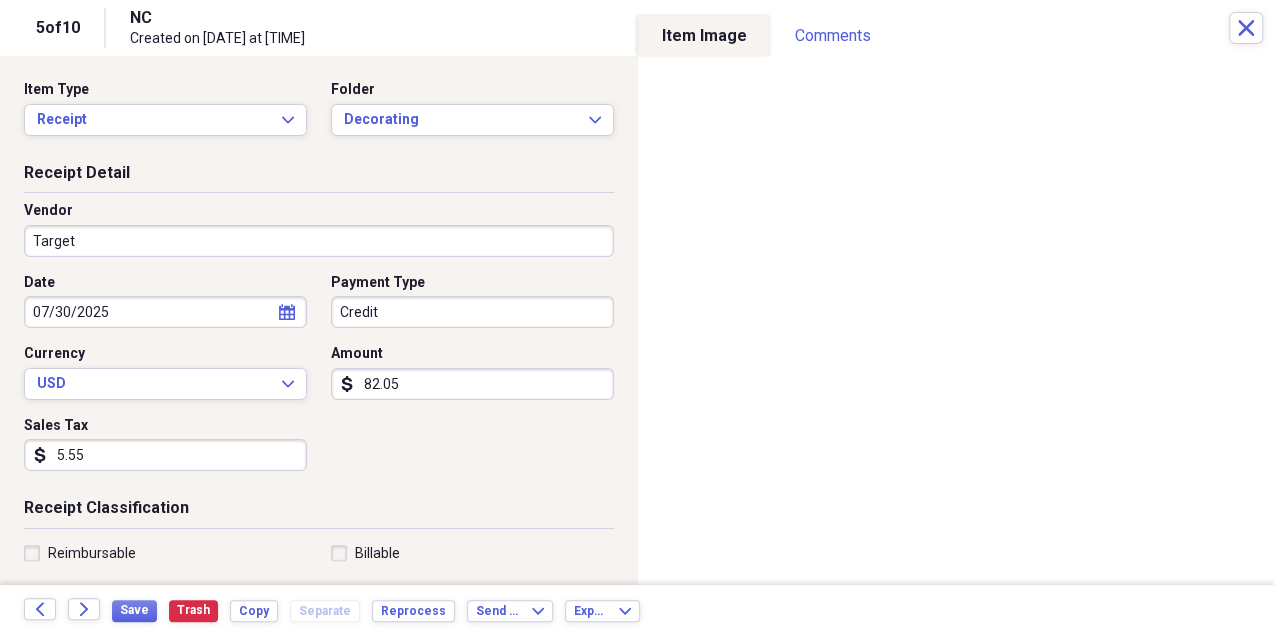 type on "Linen" 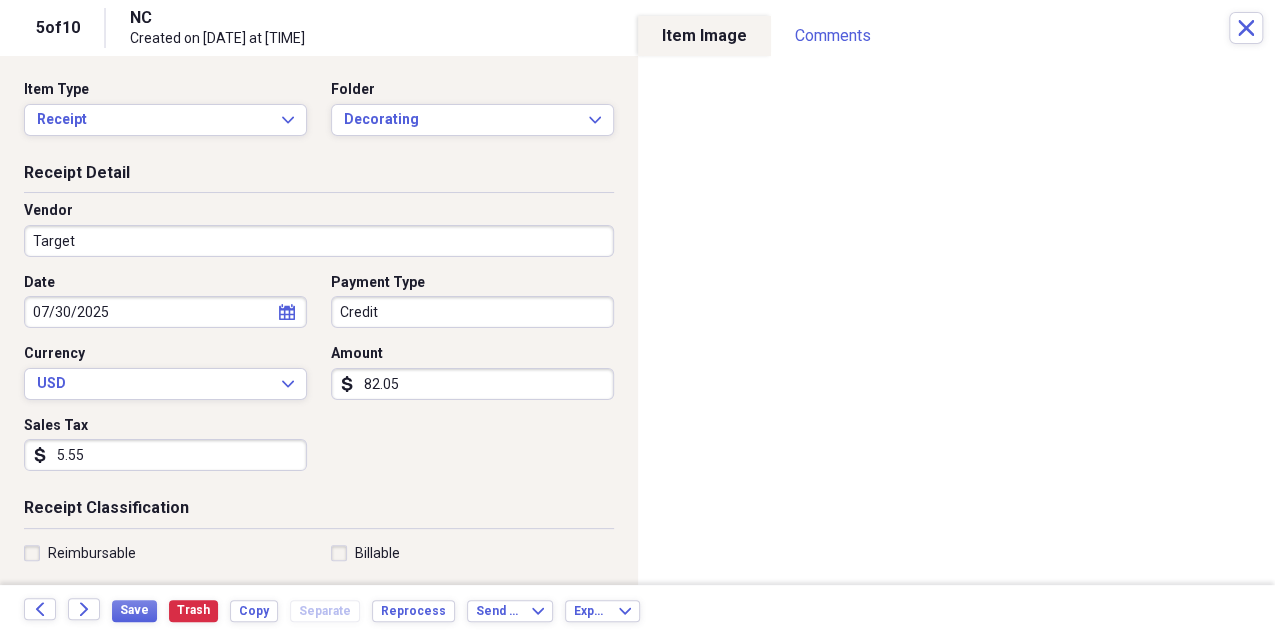 click on "Credit" at bounding box center (472, 312) 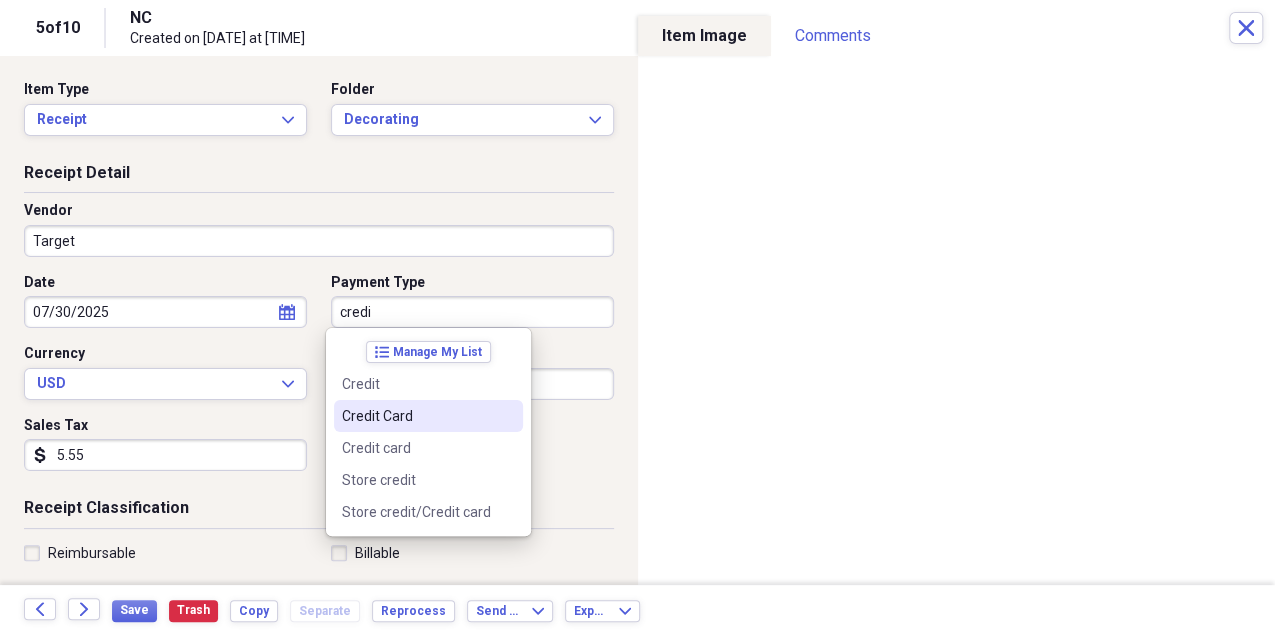 click on "Credit Card" at bounding box center (416, 416) 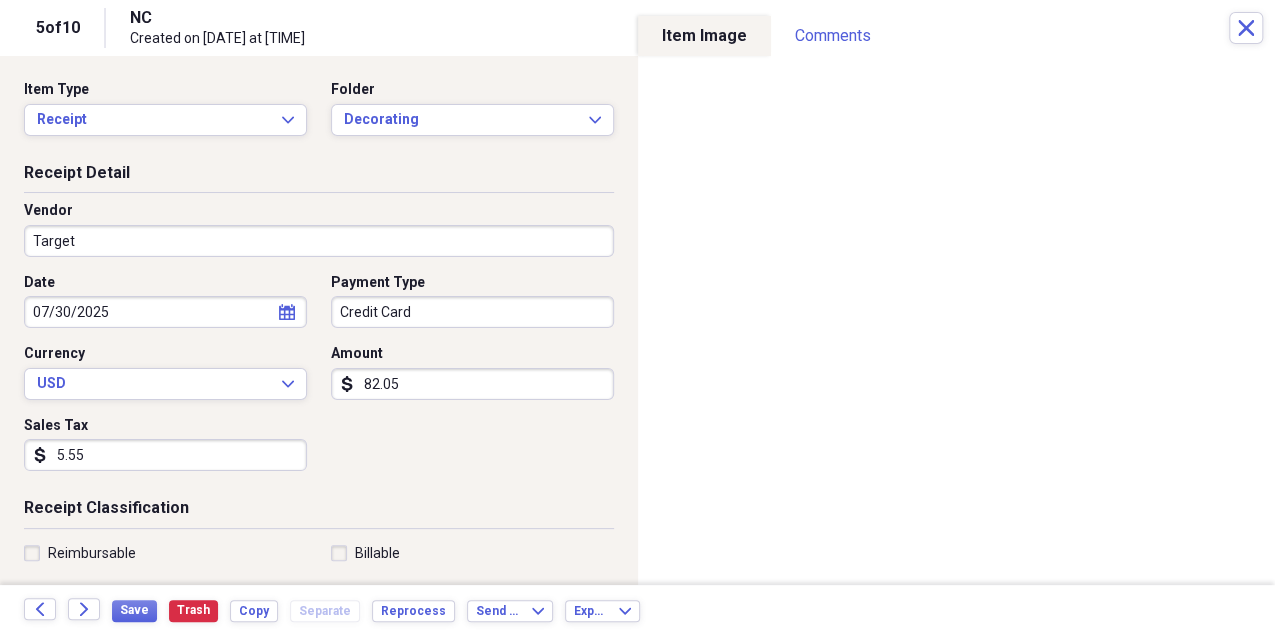 click on "82.05" at bounding box center (472, 384) 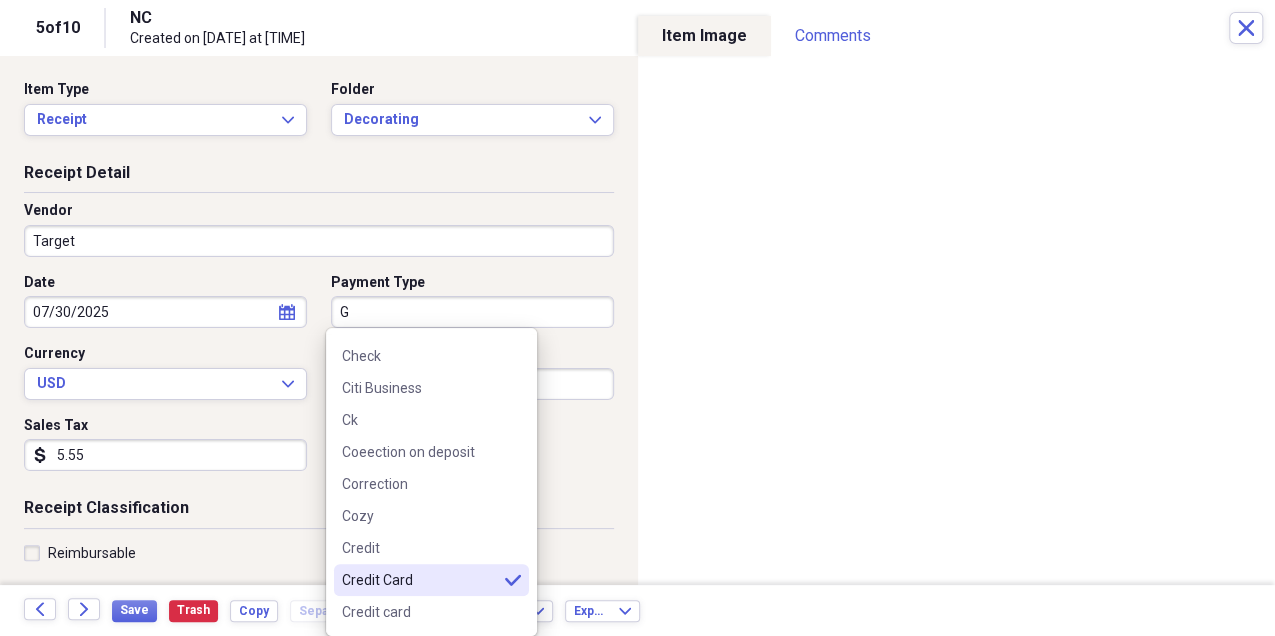 scroll, scrollTop: 0, scrollLeft: 0, axis: both 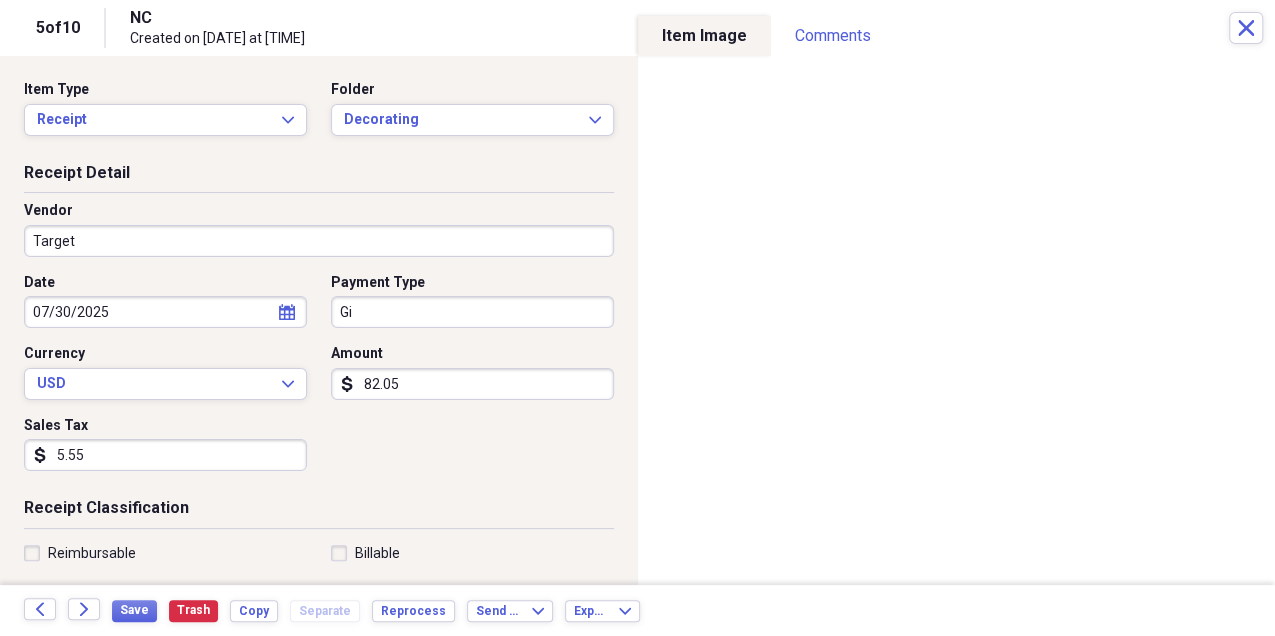 type on "G" 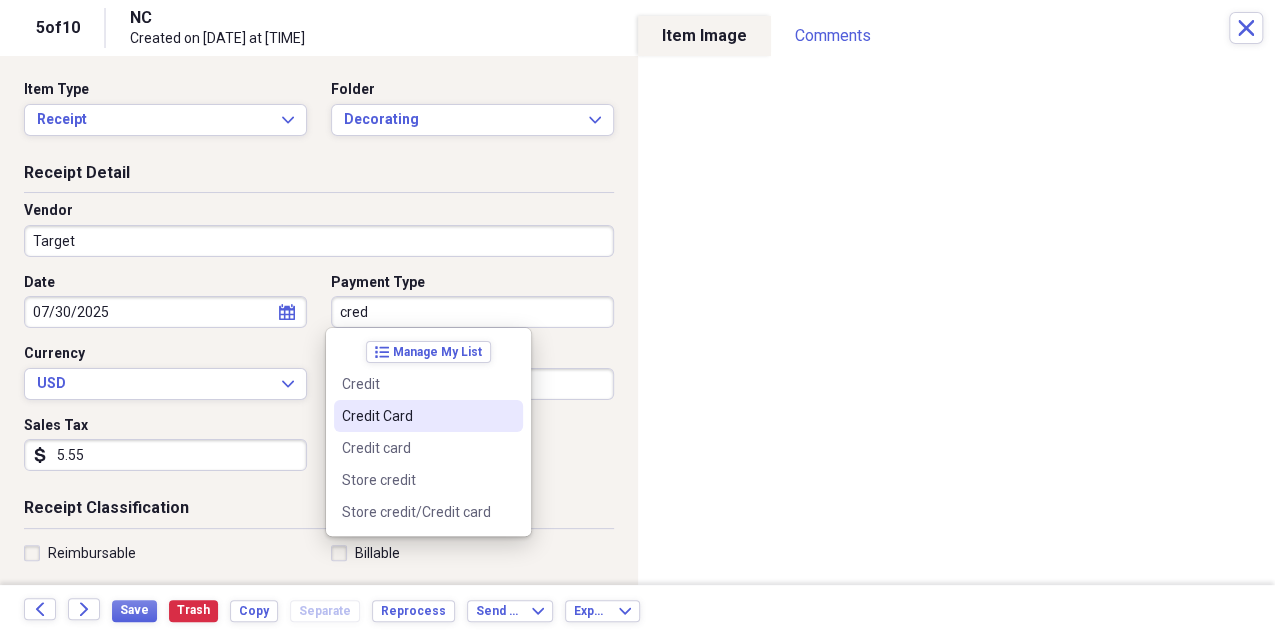 click on "Credit Card" at bounding box center (416, 416) 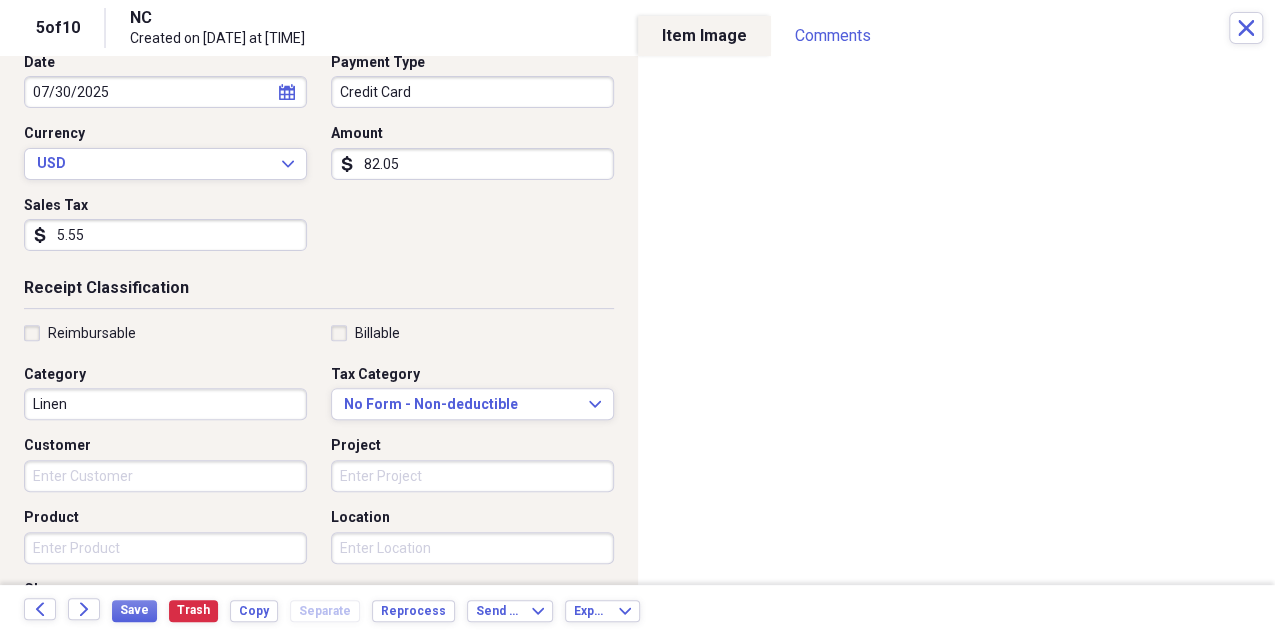 scroll, scrollTop: 266, scrollLeft: 0, axis: vertical 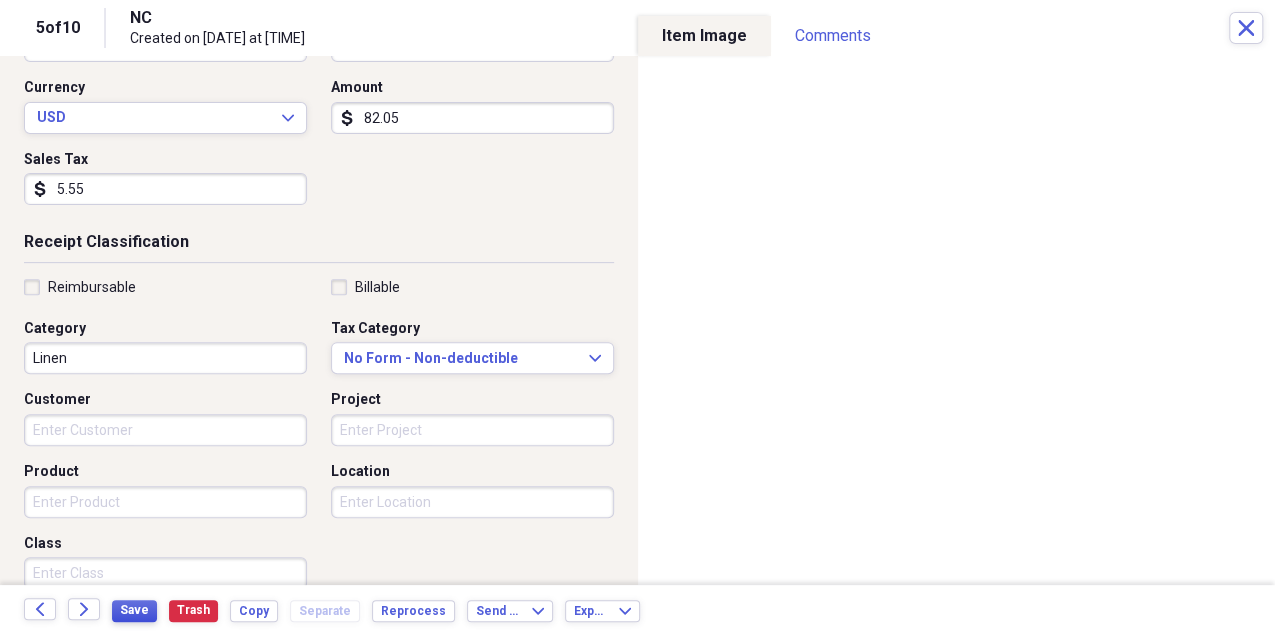 click on "Save" at bounding box center (134, 611) 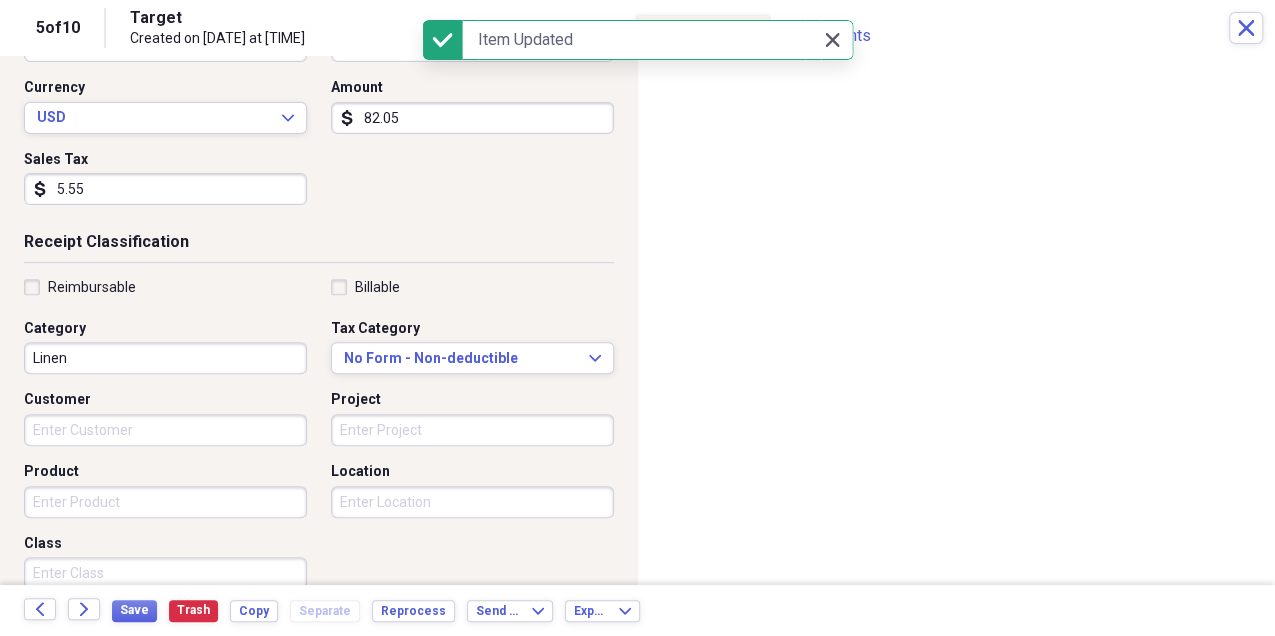 click on "Close" 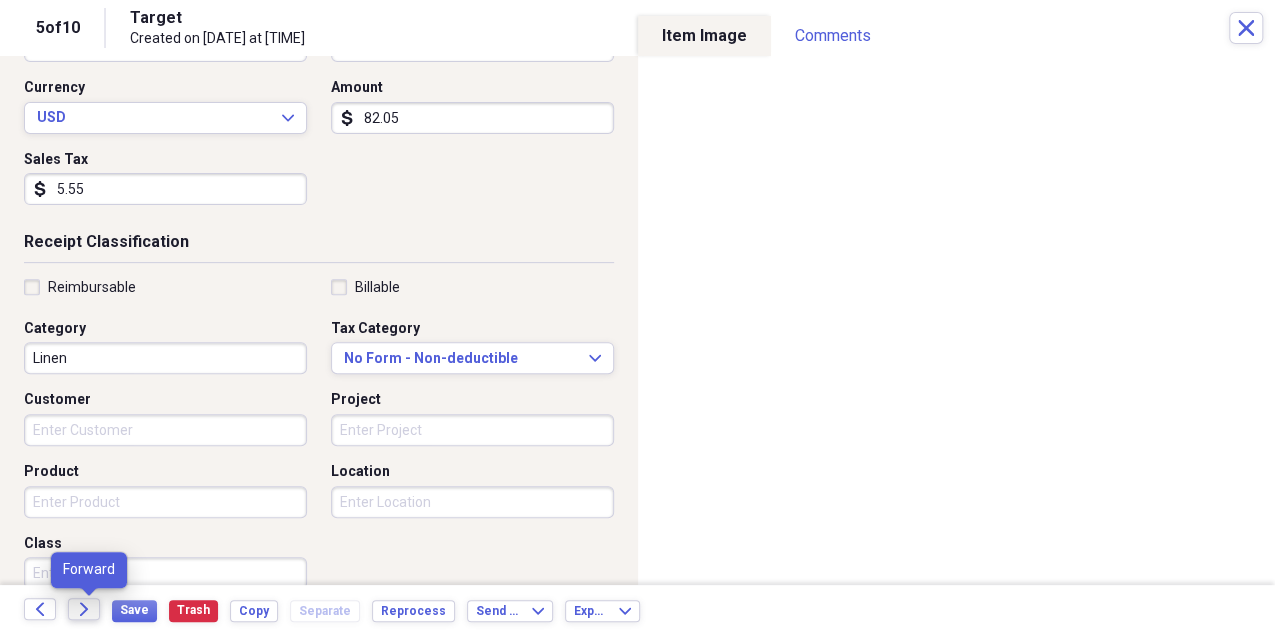 click on "Forward" at bounding box center (84, 609) 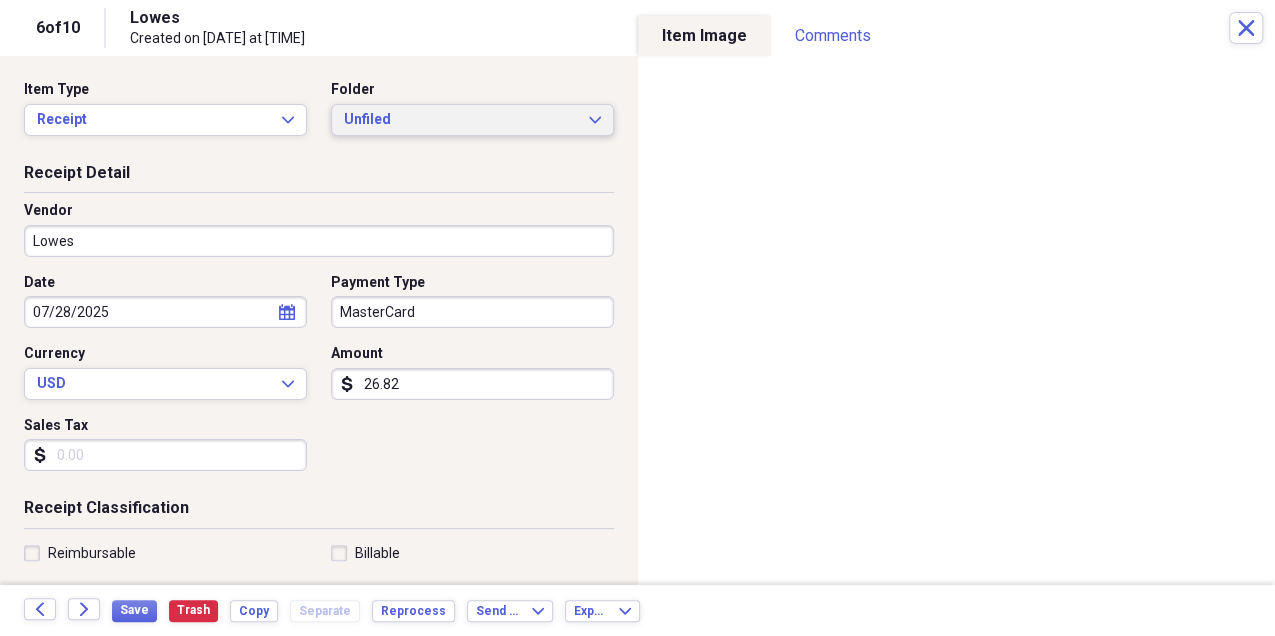 click on "Unfiled" at bounding box center (460, 120) 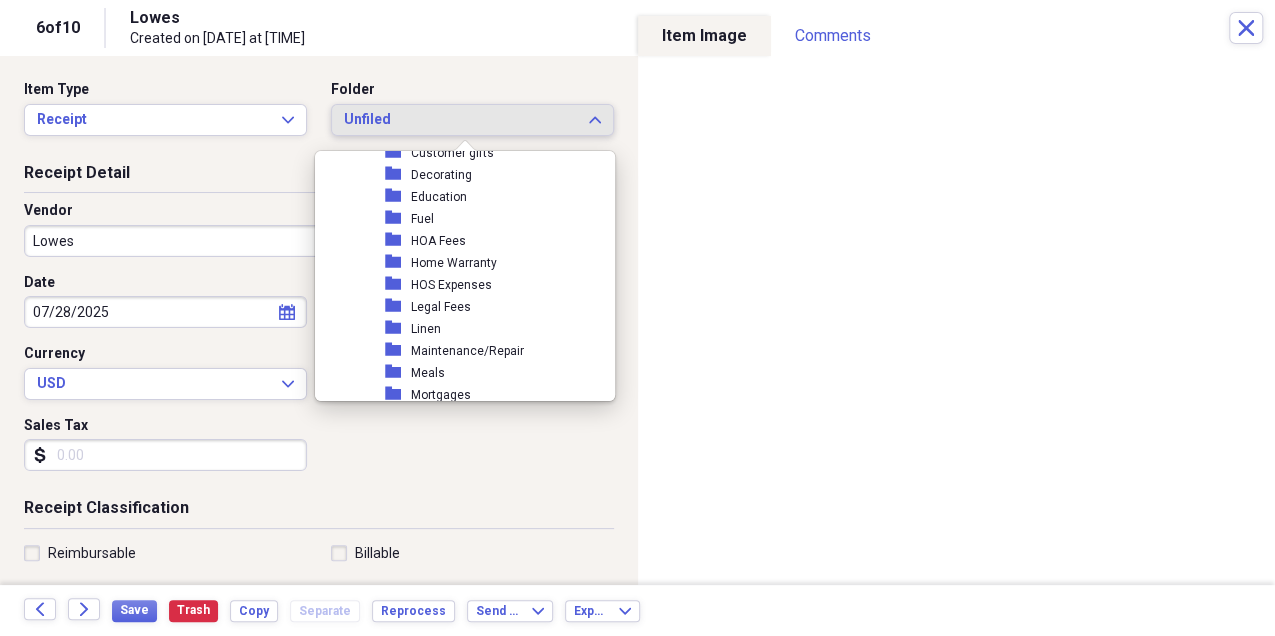 scroll, scrollTop: 333, scrollLeft: 0, axis: vertical 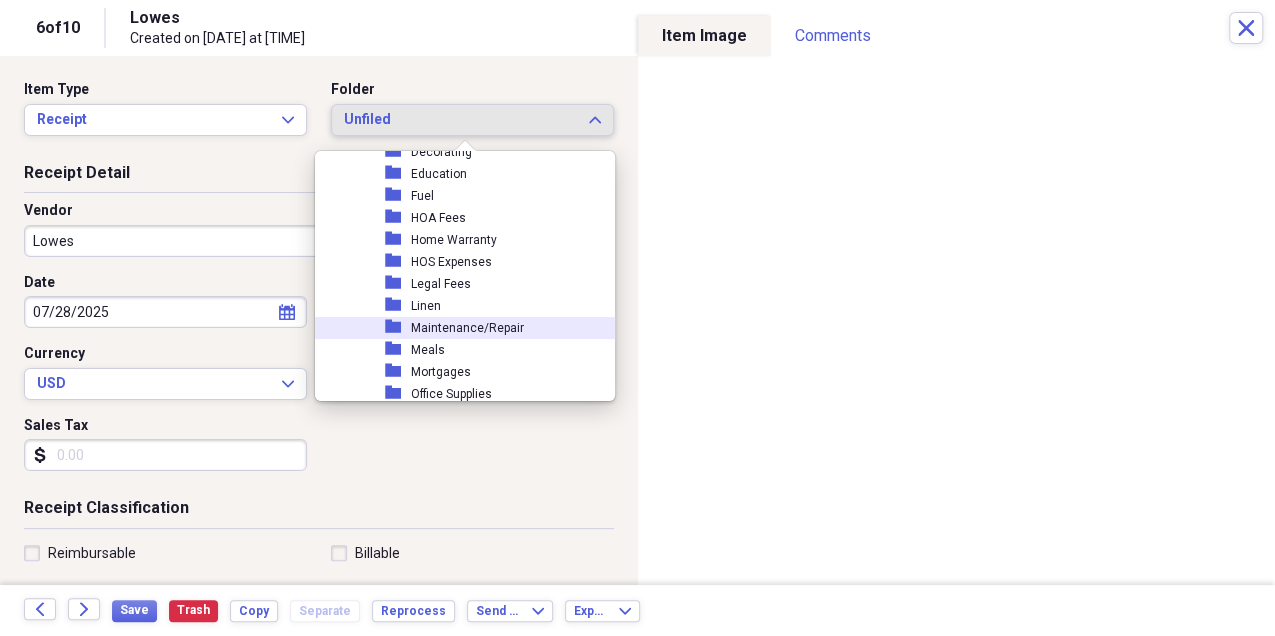 click on "Maintenance/Repair" at bounding box center (467, 328) 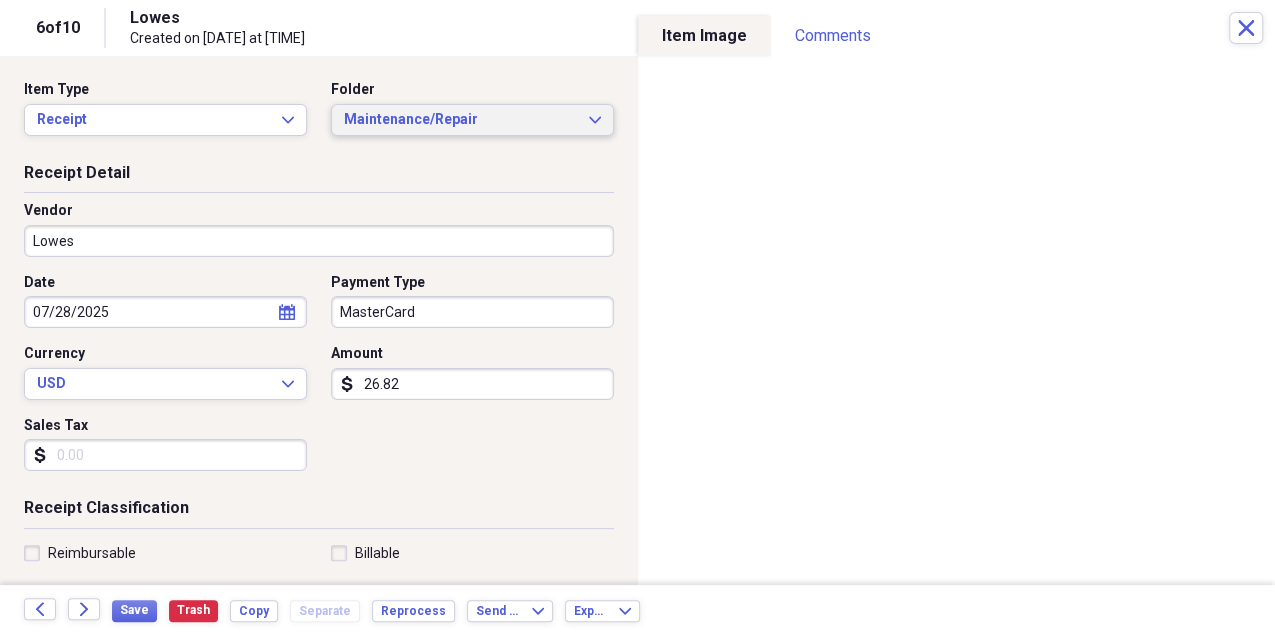 click on "Maintenance/Repair" at bounding box center (460, 120) 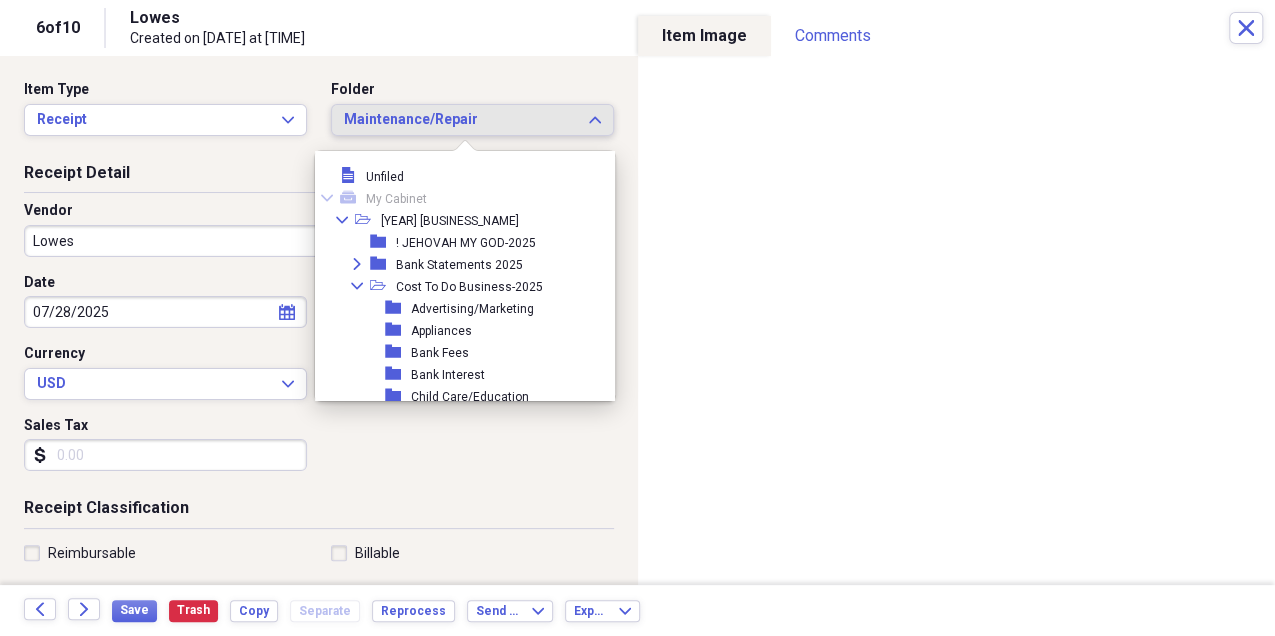 scroll, scrollTop: 390, scrollLeft: 0, axis: vertical 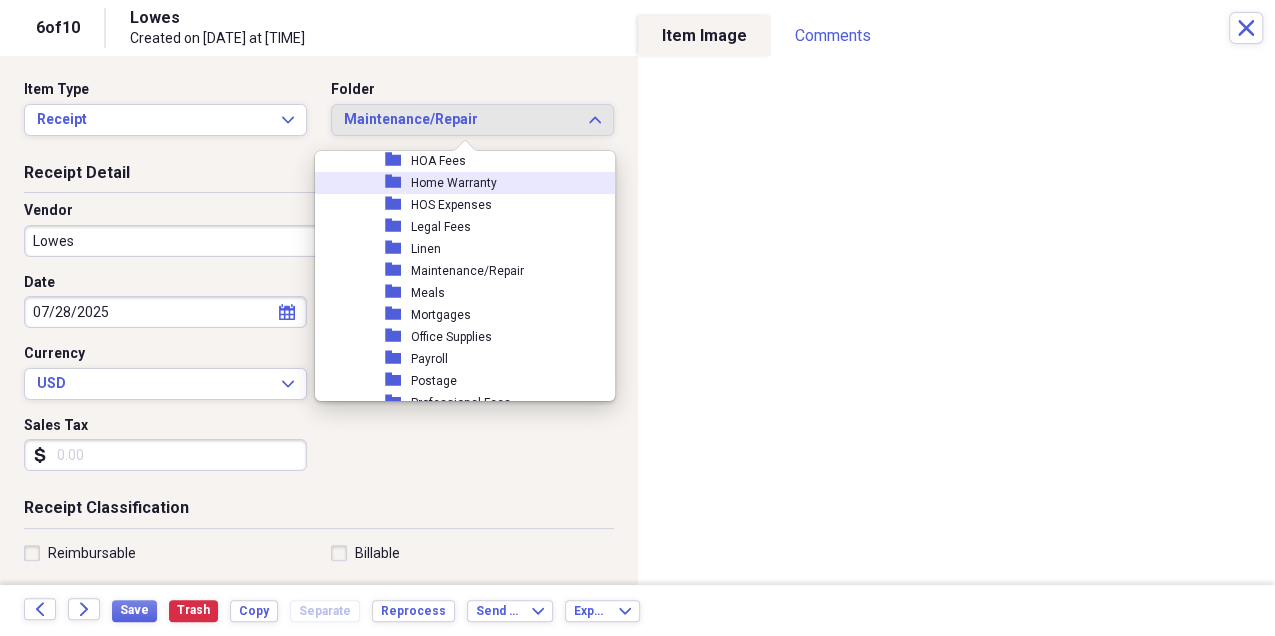 click on "Receipt Detail" at bounding box center [319, 177] 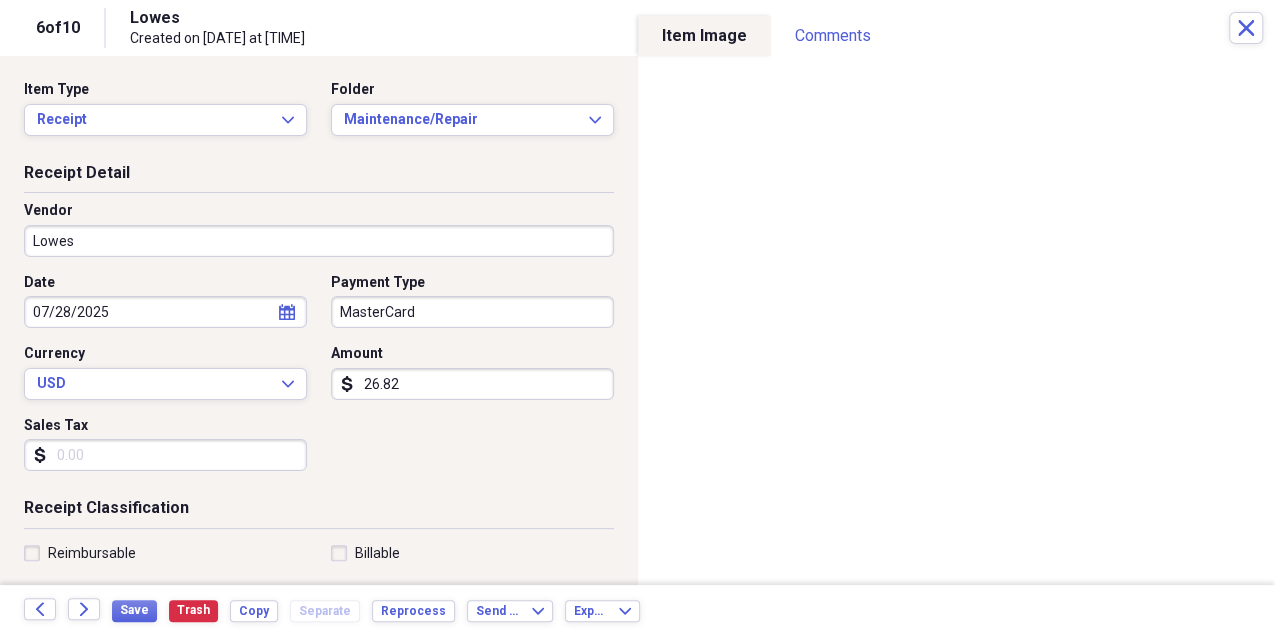 click on "Payment Type MasterCard" at bounding box center (466, 301) 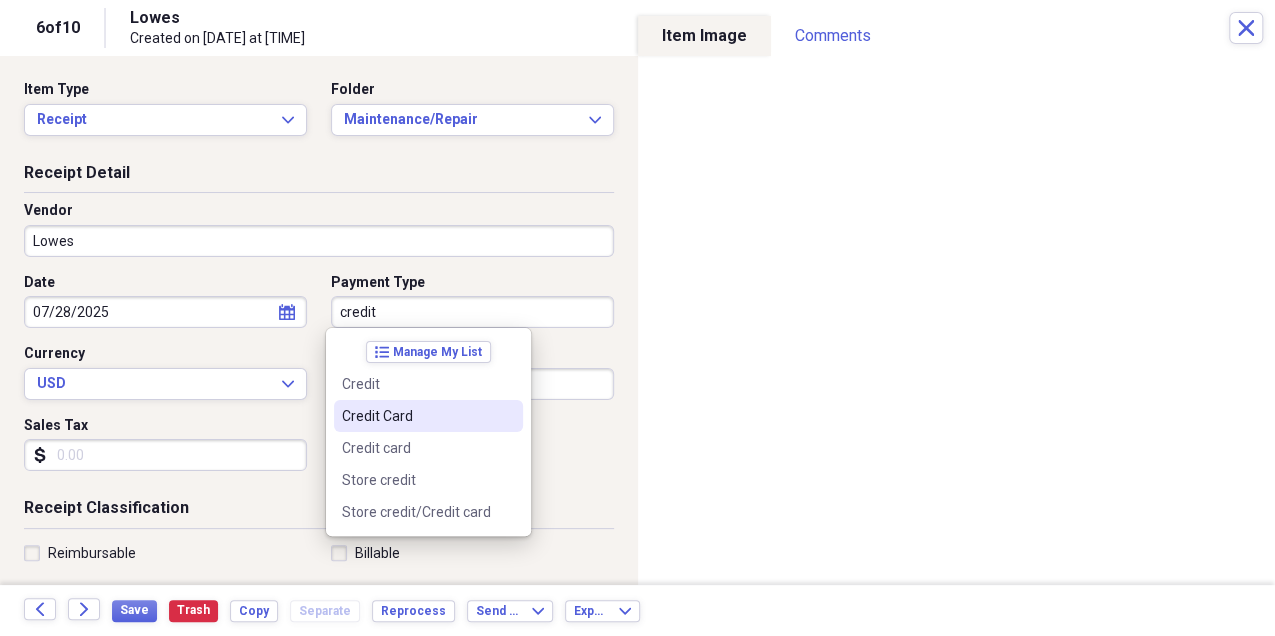 type on "Credit Card" 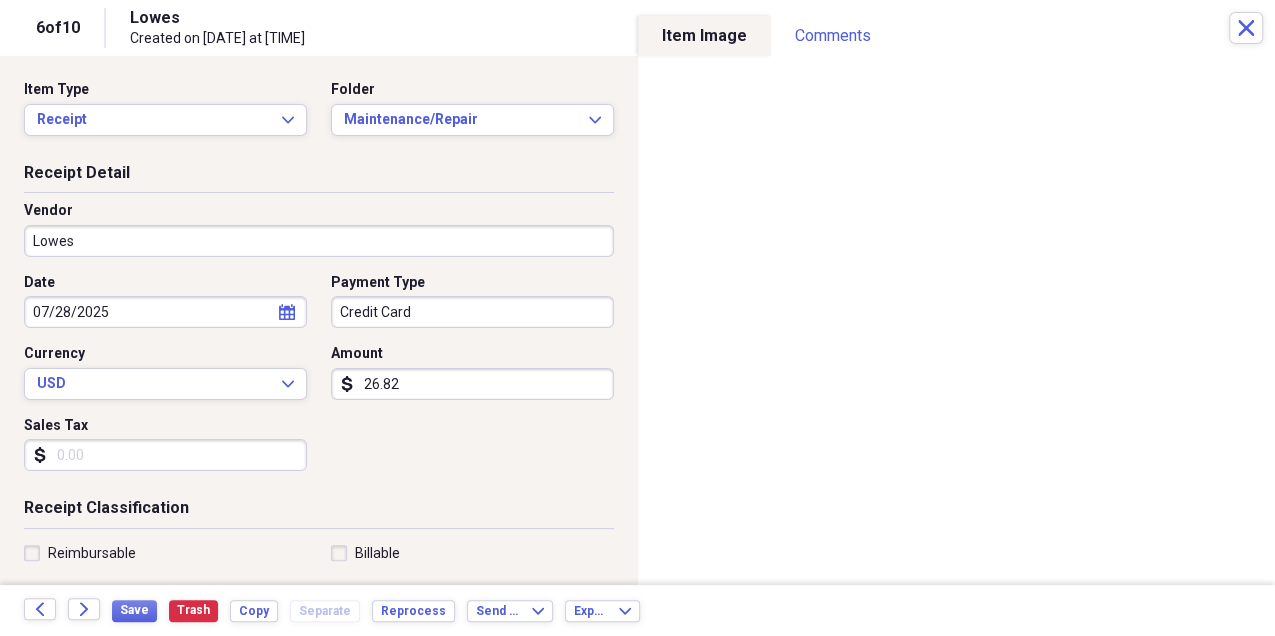 click on "Sales Tax" at bounding box center (165, 455) 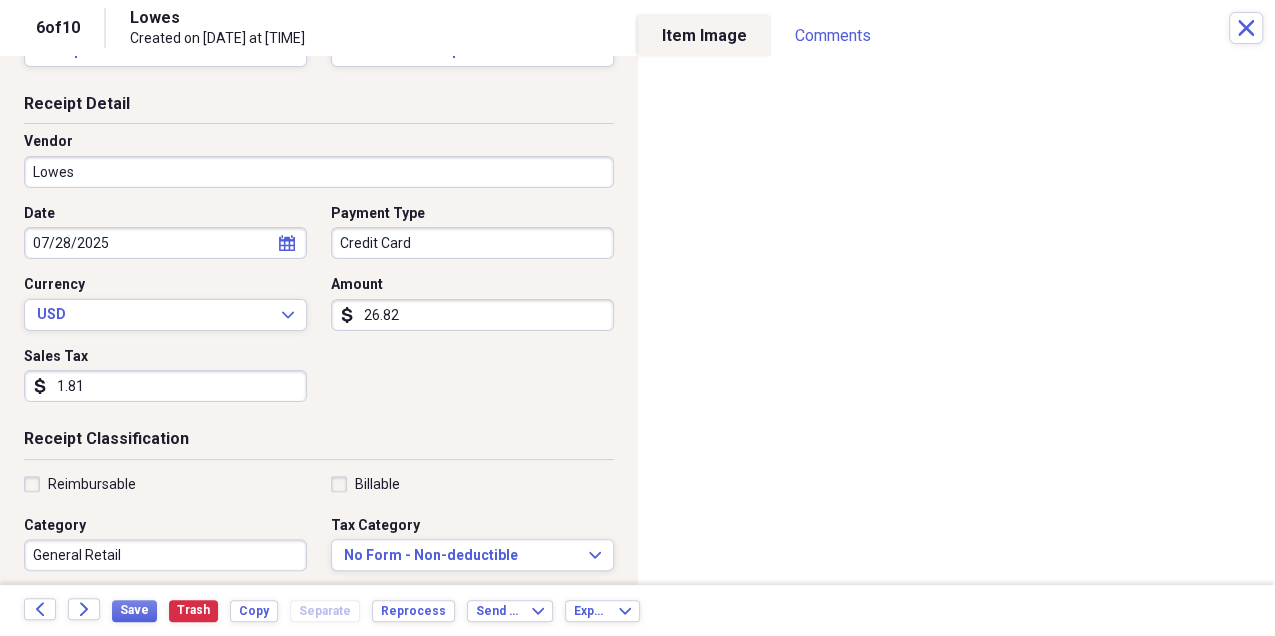 scroll, scrollTop: 200, scrollLeft: 0, axis: vertical 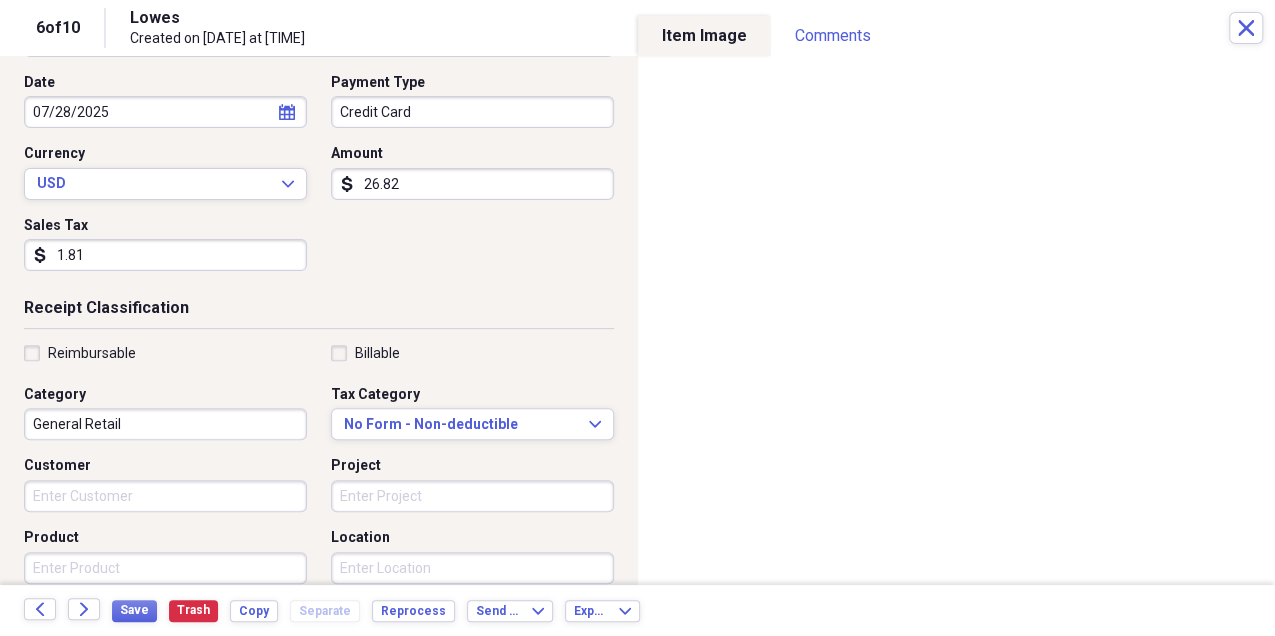 type on "1.81" 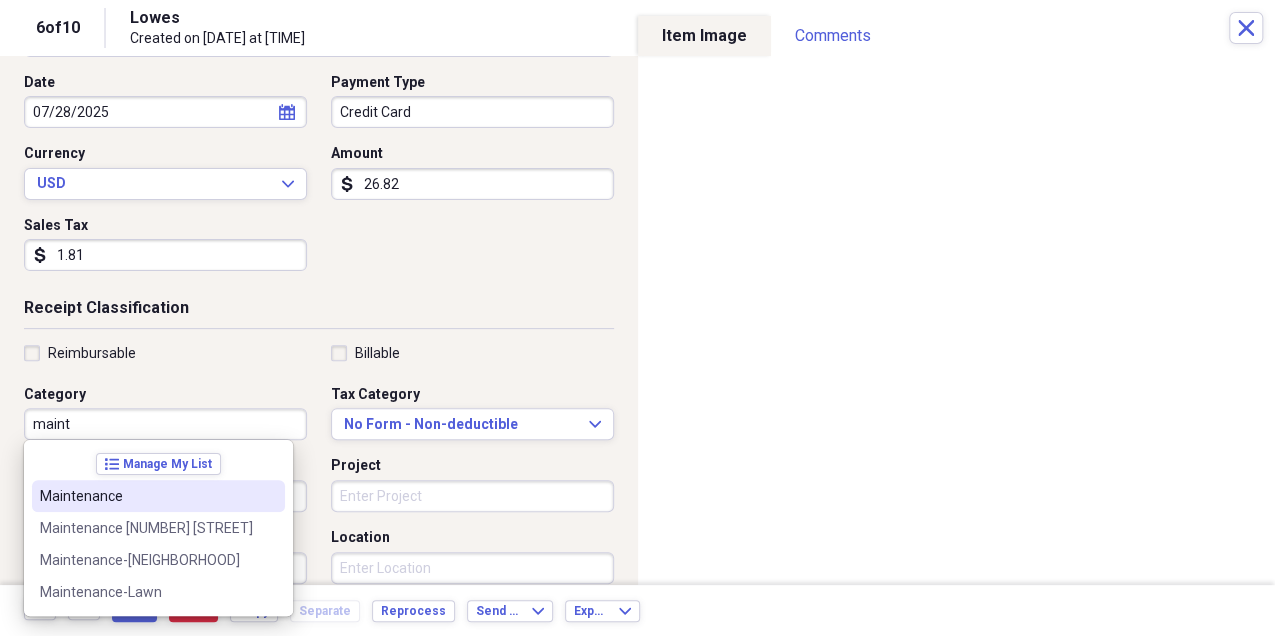 type on "Maintenance" 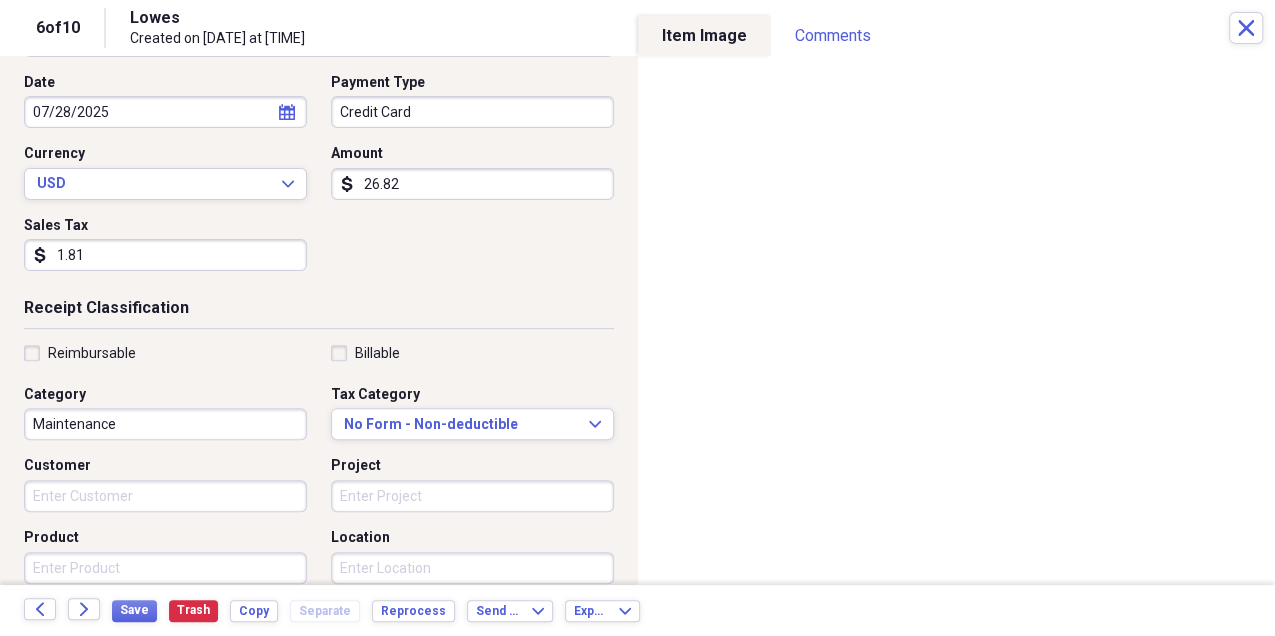 scroll, scrollTop: 0, scrollLeft: 0, axis: both 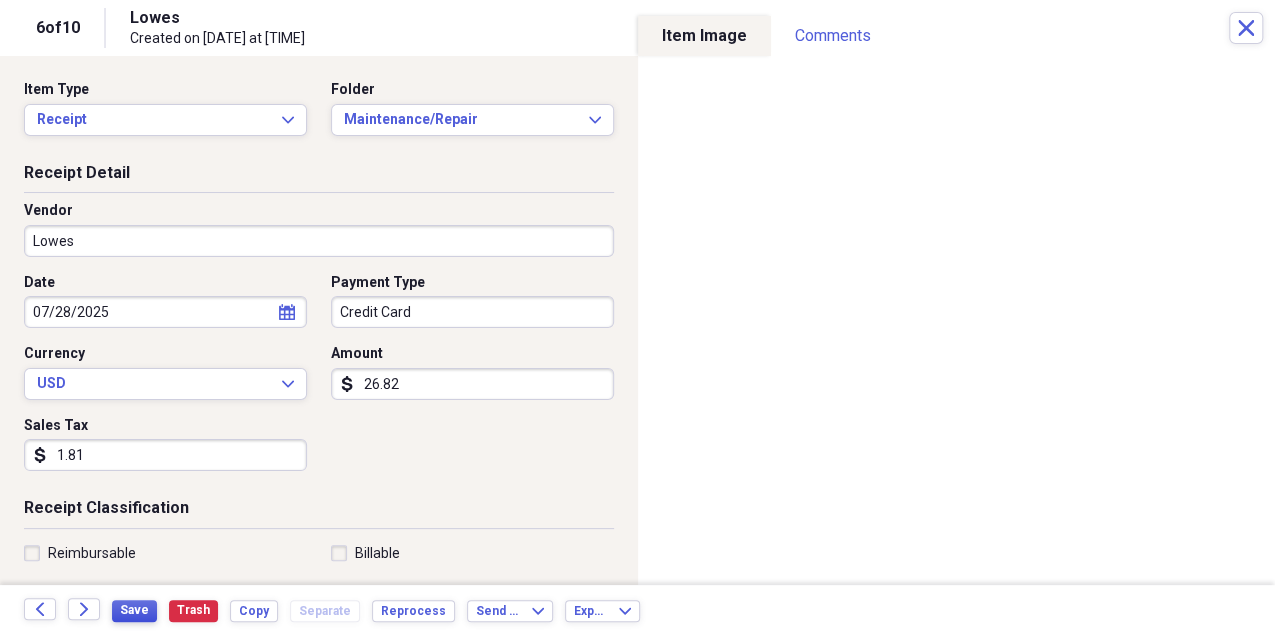 click on "Save" at bounding box center (134, 610) 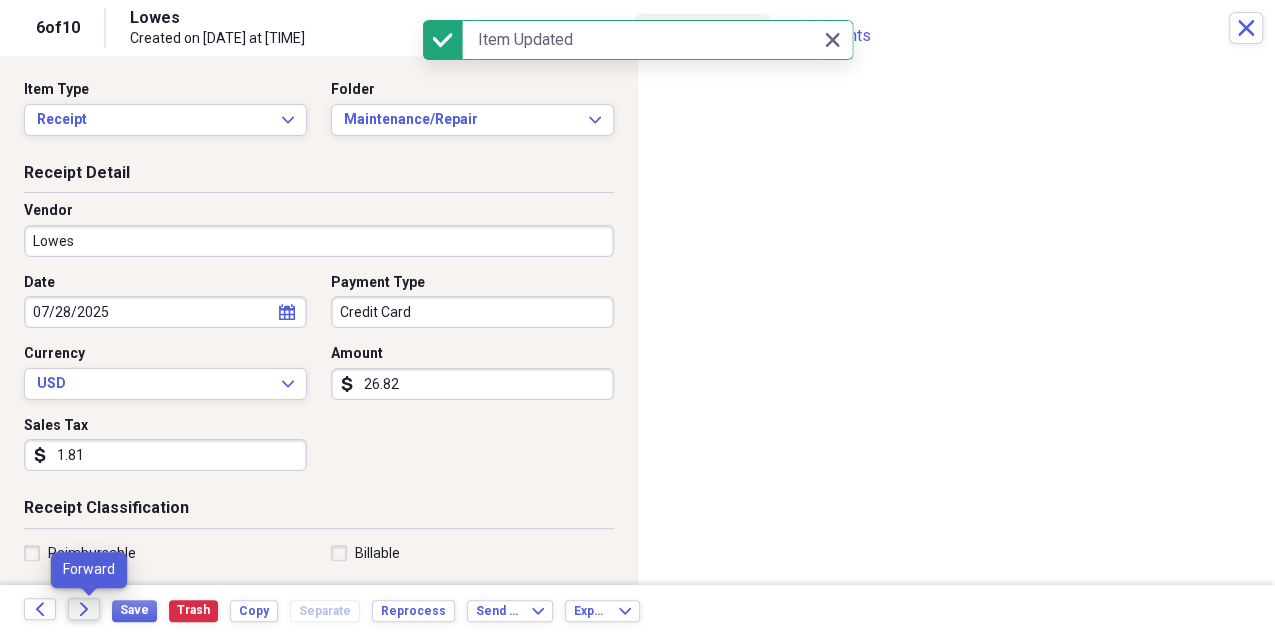 click on "Forward" 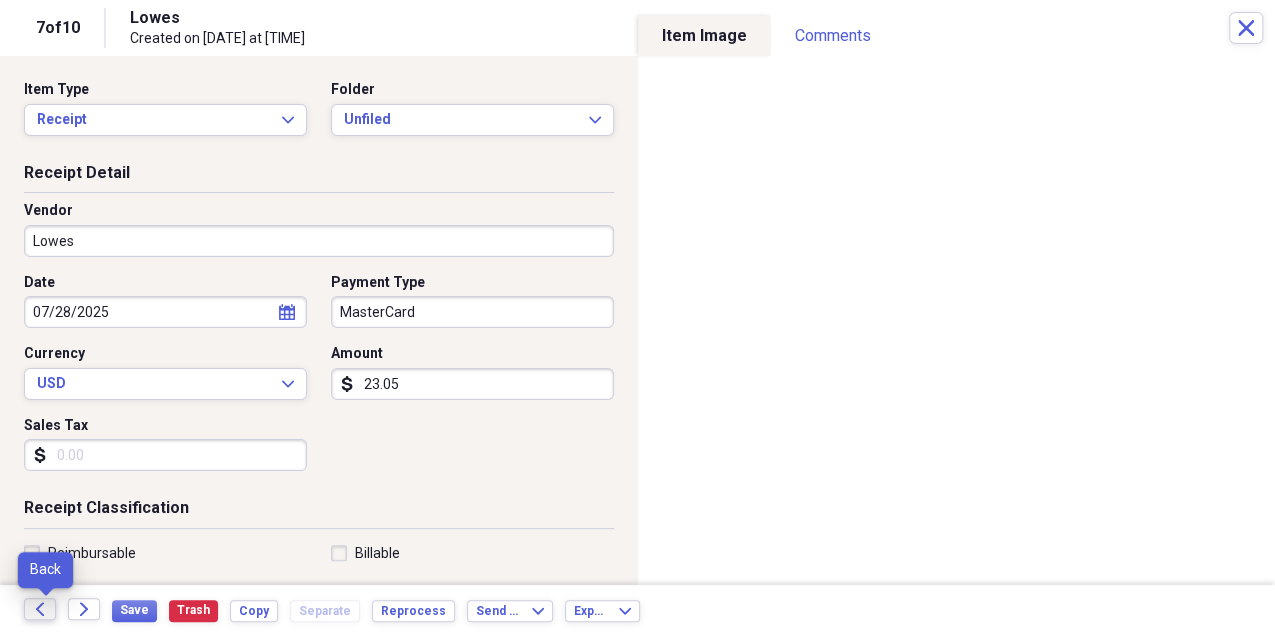 click on "Back" at bounding box center [40, 609] 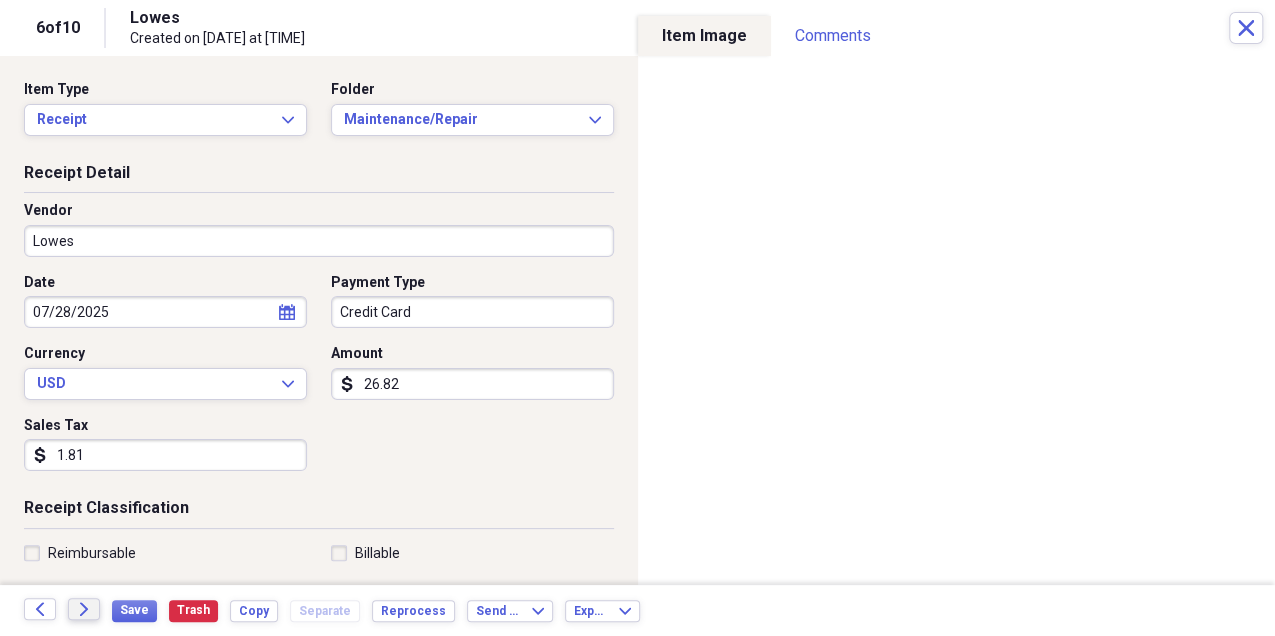 click on "Forward" 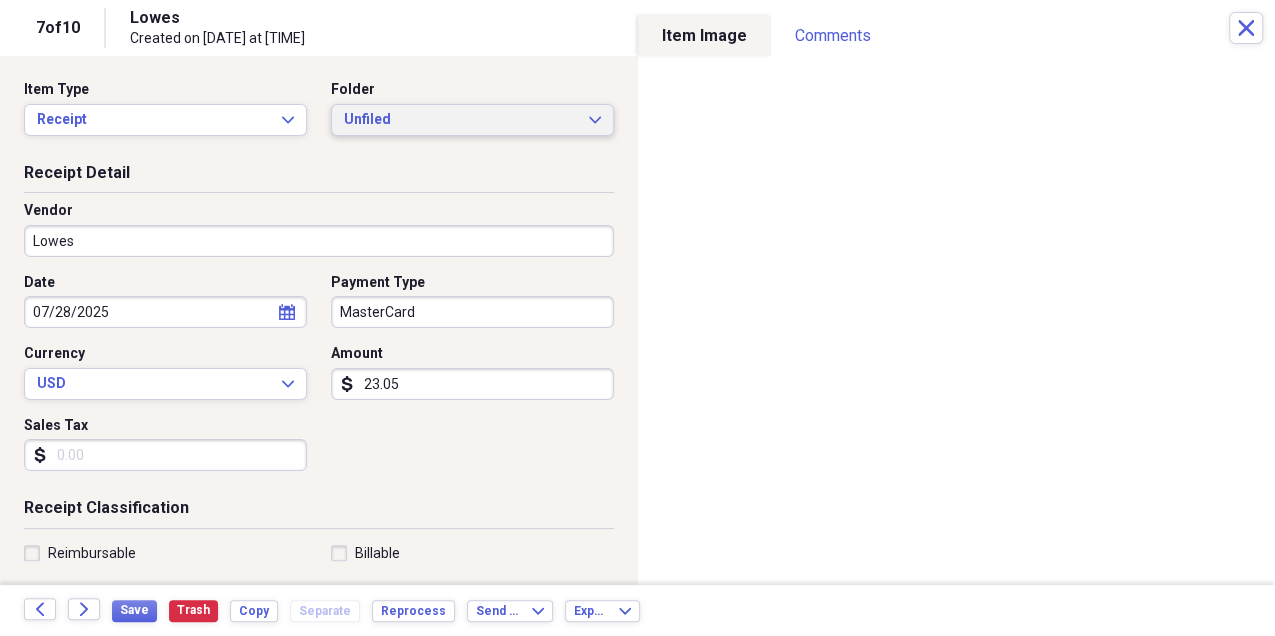 click on "Unfiled Expand" at bounding box center (472, 120) 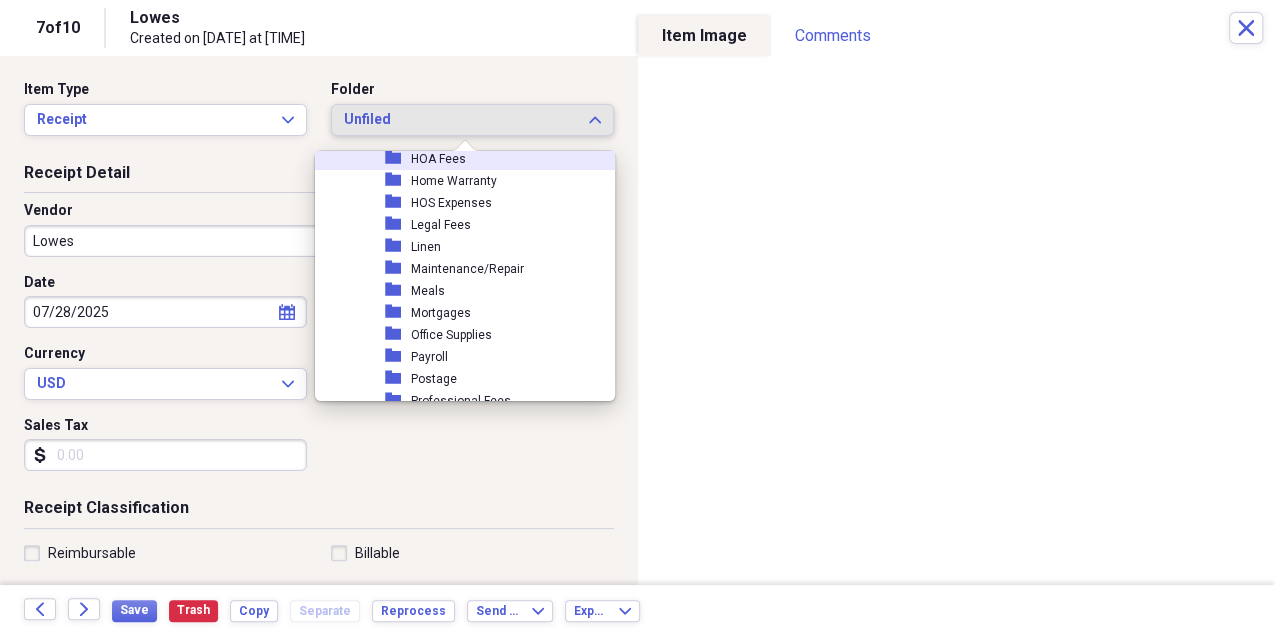 scroll, scrollTop: 466, scrollLeft: 0, axis: vertical 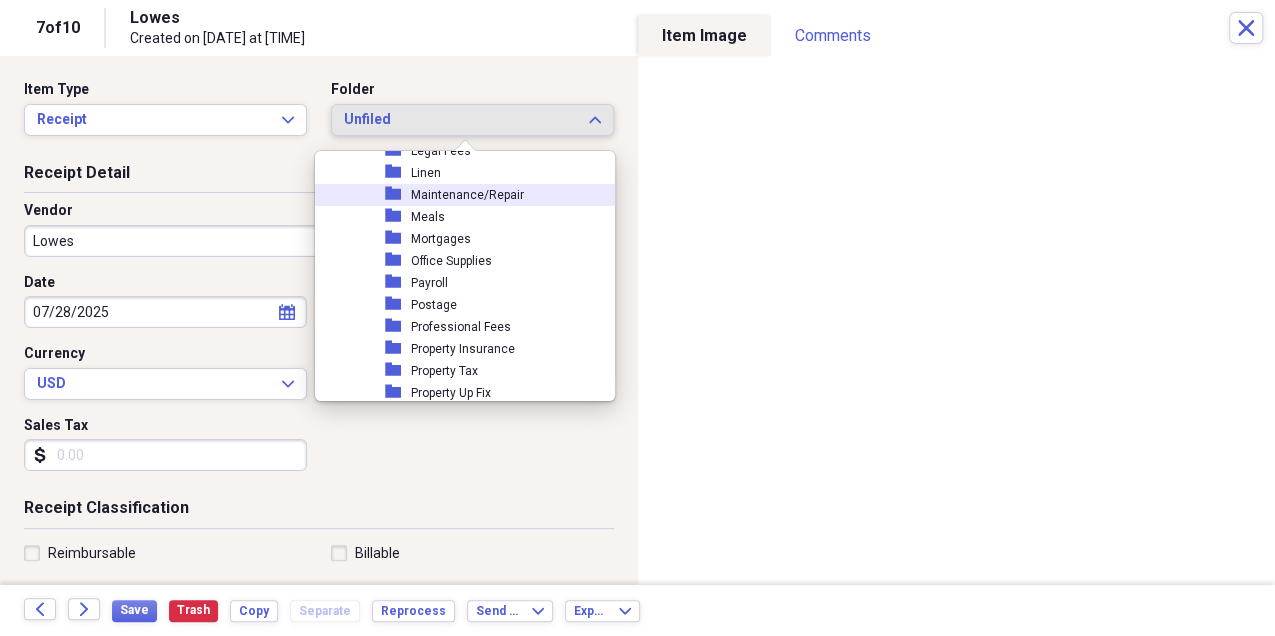 click on "Maintenance/Repair" at bounding box center (467, 195) 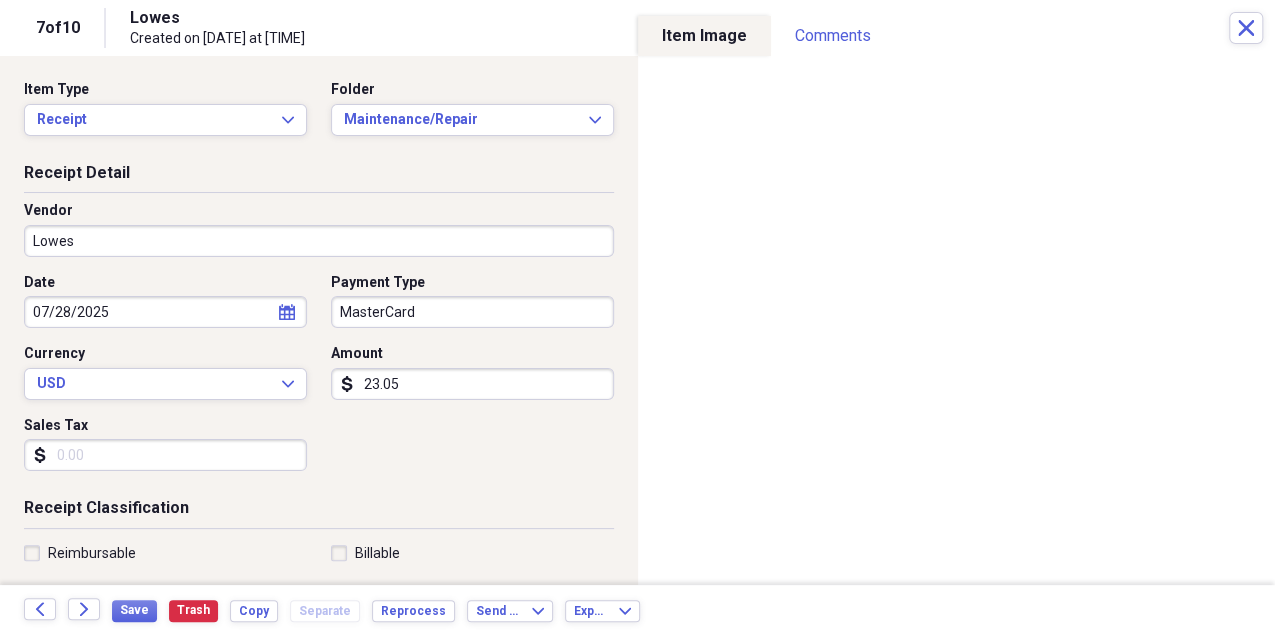 click on "MasterCard" at bounding box center [472, 312] 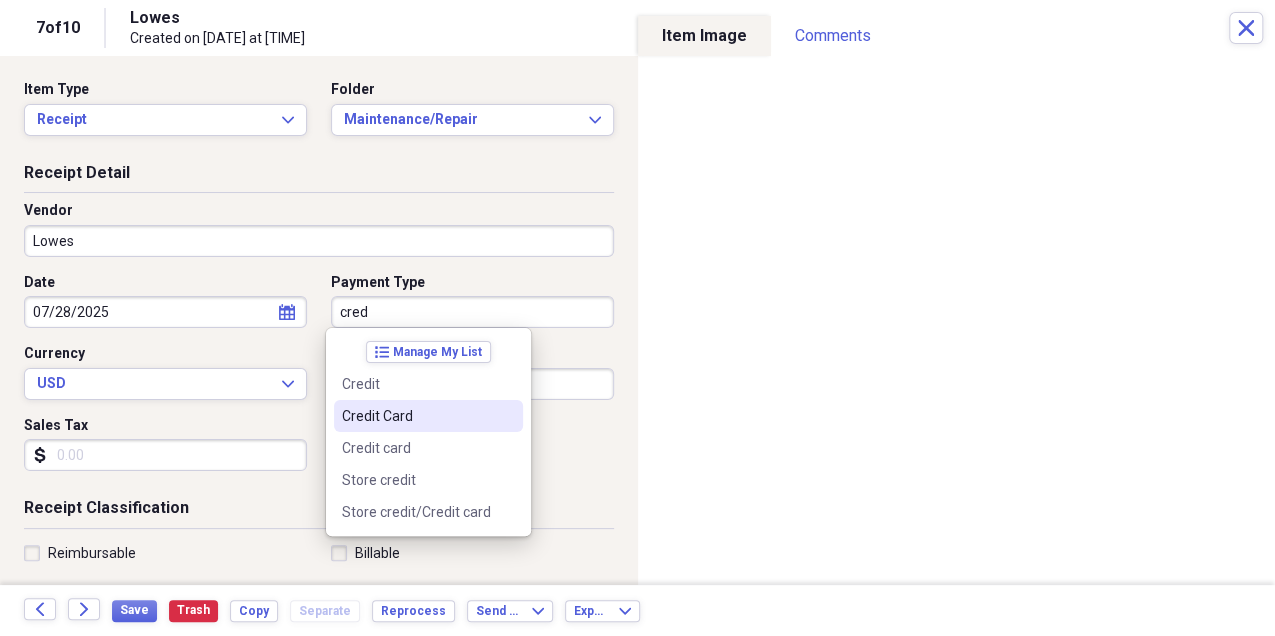click on "Credit Card" at bounding box center [416, 416] 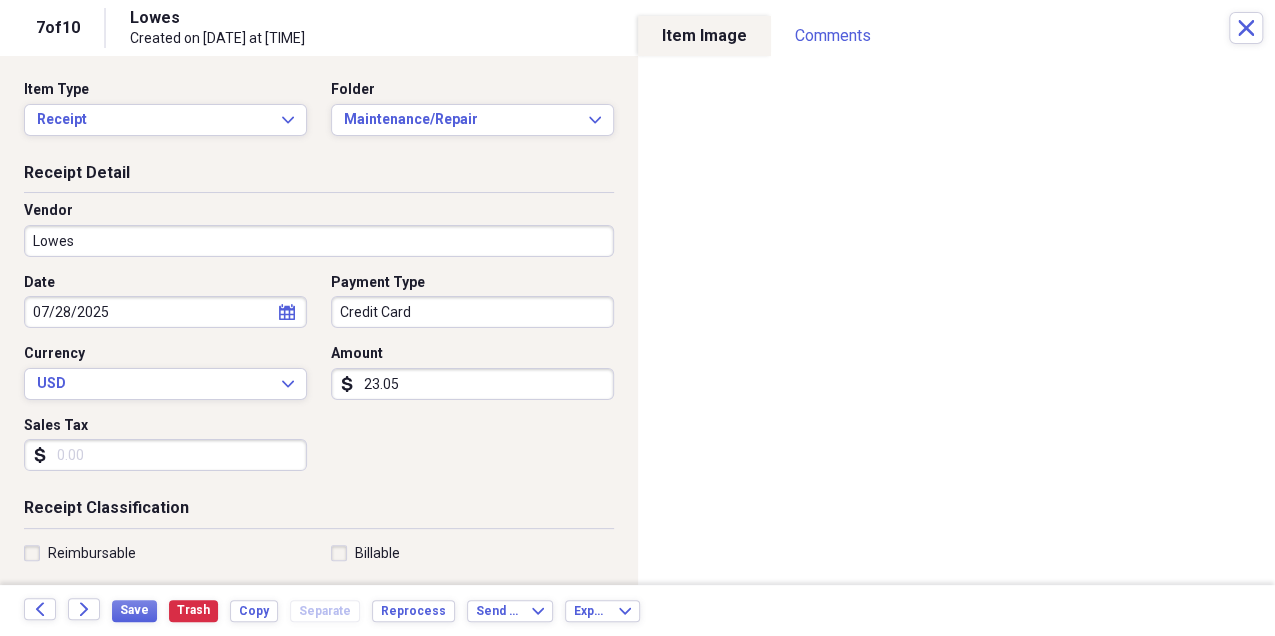 click on "Sales Tax" at bounding box center [165, 455] 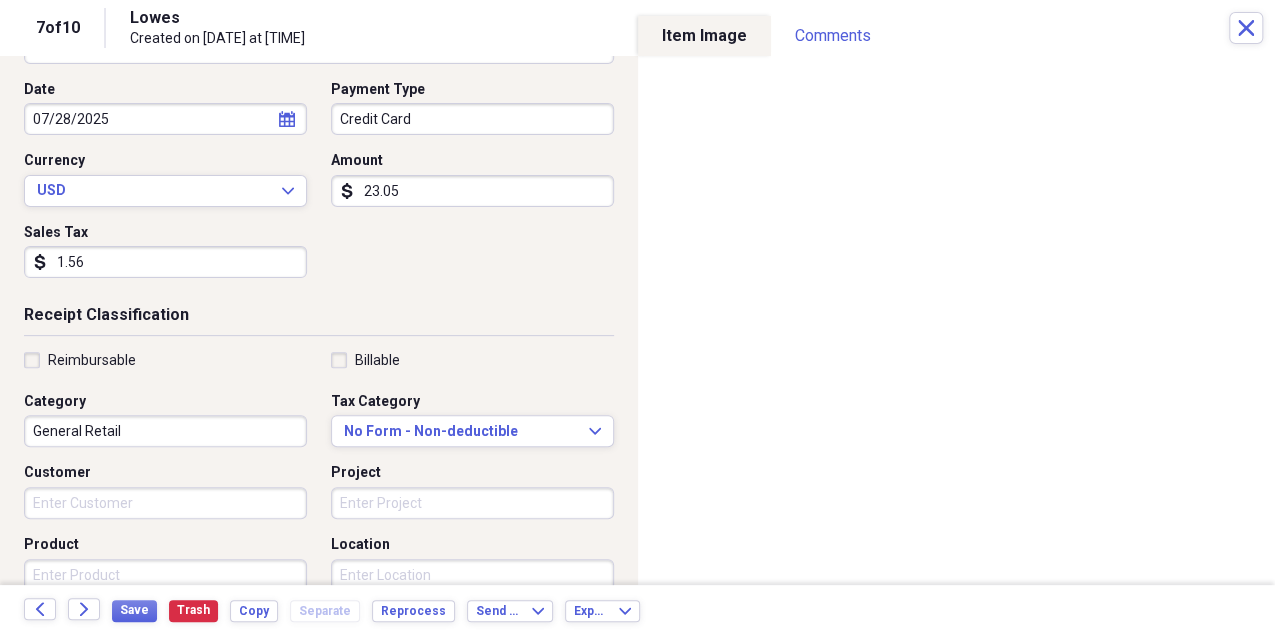 scroll, scrollTop: 200, scrollLeft: 0, axis: vertical 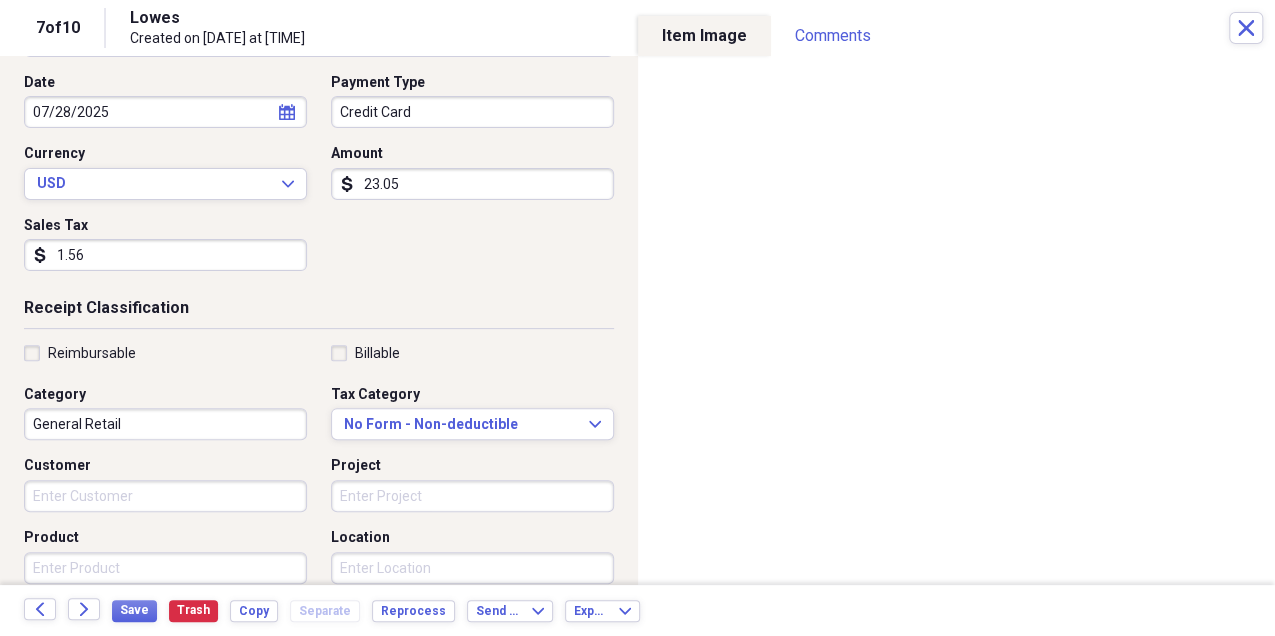 type on "1.56" 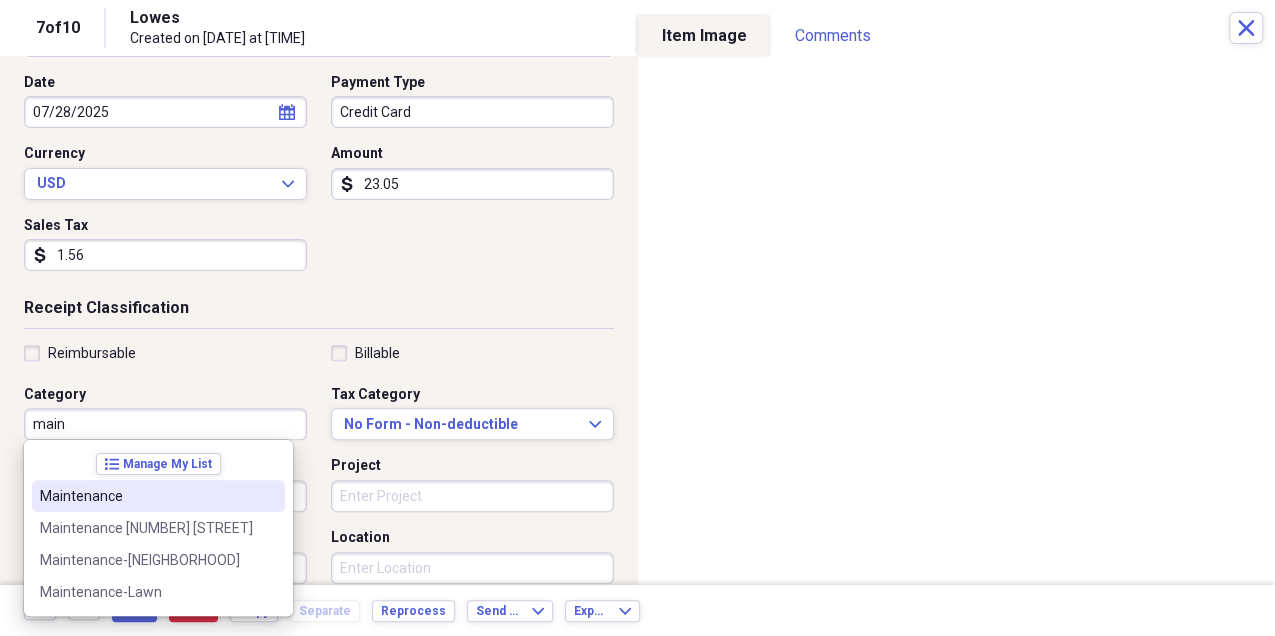 type on "Maintenance" 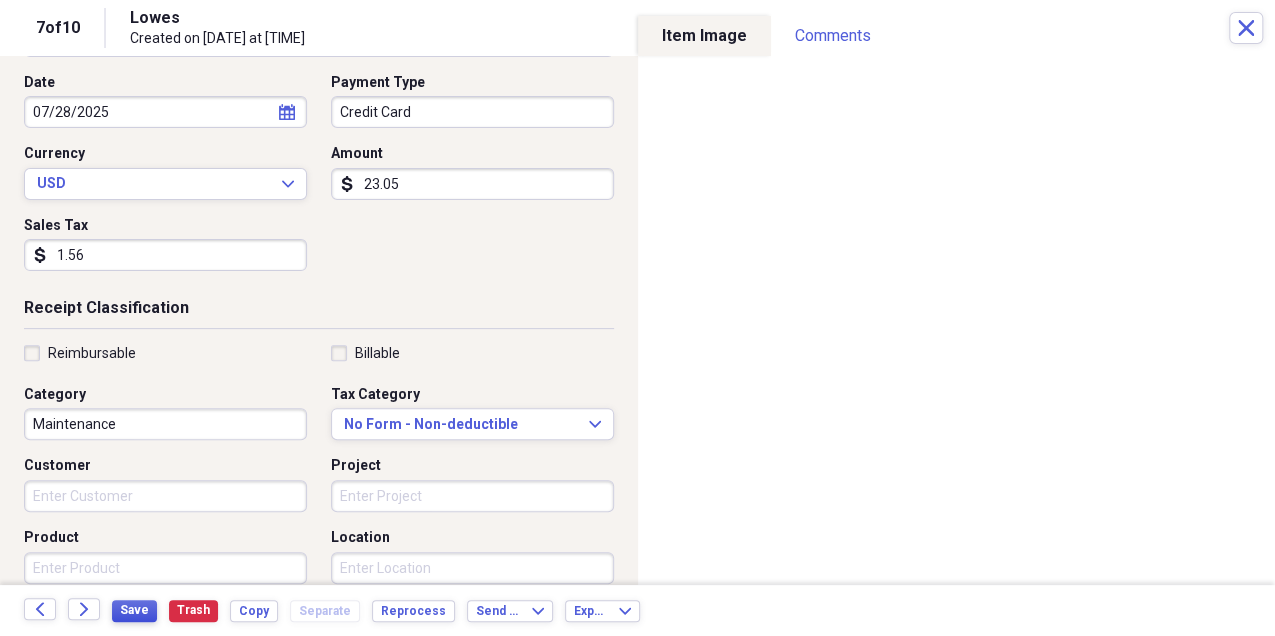 click on "Save" at bounding box center [134, 610] 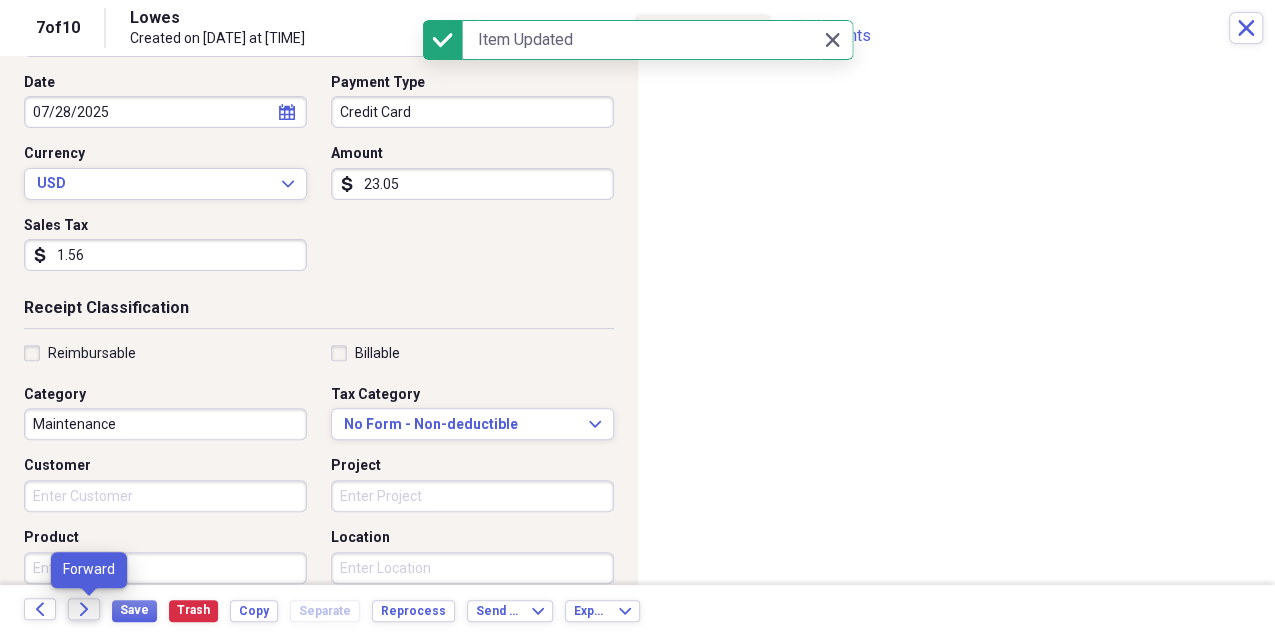 click on "Forward" at bounding box center (84, 609) 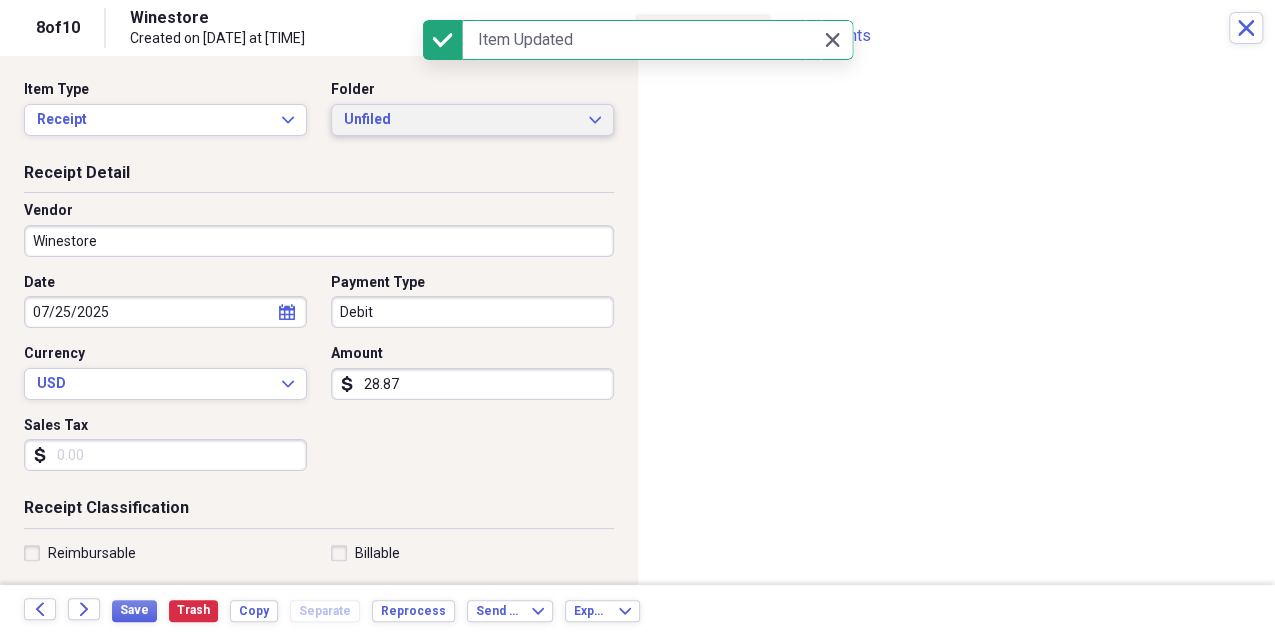 click on "Unfiled" at bounding box center (460, 120) 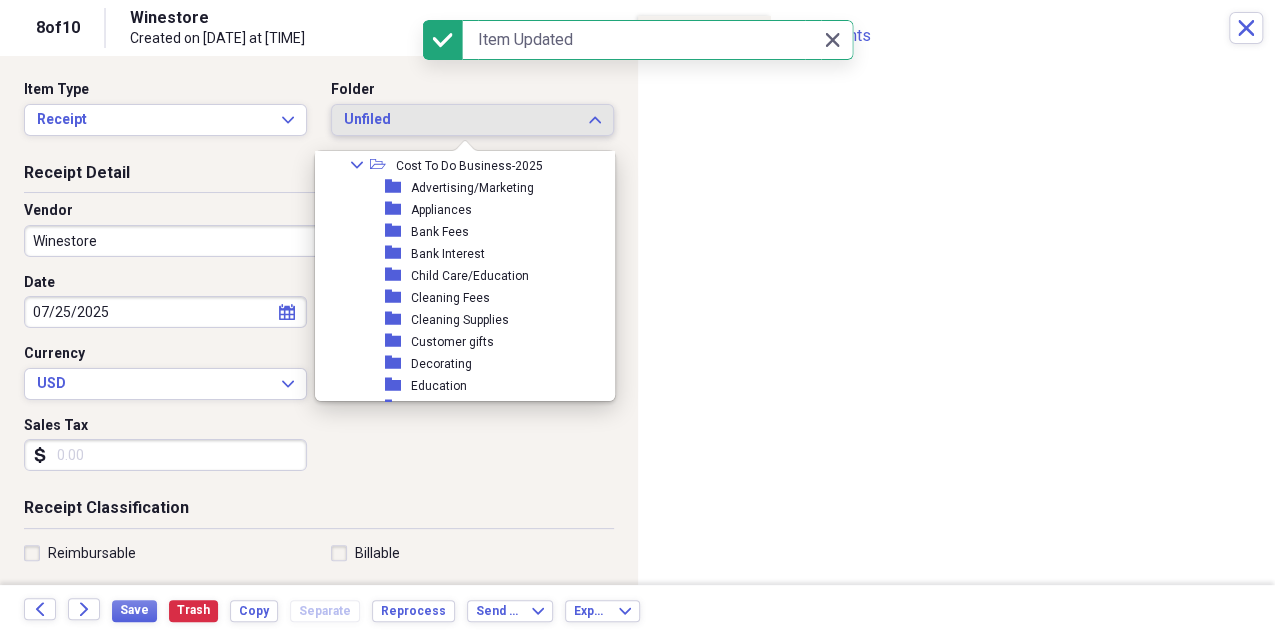 scroll, scrollTop: 200, scrollLeft: 0, axis: vertical 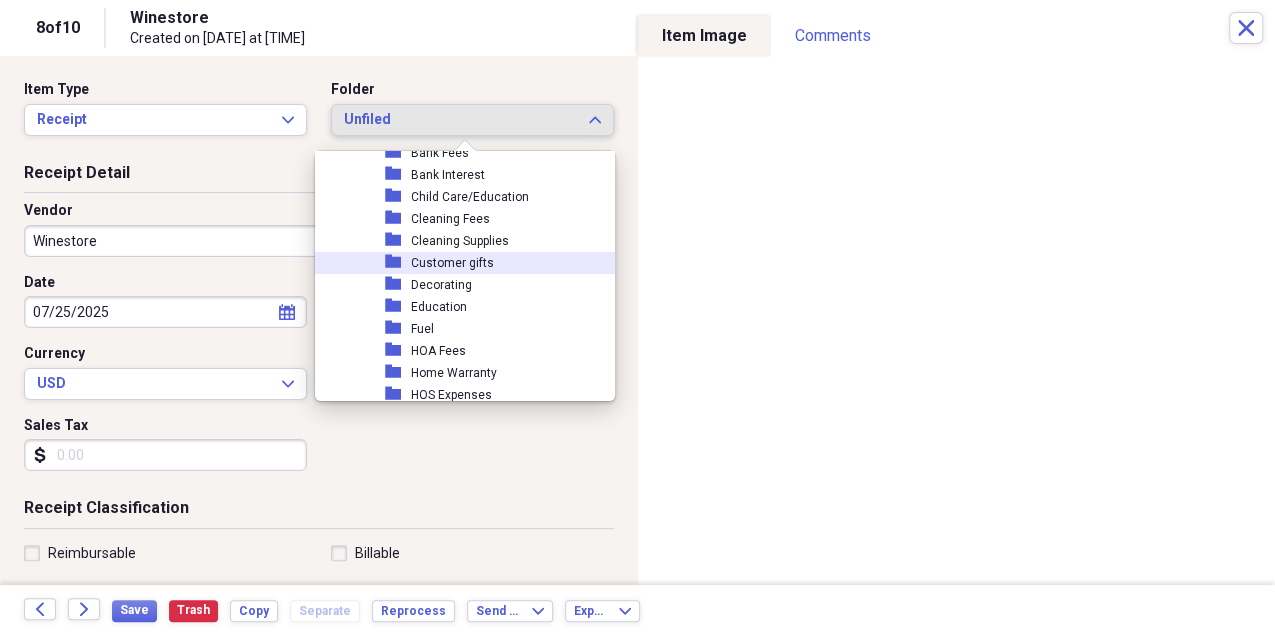 click on "Customer gifts" at bounding box center [452, 263] 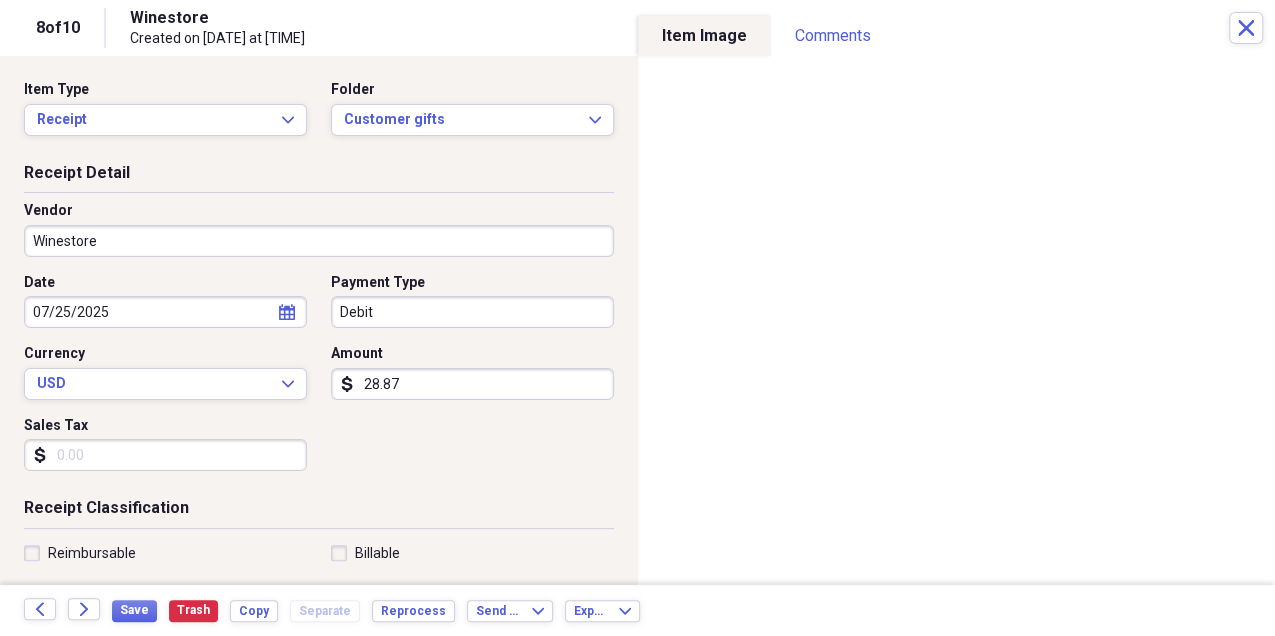 click on "Debit" at bounding box center [472, 312] 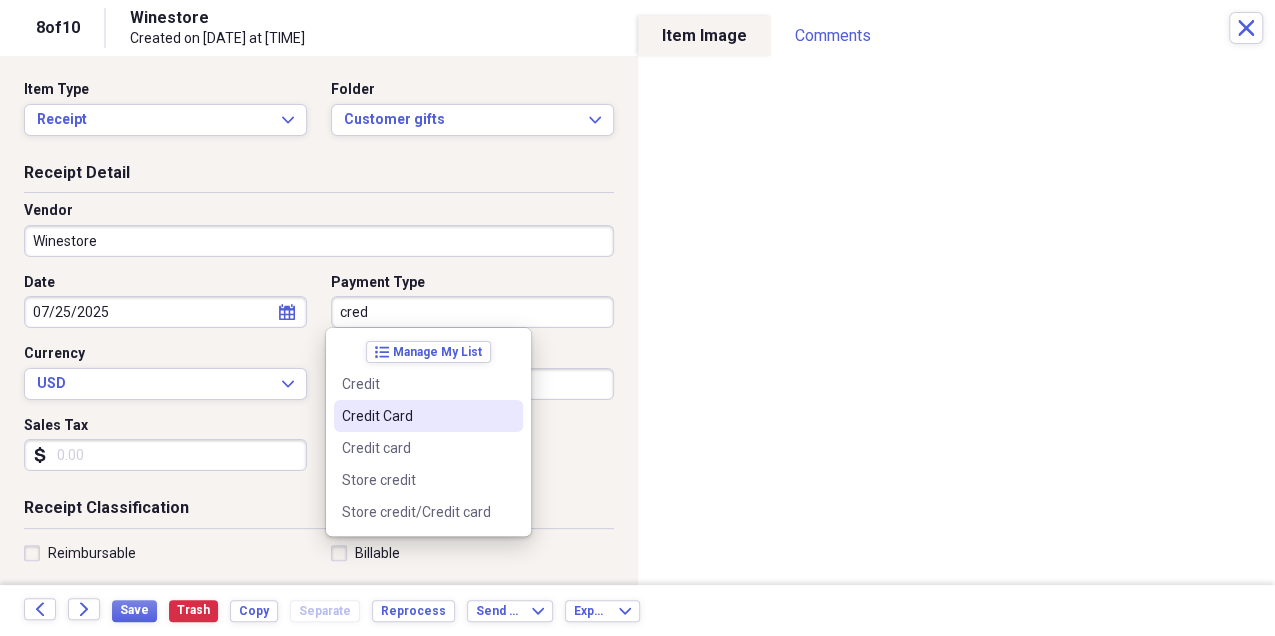 click on "Credit Card" at bounding box center [416, 416] 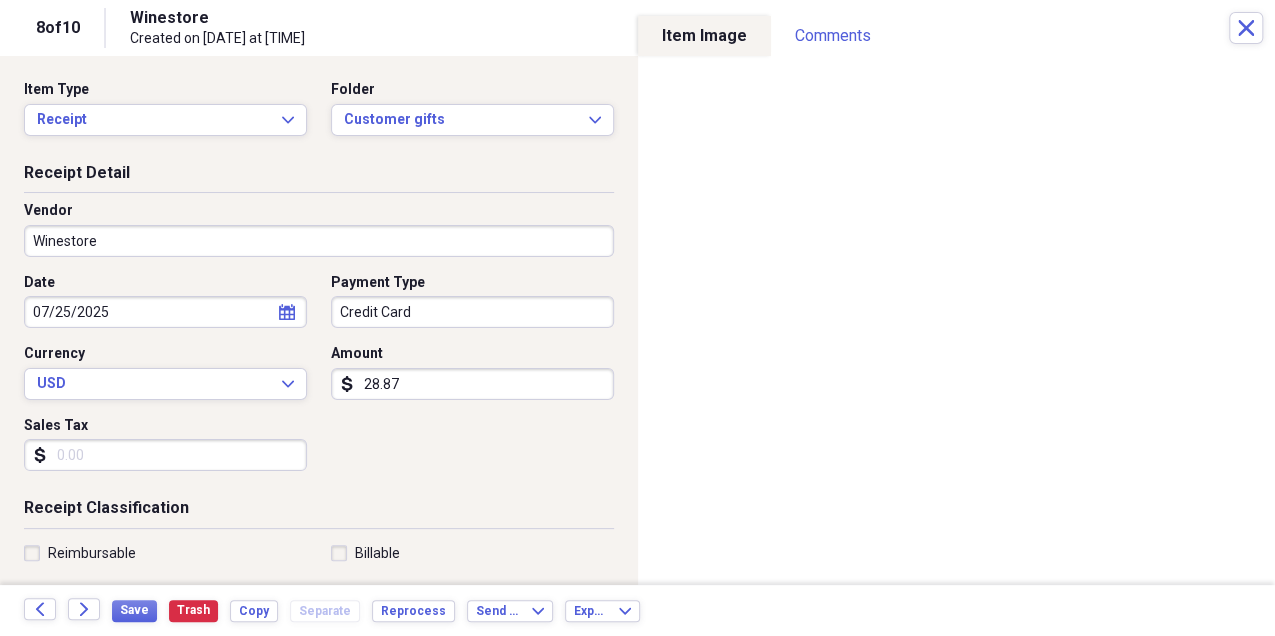 click on "Sales Tax dollar-sign" at bounding box center (171, 444) 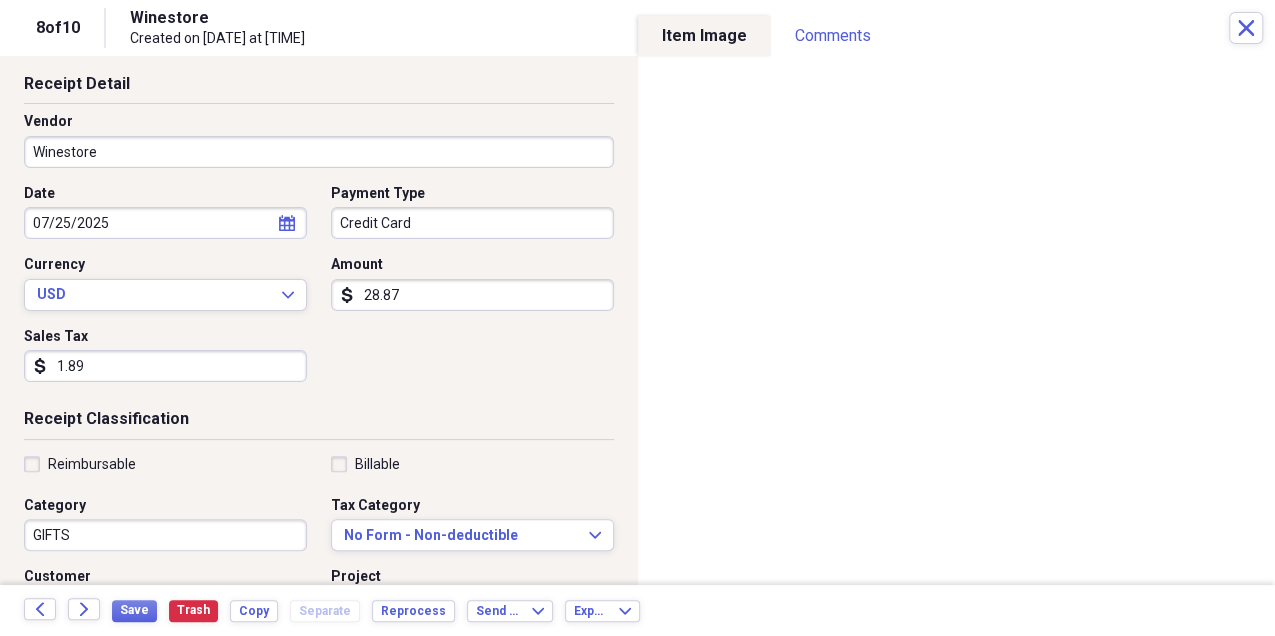 scroll, scrollTop: 266, scrollLeft: 0, axis: vertical 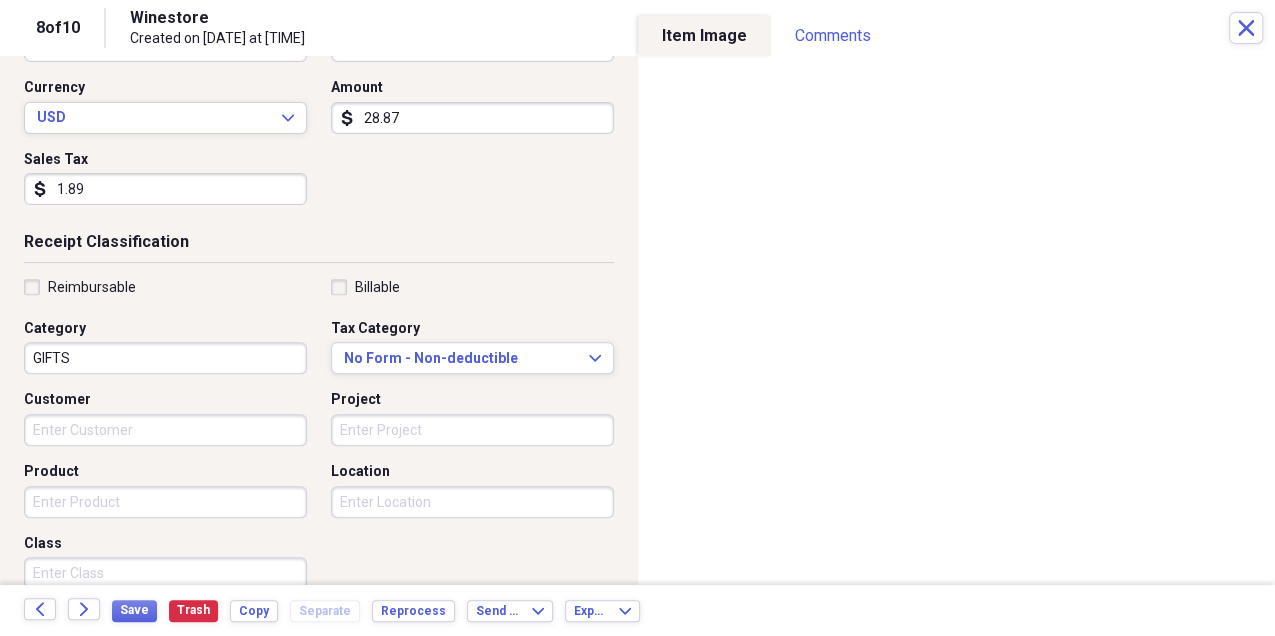 type on "1.89" 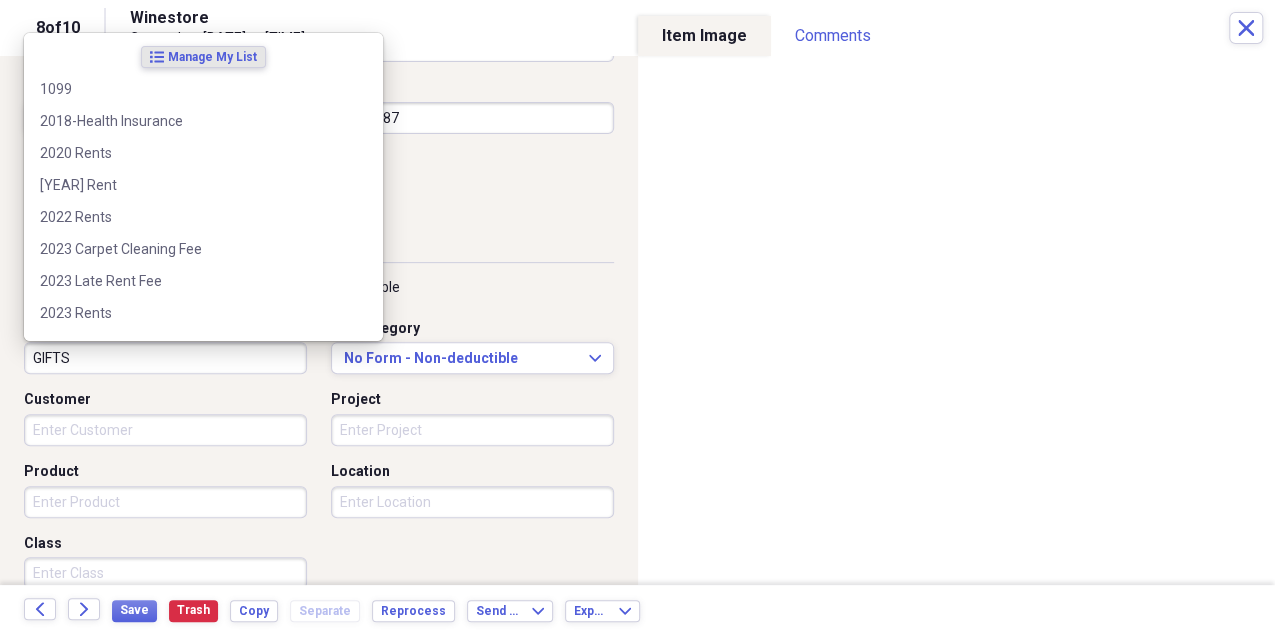 click on "GIFTS" at bounding box center [165, 358] 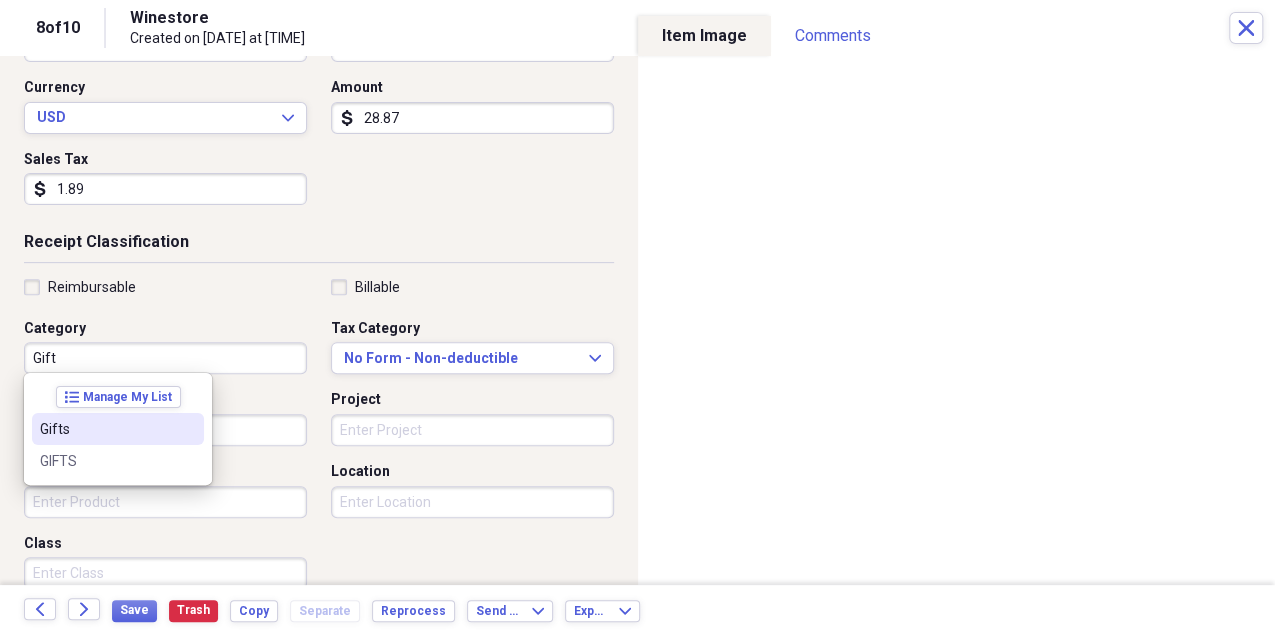 type on "Gifts" 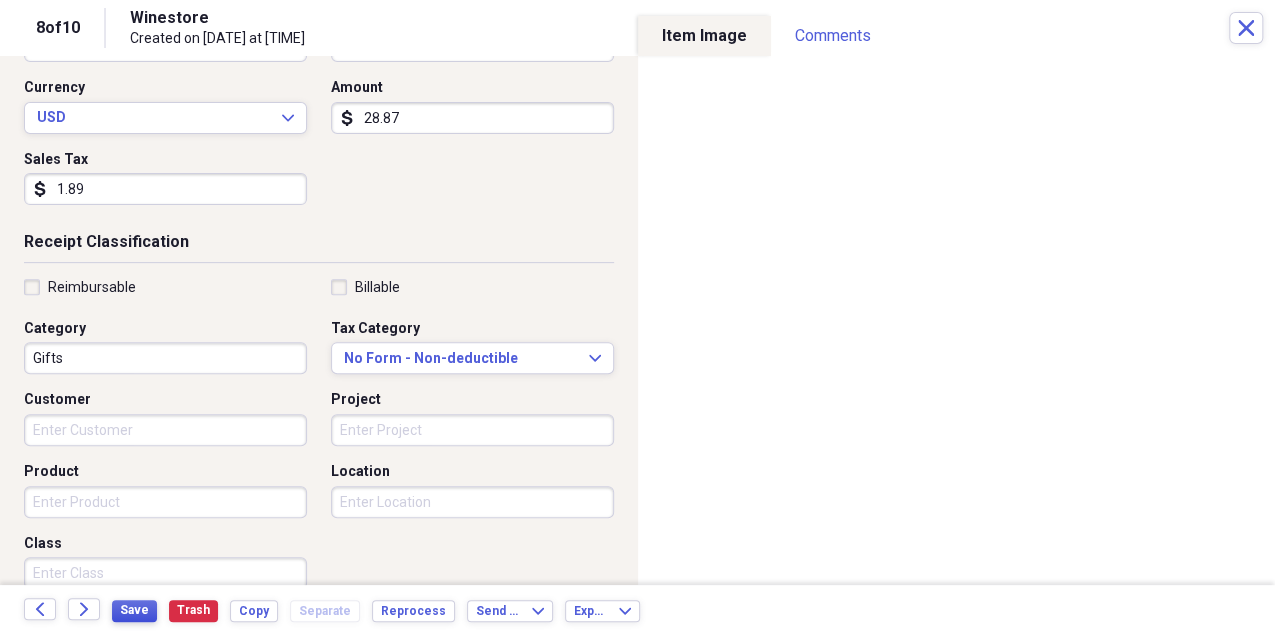 click on "Save" at bounding box center [134, 611] 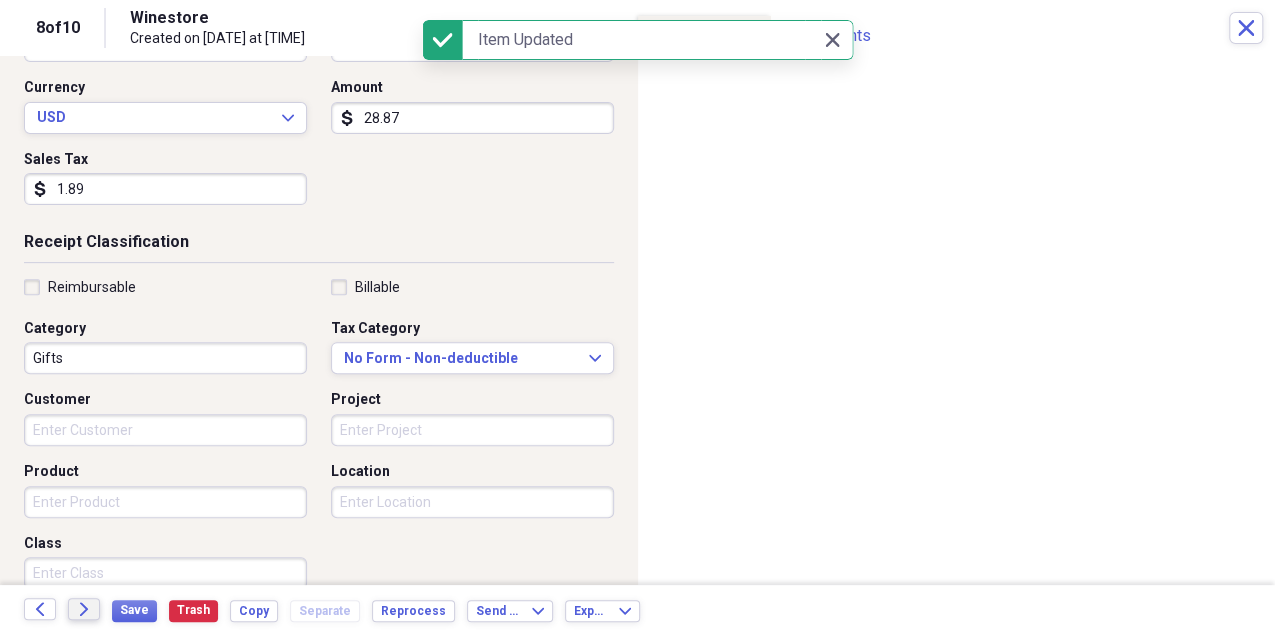 click on "Forward" 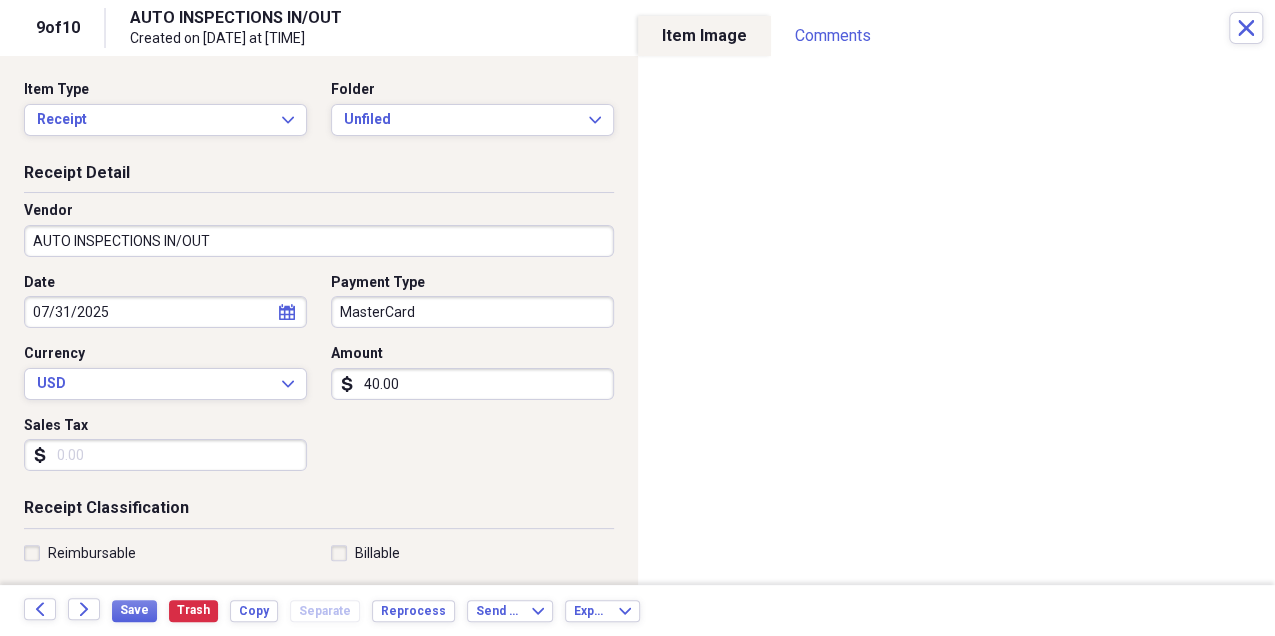 click on "Folder" at bounding box center [472, 90] 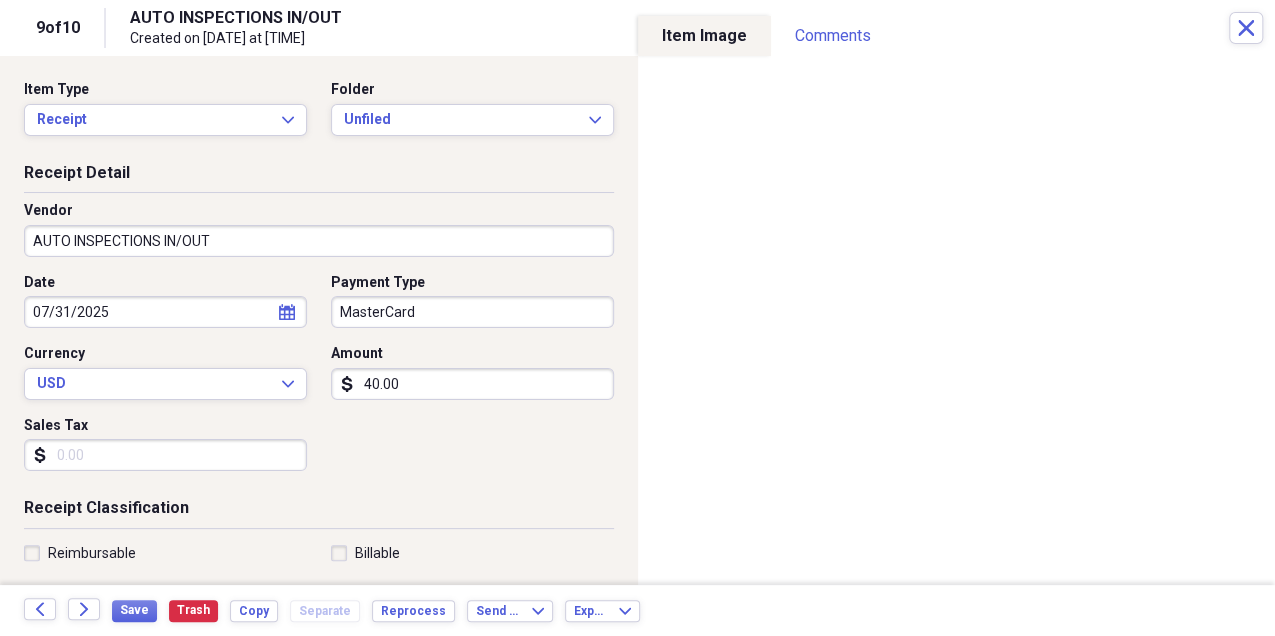 click on "Folder Unfiled Expand" at bounding box center (466, 108) 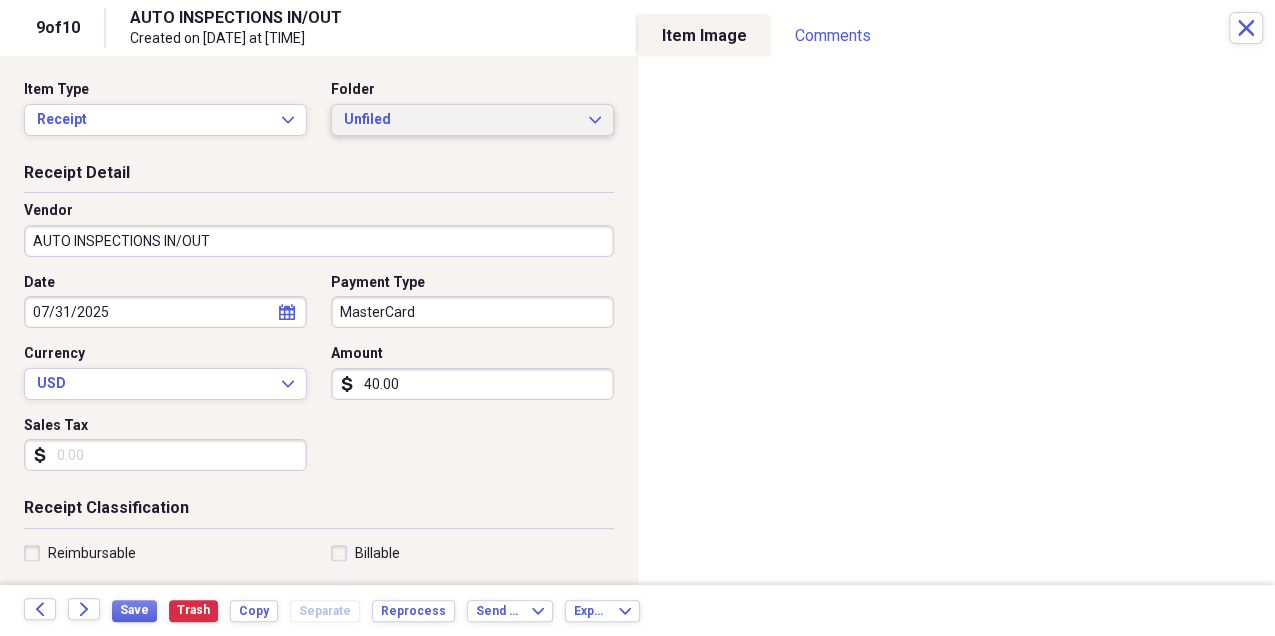 click on "Unfiled" at bounding box center [460, 120] 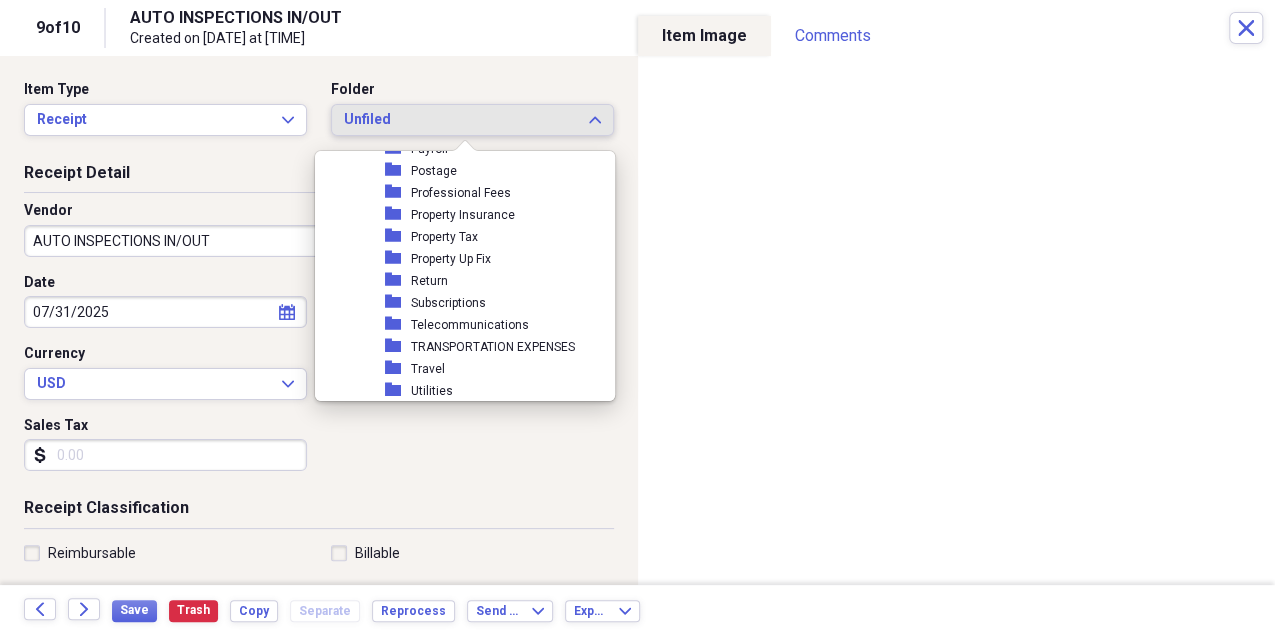 scroll, scrollTop: 666, scrollLeft: 0, axis: vertical 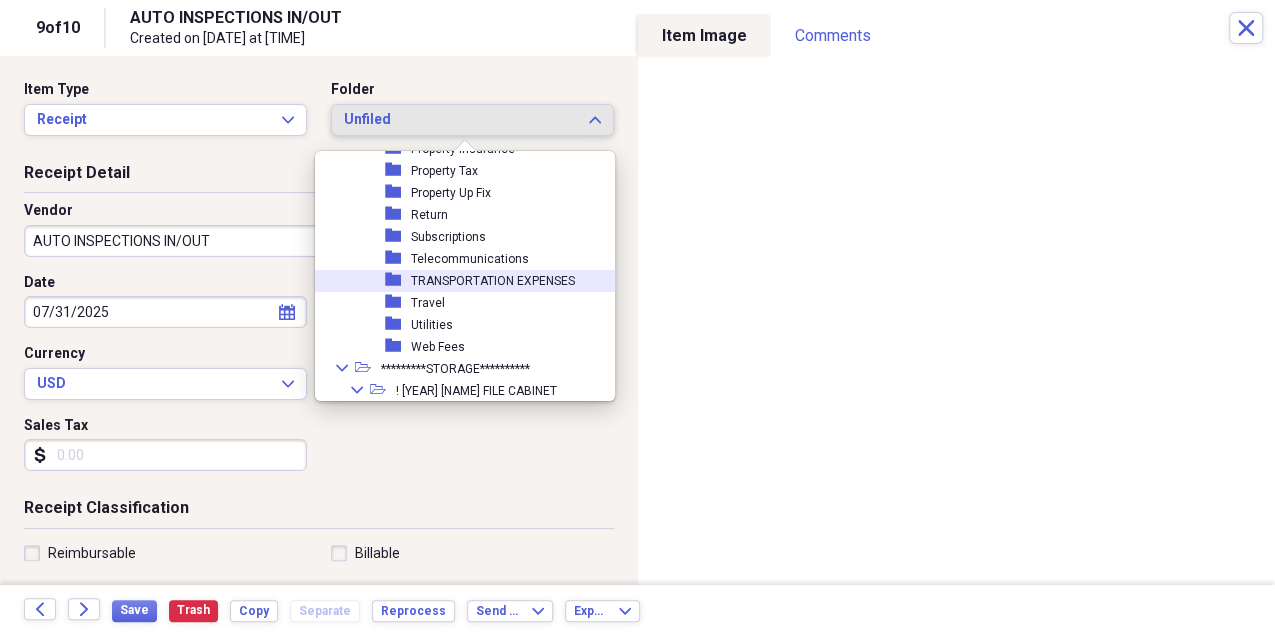click on "TRANSPORTATION EXPENSES" at bounding box center [493, 281] 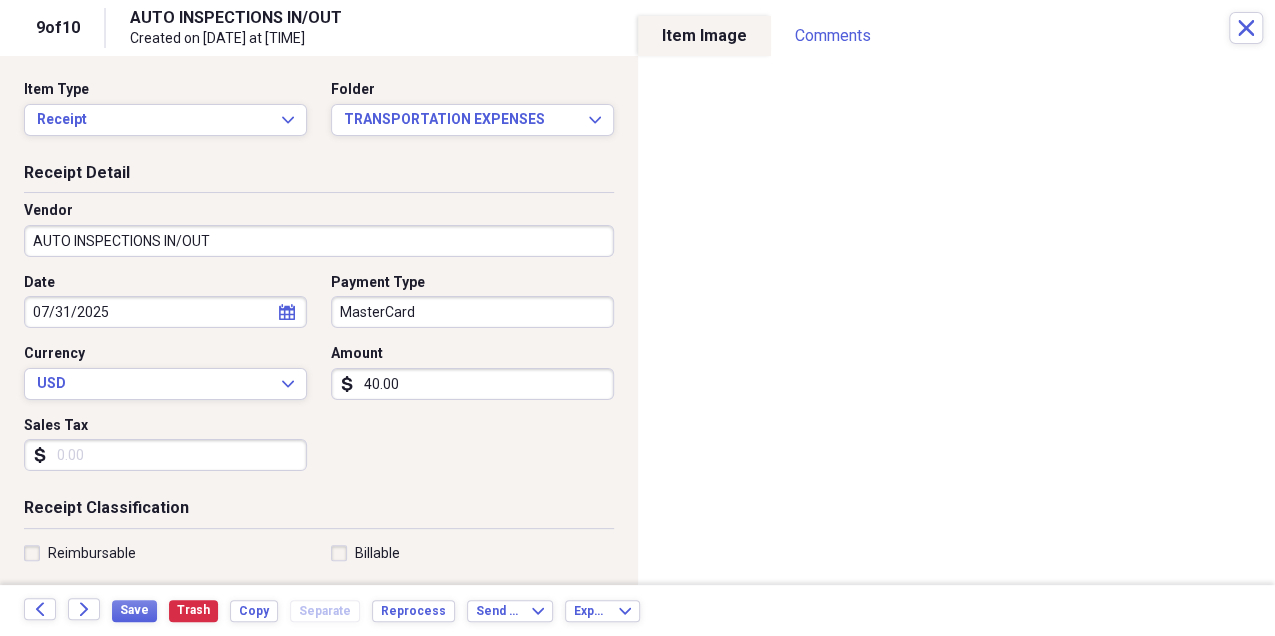 click on "AUTO INSPECTIONS IN/OUT" at bounding box center [319, 241] 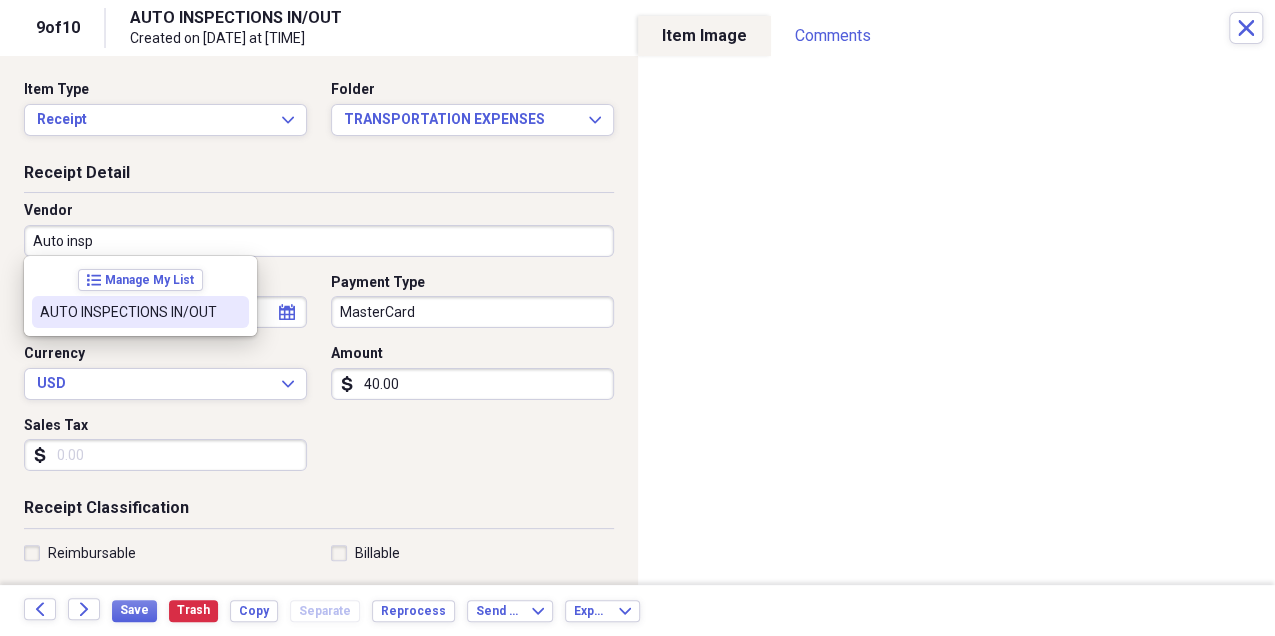 click on "AUTO INSPECTIONS IN/OUT" at bounding box center [128, 312] 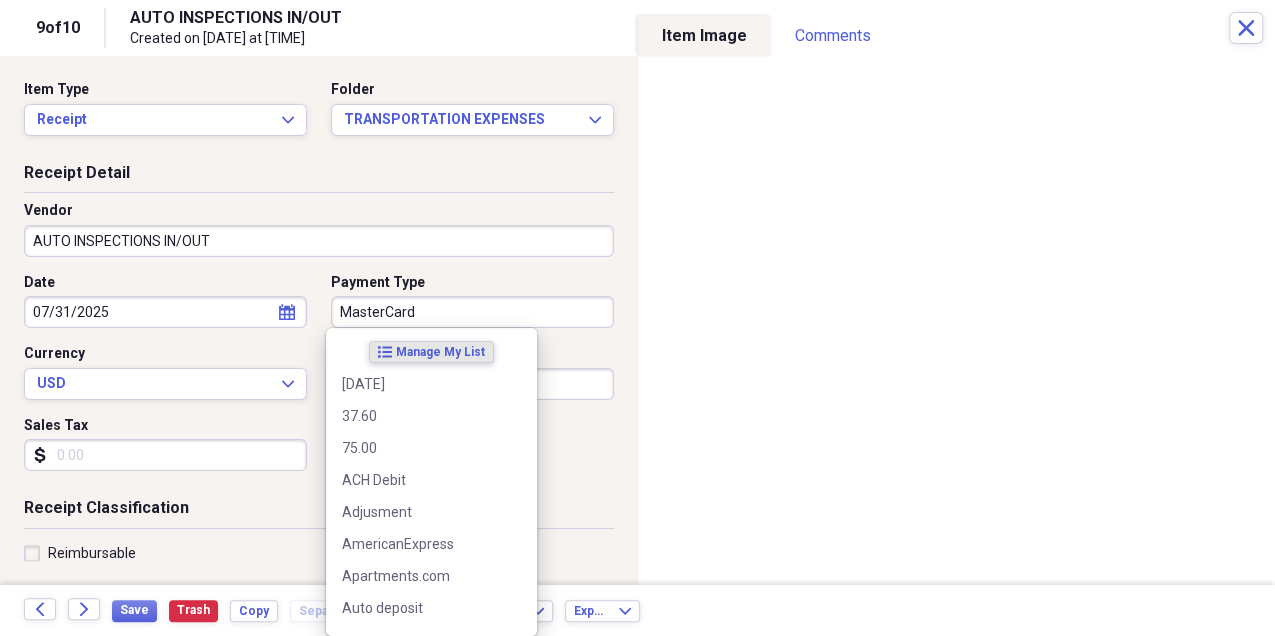 click on "MasterCard" at bounding box center [472, 312] 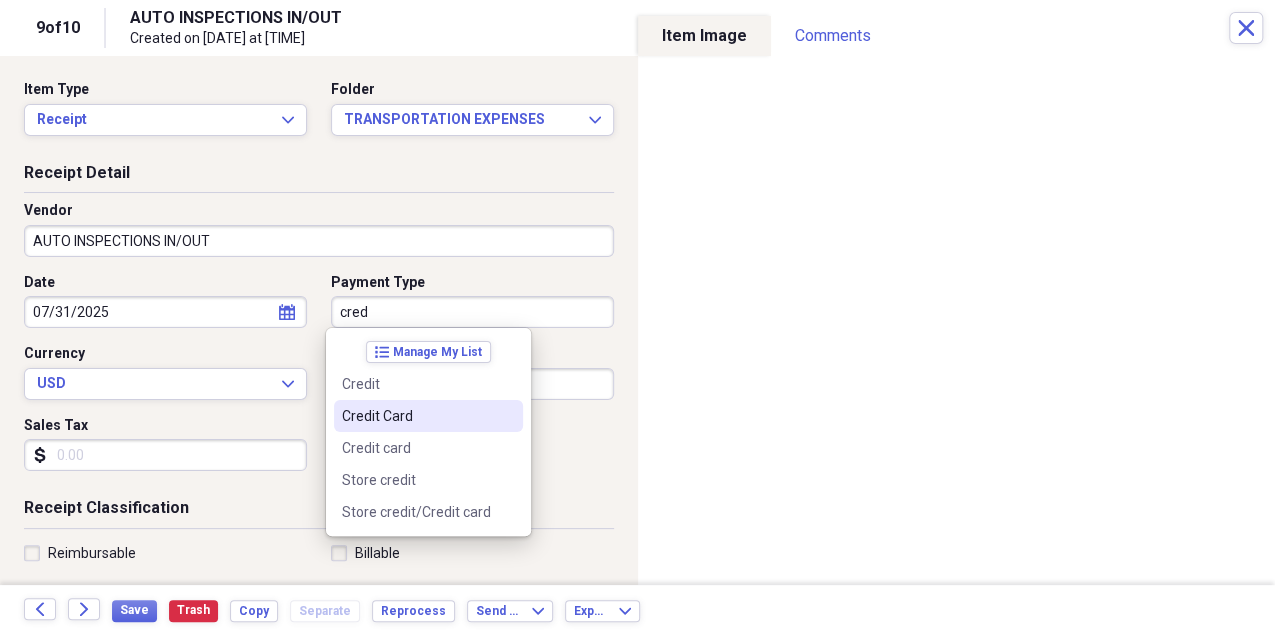 click on "Credit Card" at bounding box center [428, 416] 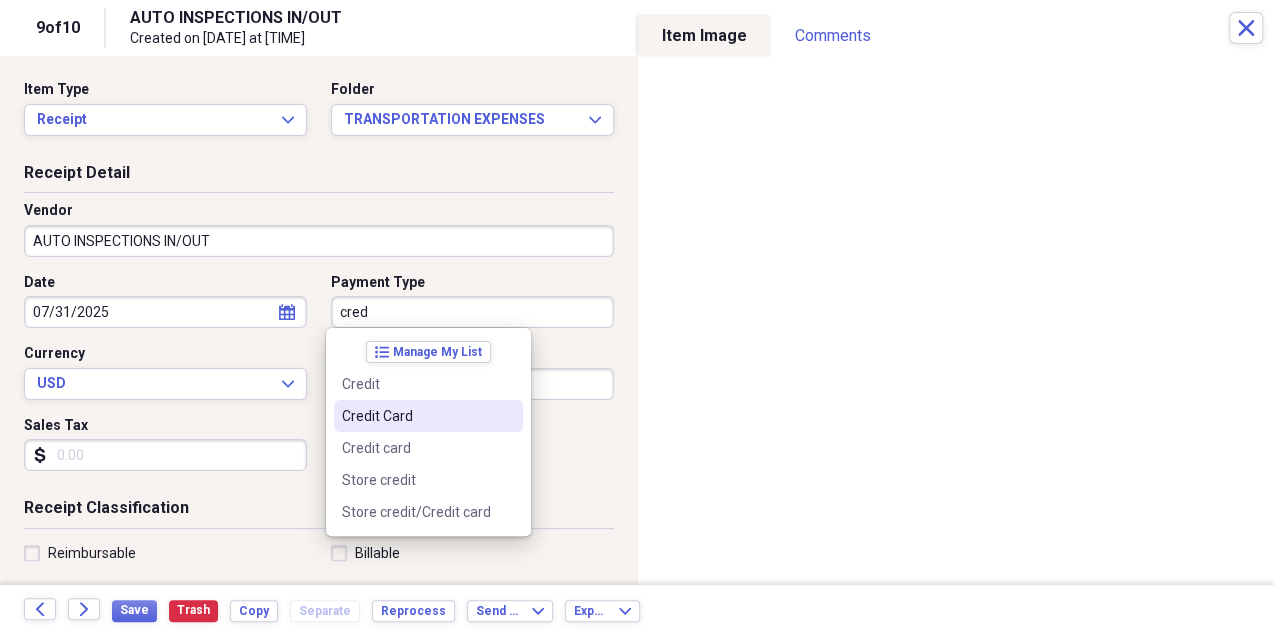type on "Credit Card" 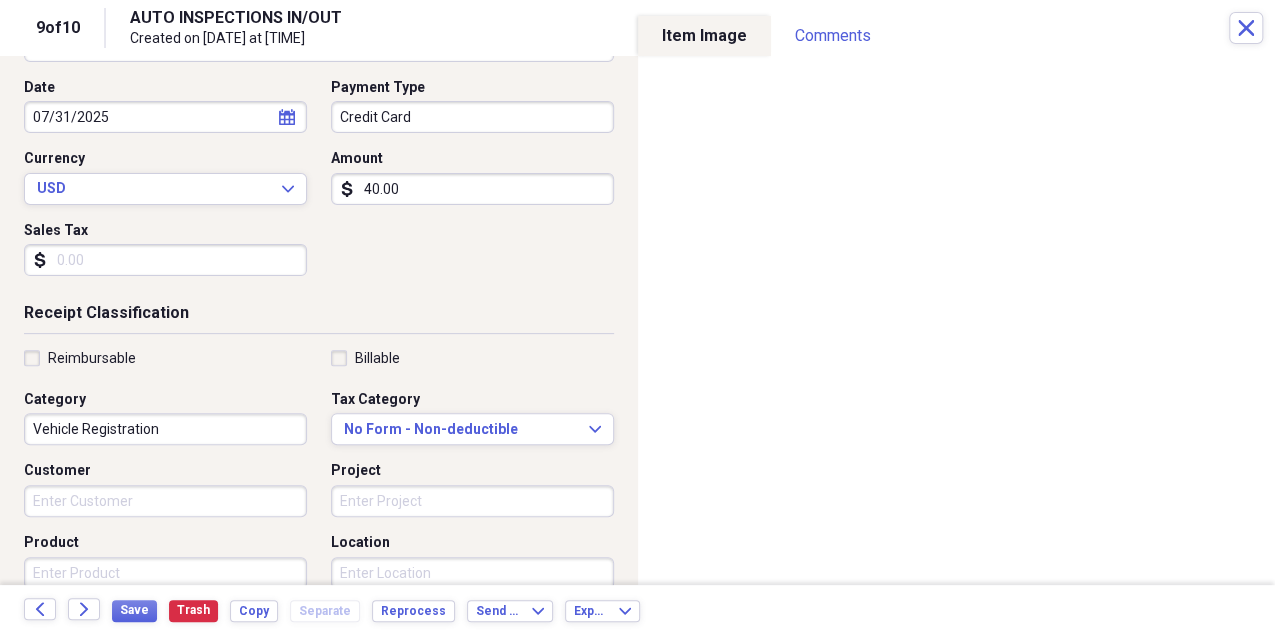 scroll, scrollTop: 200, scrollLeft: 0, axis: vertical 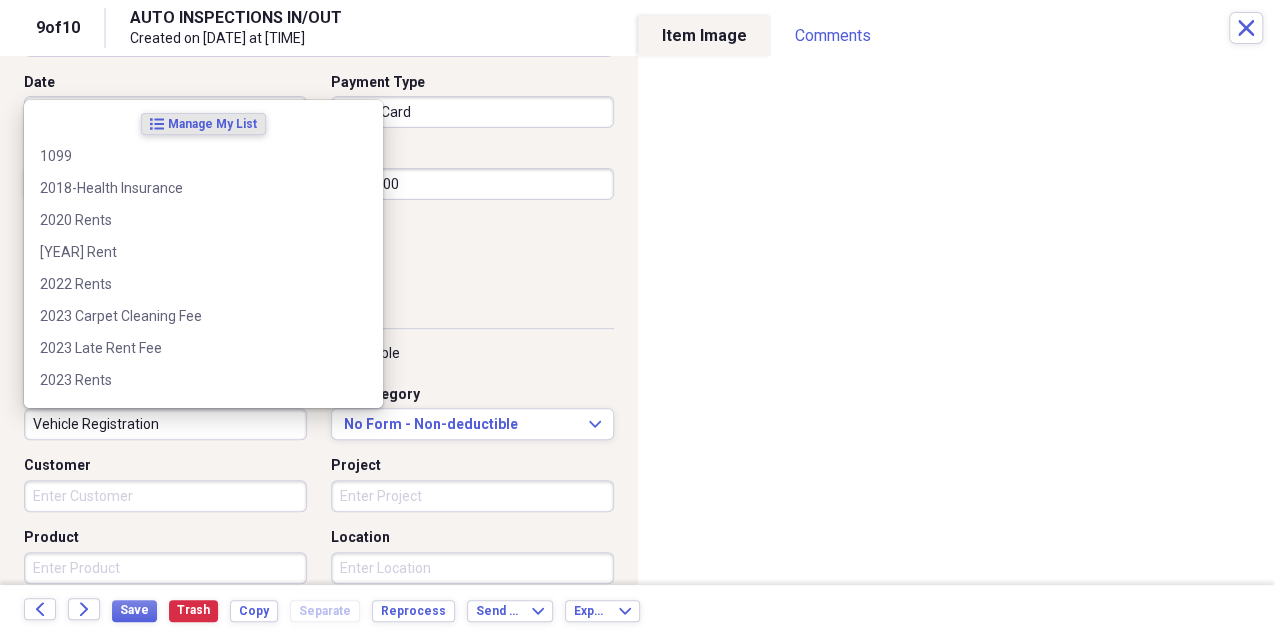 click on "Vehicle Registration" at bounding box center [165, 424] 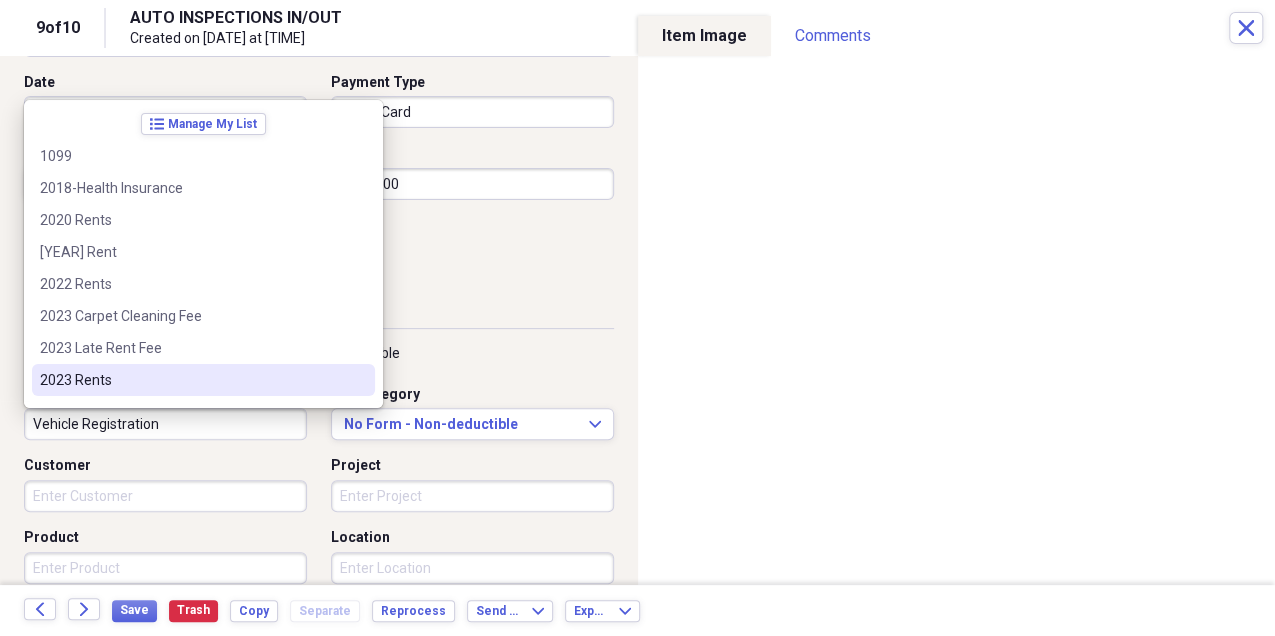 click on "Date [DATE] calendar Calendar Payment Type Credit Card Currency USD Expand Amount dollar-sign [NUMBER] Sales Tax dollar-sign" at bounding box center [319, 180] 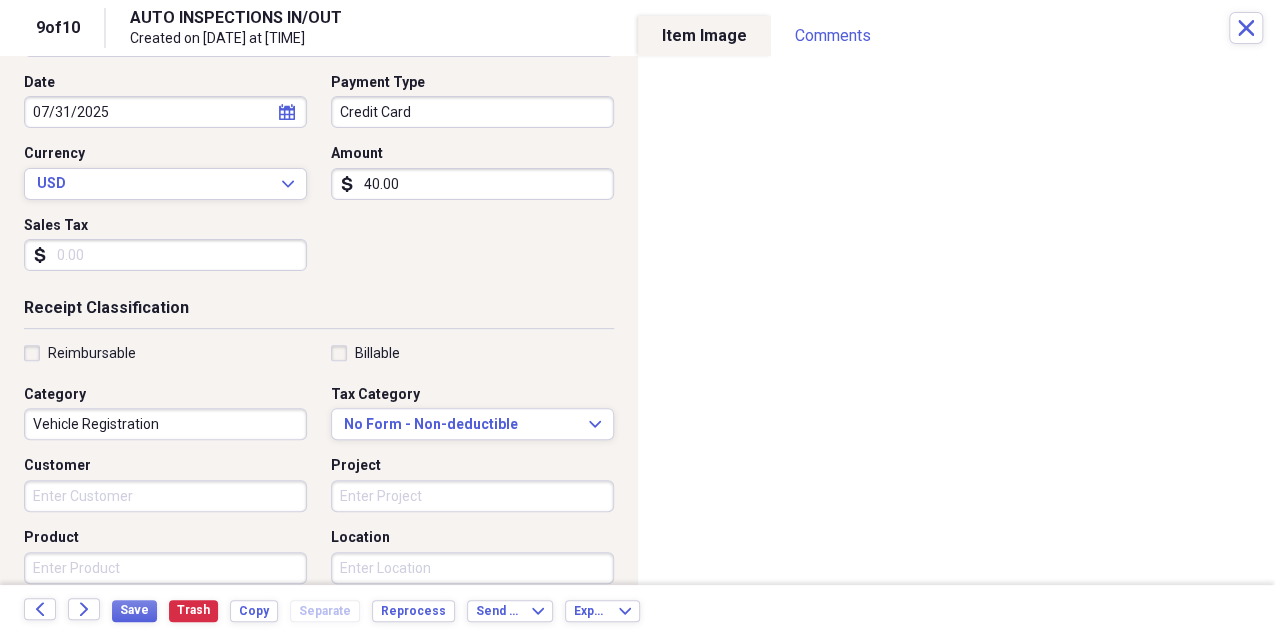 click on "Vehicle Registration" at bounding box center (165, 424) 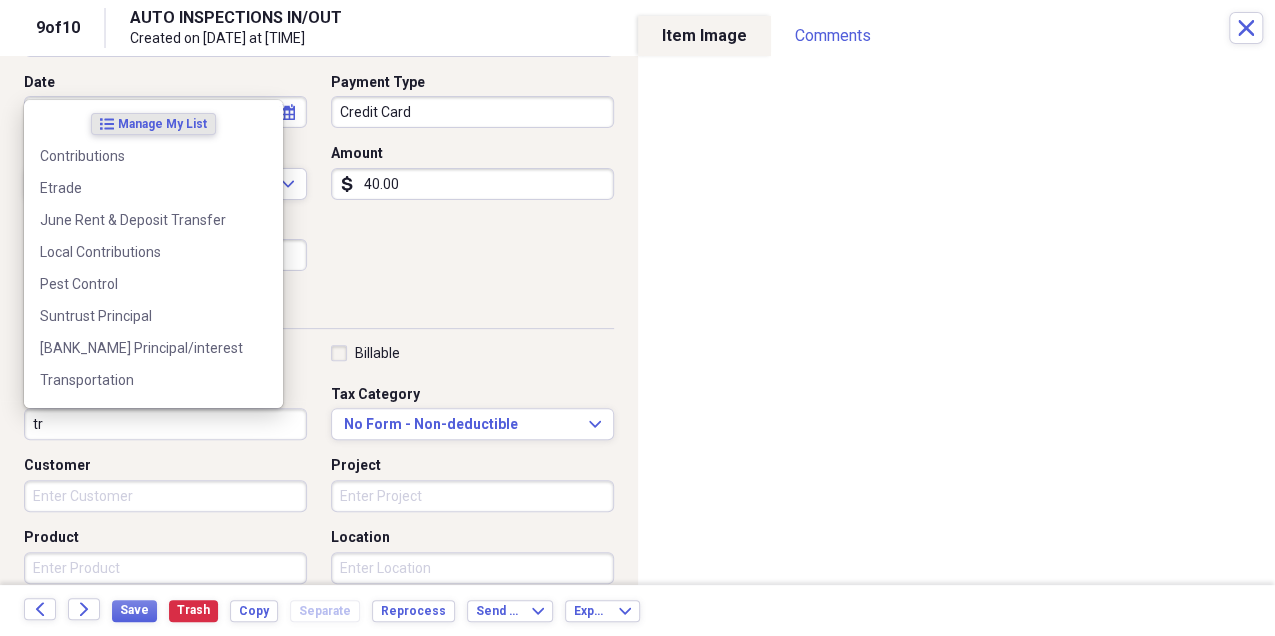 type on "t" 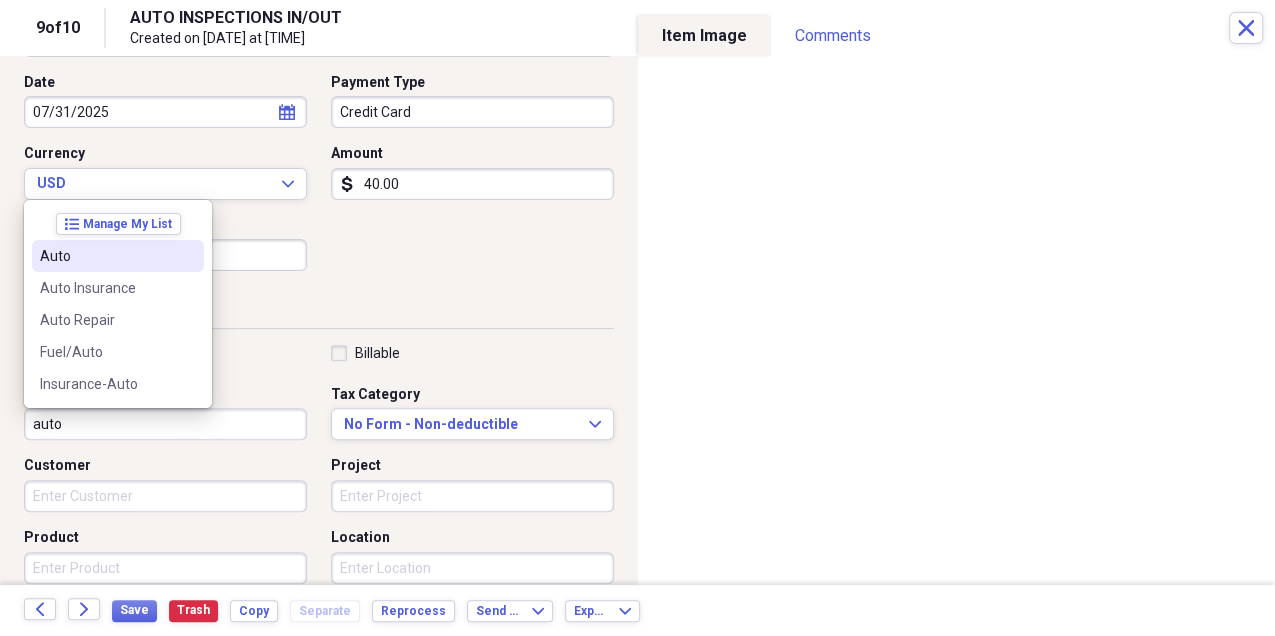 click on "Auto" at bounding box center (118, 256) 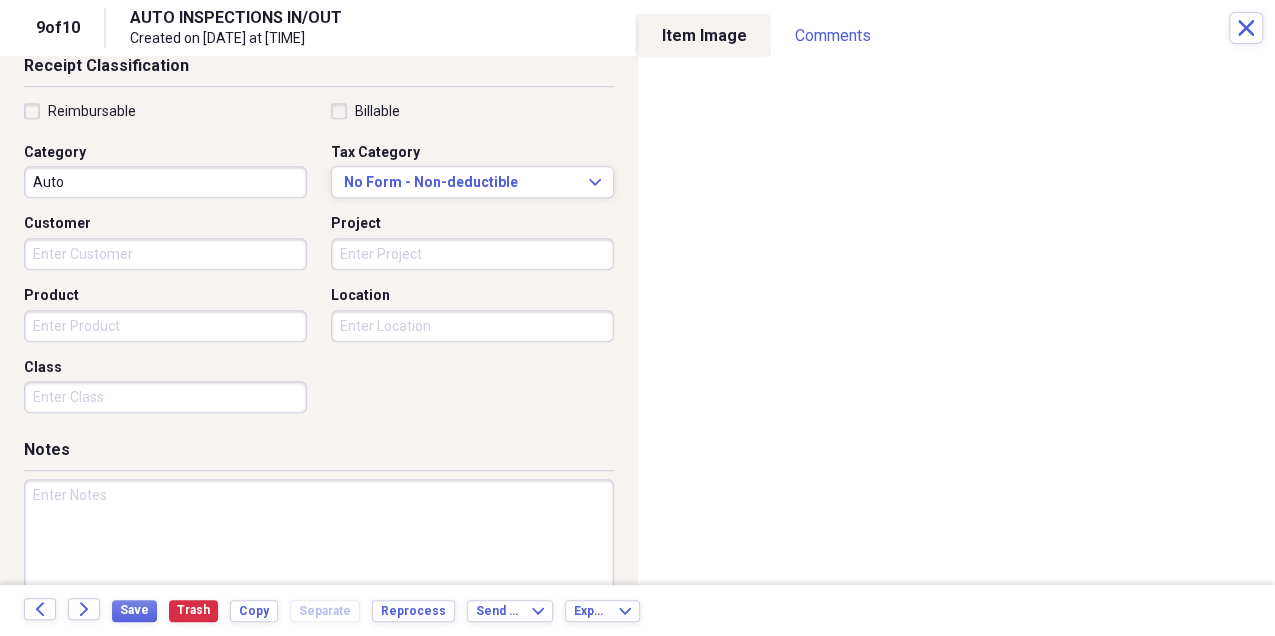 scroll, scrollTop: 489, scrollLeft: 0, axis: vertical 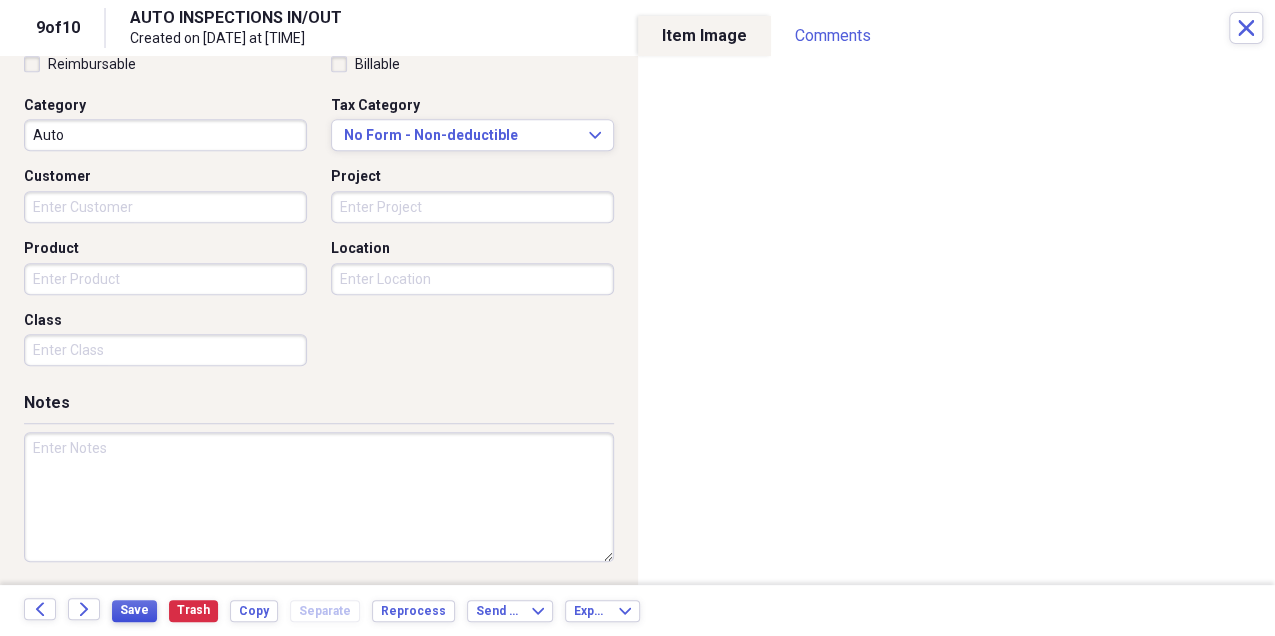 click on "Save" at bounding box center (134, 610) 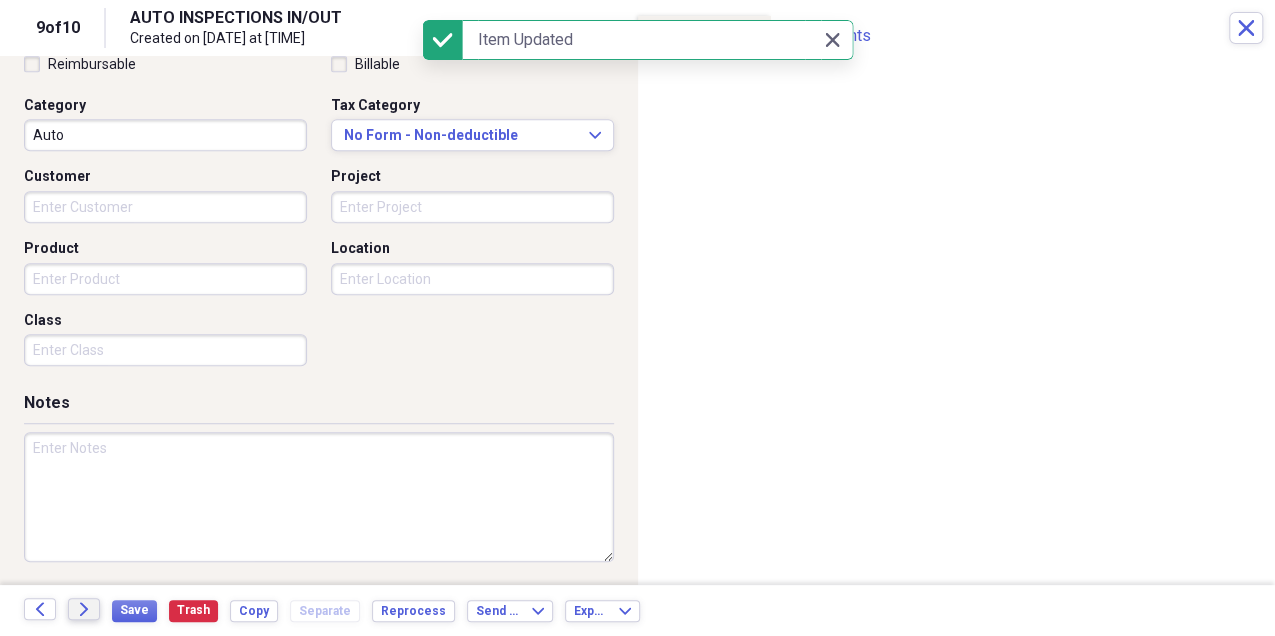 click on "Forward" at bounding box center [84, 609] 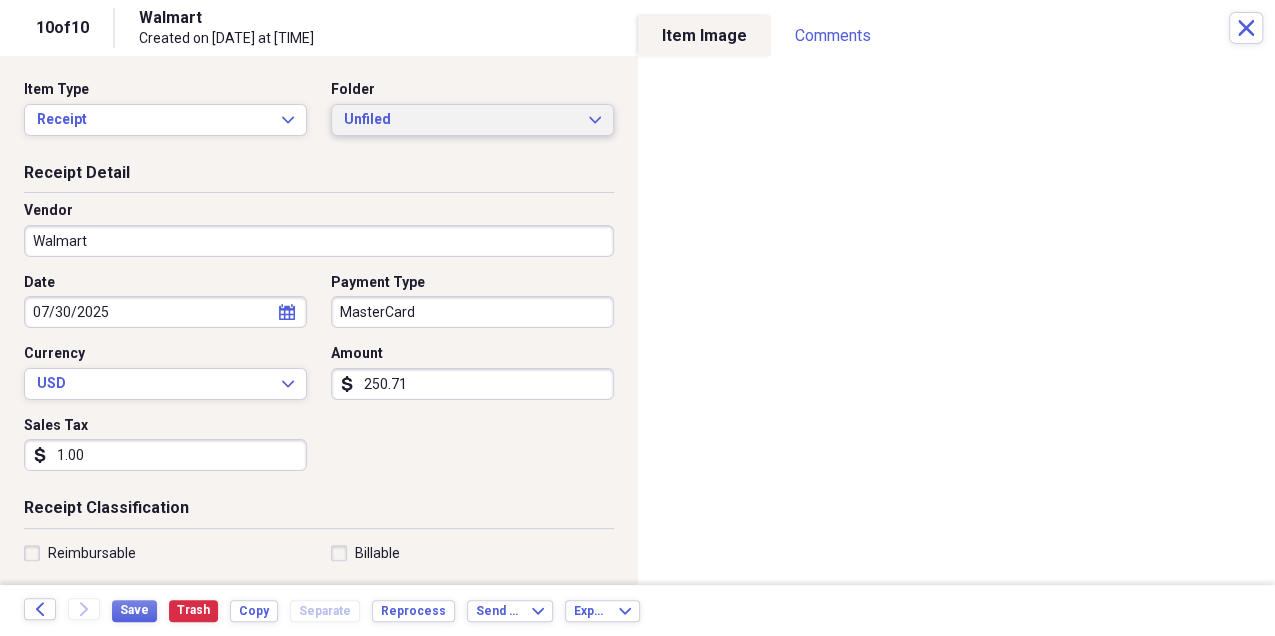 click on "Unfiled" at bounding box center [460, 120] 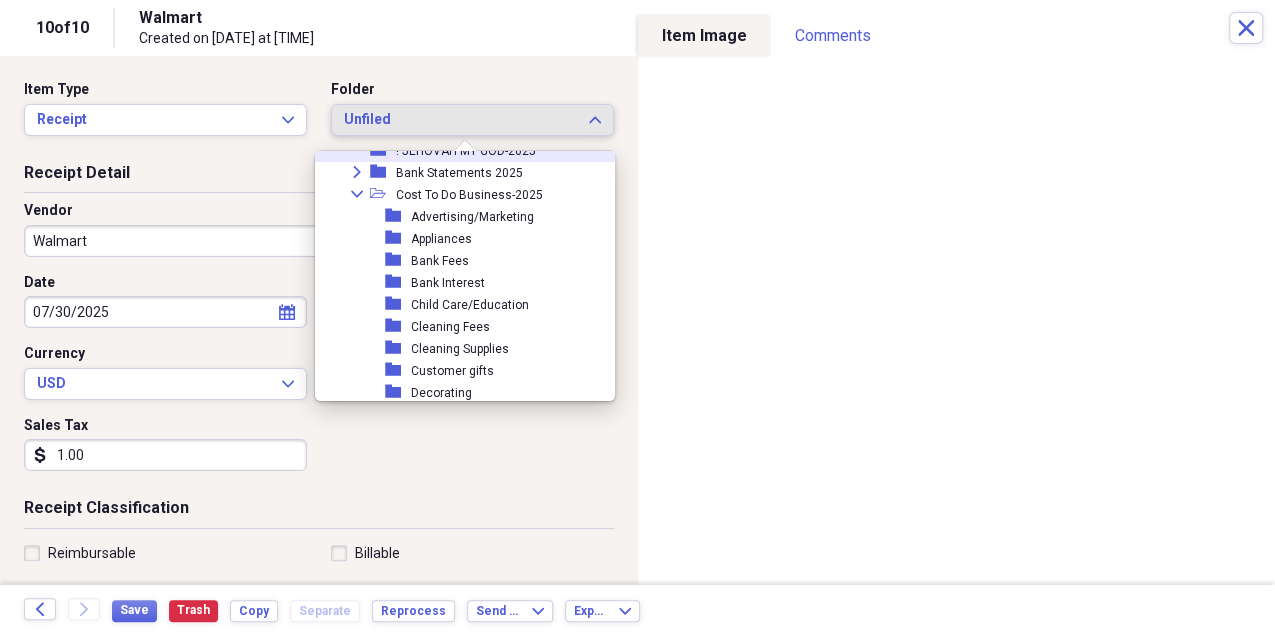 scroll, scrollTop: 200, scrollLeft: 0, axis: vertical 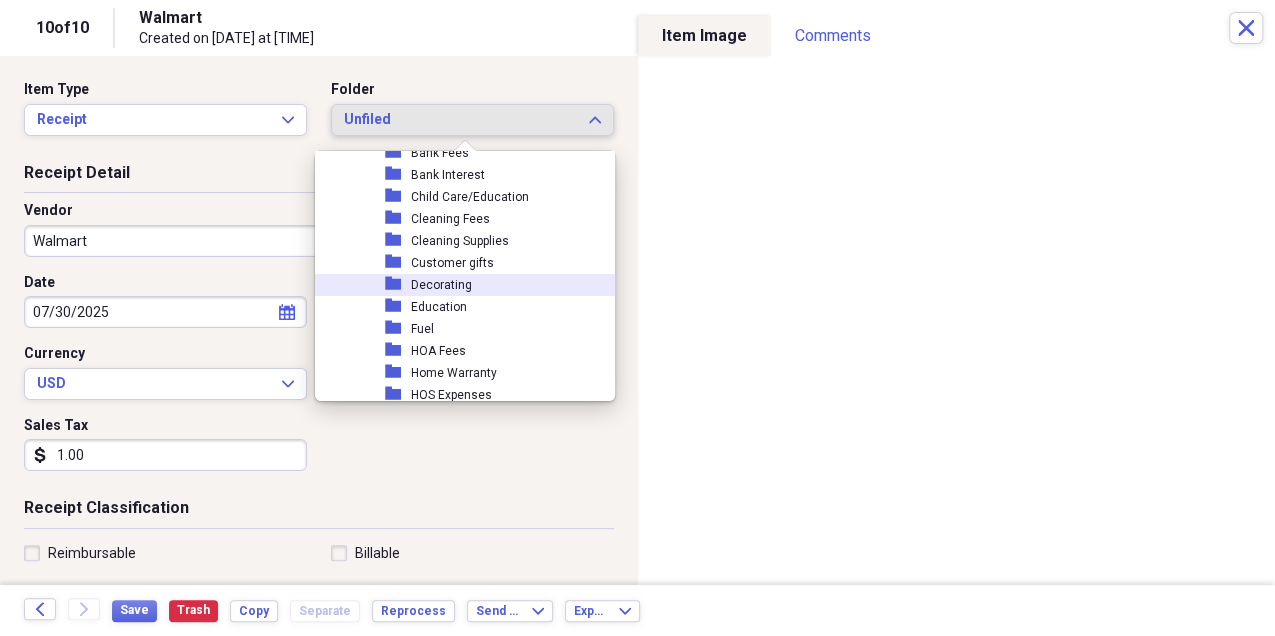 click on "Decorating" at bounding box center [441, 285] 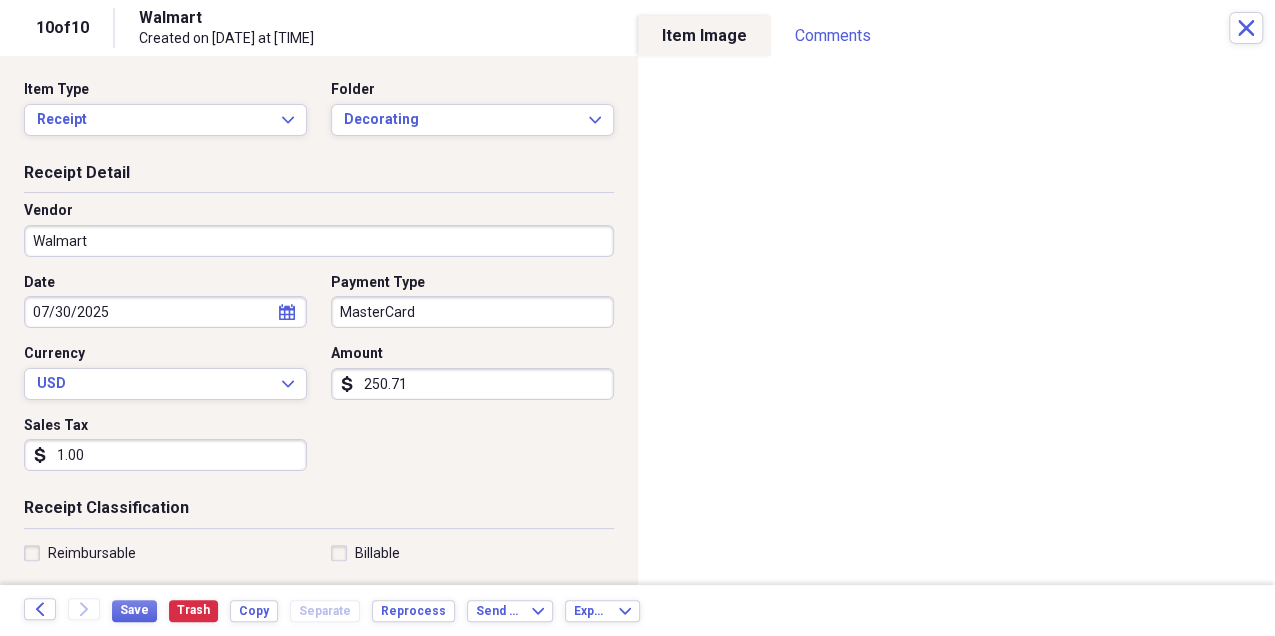 click on "MasterCard" at bounding box center (472, 312) 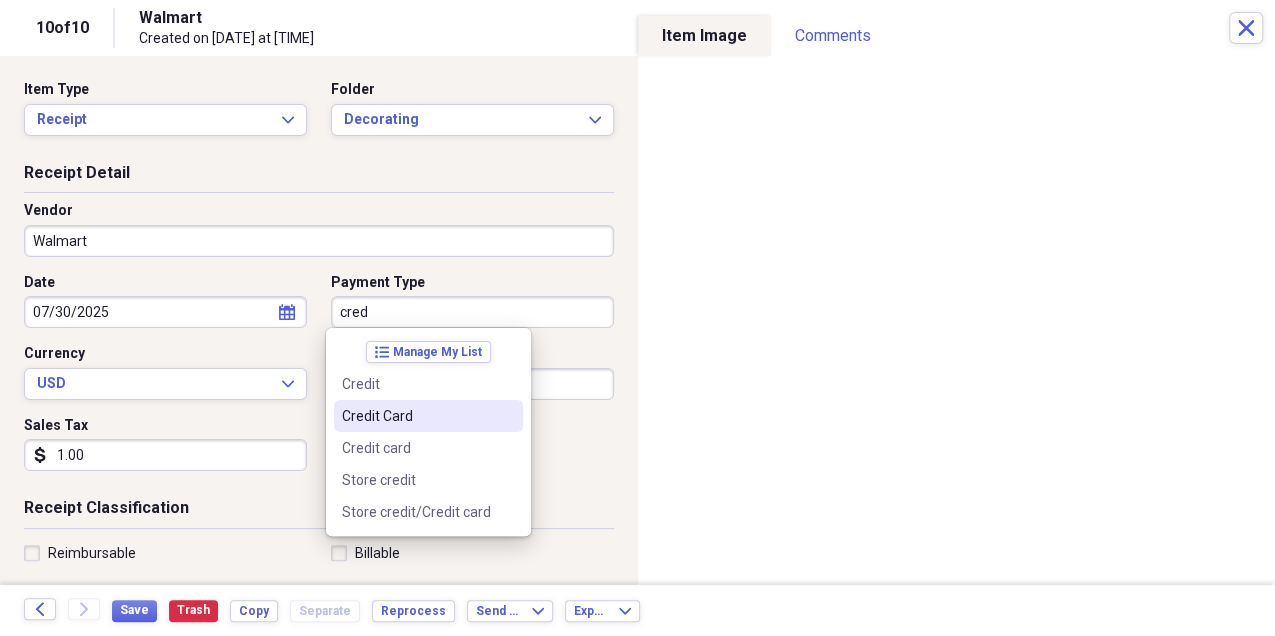 click on "Credit Card" at bounding box center (416, 416) 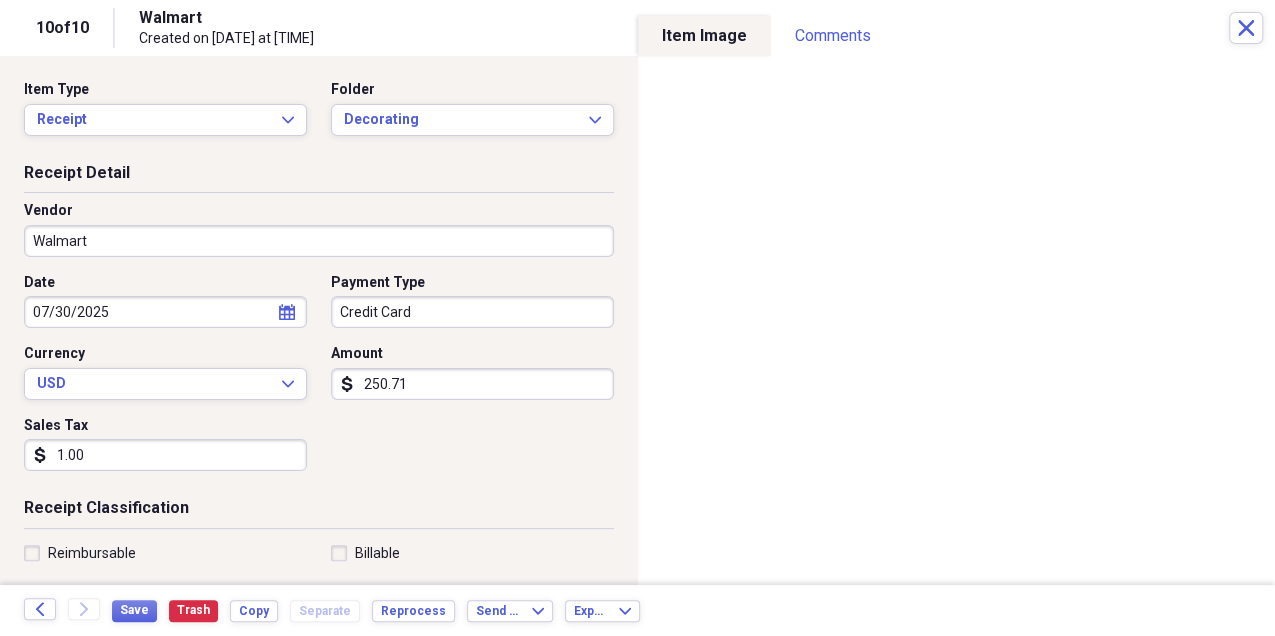 click on "1.00" at bounding box center (165, 455) 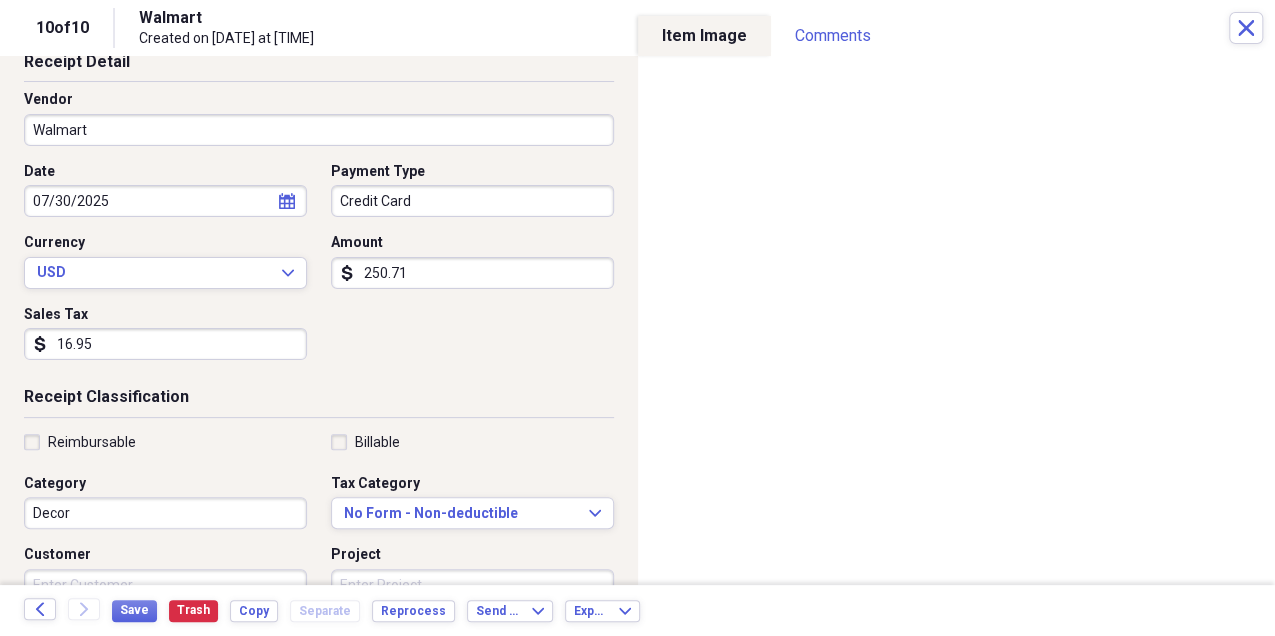 scroll, scrollTop: 133, scrollLeft: 0, axis: vertical 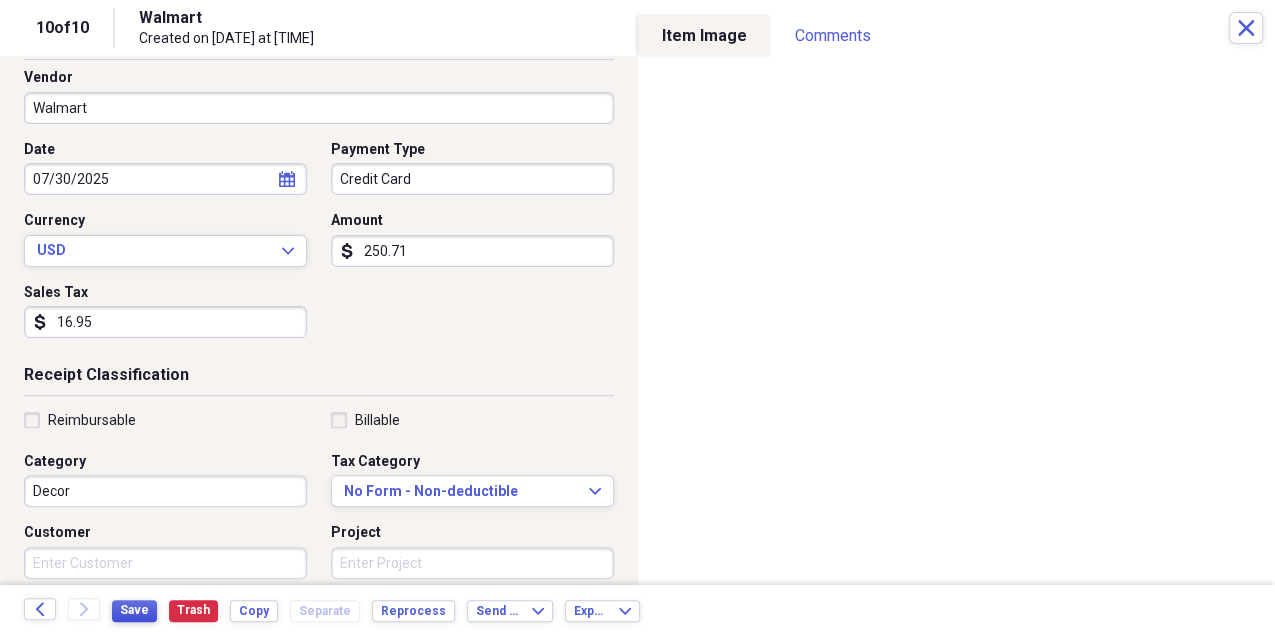 type on "16.95" 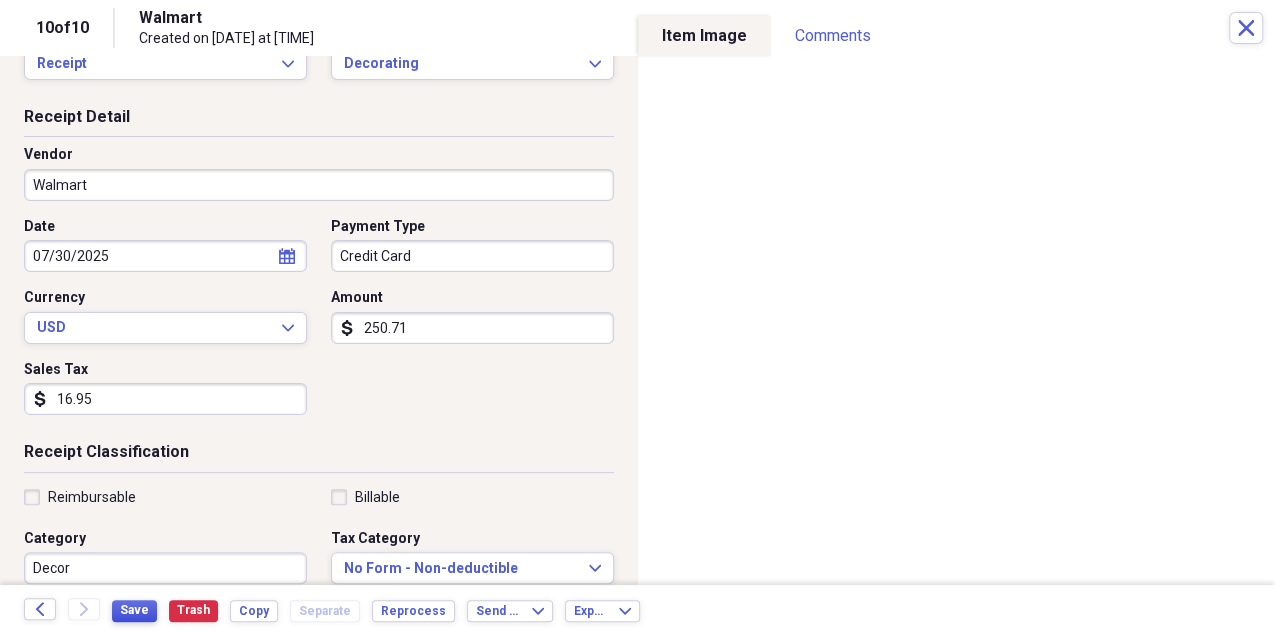 scroll, scrollTop: 0, scrollLeft: 0, axis: both 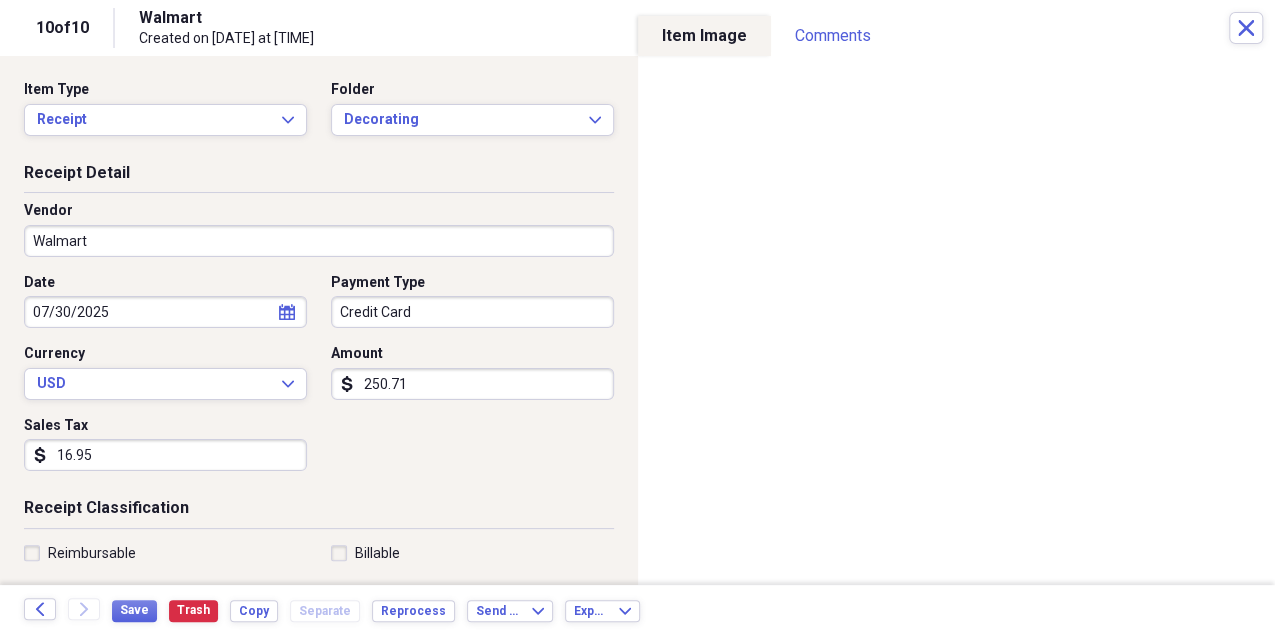 click on "Receipt Detail" at bounding box center [319, 177] 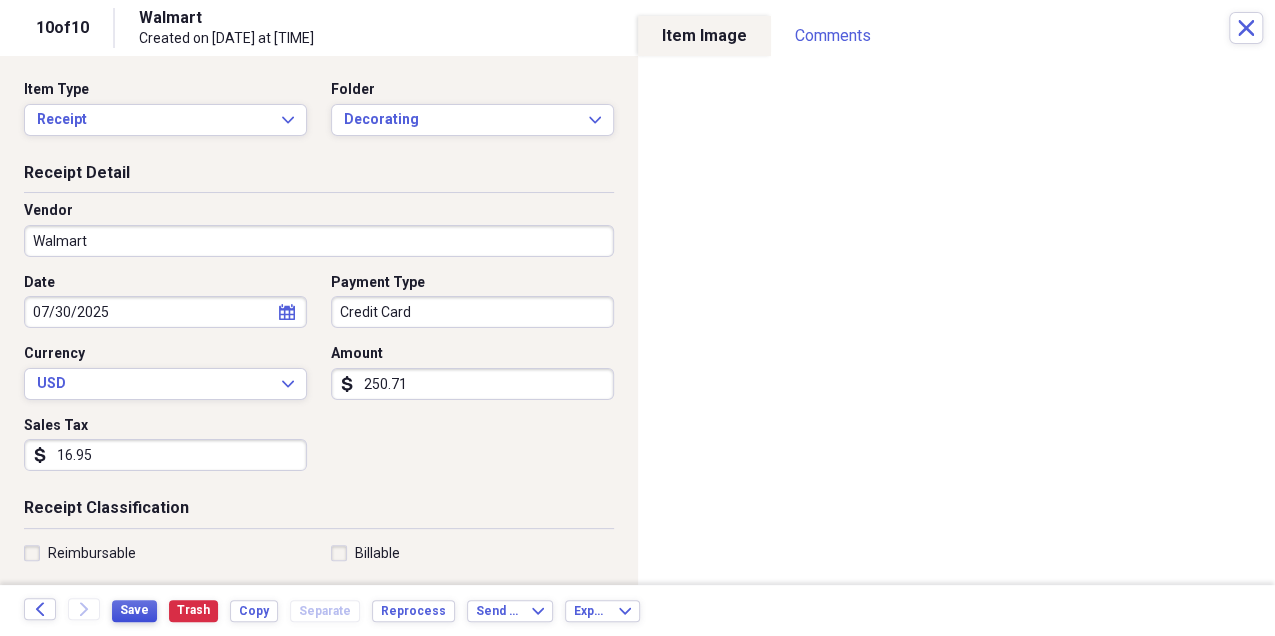 click on "Save" at bounding box center [134, 611] 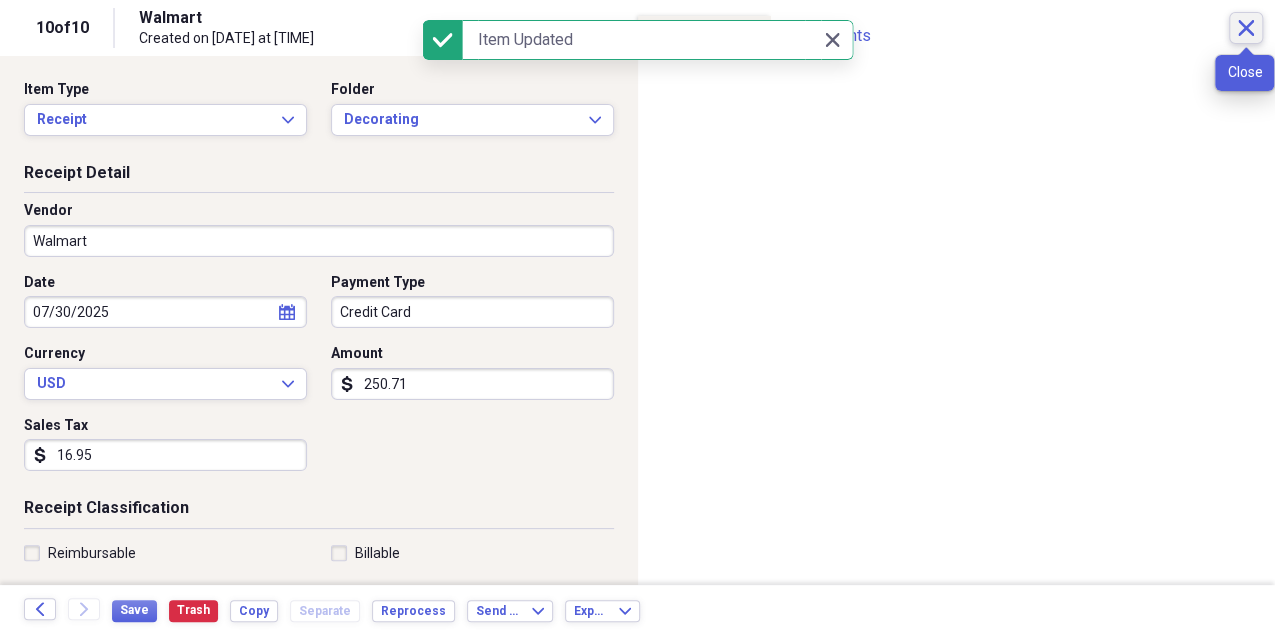 click on "Close" at bounding box center [1246, 28] 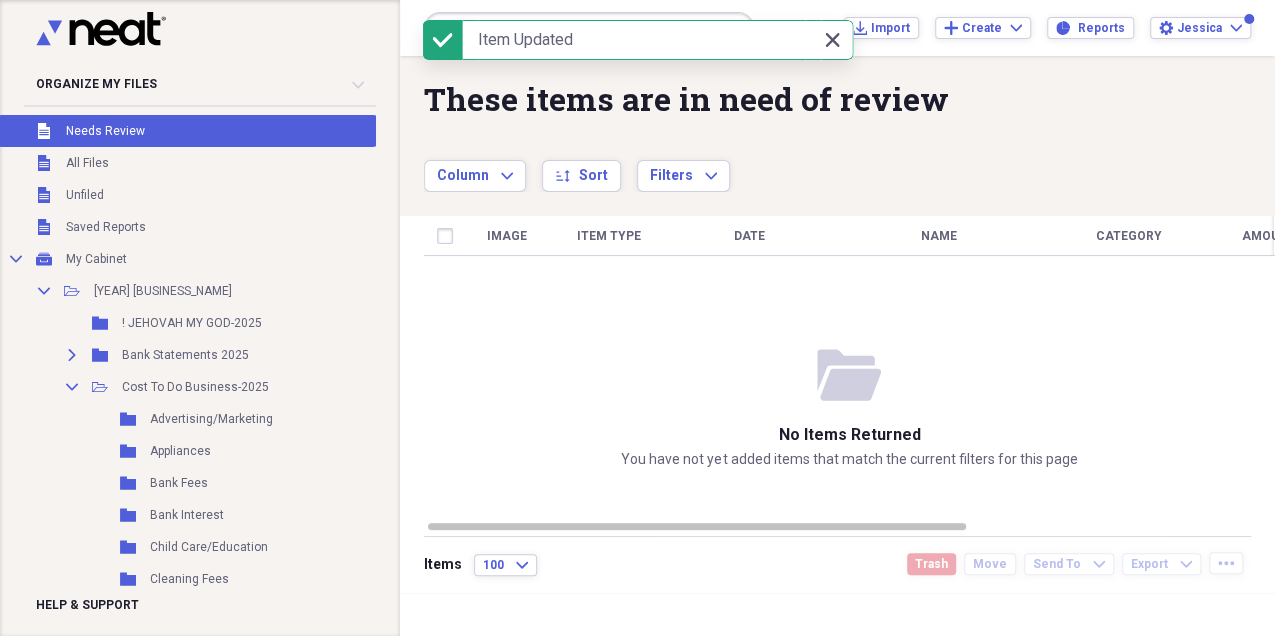 click on "Close Close" at bounding box center (833, 40) 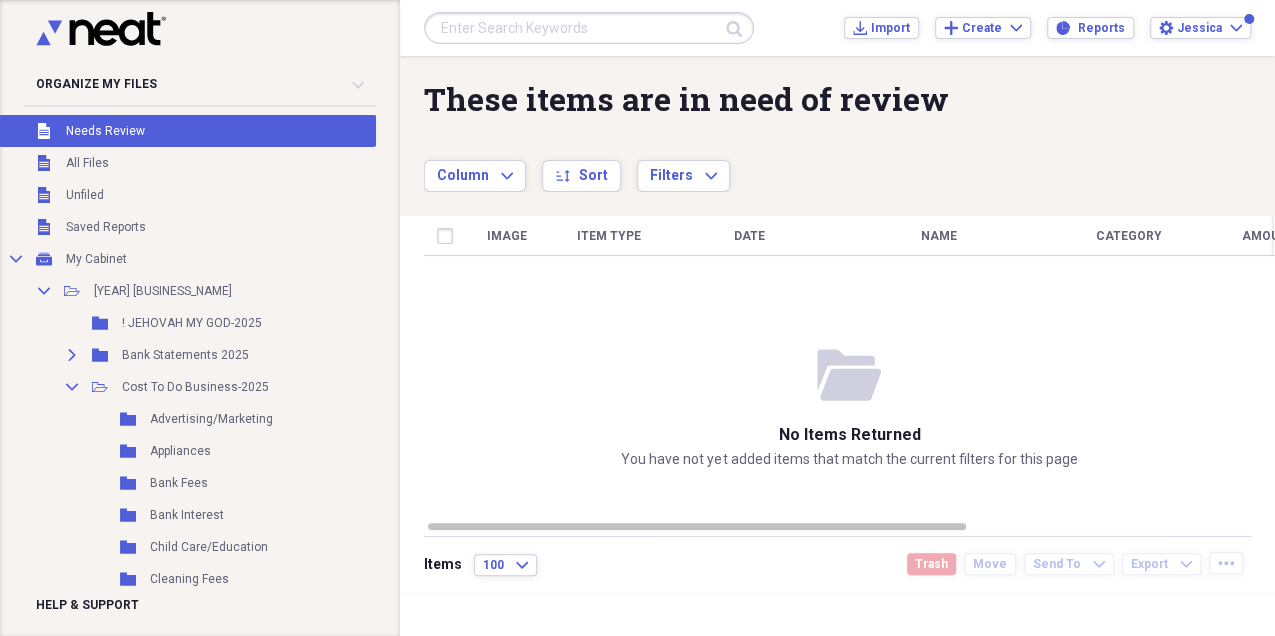 click at bounding box center [589, 28] 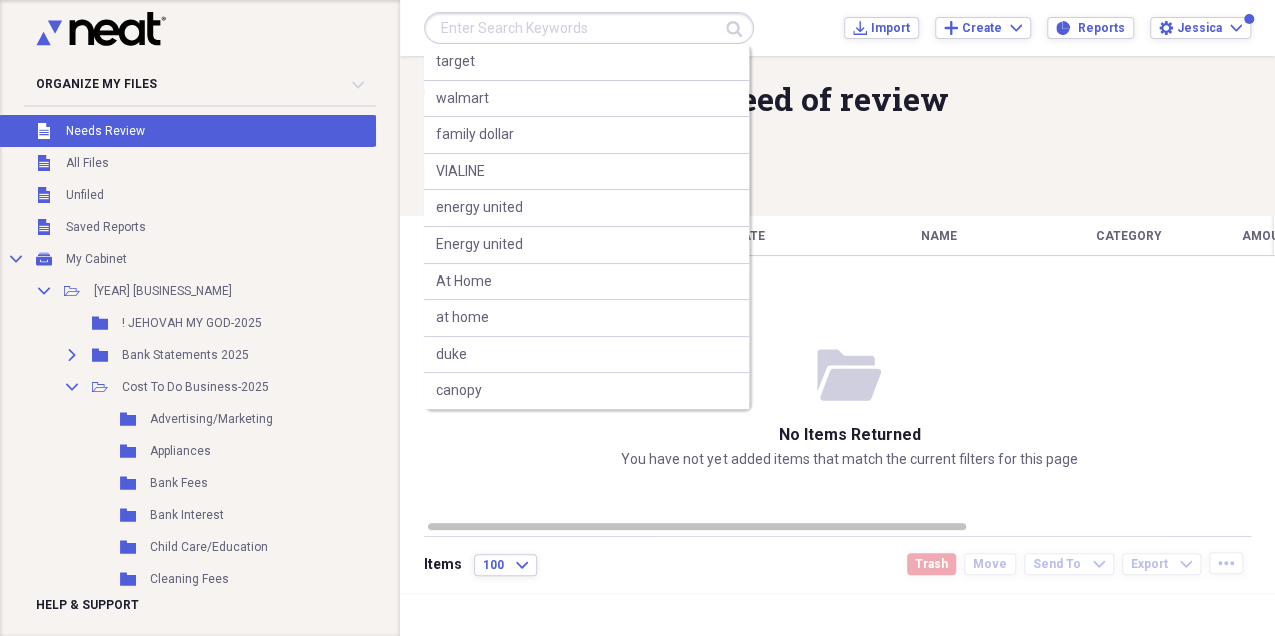type on ";" 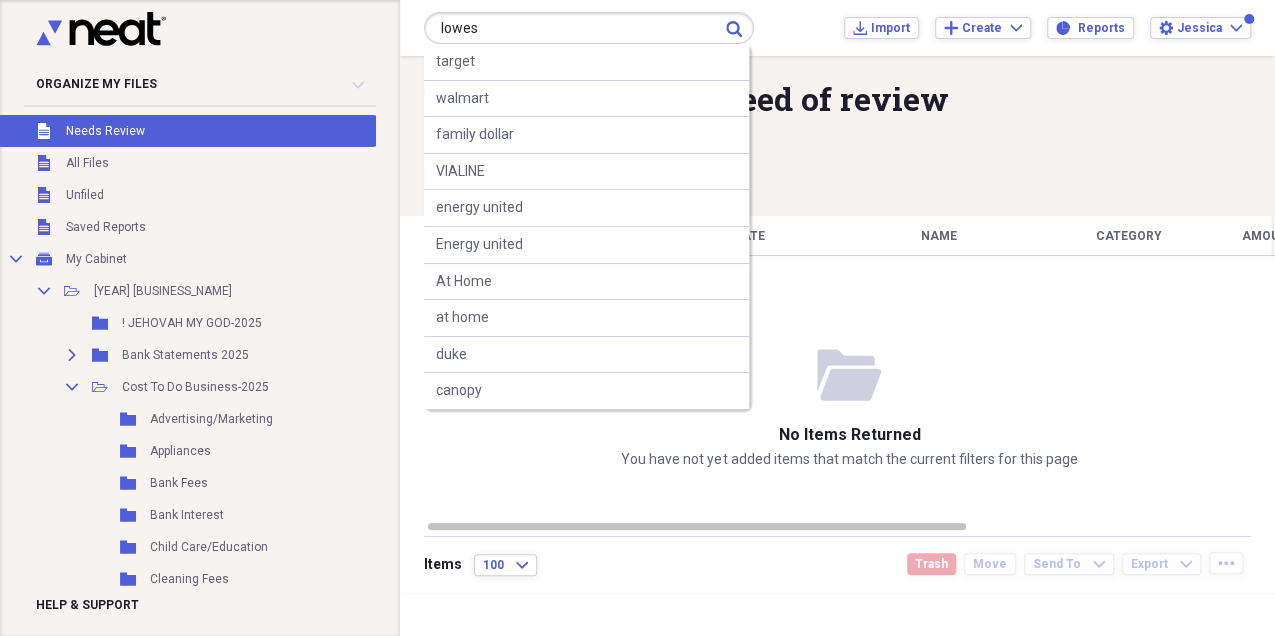 type on "lowes" 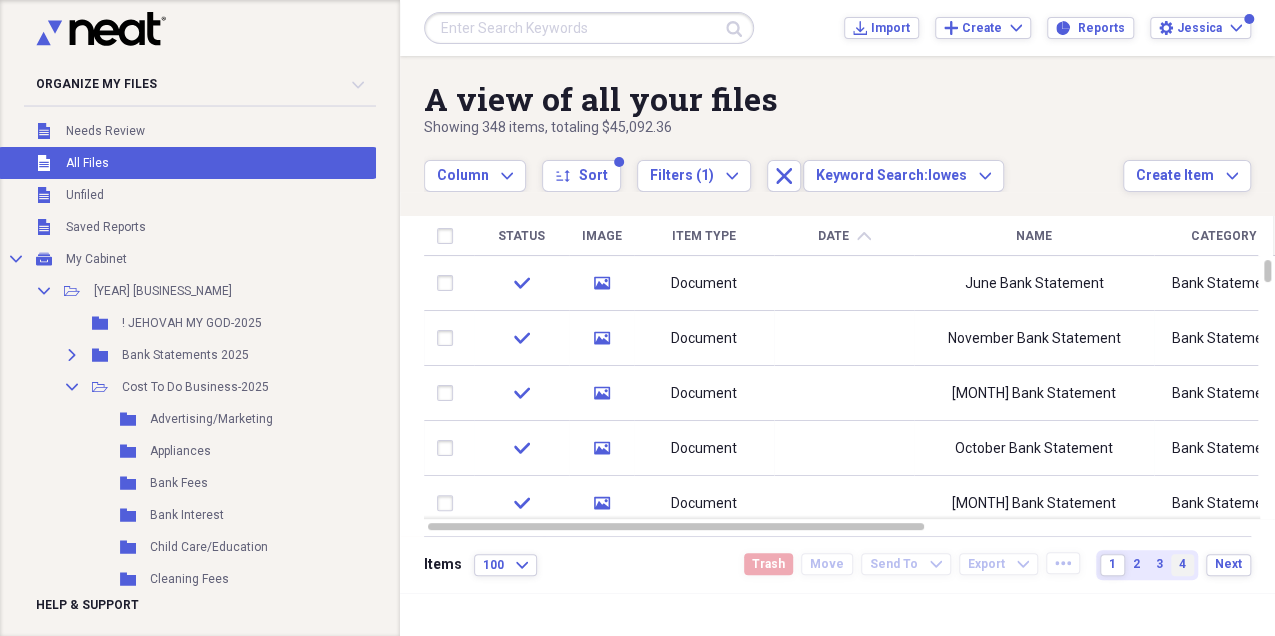 click on "4" at bounding box center [1182, 565] 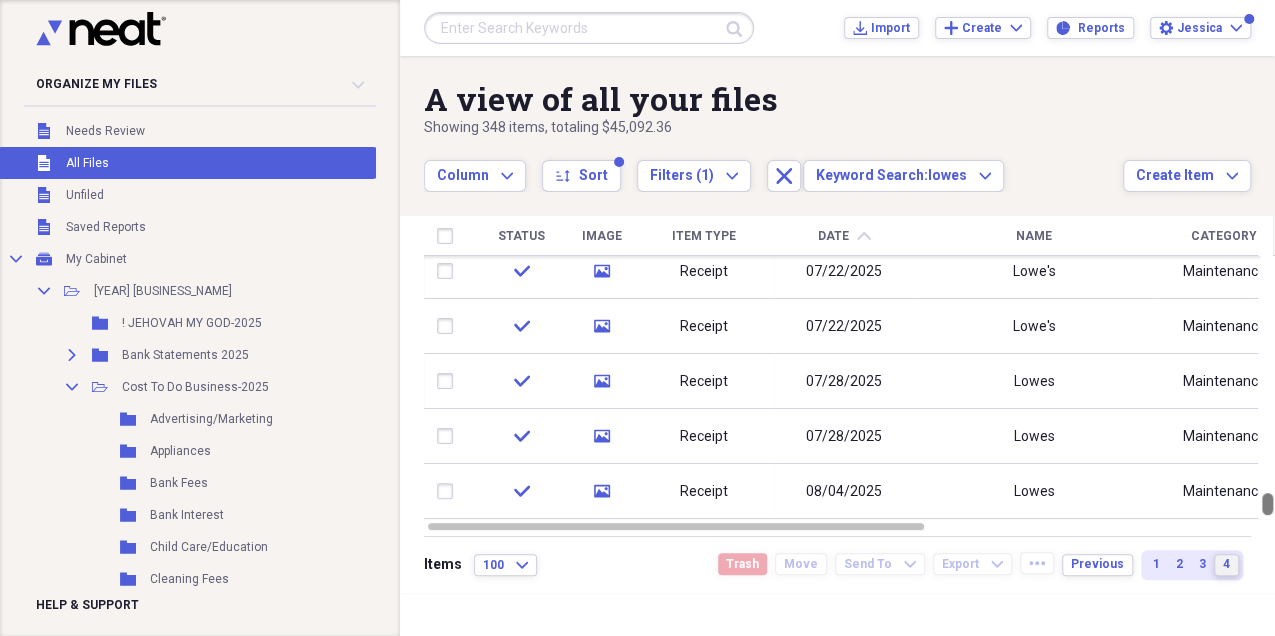 drag, startPoint x: 1267, startPoint y: 266, endPoint x: 1084, endPoint y: 468, distance: 272.5674 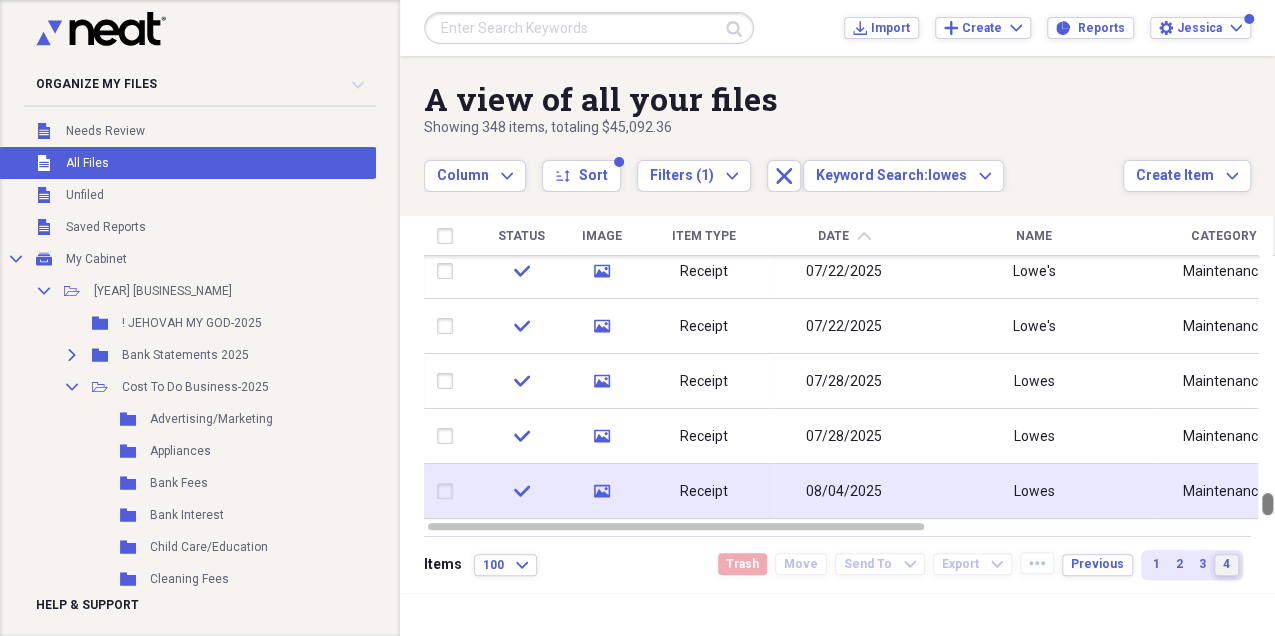 click at bounding box center (1267, 387) 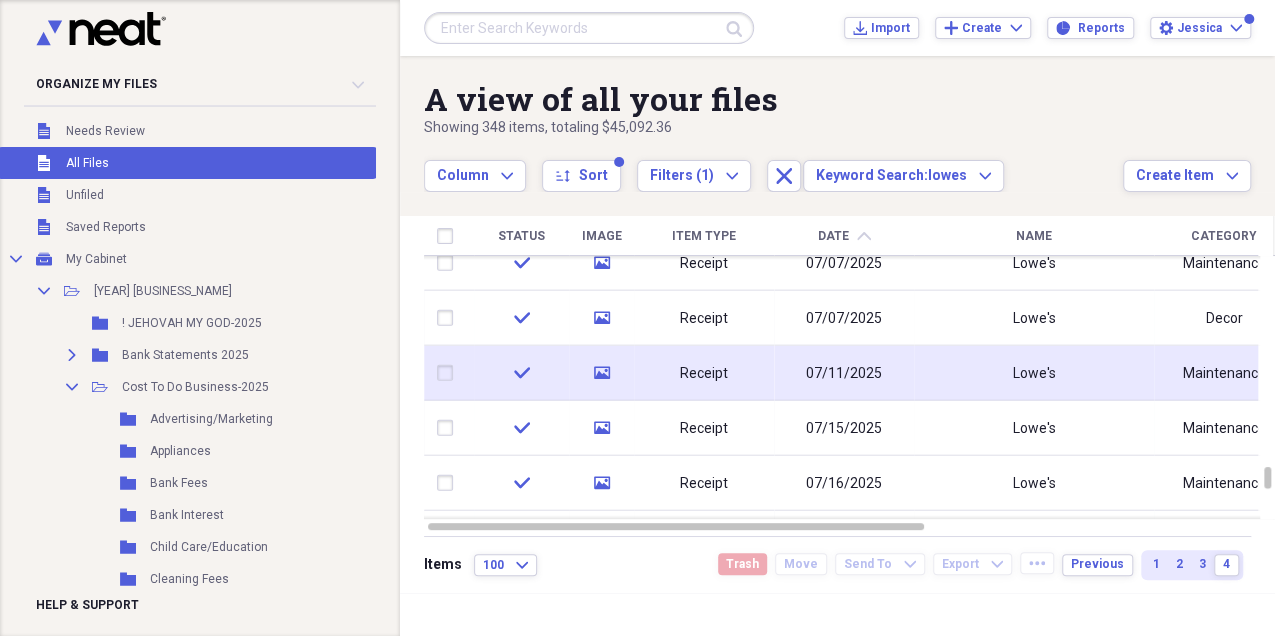 click on "07/11/2025" at bounding box center [844, 373] 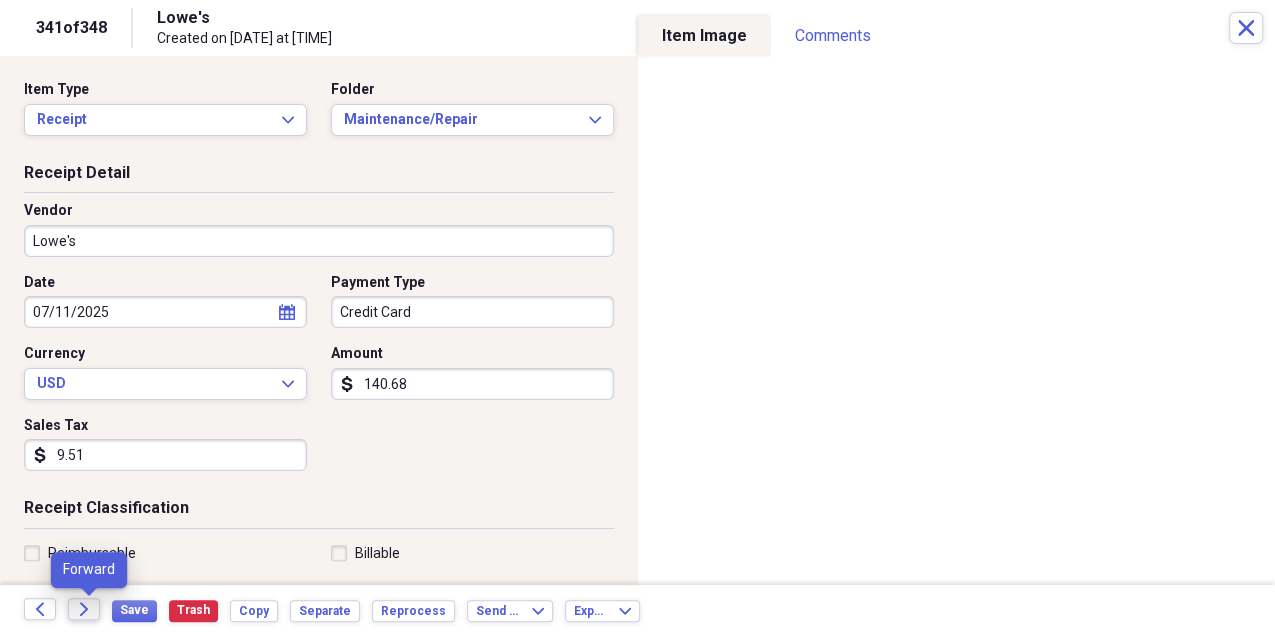 click on "Forward" at bounding box center [84, 609] 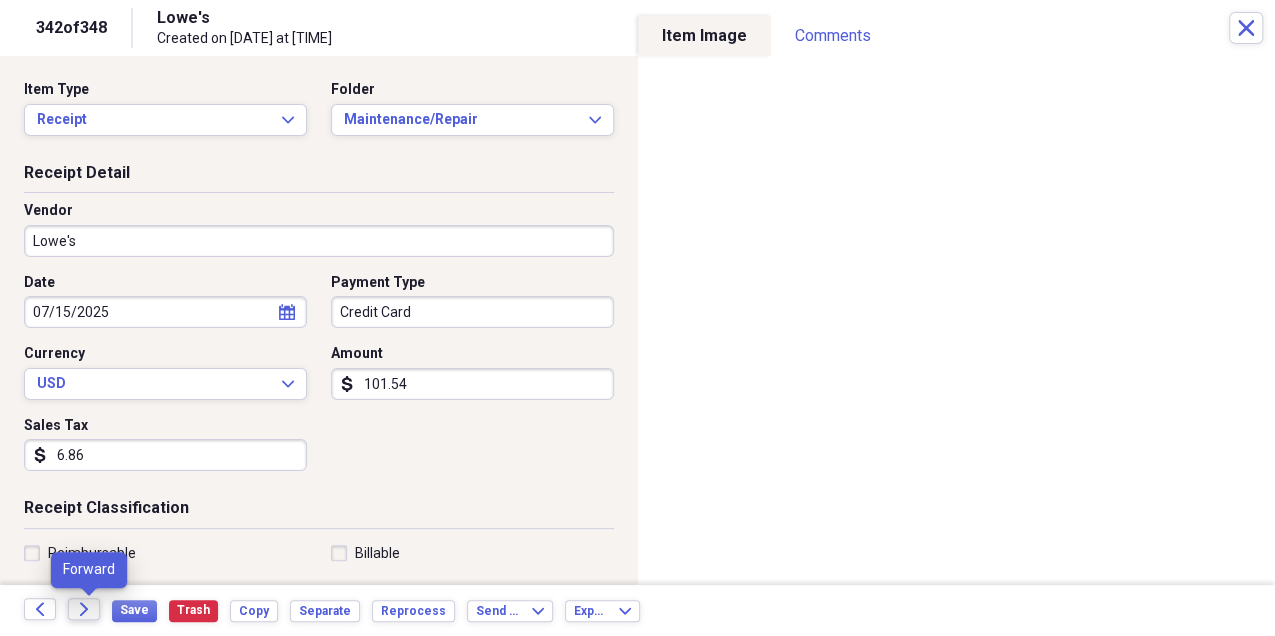 click on "Forward" at bounding box center [84, 609] 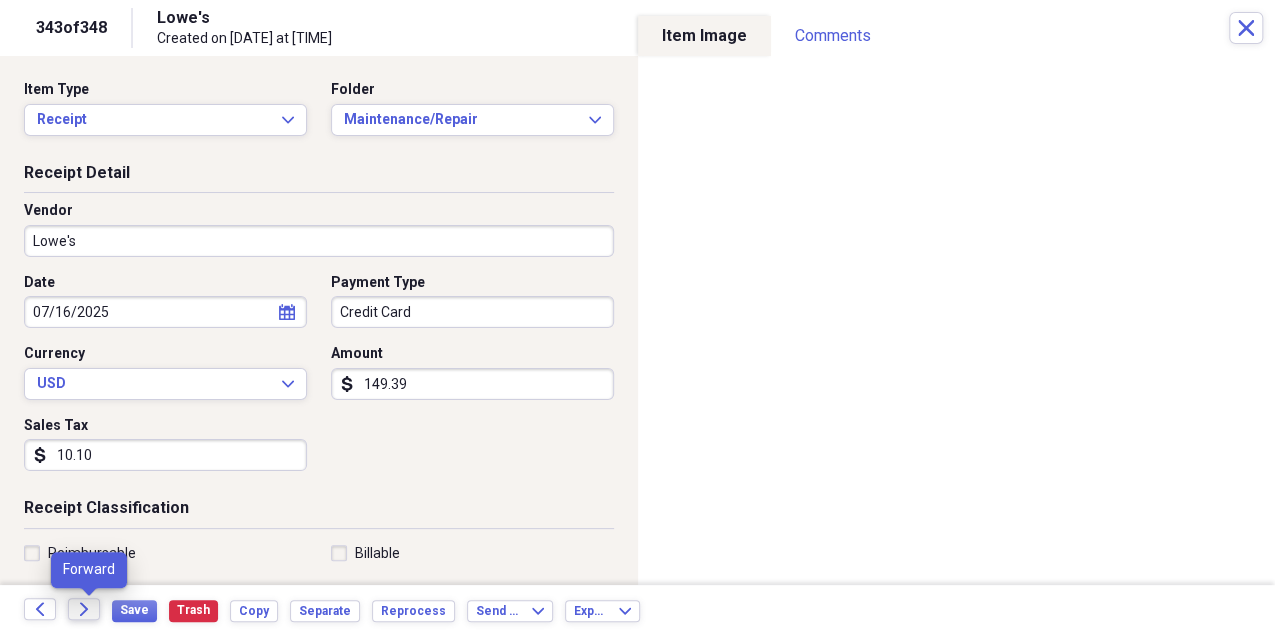 click on "Forward" at bounding box center (84, 609) 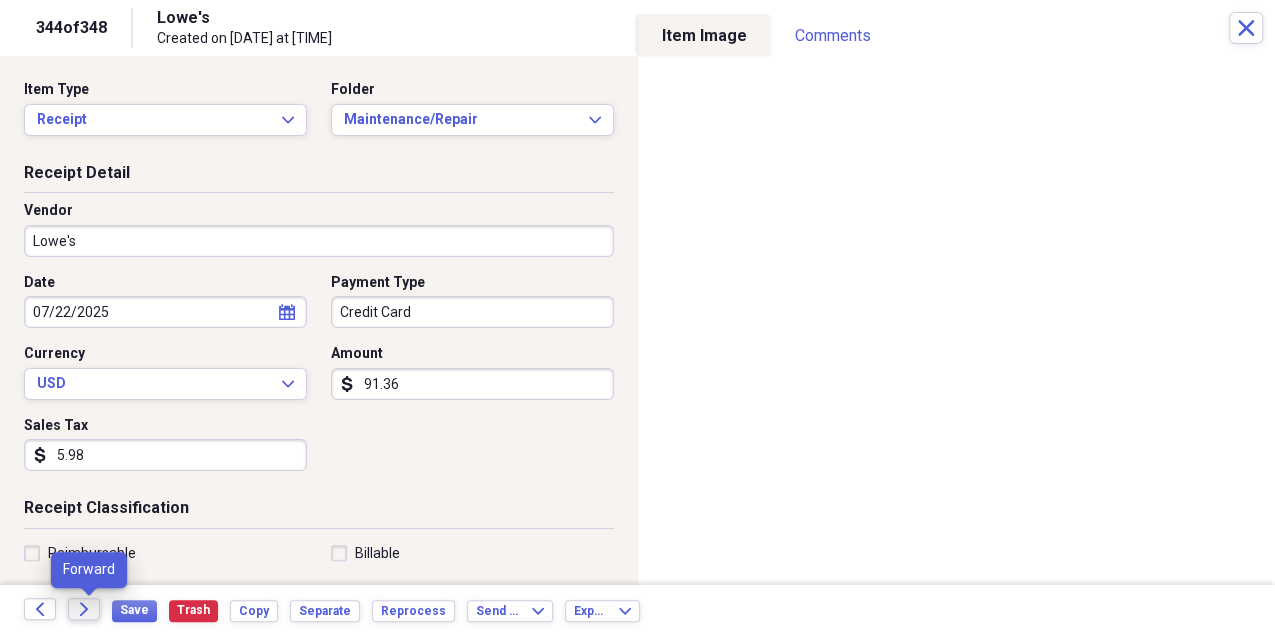 click on "Forward" at bounding box center (84, 609) 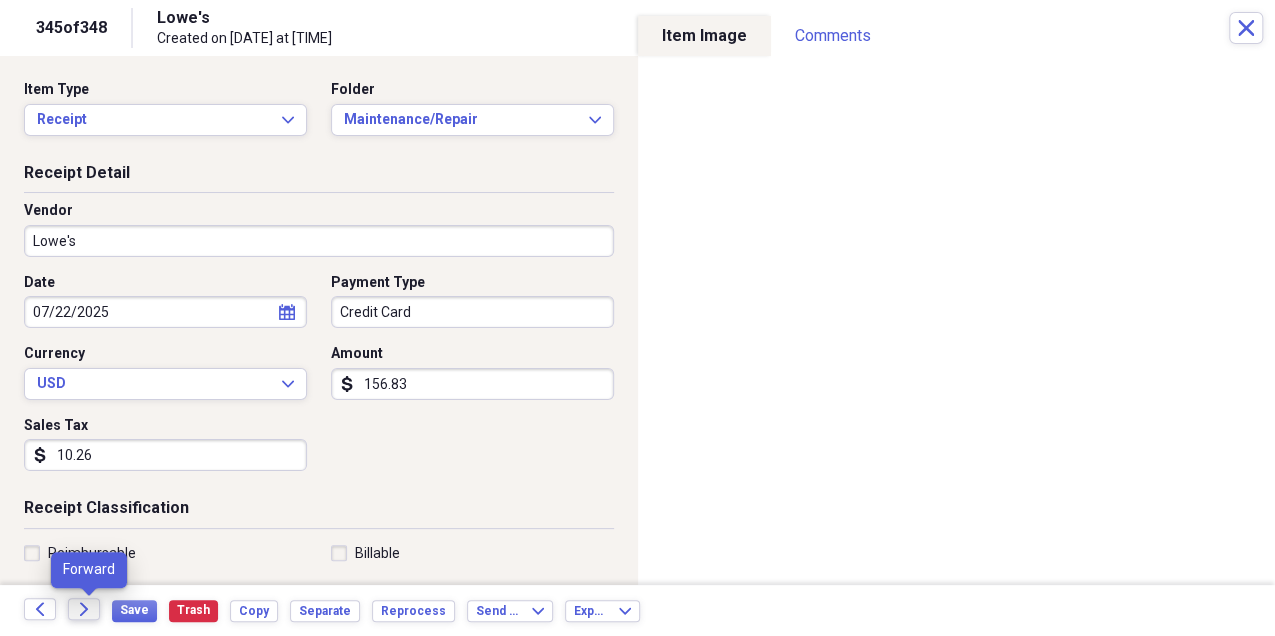 click on "Forward" at bounding box center [84, 609] 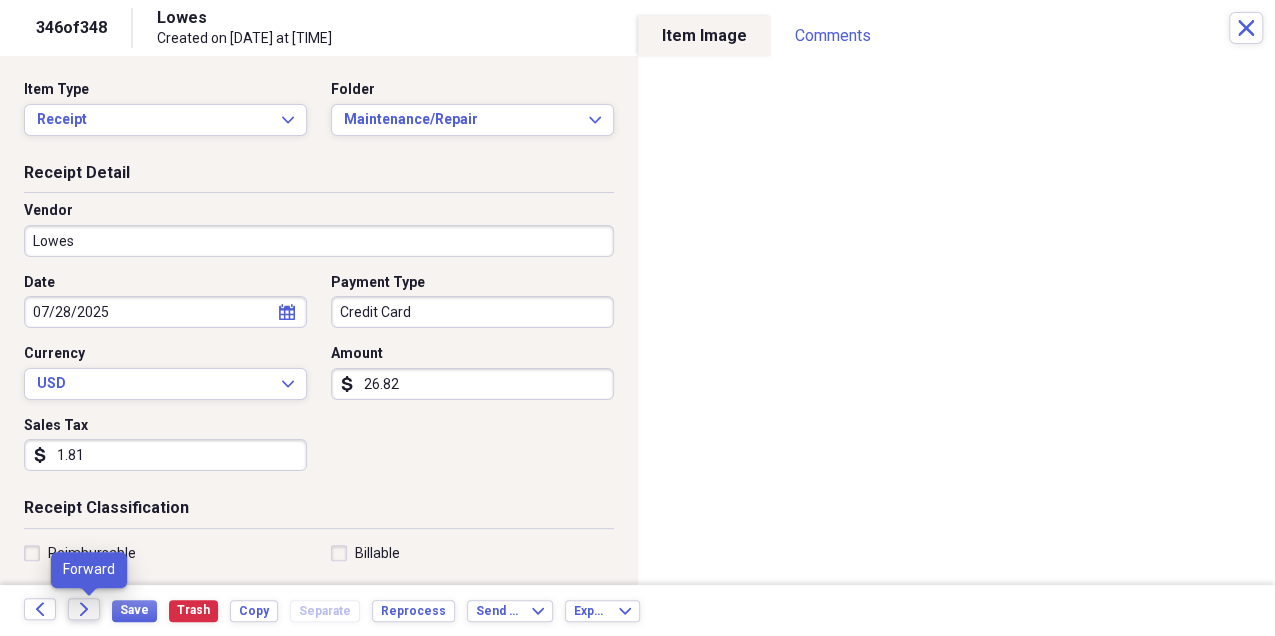 click on "Forward" at bounding box center (84, 609) 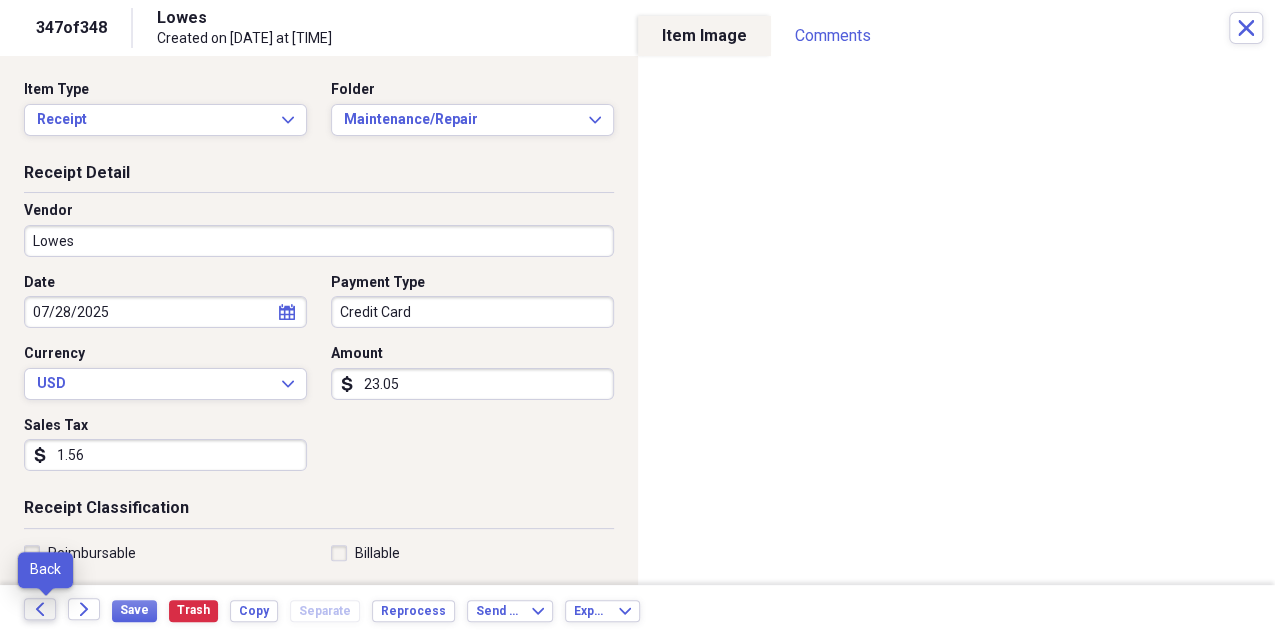 click on "Back" 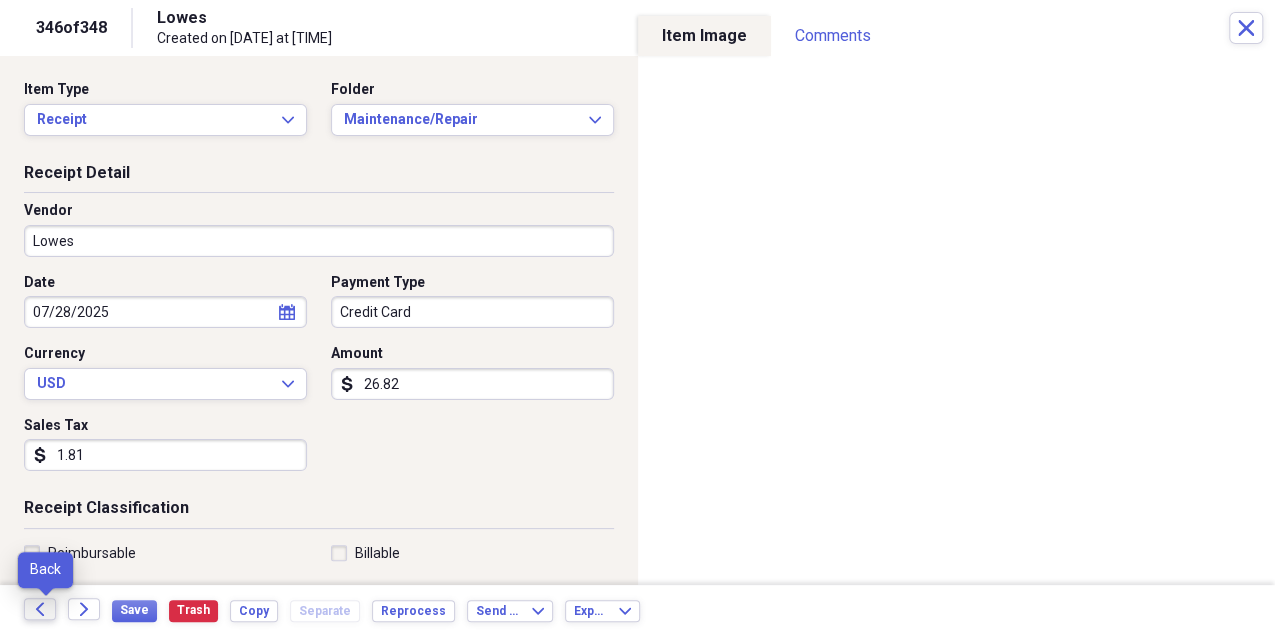 click on "Back" 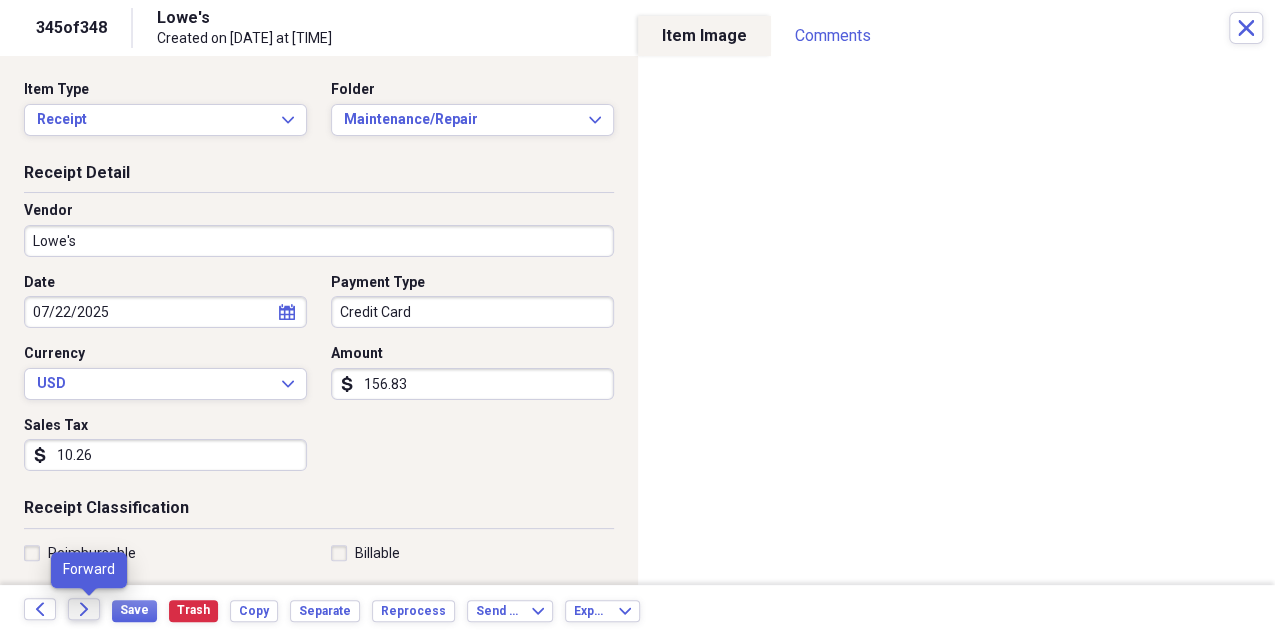 click on "Forward" 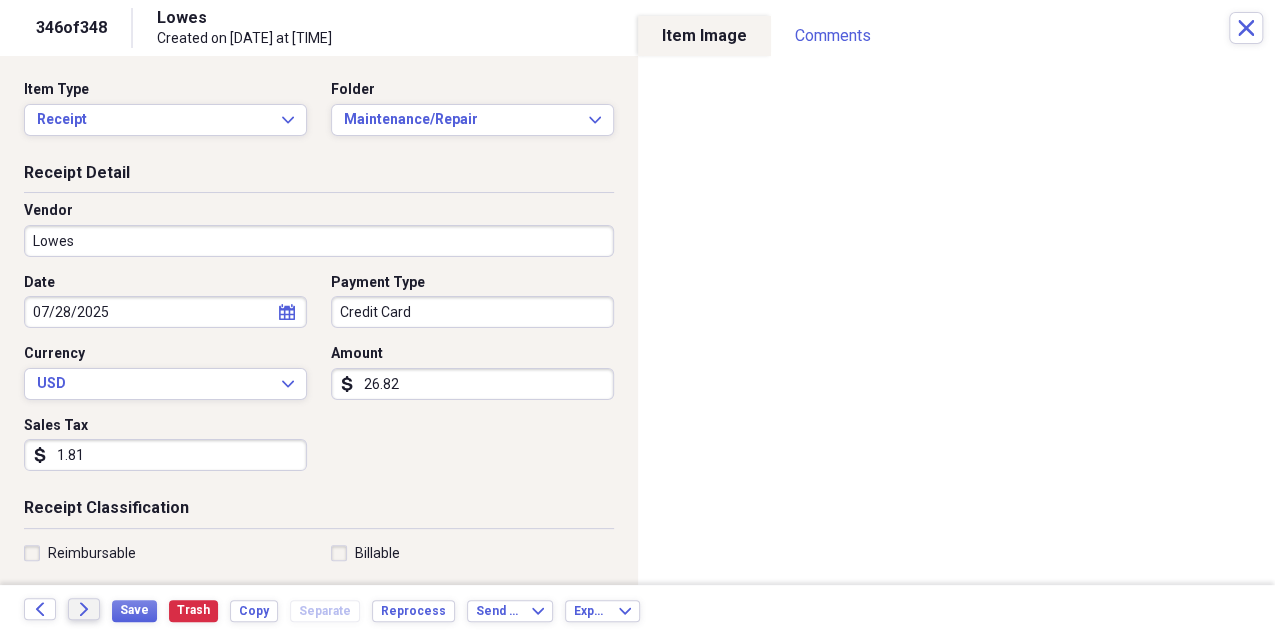 click on "Forward" 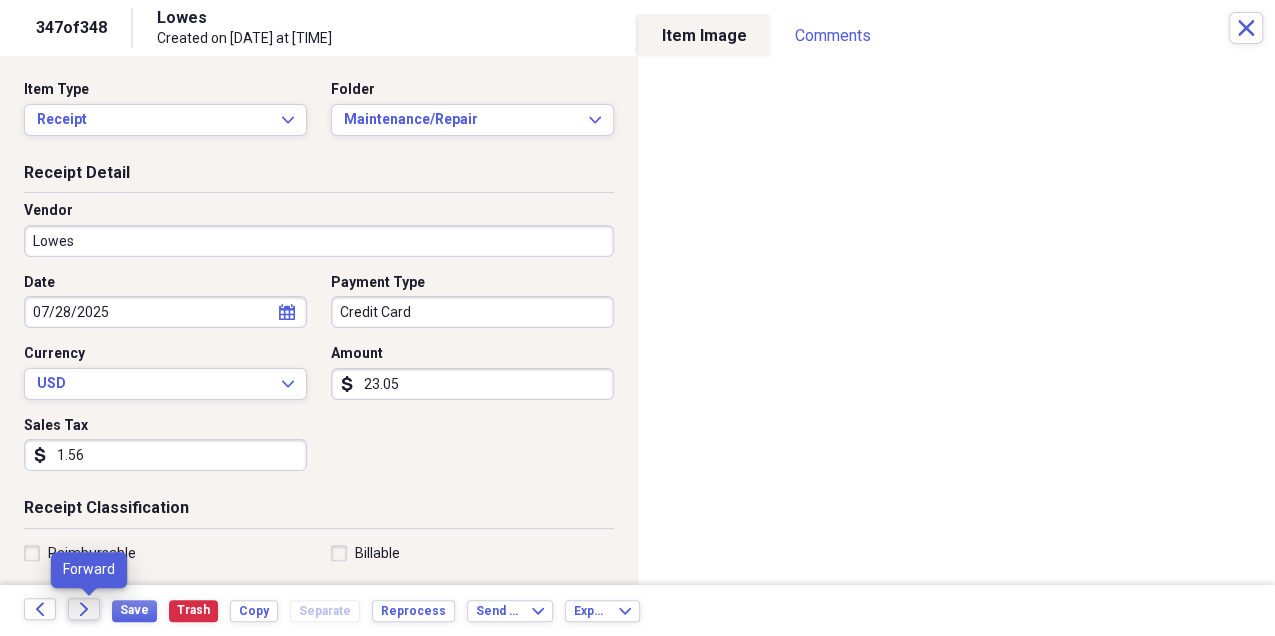 click on "Forward" 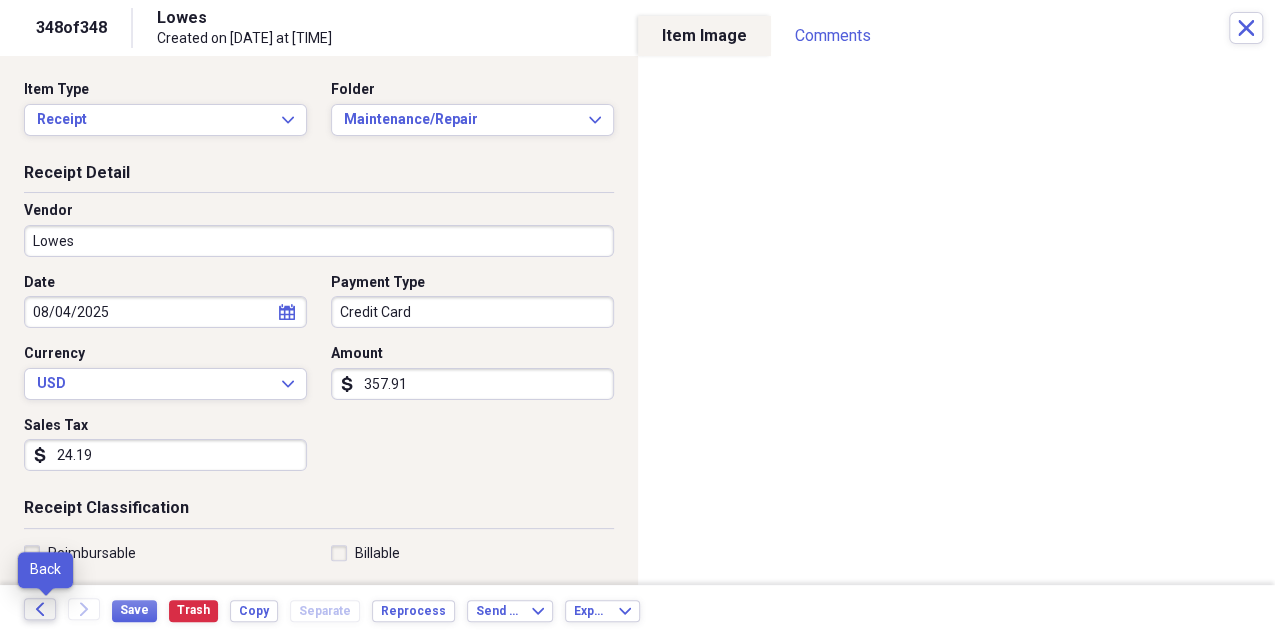 click 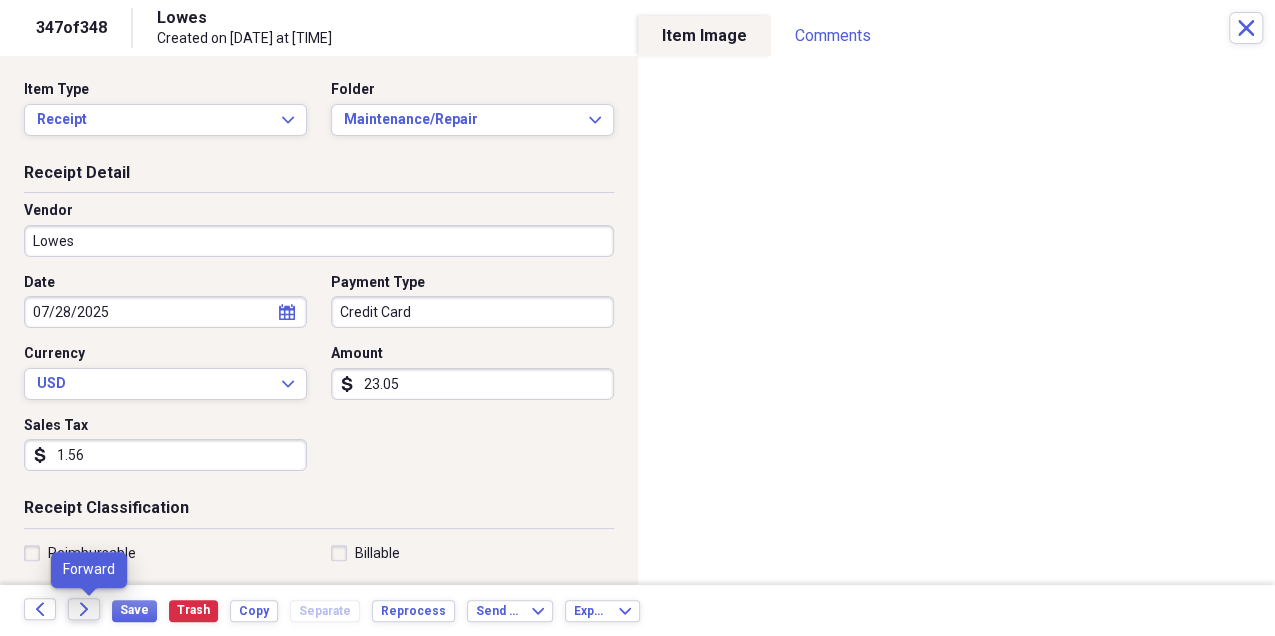 click on "Forward" 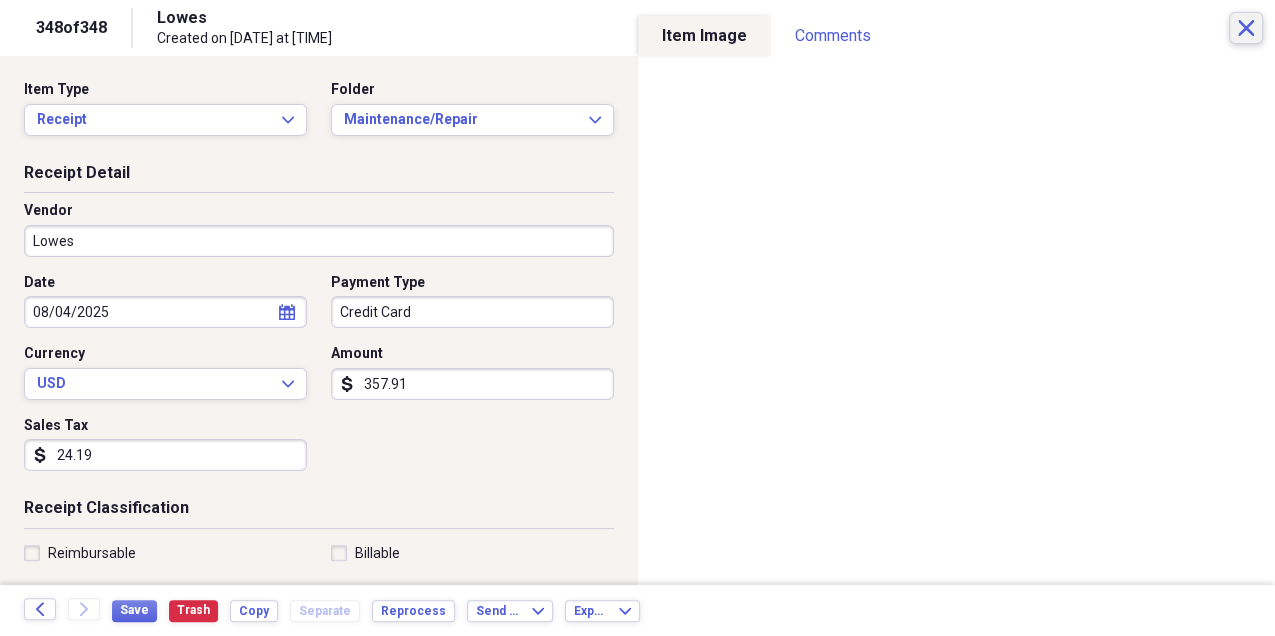 click on "Close" at bounding box center [1246, 28] 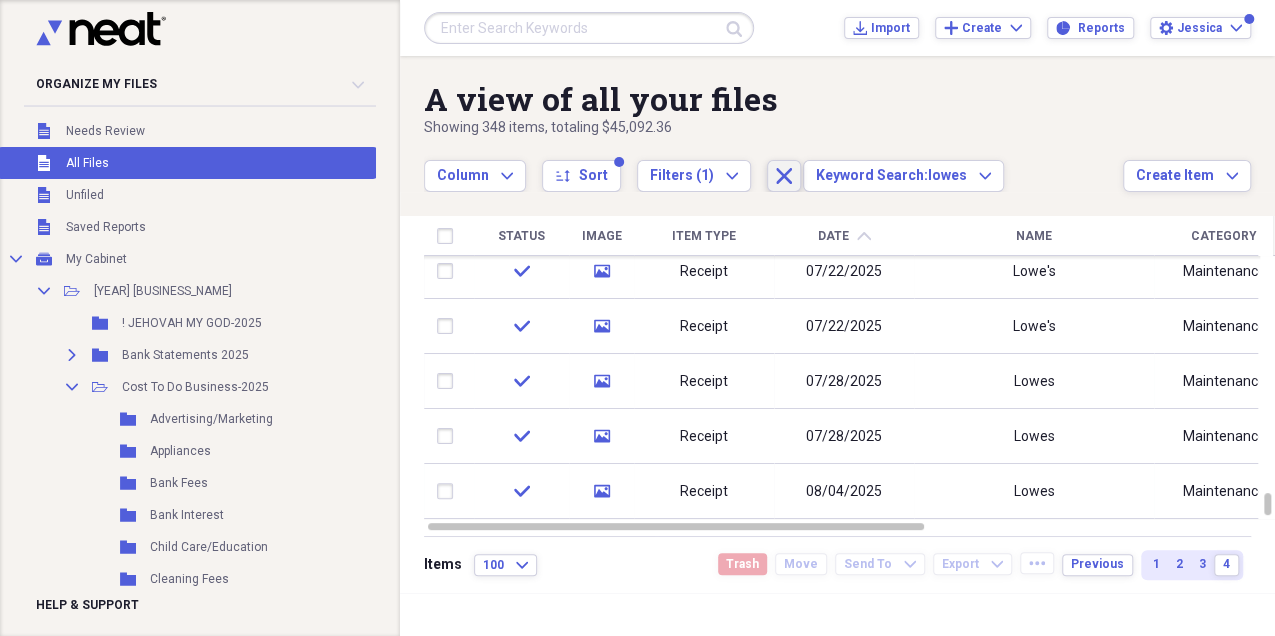 click on "Close" at bounding box center (784, 176) 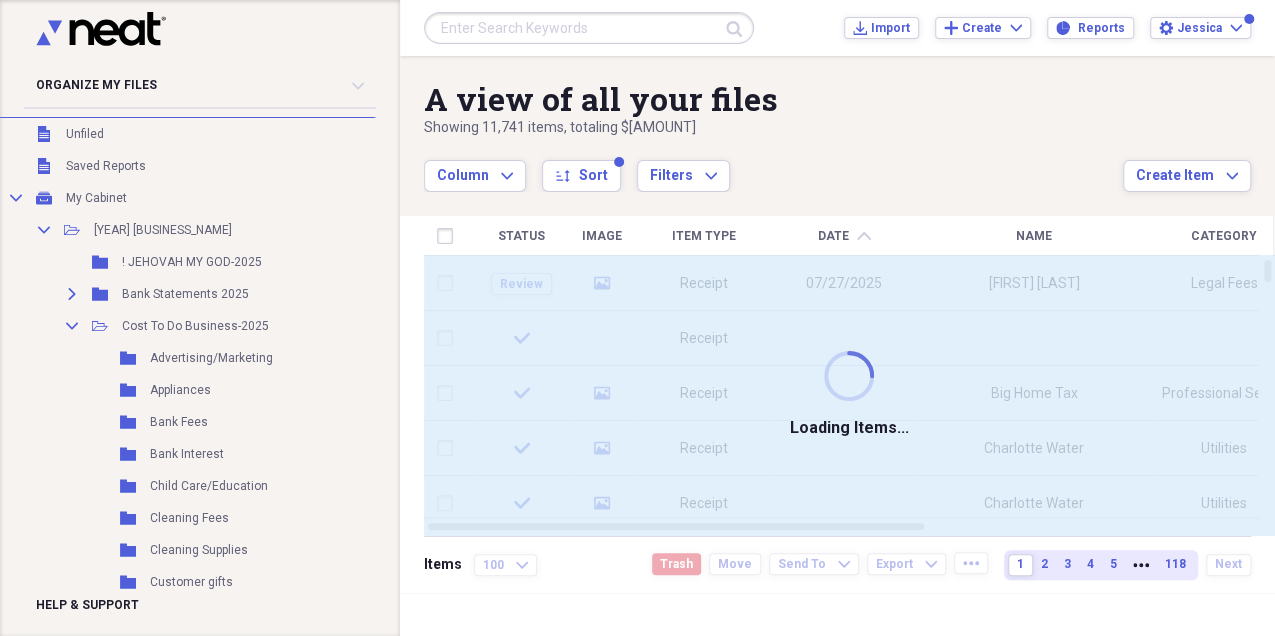 scroll, scrollTop: 0, scrollLeft: 0, axis: both 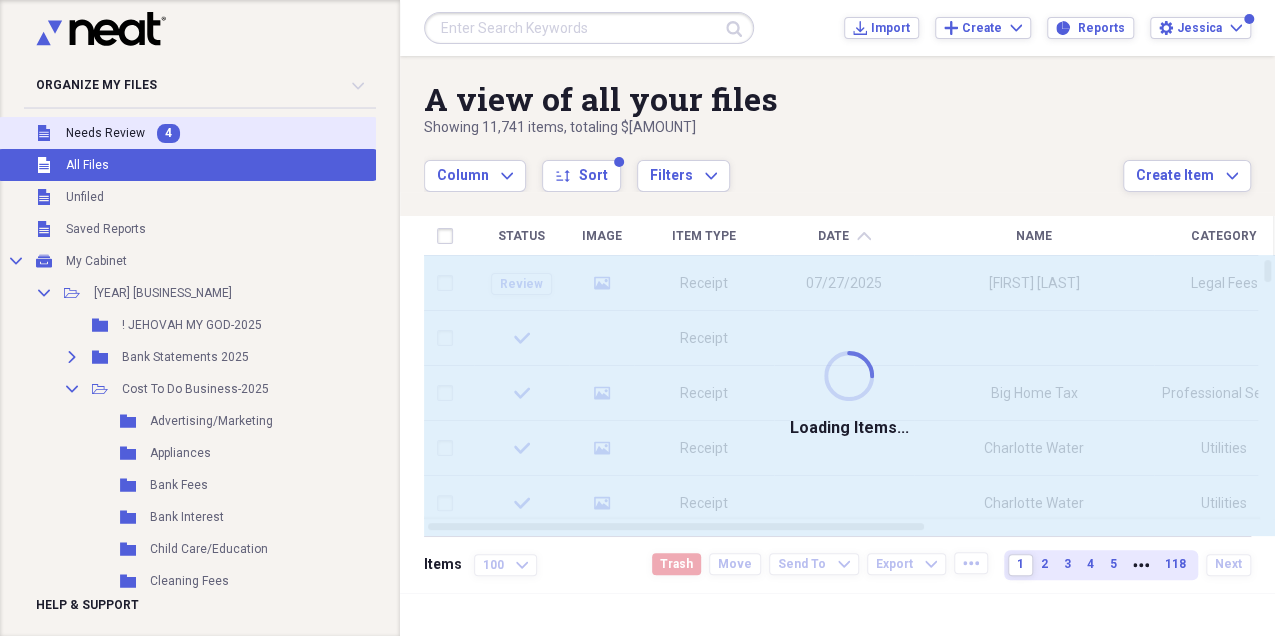 click on "4" at bounding box center (168, 133) 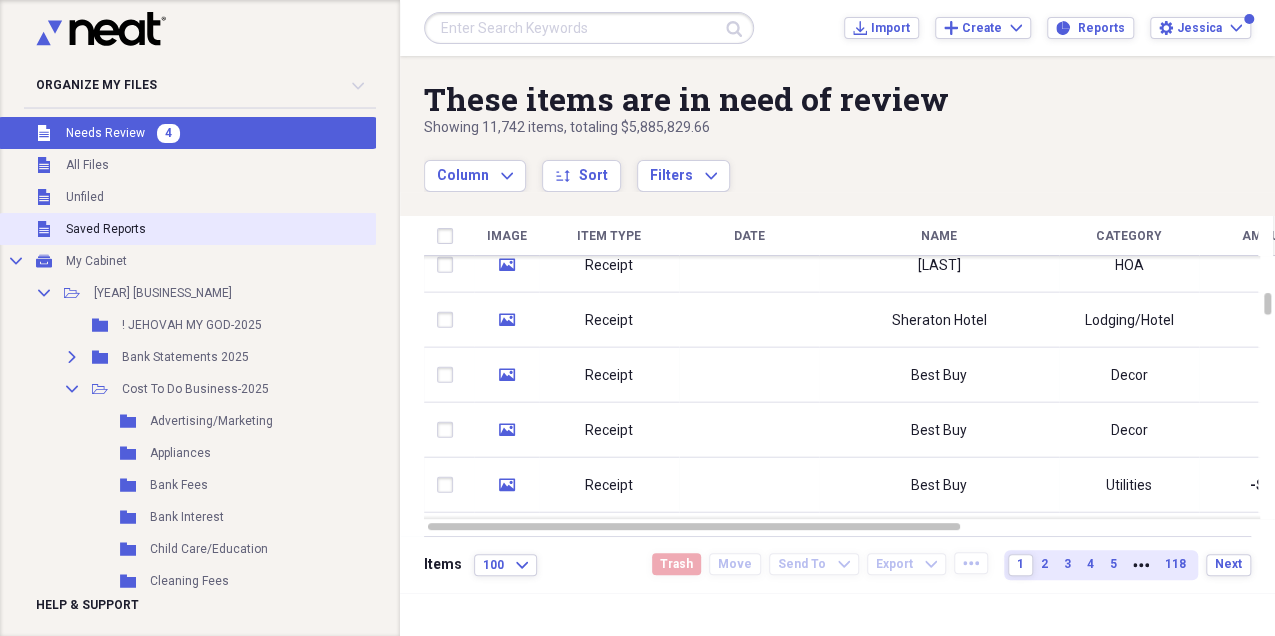 click on "Unfiled Saved Reports" at bounding box center [187, 229] 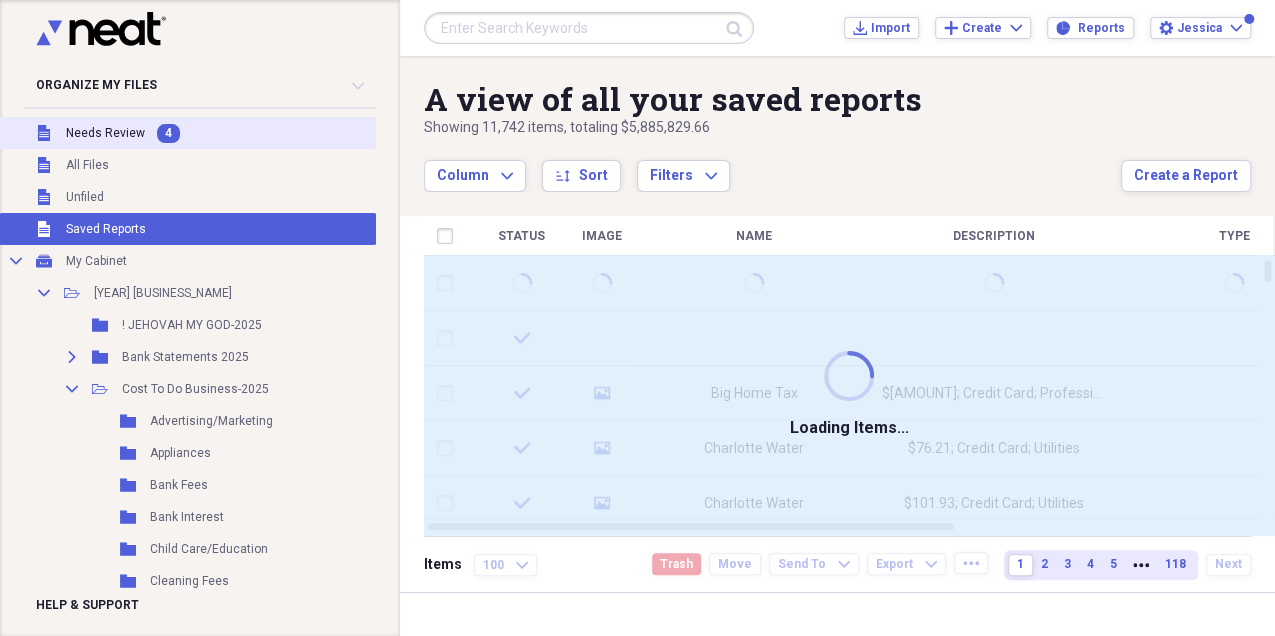 click on "4" at bounding box center (168, 133) 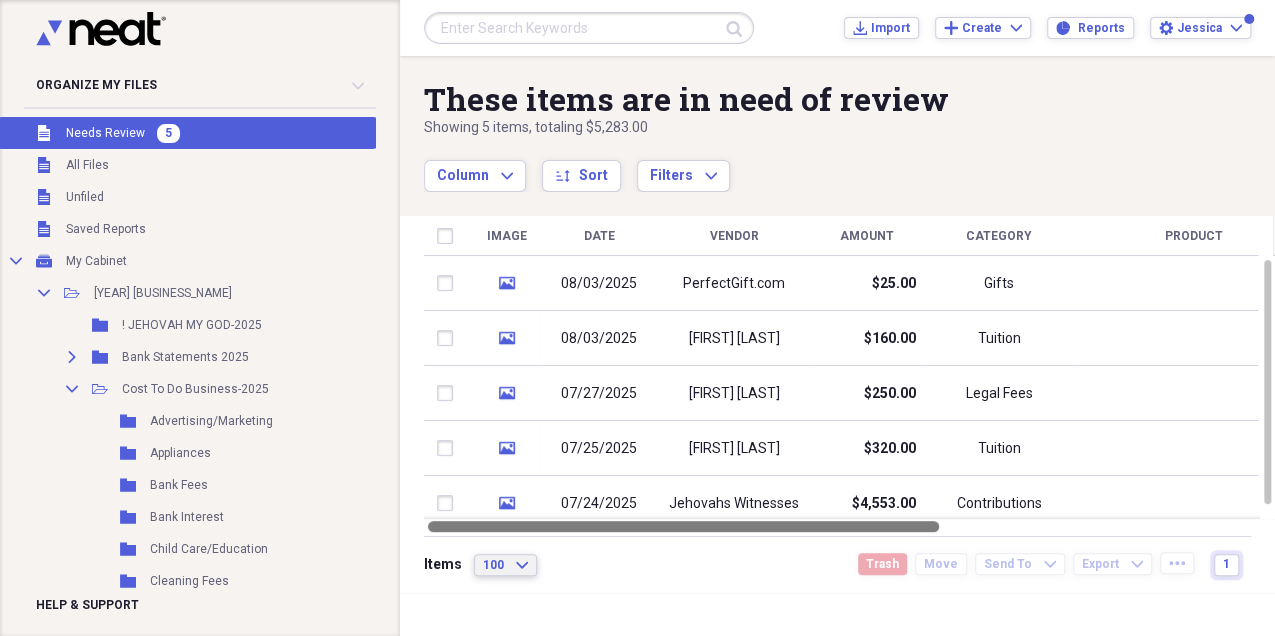 drag, startPoint x: 720, startPoint y: 524, endPoint x: 503, endPoint y: 568, distance: 221.4159 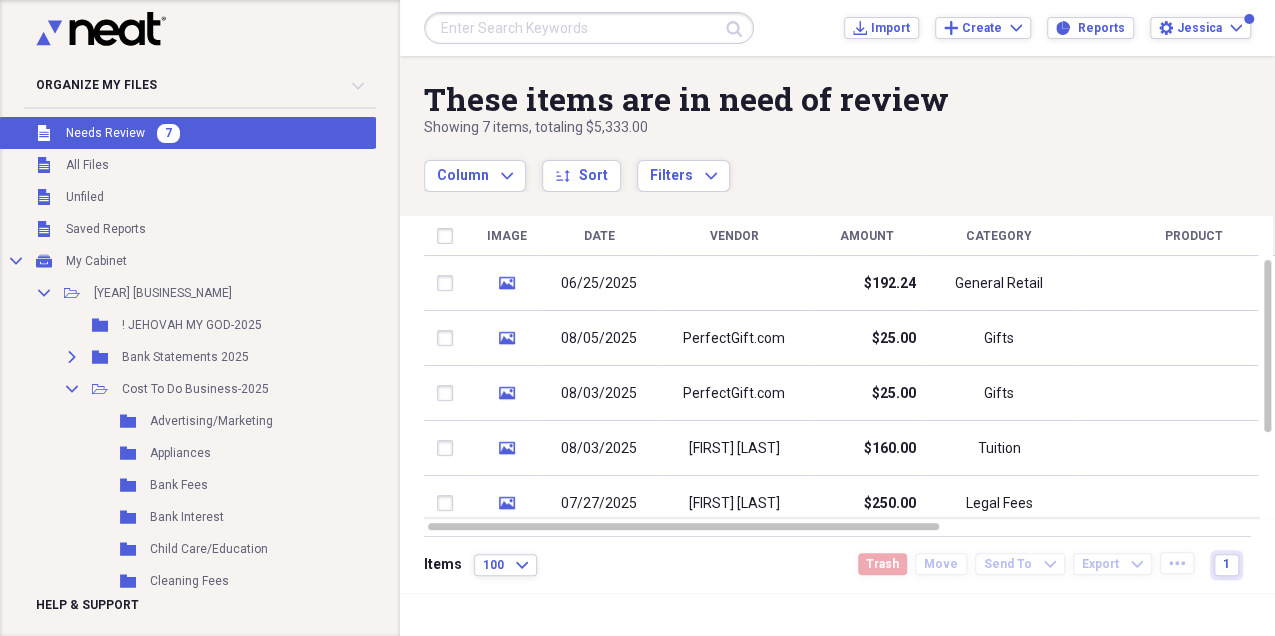 click on "Submit Import Import Add Create Expand Reports Reports Settings [NAME] Expand" at bounding box center [837, 28] 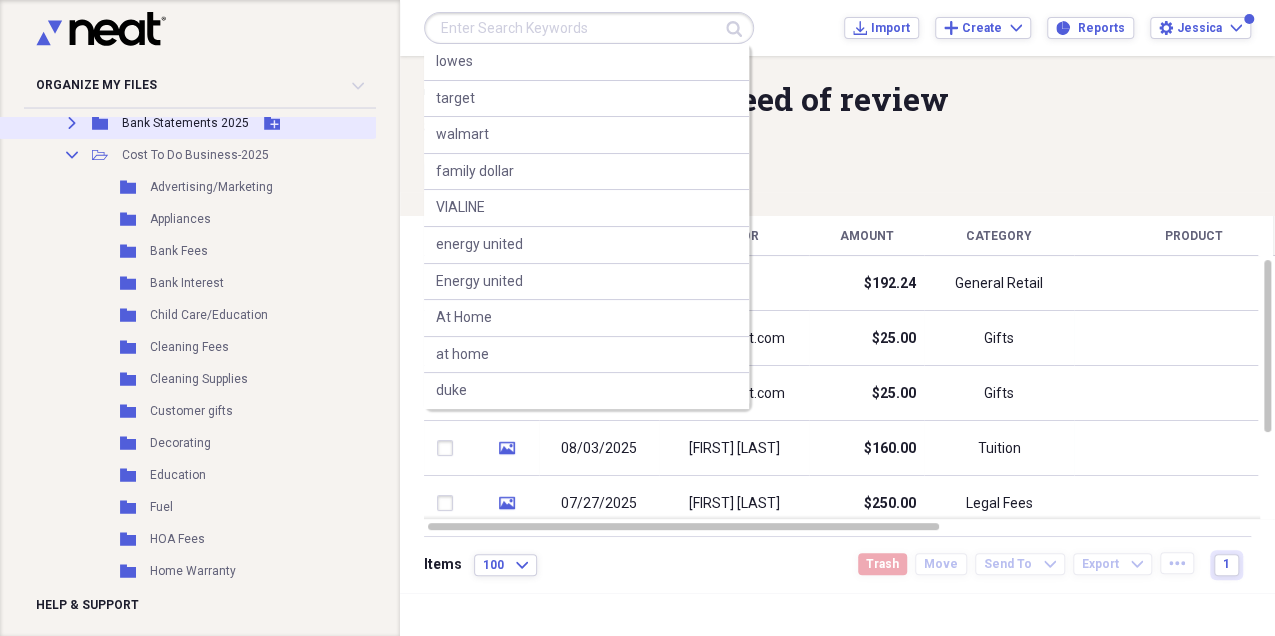 scroll, scrollTop: 266, scrollLeft: 0, axis: vertical 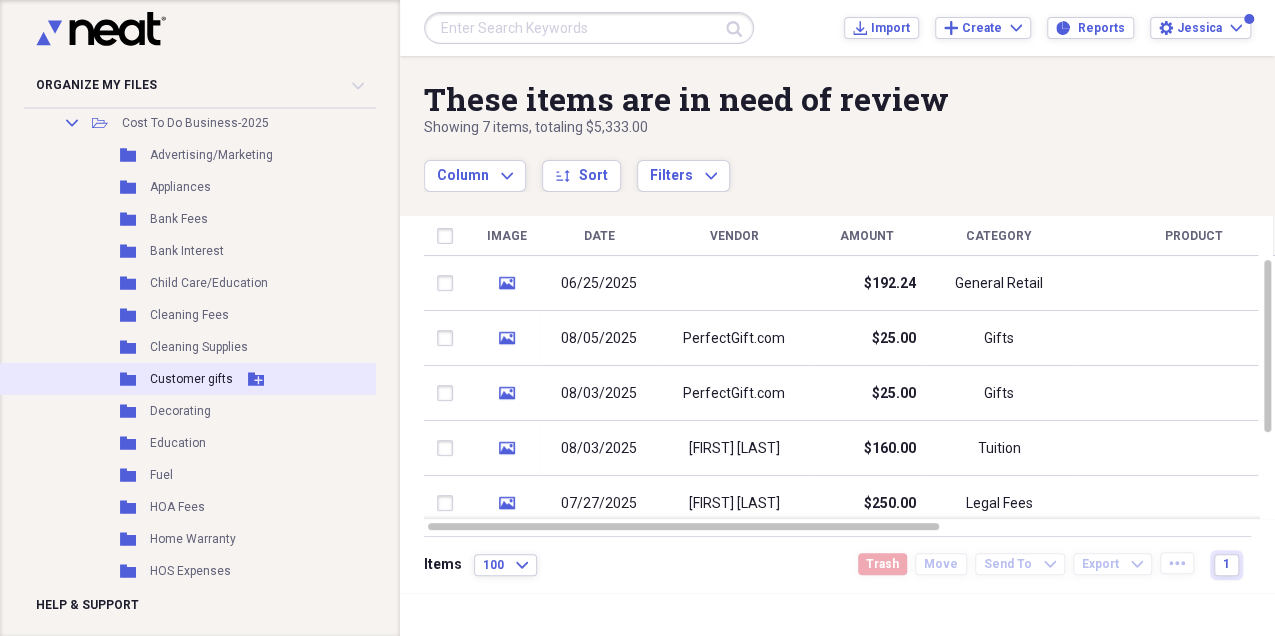 click on "Customer gifts" at bounding box center (191, 379) 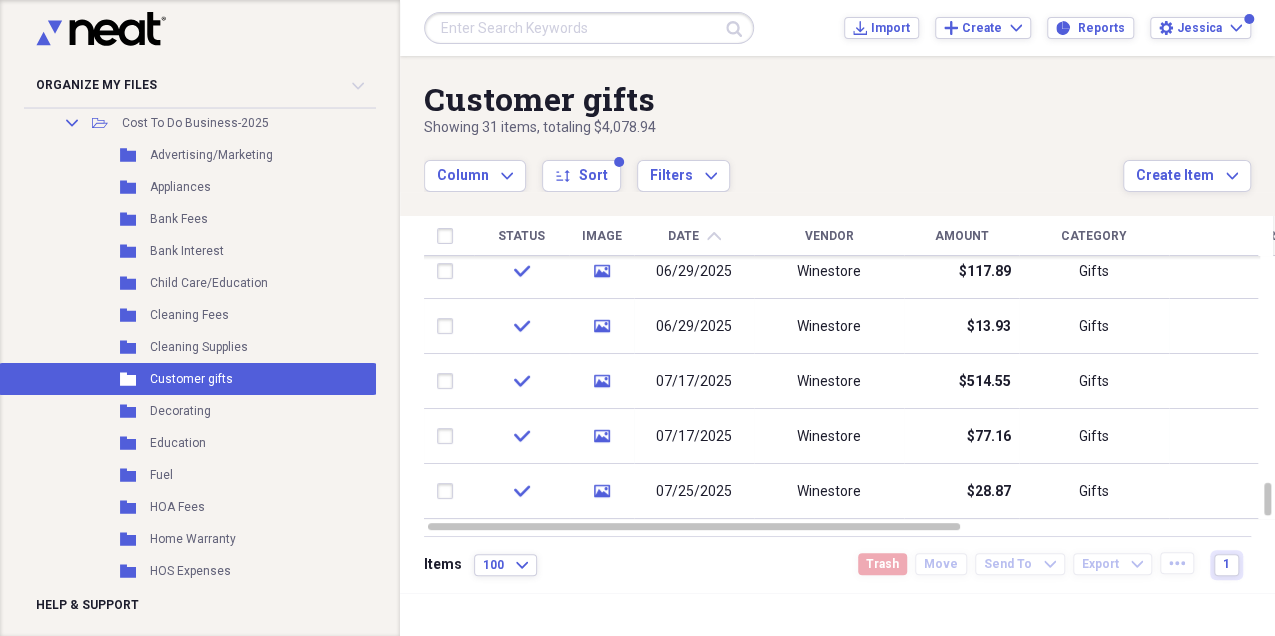 click at bounding box center [589, 28] 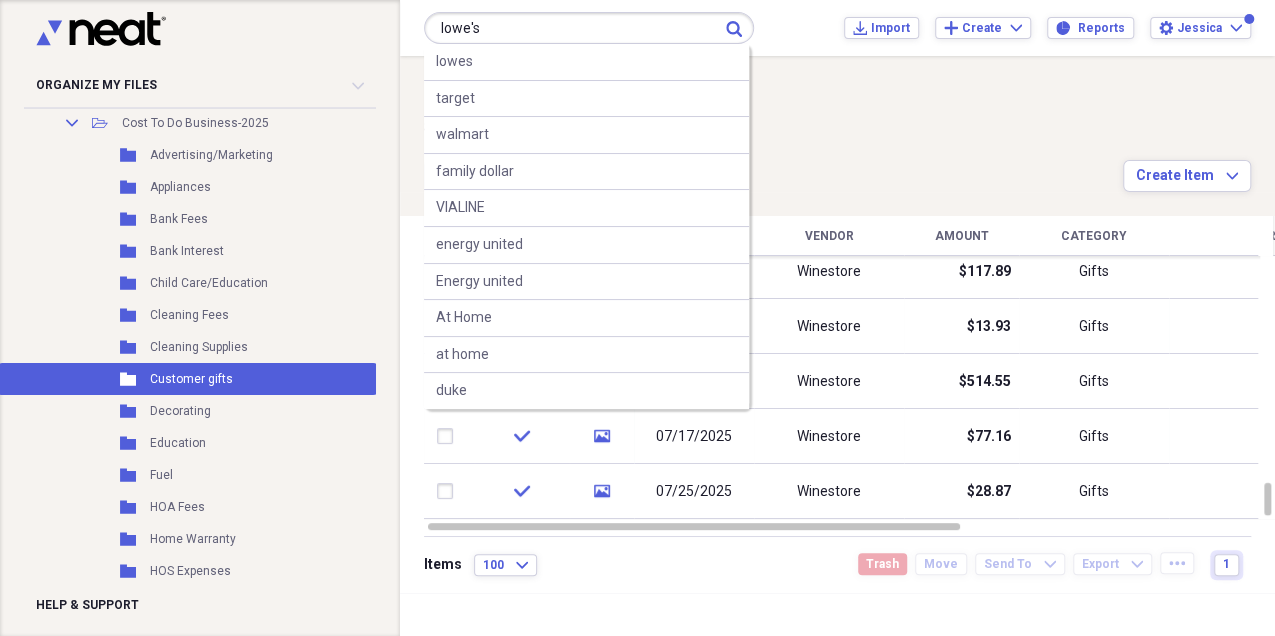 type on "lowe's" 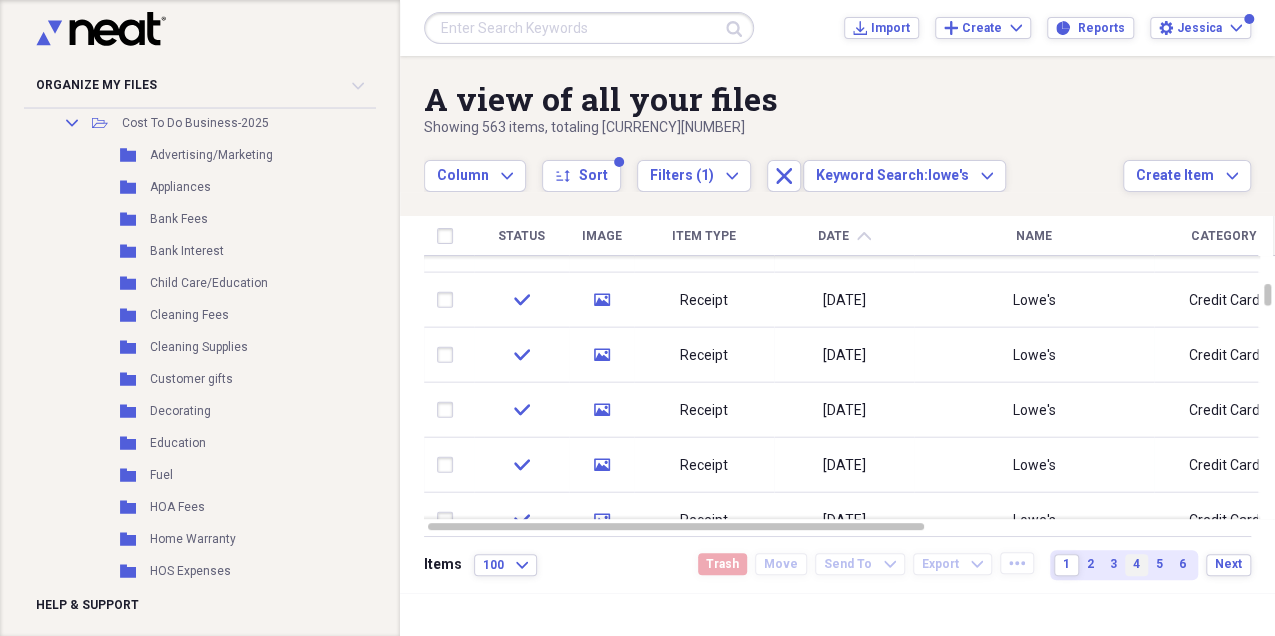 click on "6" at bounding box center (1182, 564) 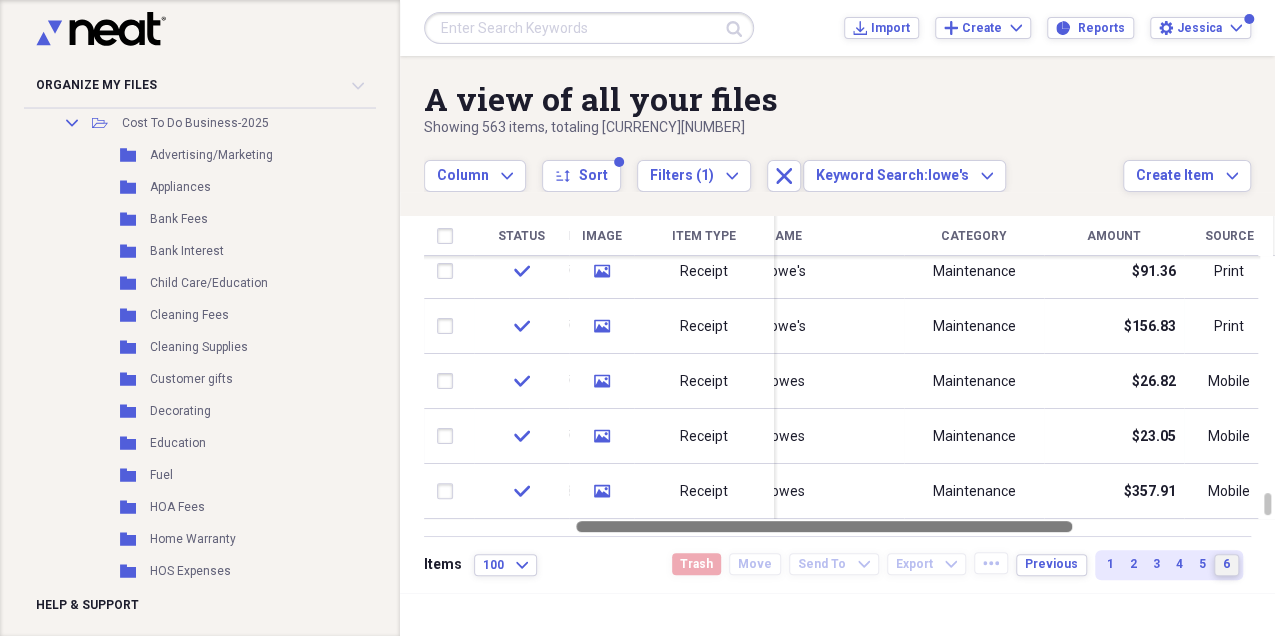 drag, startPoint x: 848, startPoint y: 525, endPoint x: 995, endPoint y: 523, distance: 147.01361 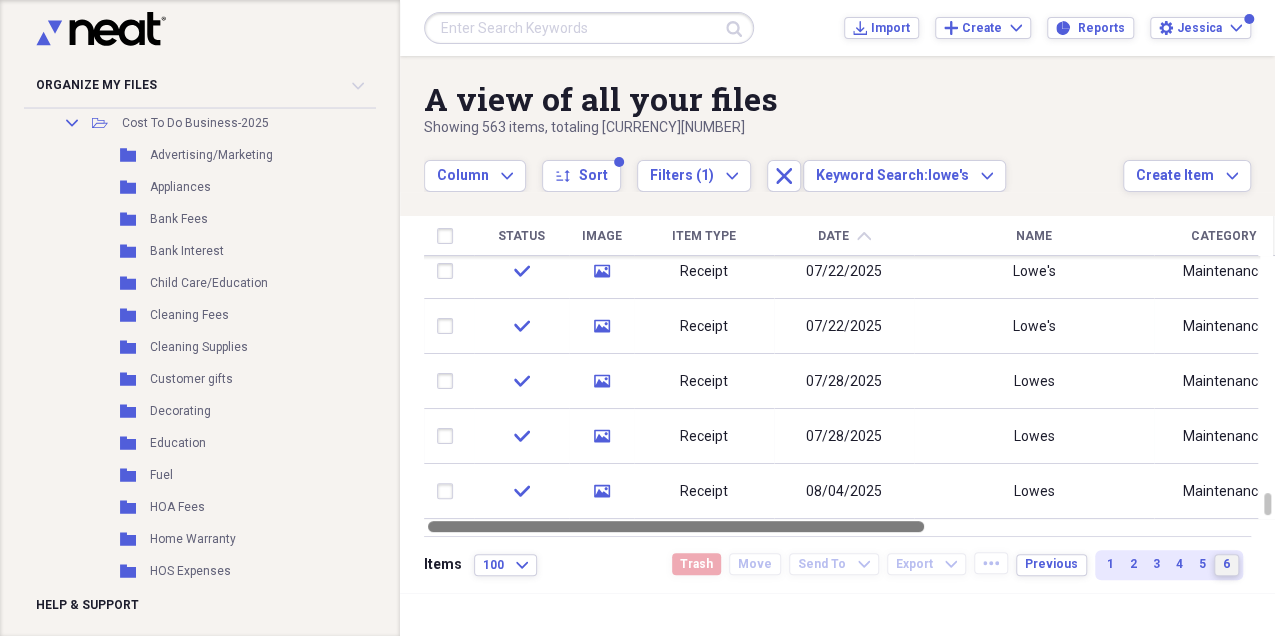 drag, startPoint x: 906, startPoint y: 524, endPoint x: 561, endPoint y: 572, distance: 348.32312 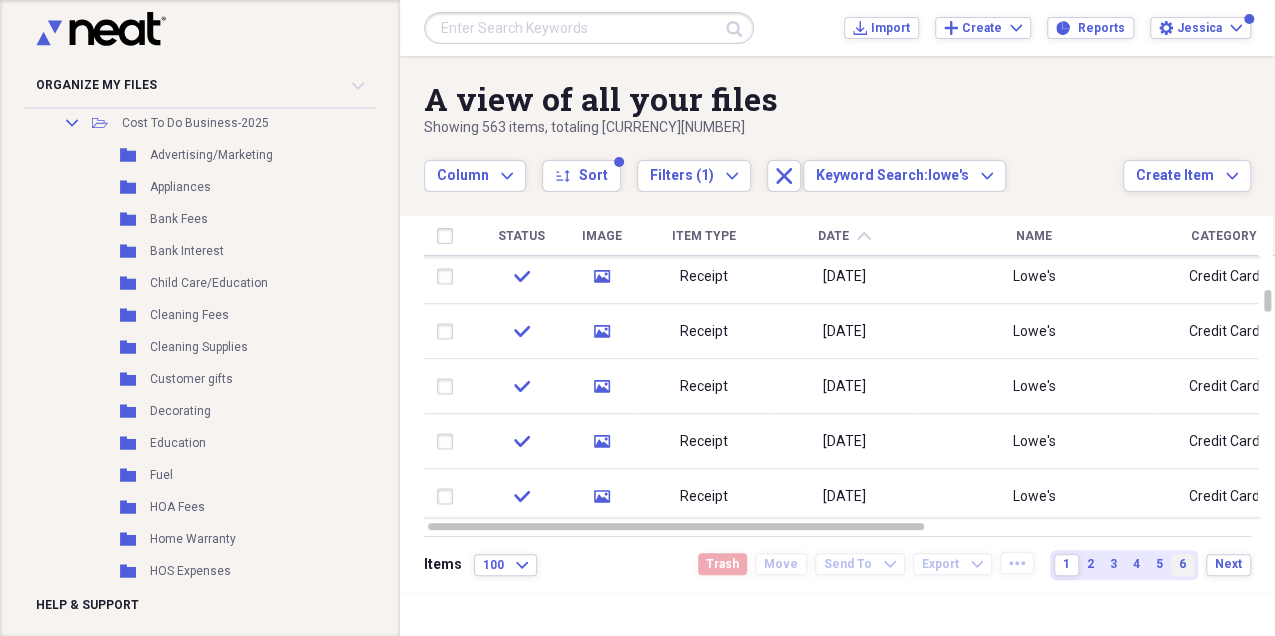 click on "6" at bounding box center [1182, 565] 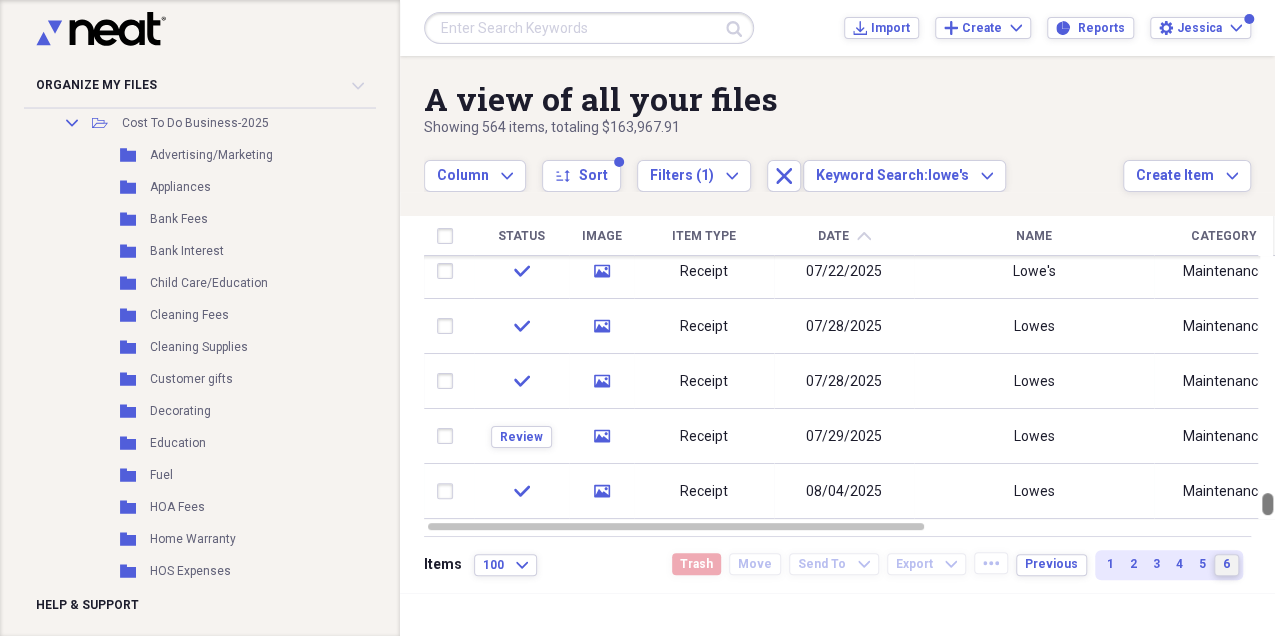 drag, startPoint x: 1266, startPoint y: 368, endPoint x: 1268, endPoint y: 554, distance: 186.01076 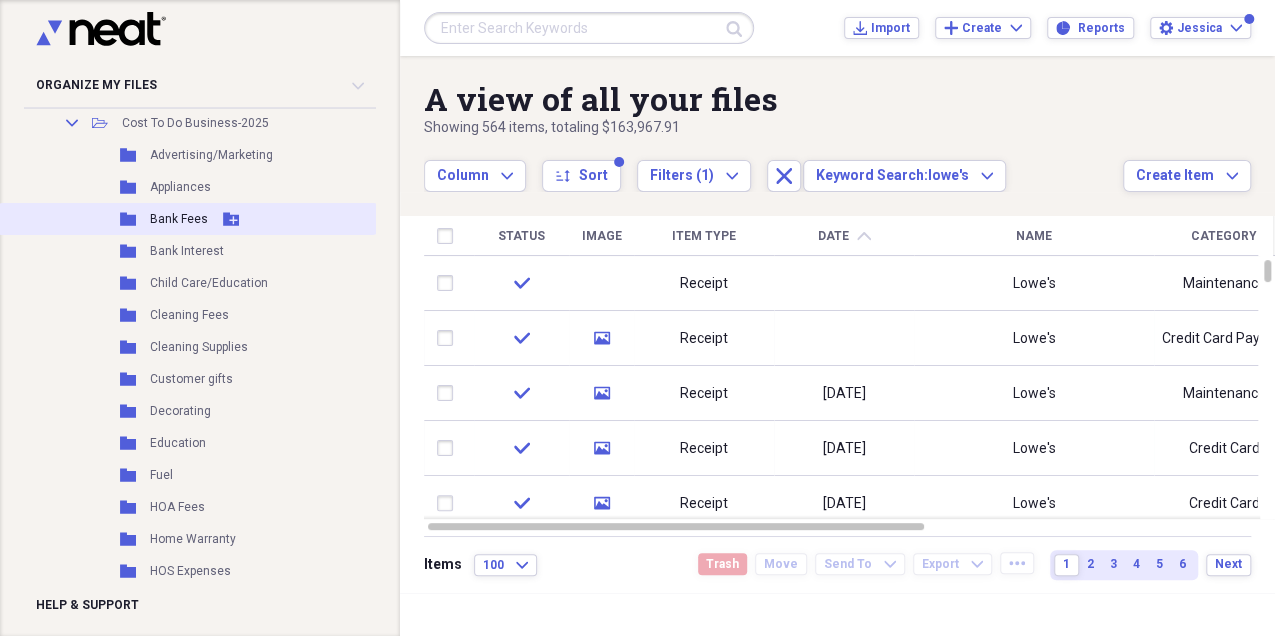 scroll, scrollTop: 0, scrollLeft: 0, axis: both 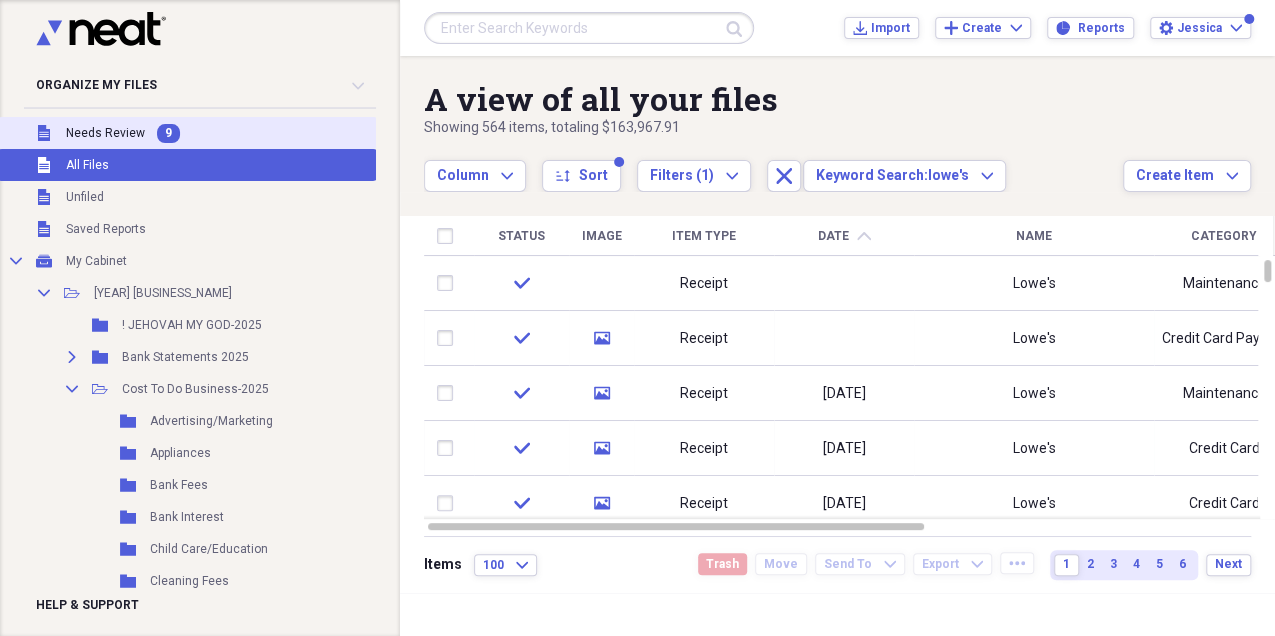 click on "Unfiled Needs Review 9" at bounding box center [187, 133] 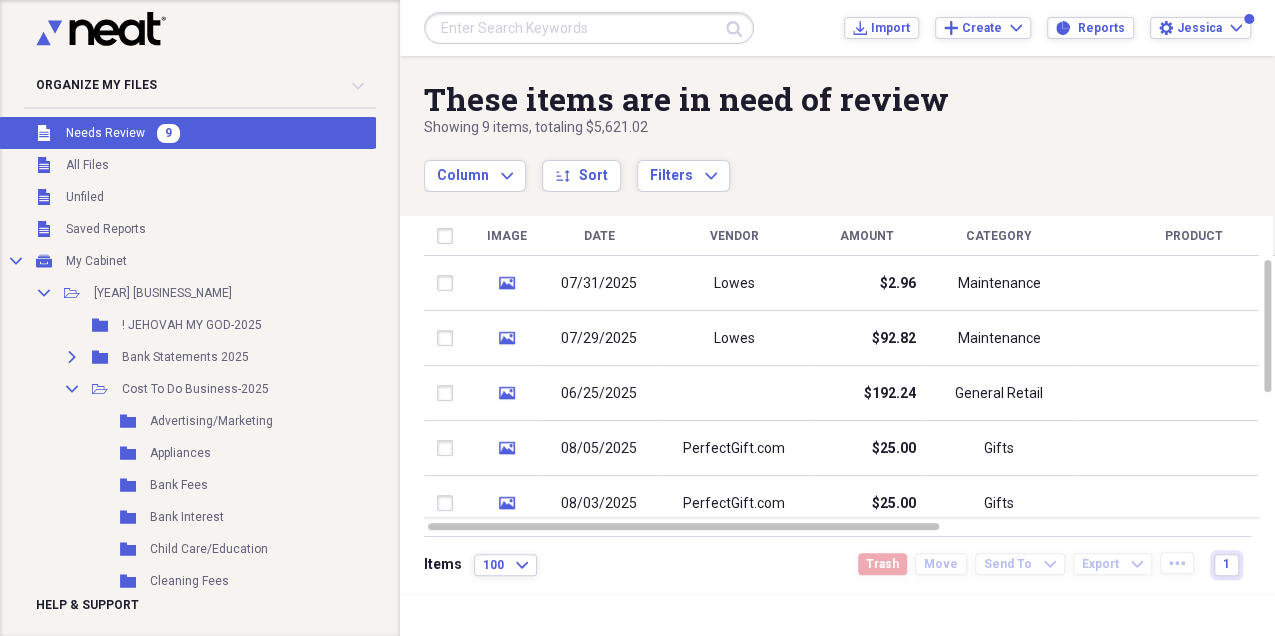 click on "Unfiled Needs Review 9" at bounding box center [187, 133] 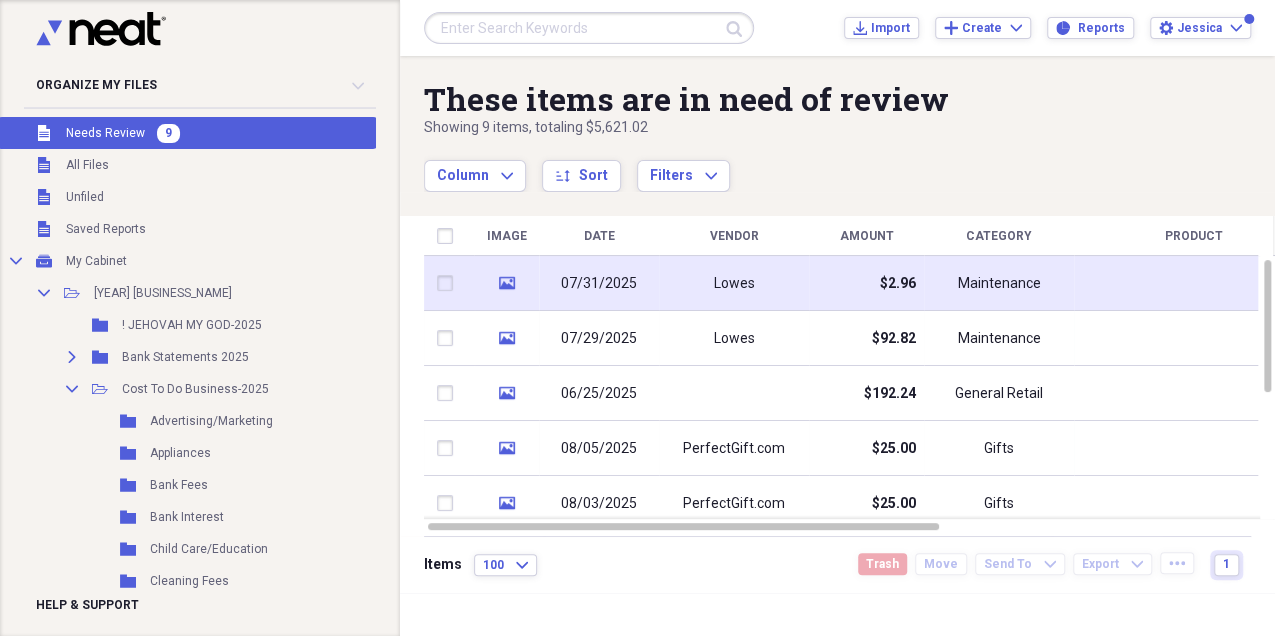 click on "Lowes" at bounding box center (734, 283) 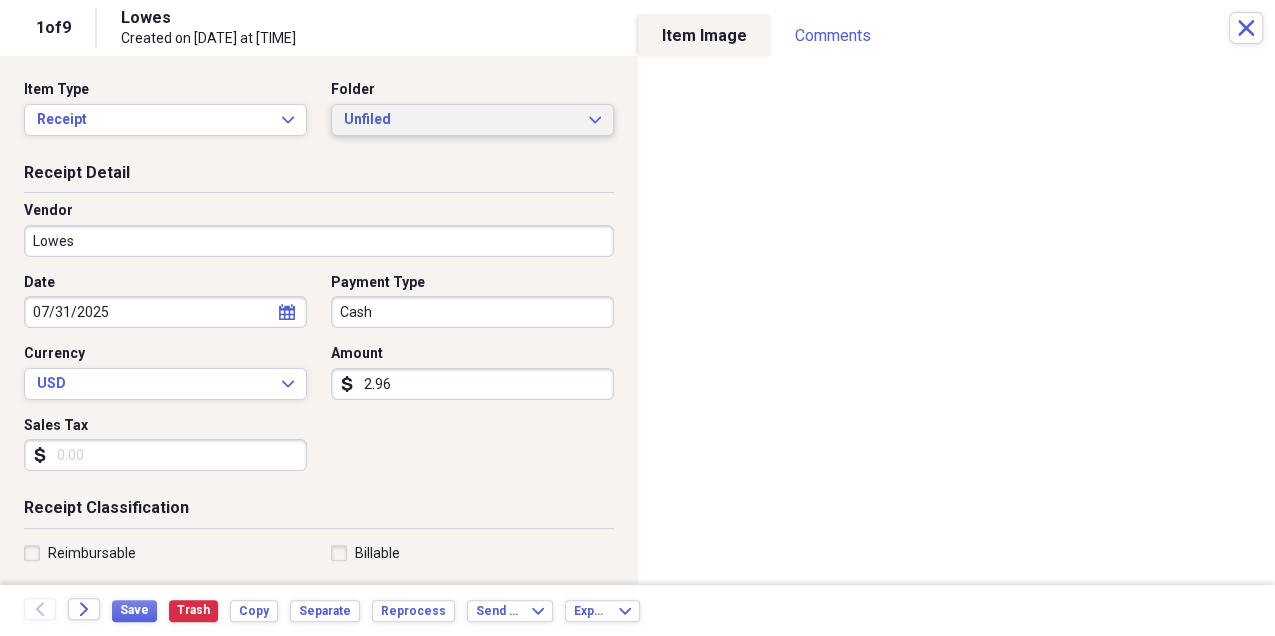 click on "Unfiled" at bounding box center (460, 120) 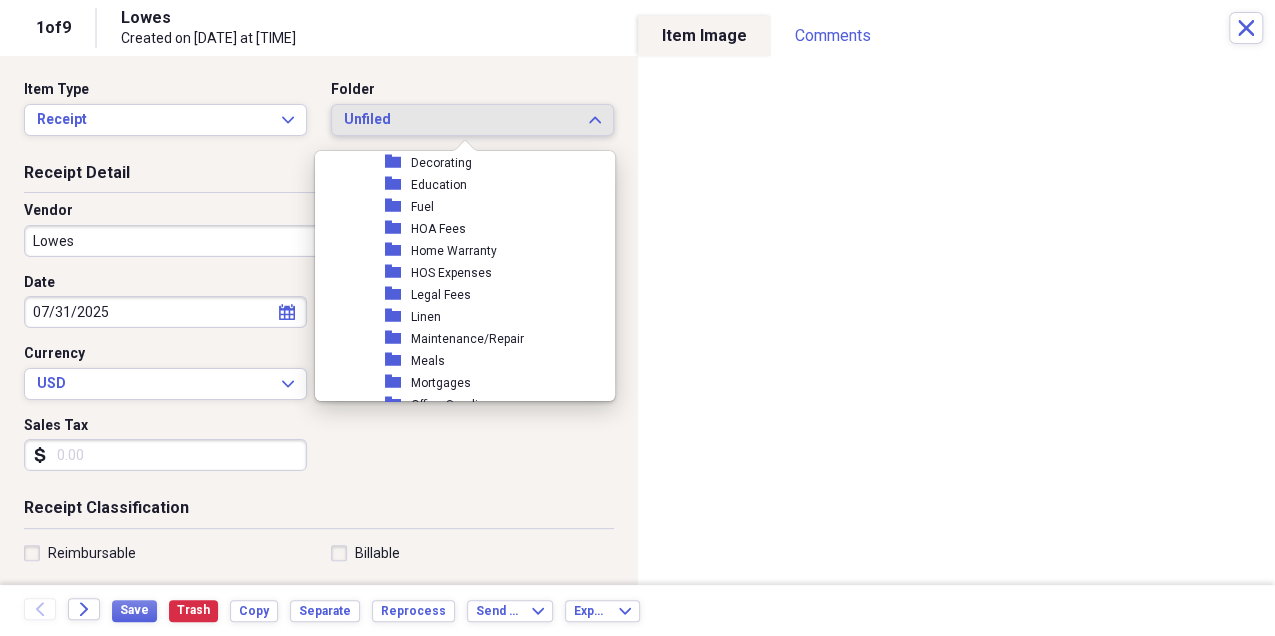 scroll, scrollTop: 333, scrollLeft: 0, axis: vertical 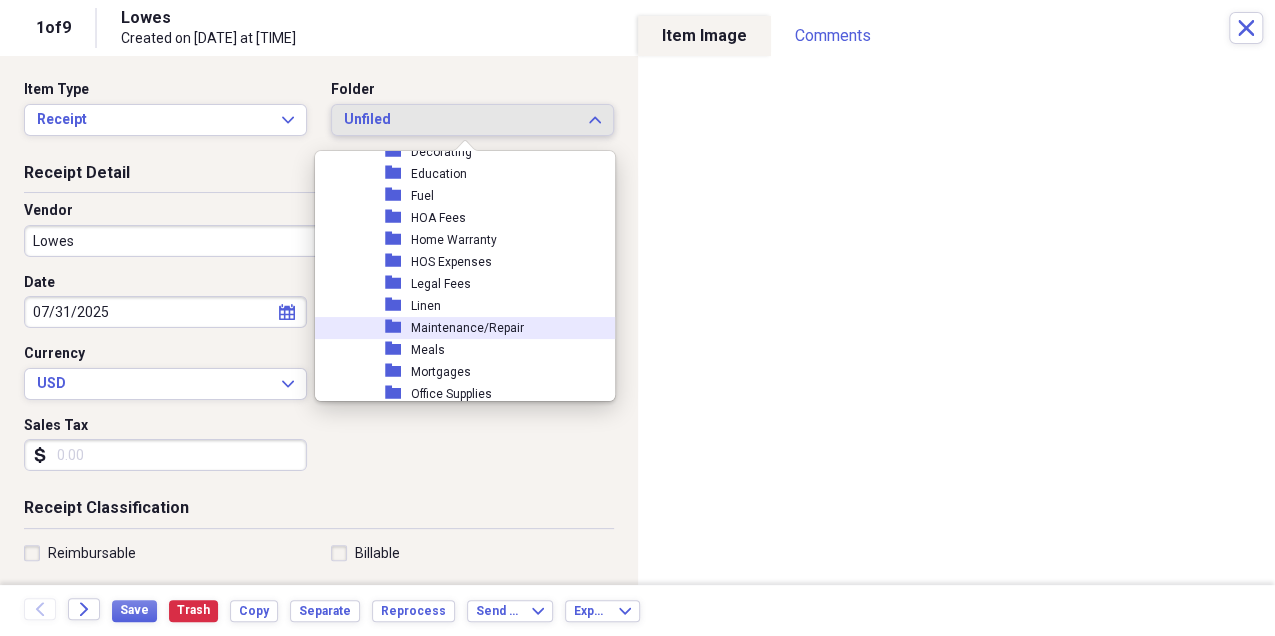 click on "Maintenance/Repair" at bounding box center (467, 328) 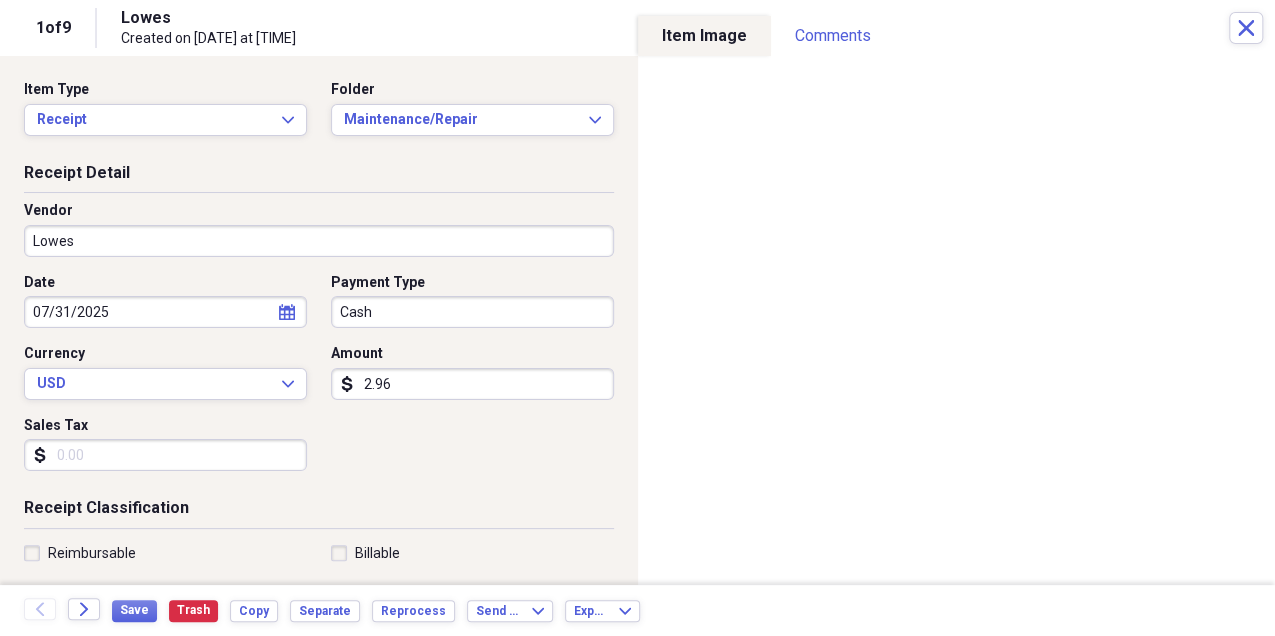 click on "Lowes" at bounding box center [319, 241] 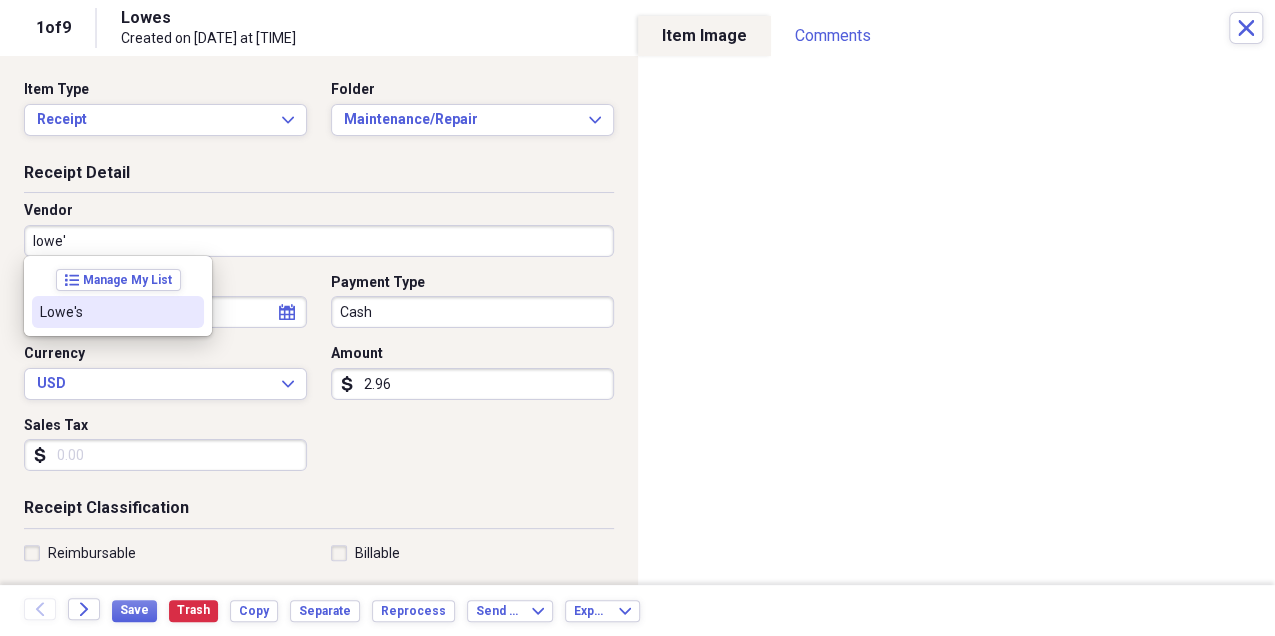 drag, startPoint x: 129, startPoint y: 314, endPoint x: 206, endPoint y: 317, distance: 77.05842 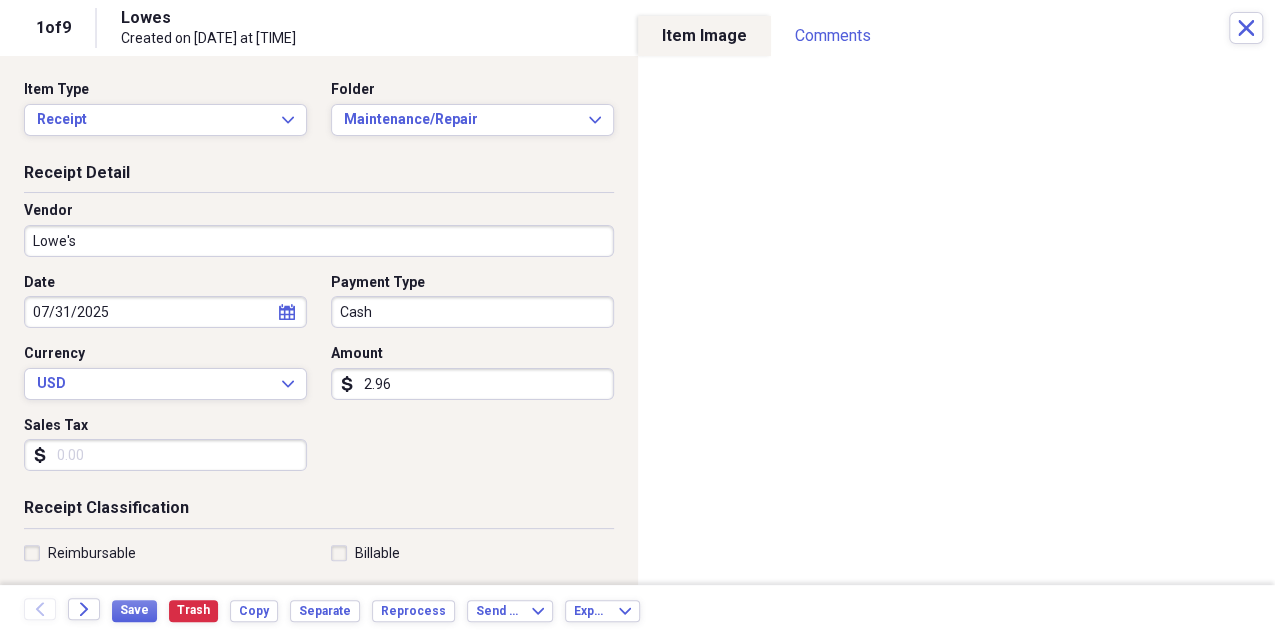 click on "Date [DATE] calendar Calendar Payment Type Cash Currency USD Expand Amount dollar-sign 2.96 Sales Tax dollar-sign" at bounding box center [319, 380] 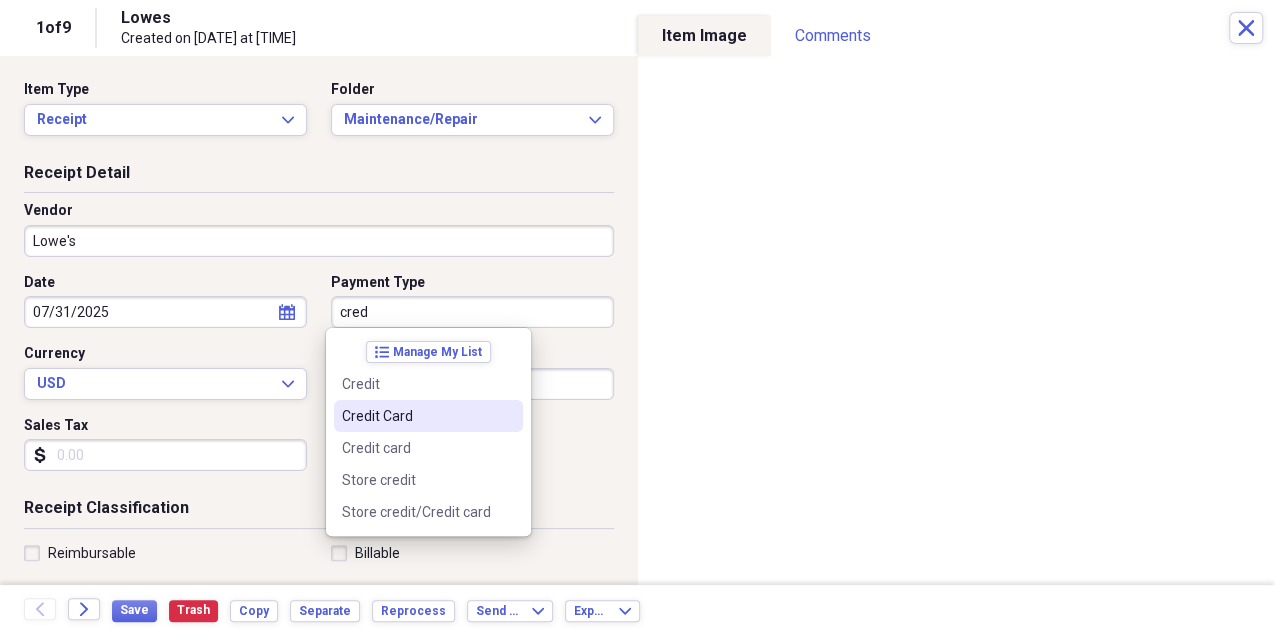 click on "Credit Card" at bounding box center (416, 416) 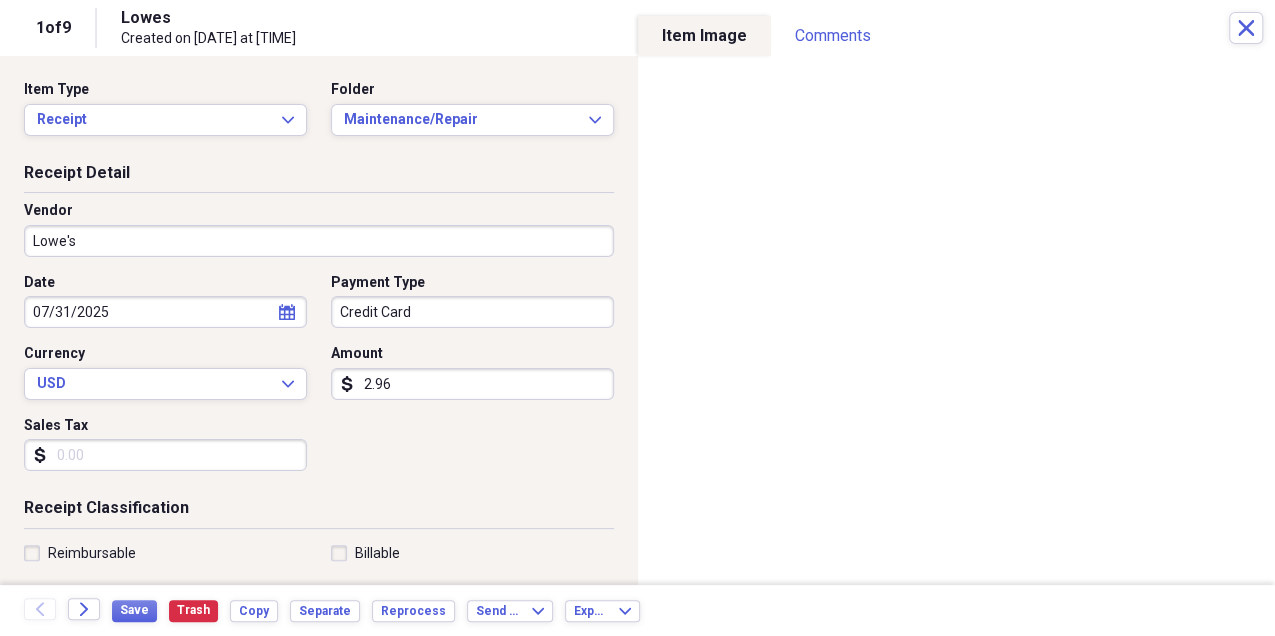 click on "2.96" at bounding box center (472, 384) 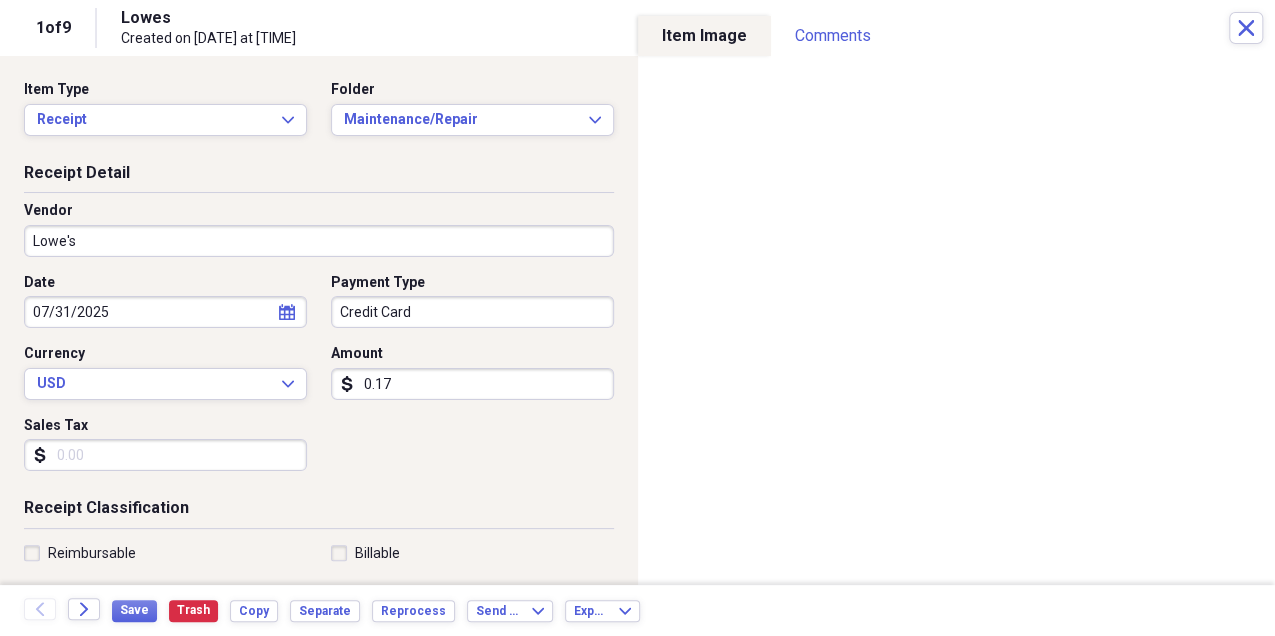 type on "0.01" 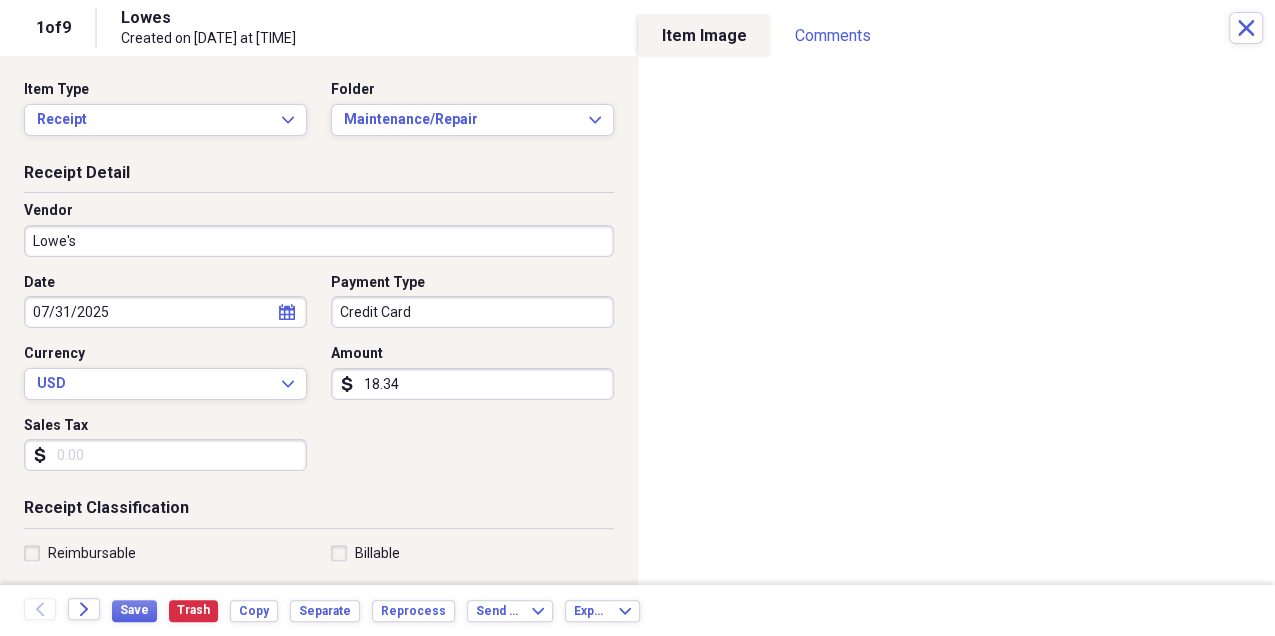 type on "18.34" 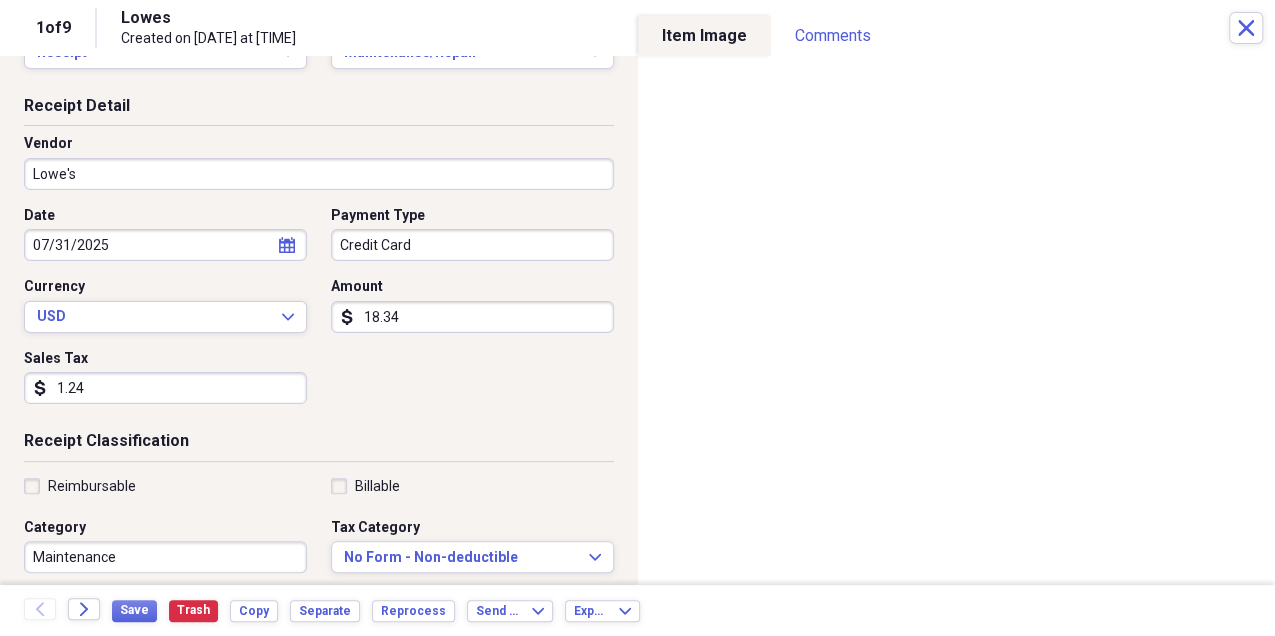 scroll, scrollTop: 266, scrollLeft: 0, axis: vertical 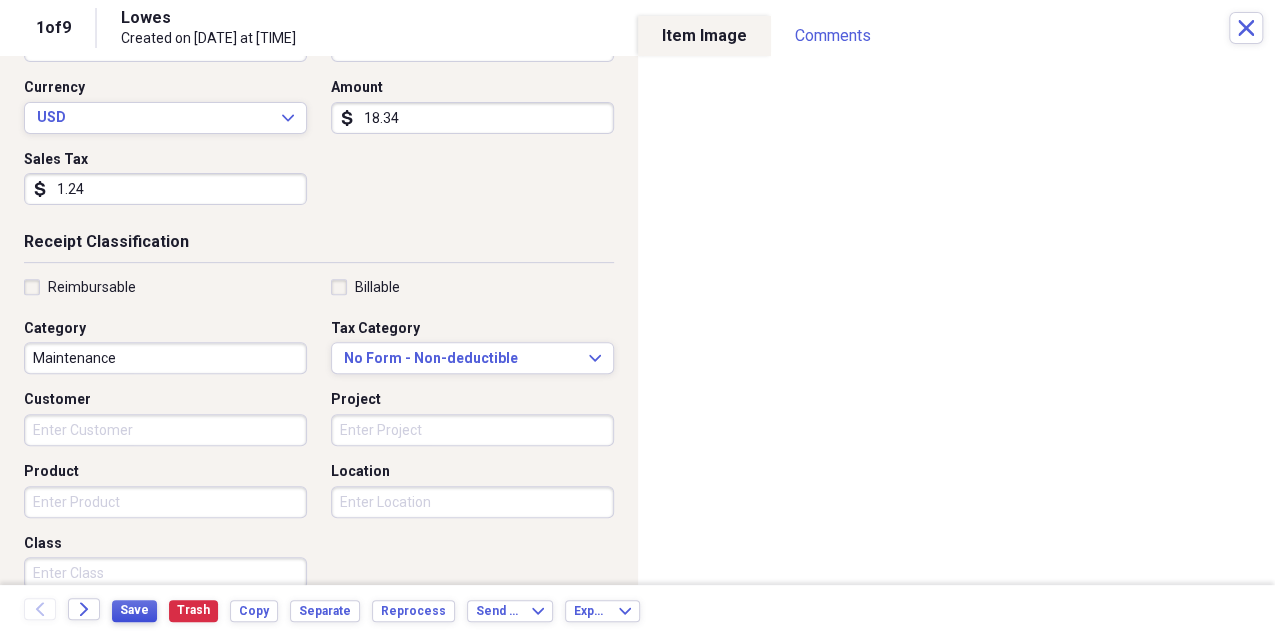 type on "1.24" 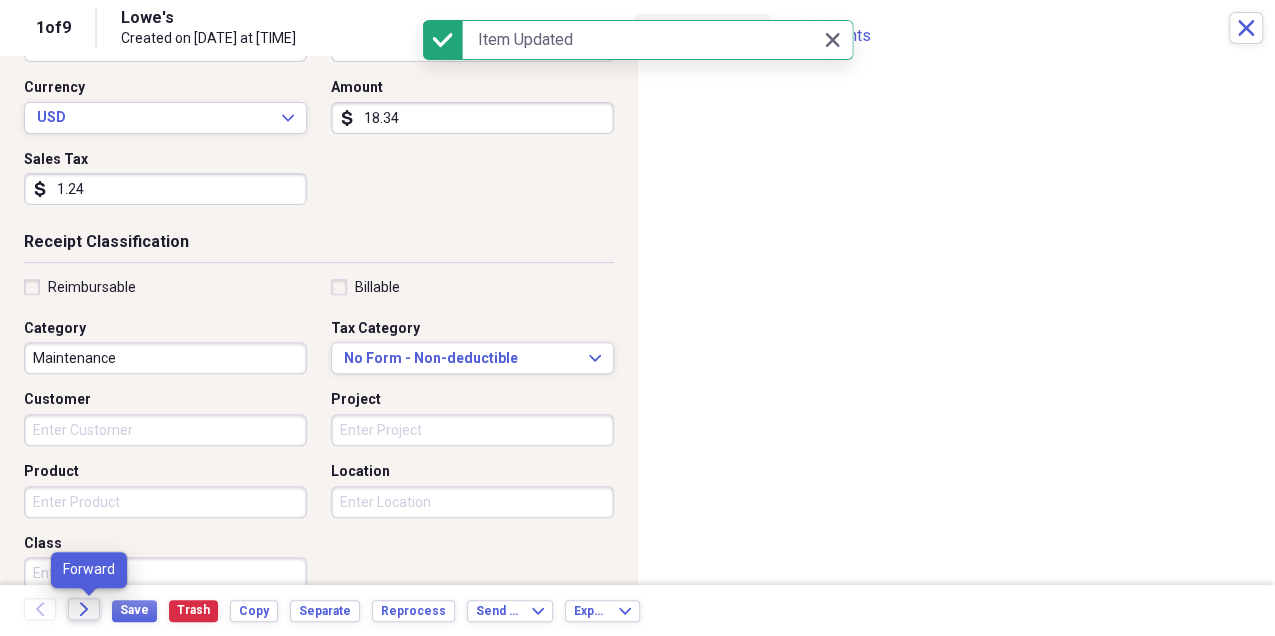 click on "Forward" at bounding box center (84, 609) 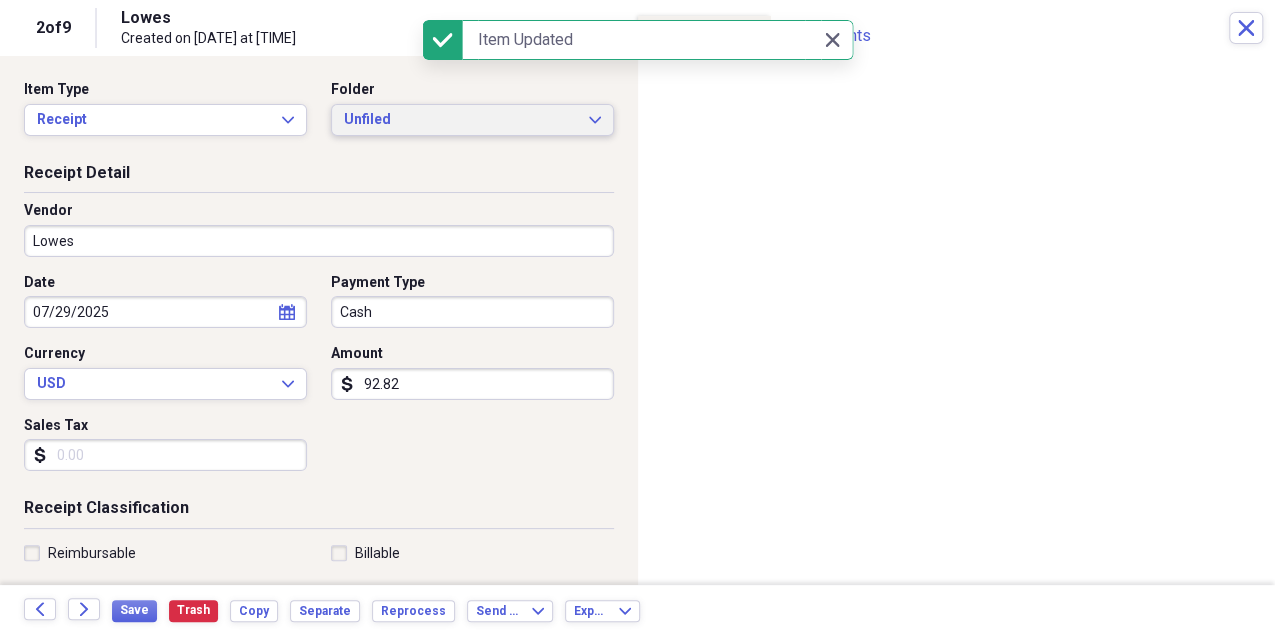 click on "Unfiled Expand" at bounding box center (472, 120) 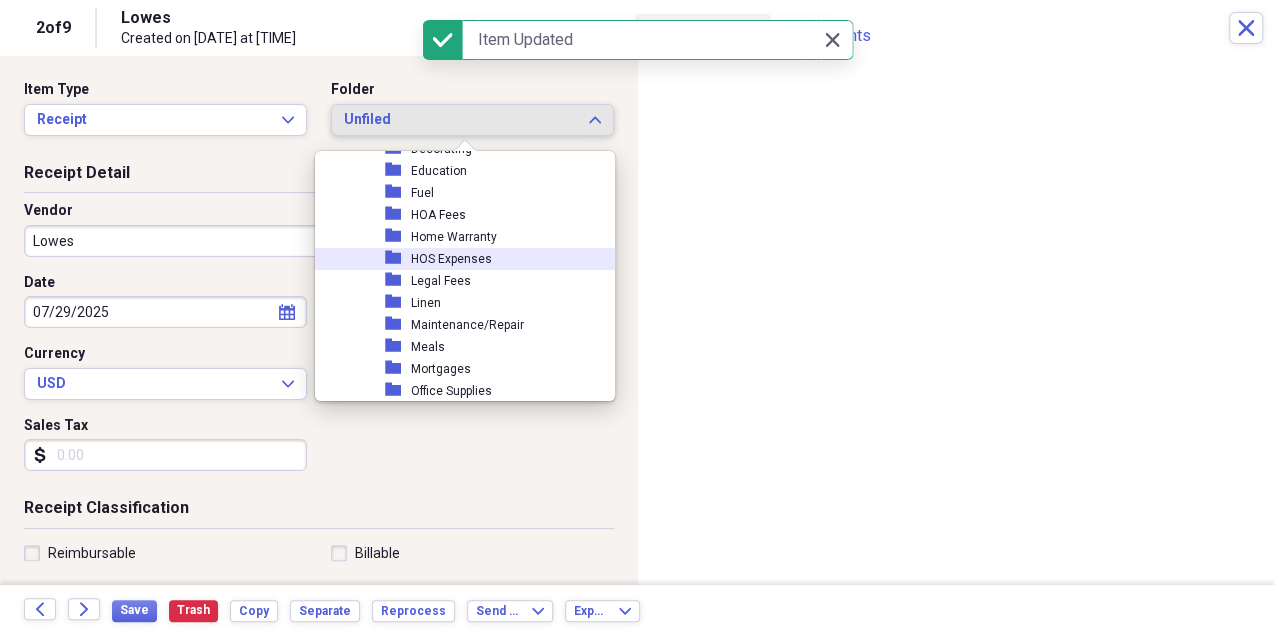 scroll, scrollTop: 400, scrollLeft: 0, axis: vertical 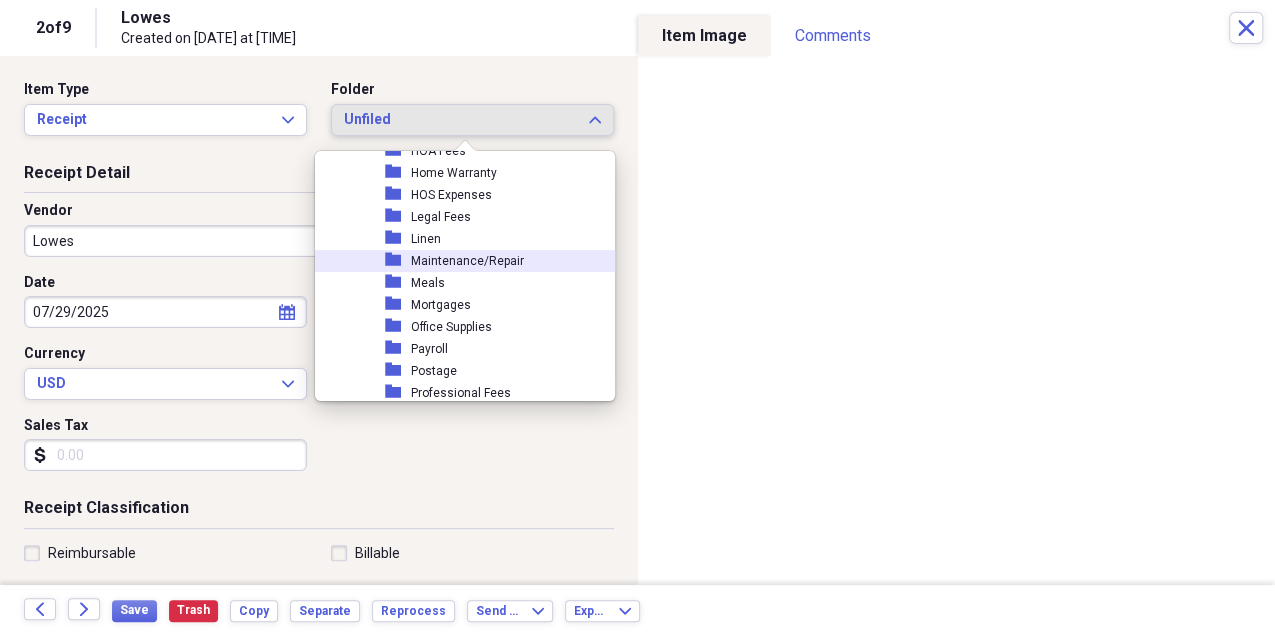 click on "Maintenance/Repair" at bounding box center [467, 261] 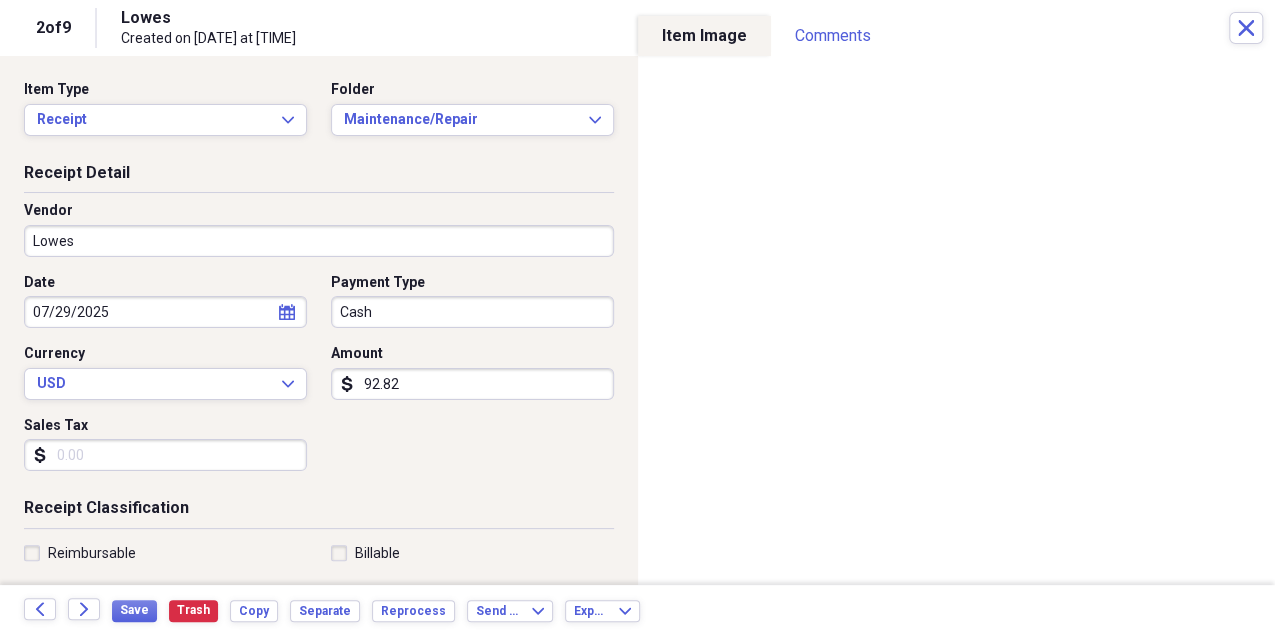 click on "92.82" at bounding box center (472, 384) 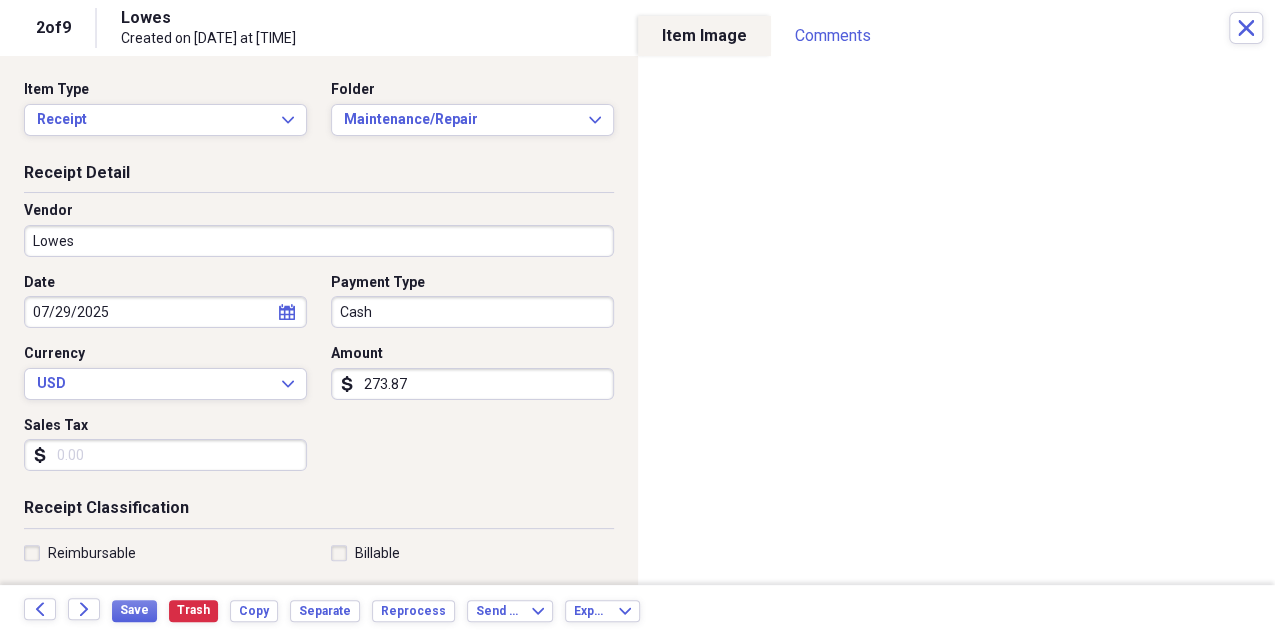 type on "273.87" 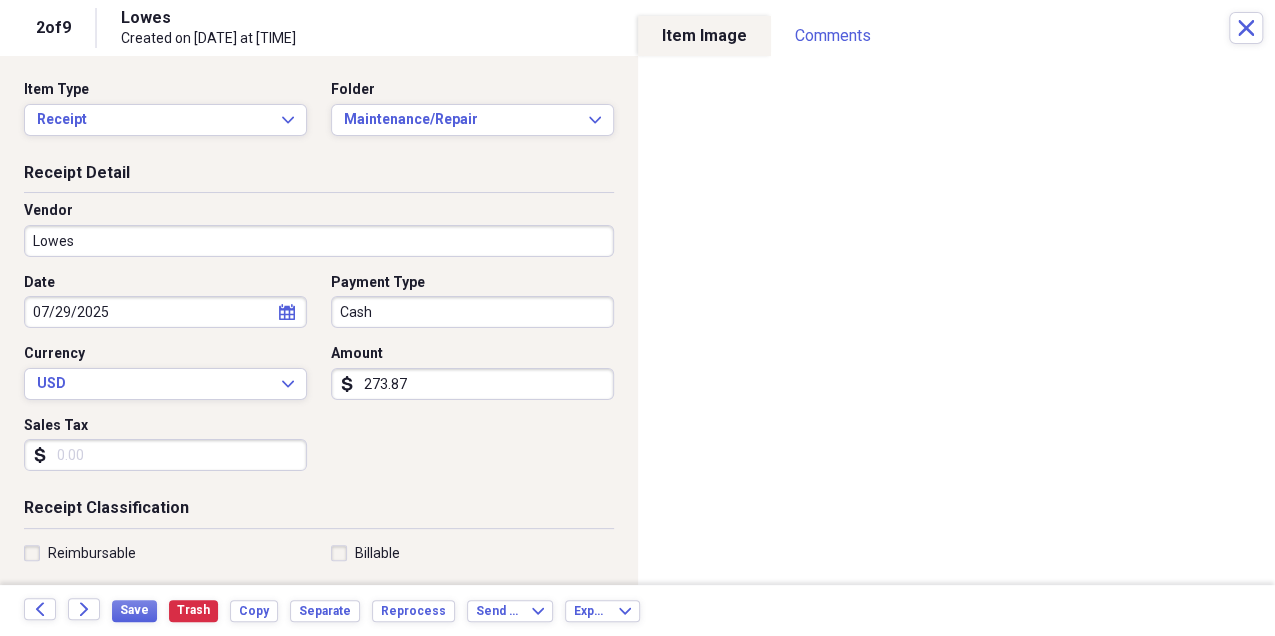 click on "Cash" at bounding box center [472, 312] 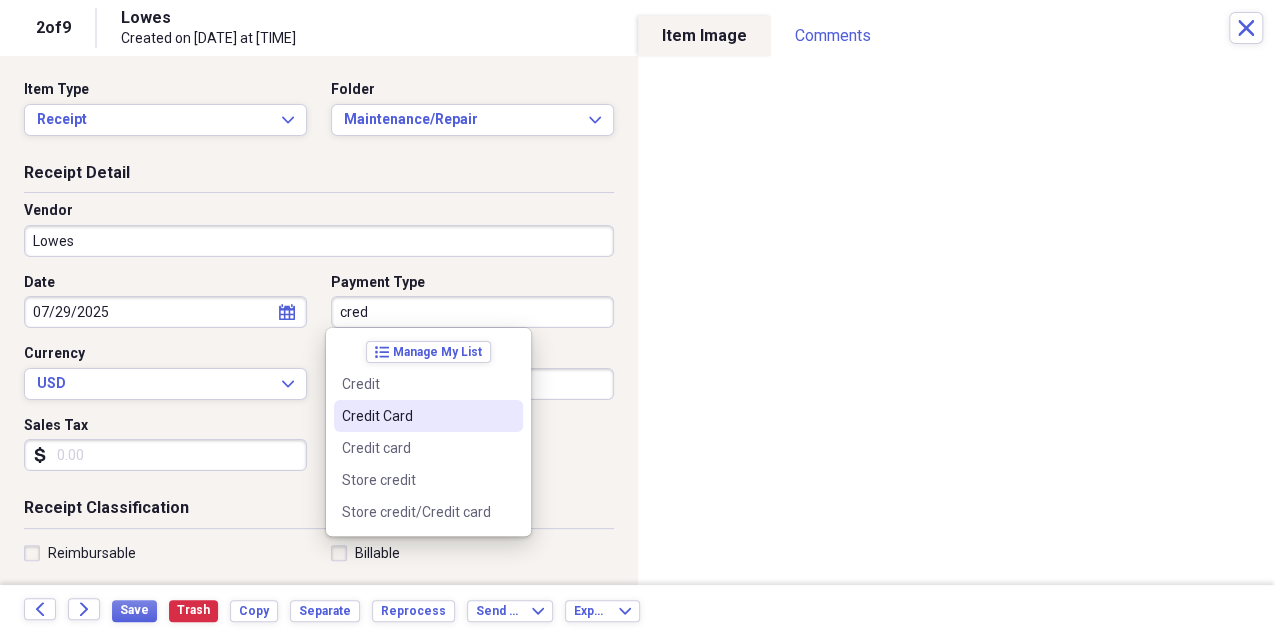 click on "Credit Card" at bounding box center (416, 416) 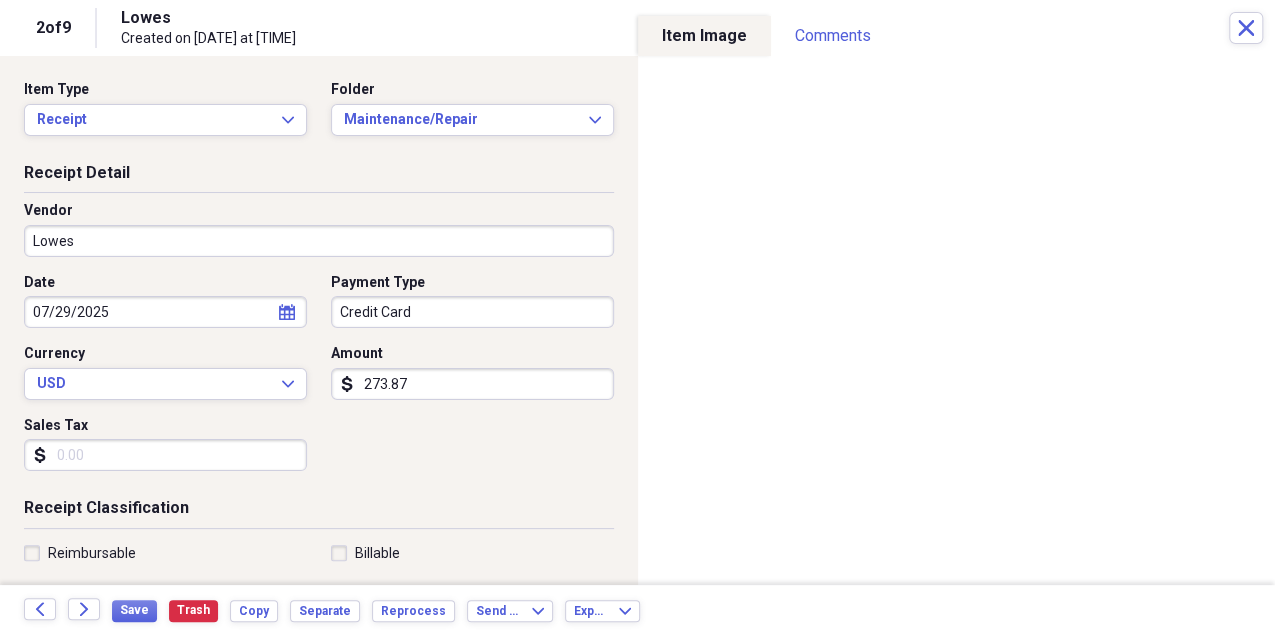 click on "Lowes" at bounding box center [319, 241] 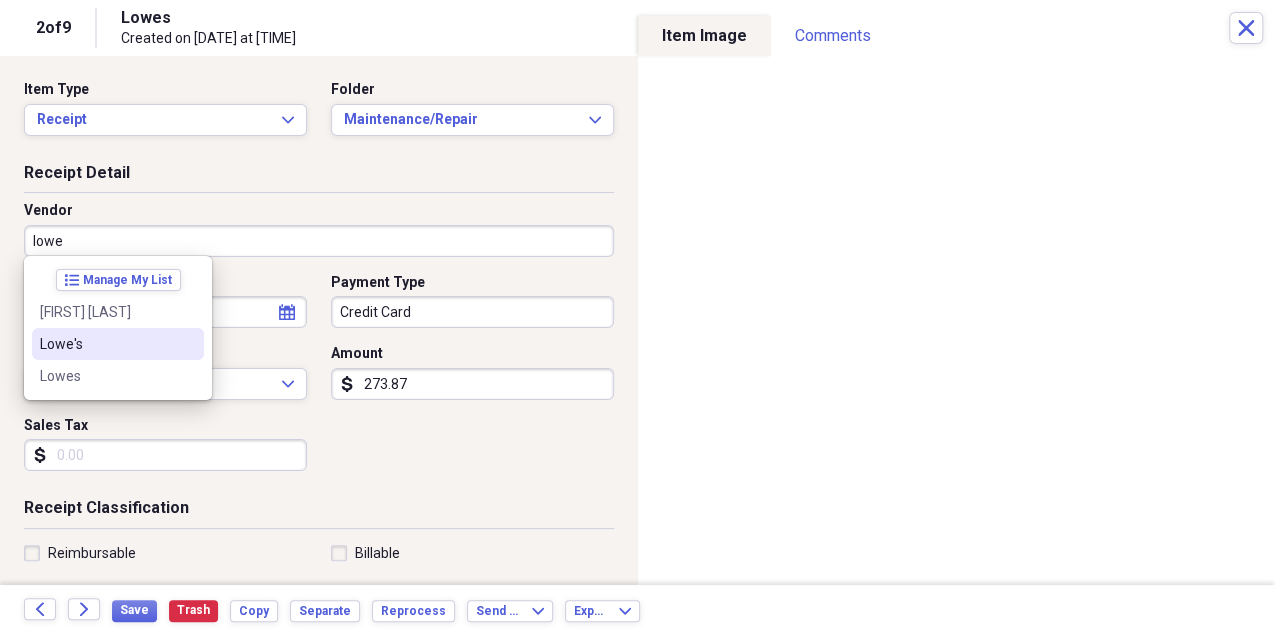 click on "Lowe's" at bounding box center (106, 344) 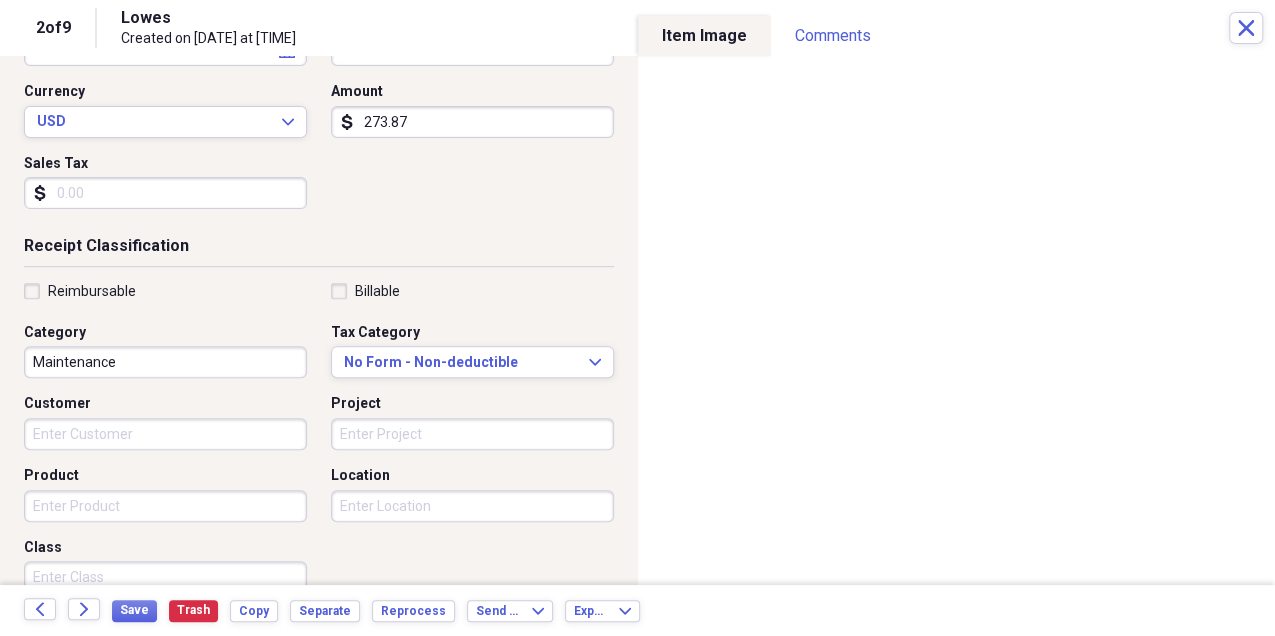 scroll, scrollTop: 266, scrollLeft: 0, axis: vertical 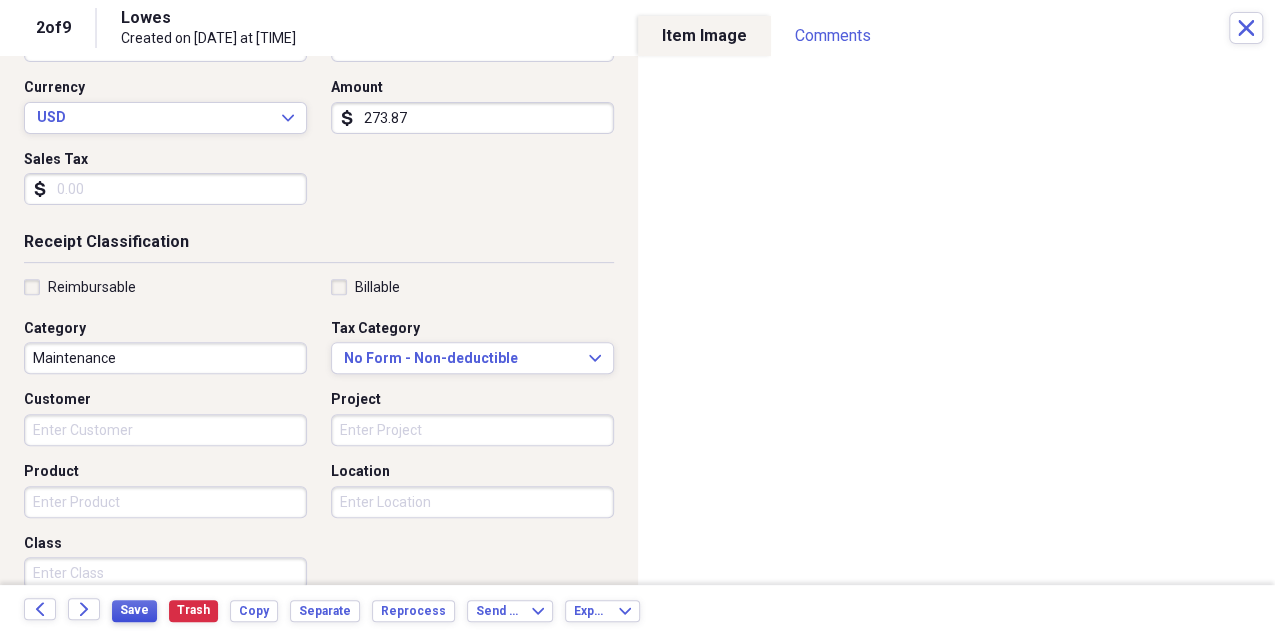 click on "Save" at bounding box center [134, 610] 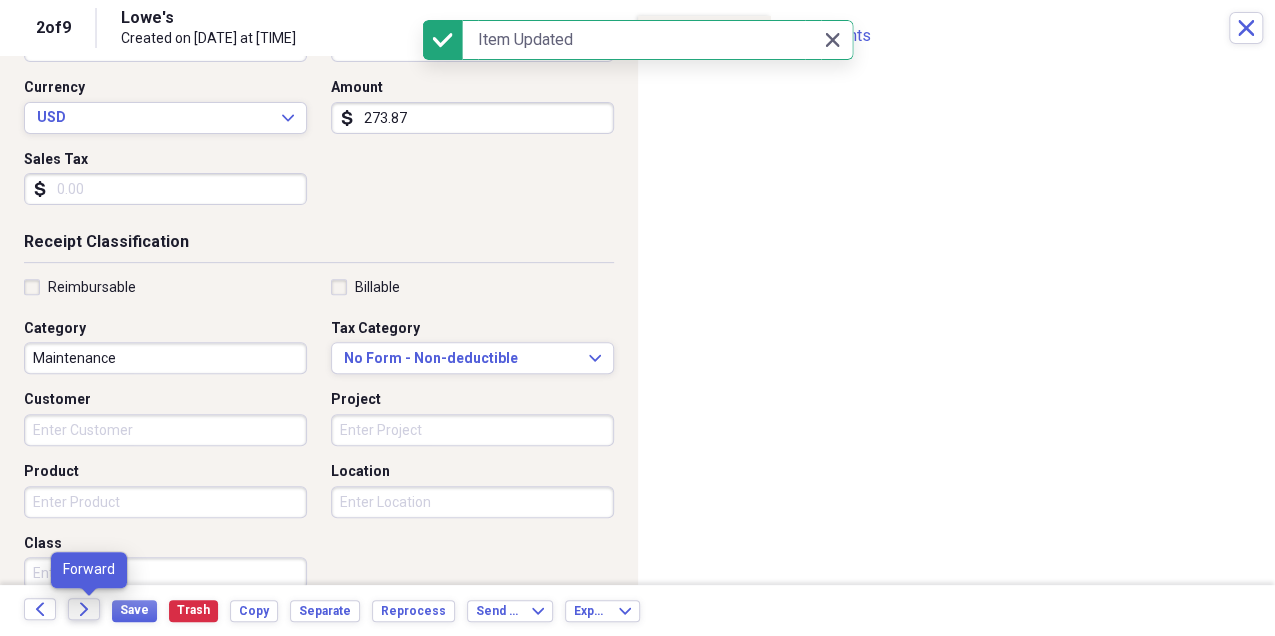 click on "Forward" 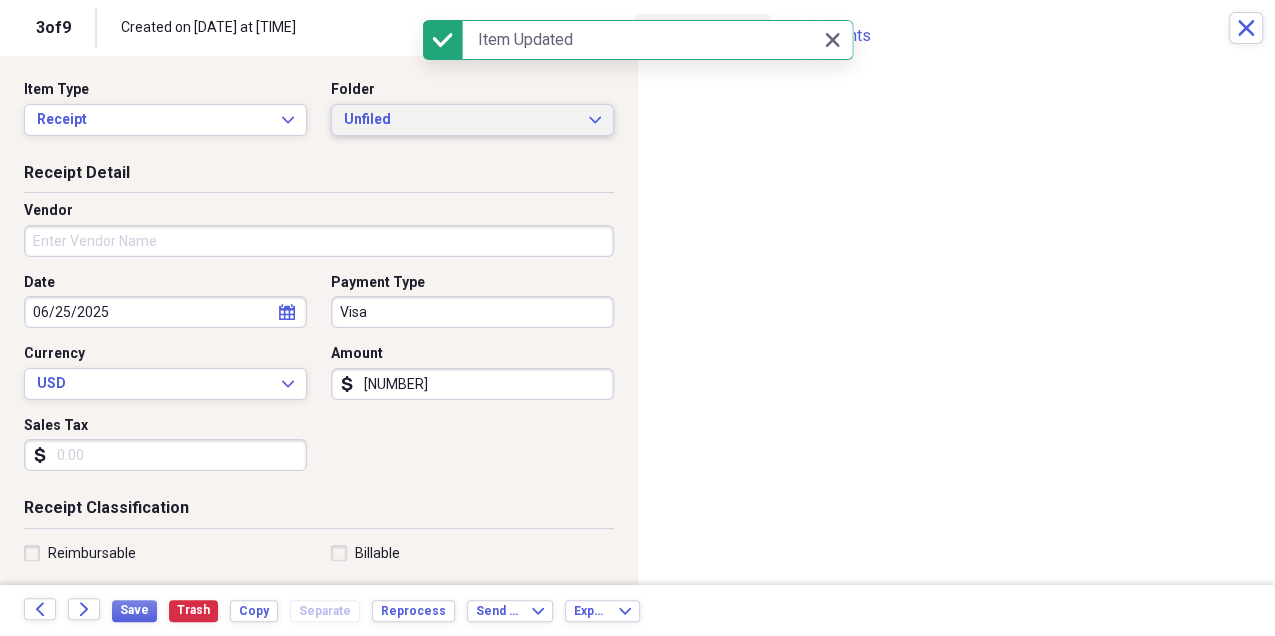click on "Unfiled" at bounding box center [460, 120] 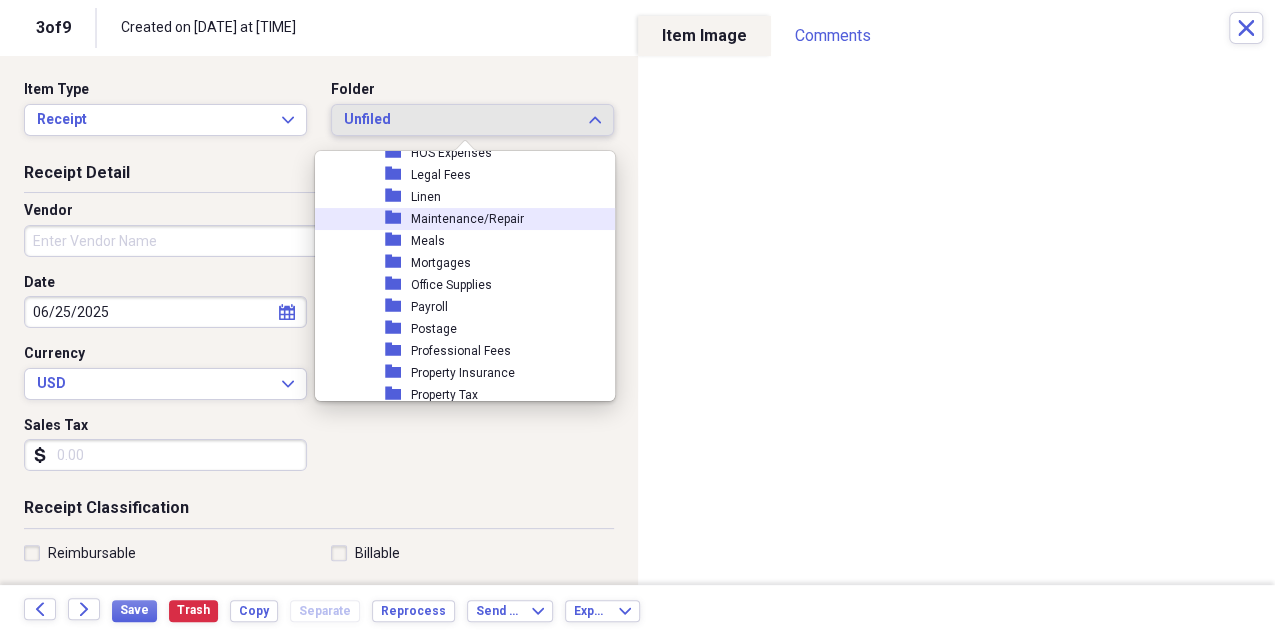scroll, scrollTop: 333, scrollLeft: 0, axis: vertical 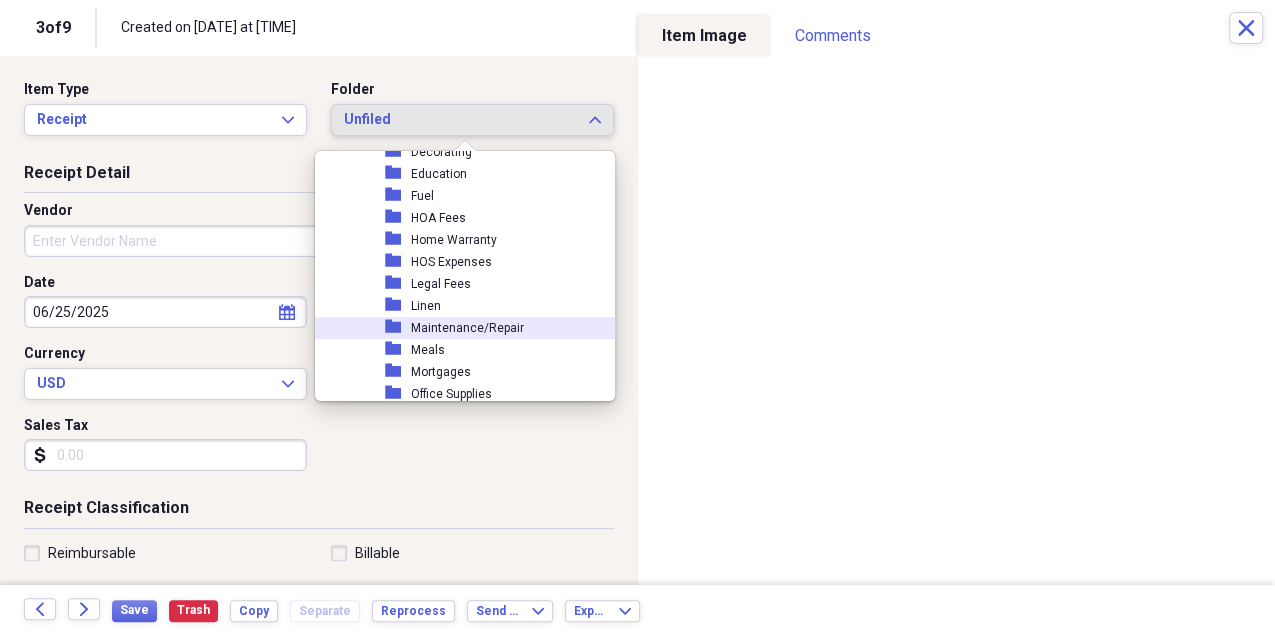 click on "Maintenance/Repair" at bounding box center [467, 328] 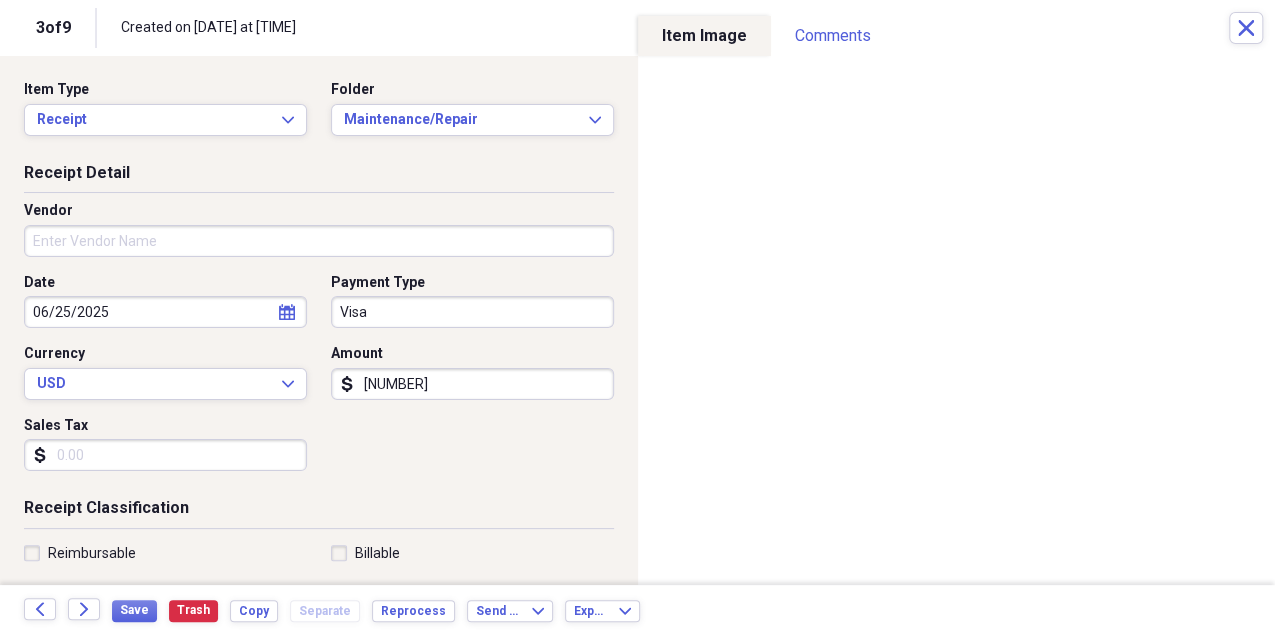 click on "Vendor" at bounding box center (319, 241) 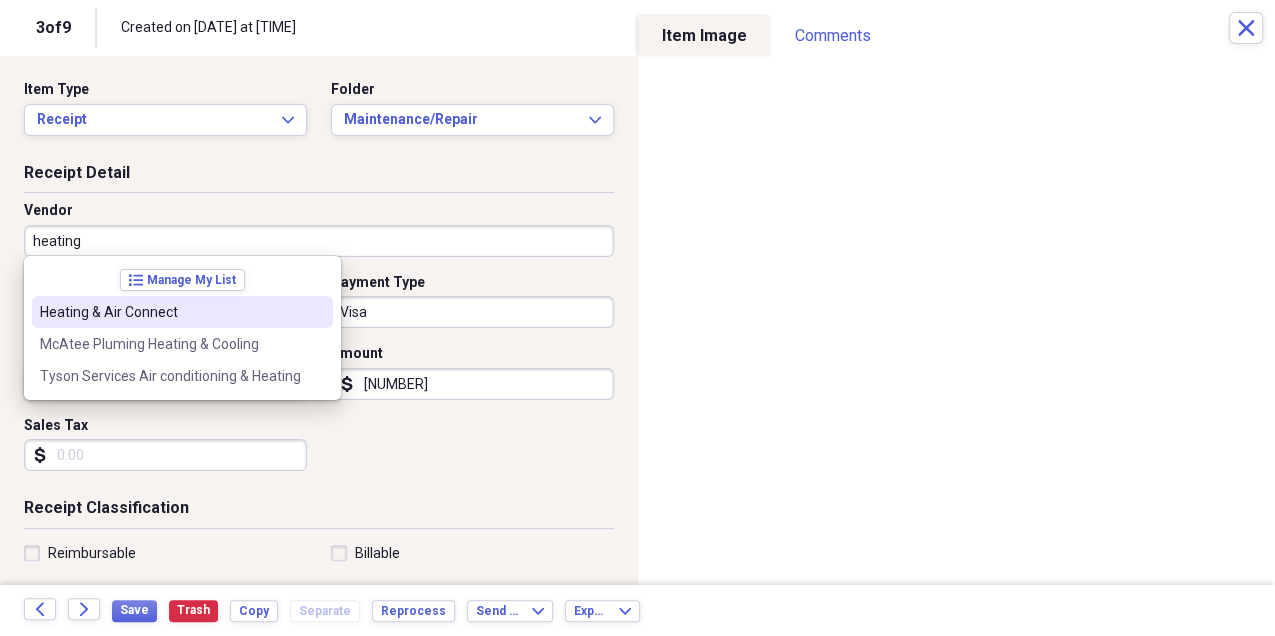 click on "Heating & Air Connect" at bounding box center (182, 312) 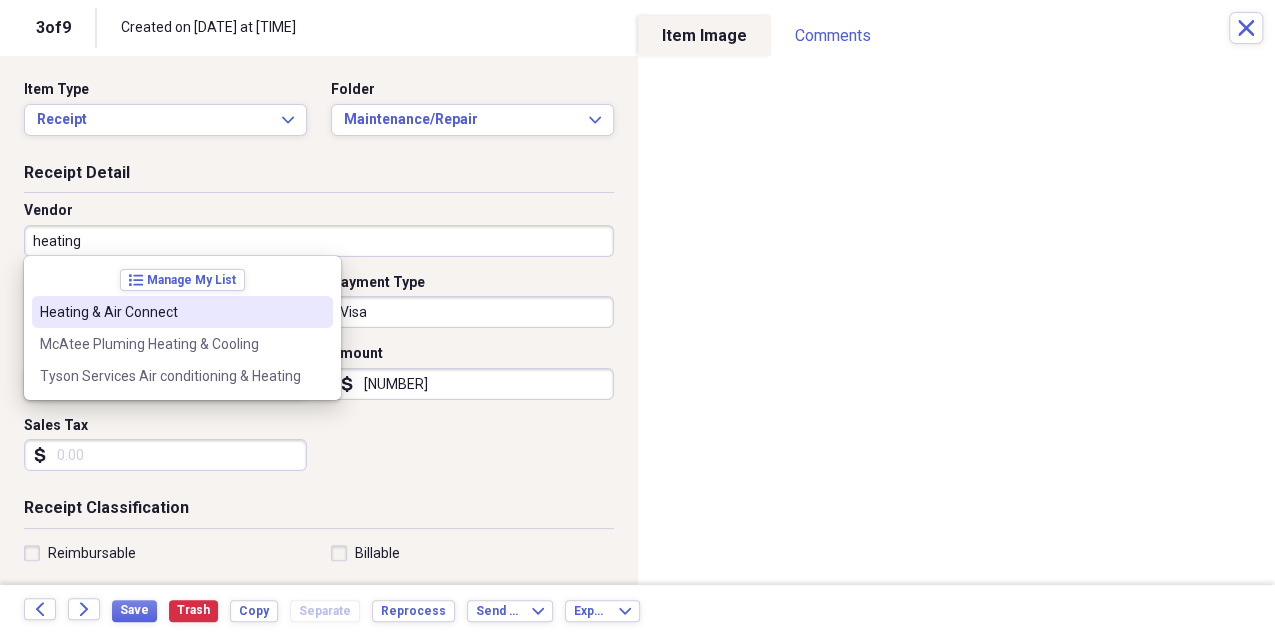 type on "Heating & Air Connect" 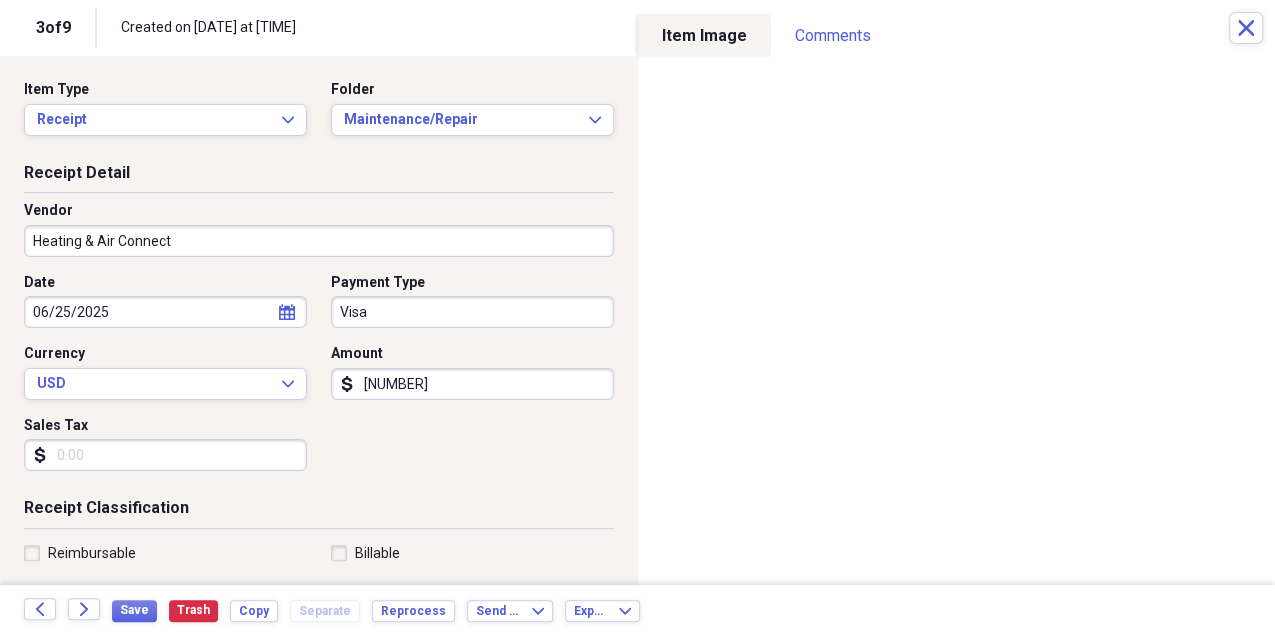 type on "Professional Fees" 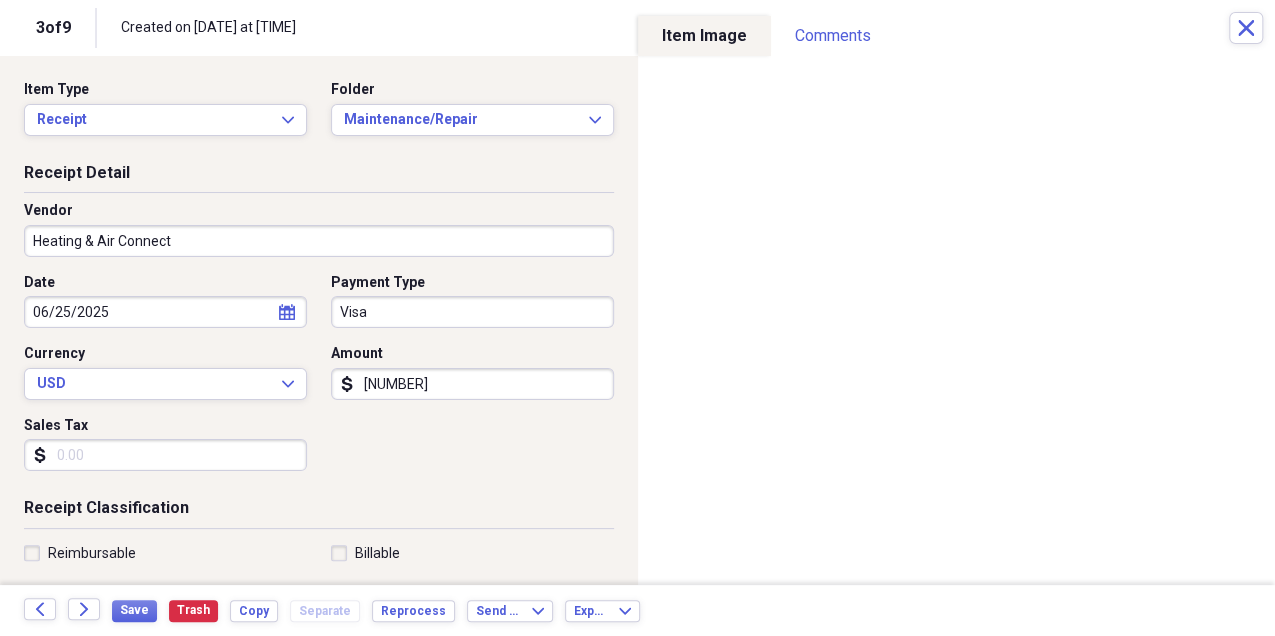 click on "Visa" at bounding box center [472, 312] 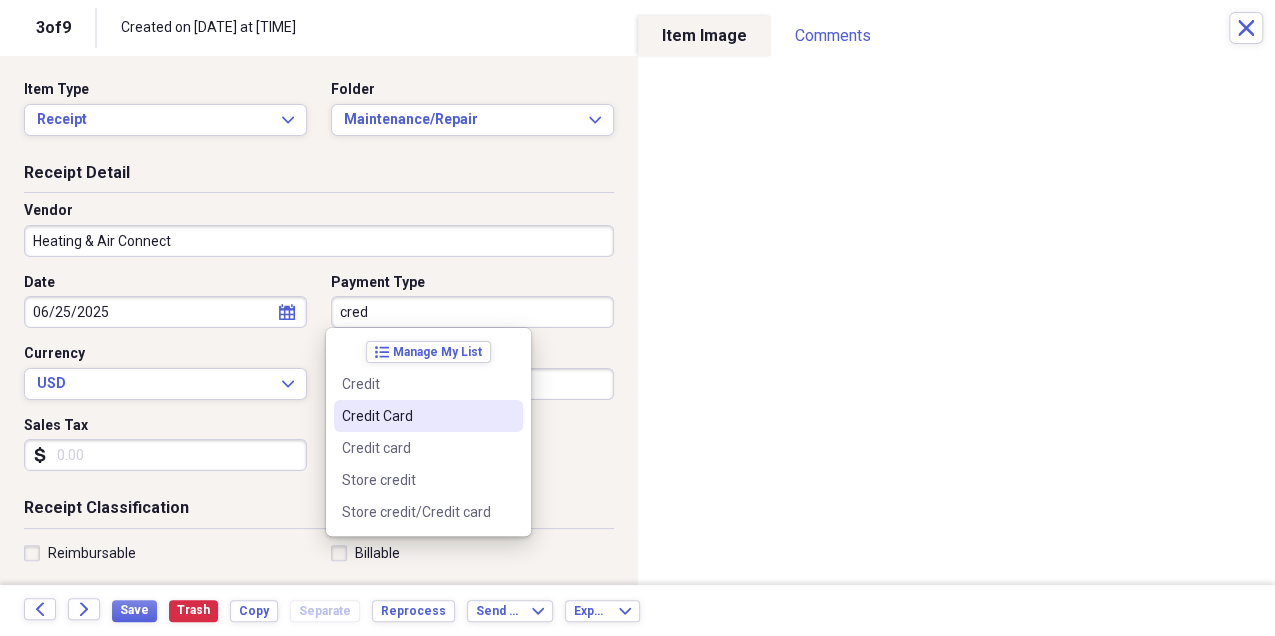 click on "Credit Card" at bounding box center (428, 416) 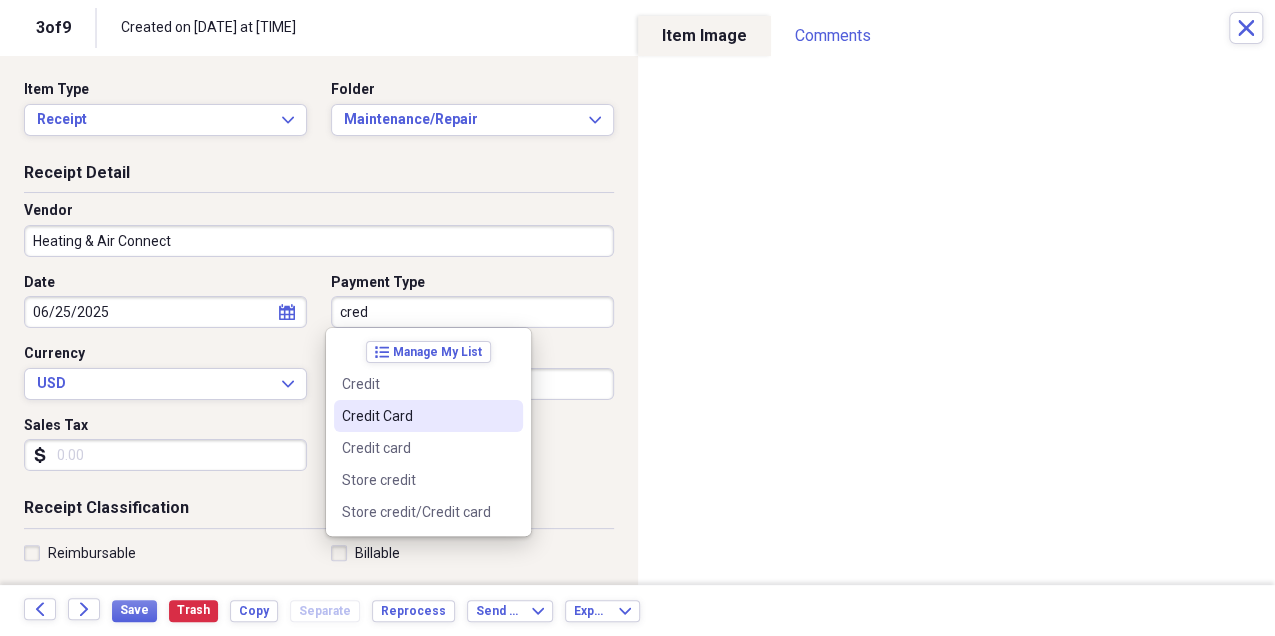 type on "Credit Card" 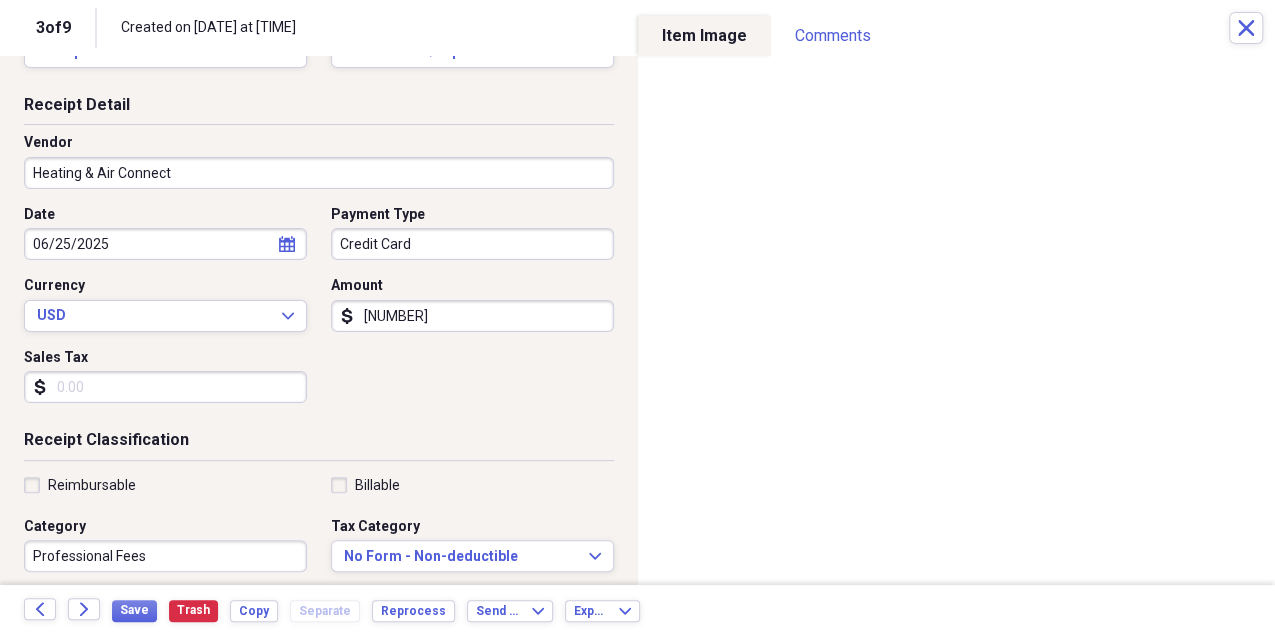 scroll, scrollTop: 200, scrollLeft: 0, axis: vertical 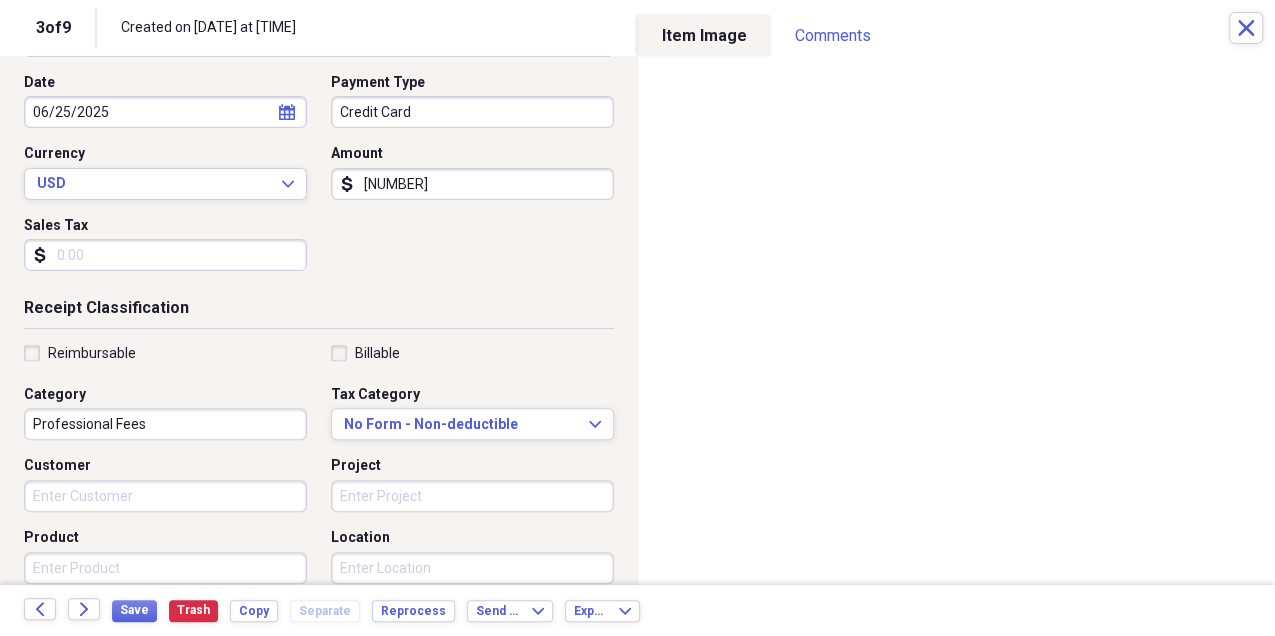 click on "Professional Fees" at bounding box center (165, 424) 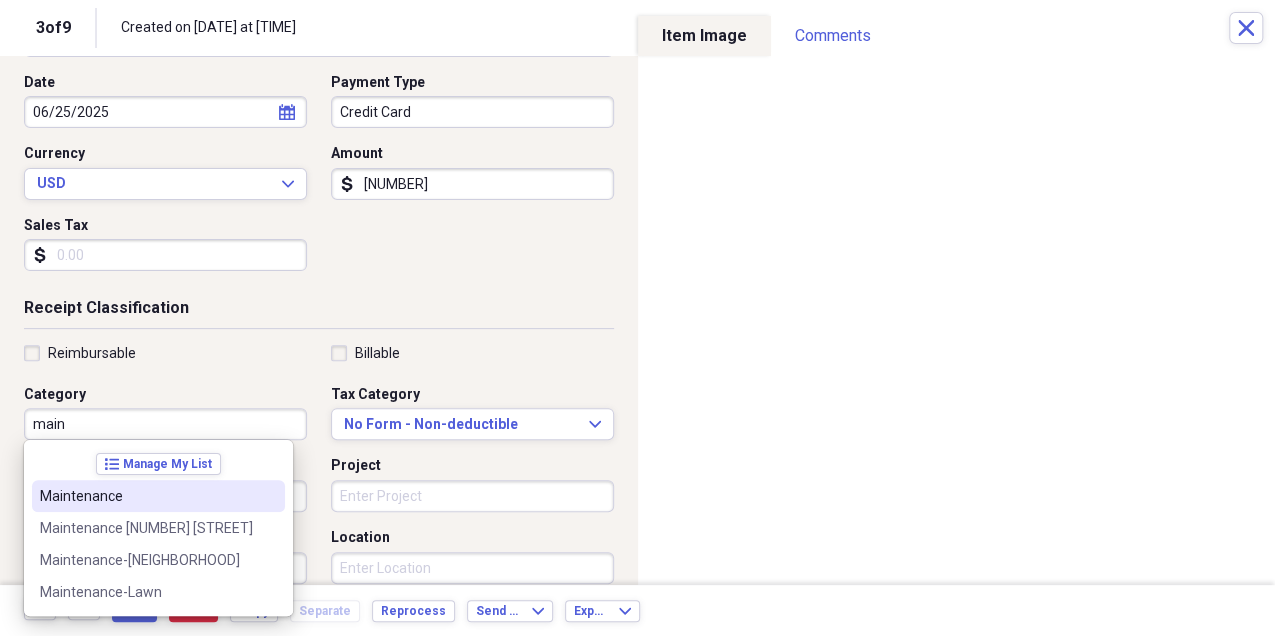 click on "Maintenance" at bounding box center (146, 496) 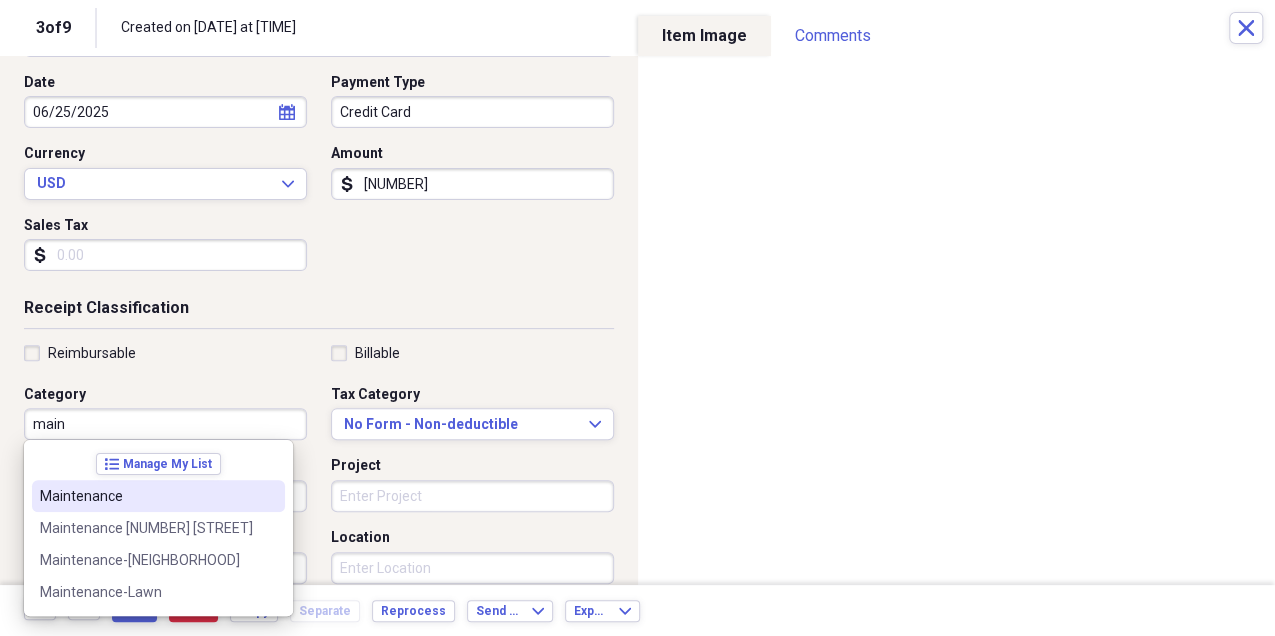 type on "Maintenance" 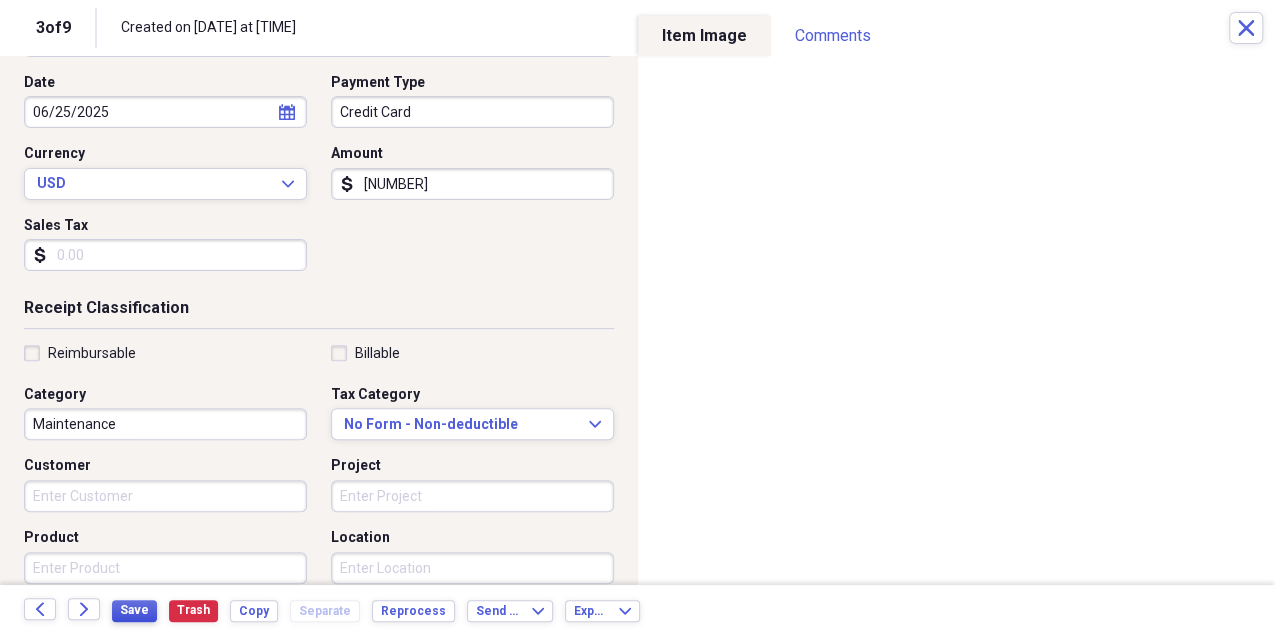 click on "Save" at bounding box center [134, 610] 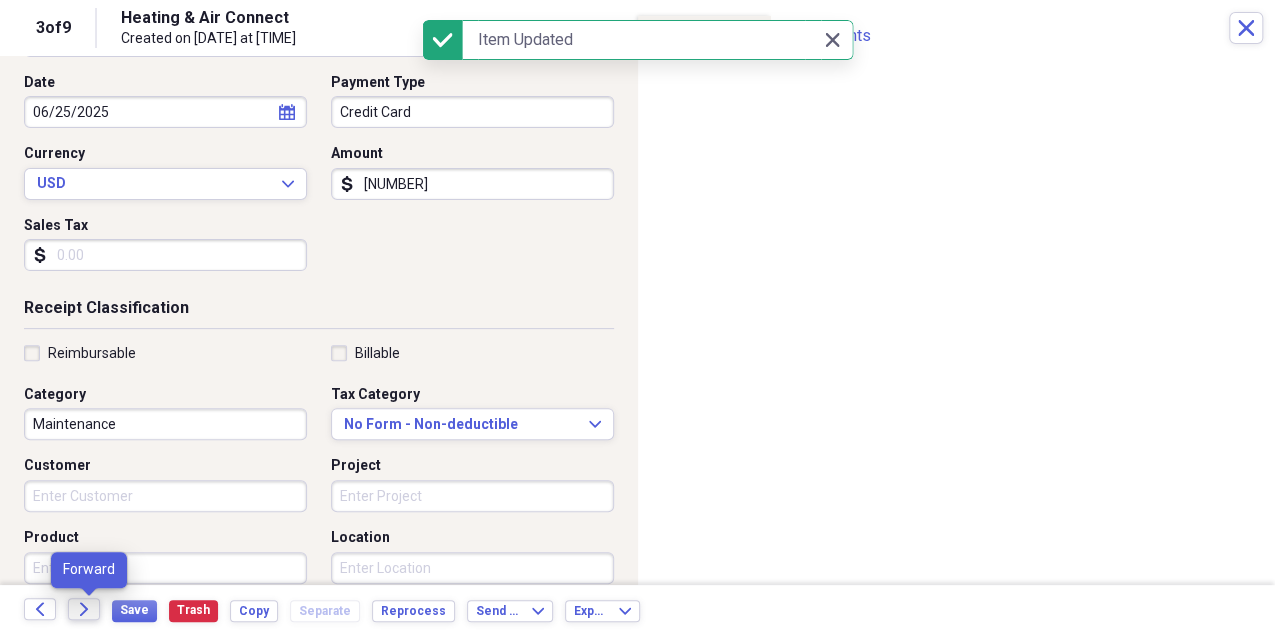 click on "Forward" 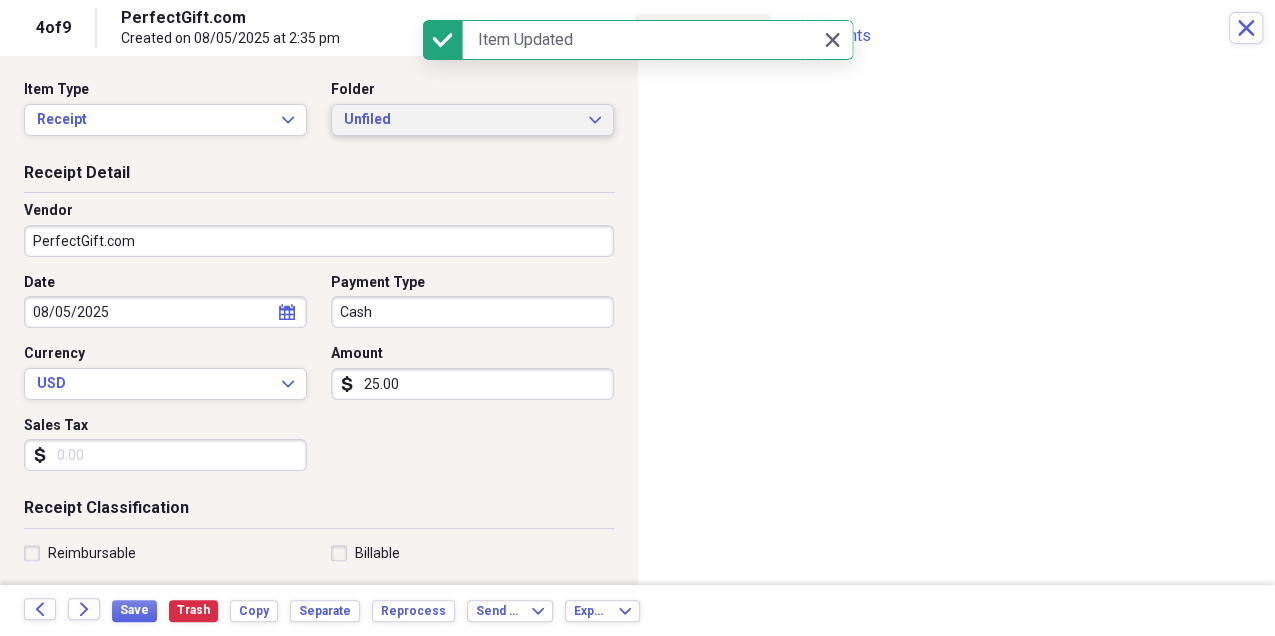 click on "Unfiled" at bounding box center [460, 120] 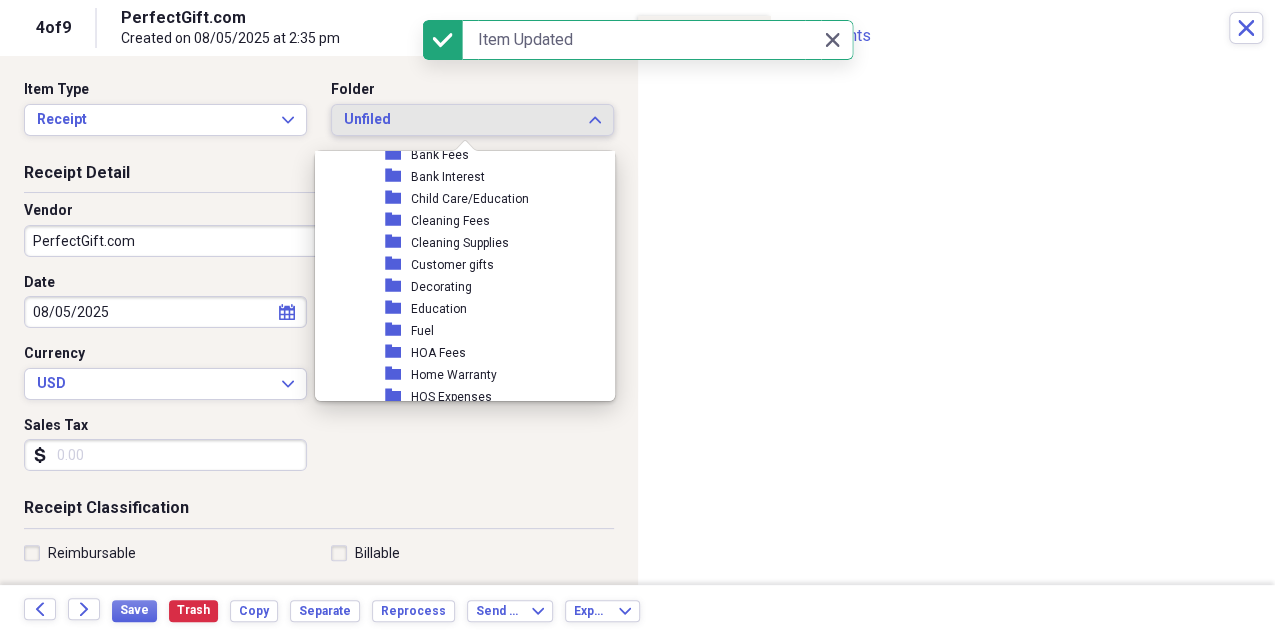scroll, scrollTop: 200, scrollLeft: 0, axis: vertical 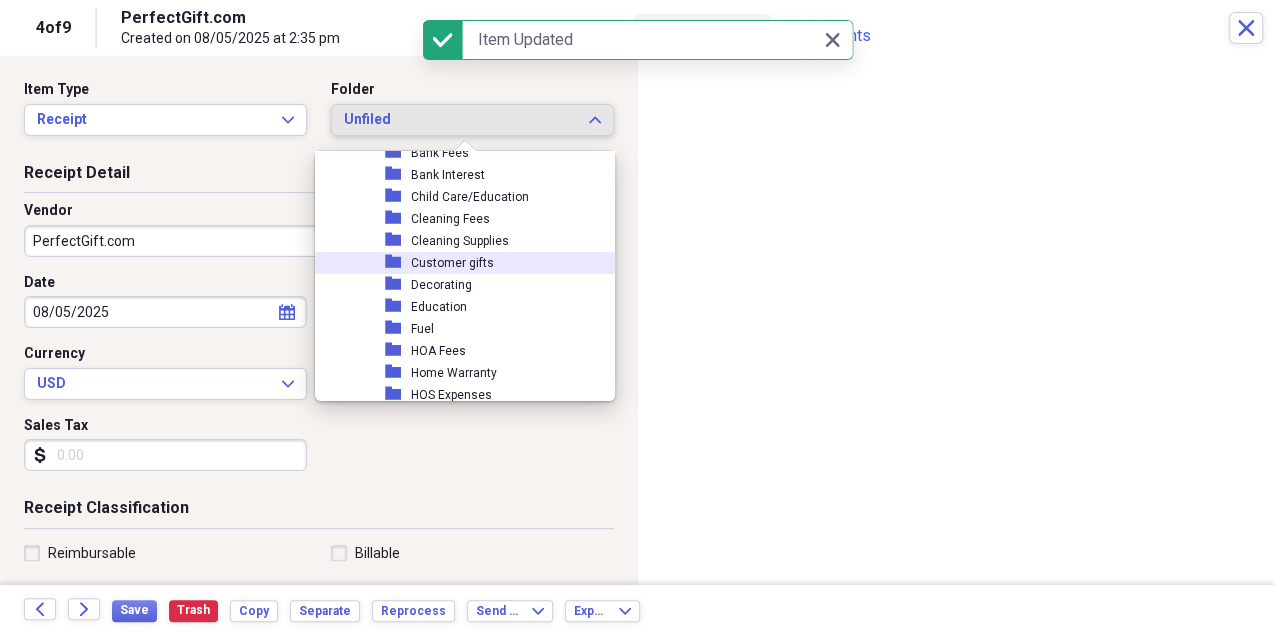 click on "Customer gifts" at bounding box center (452, 263) 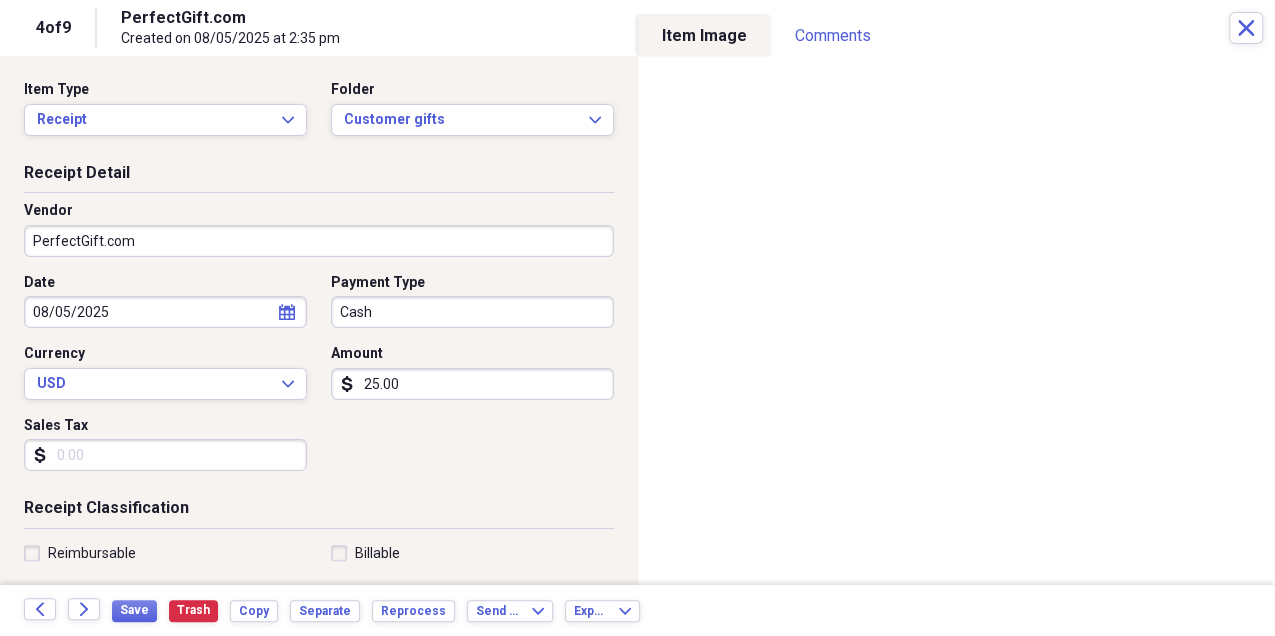 click on "Vendor" at bounding box center [319, 211] 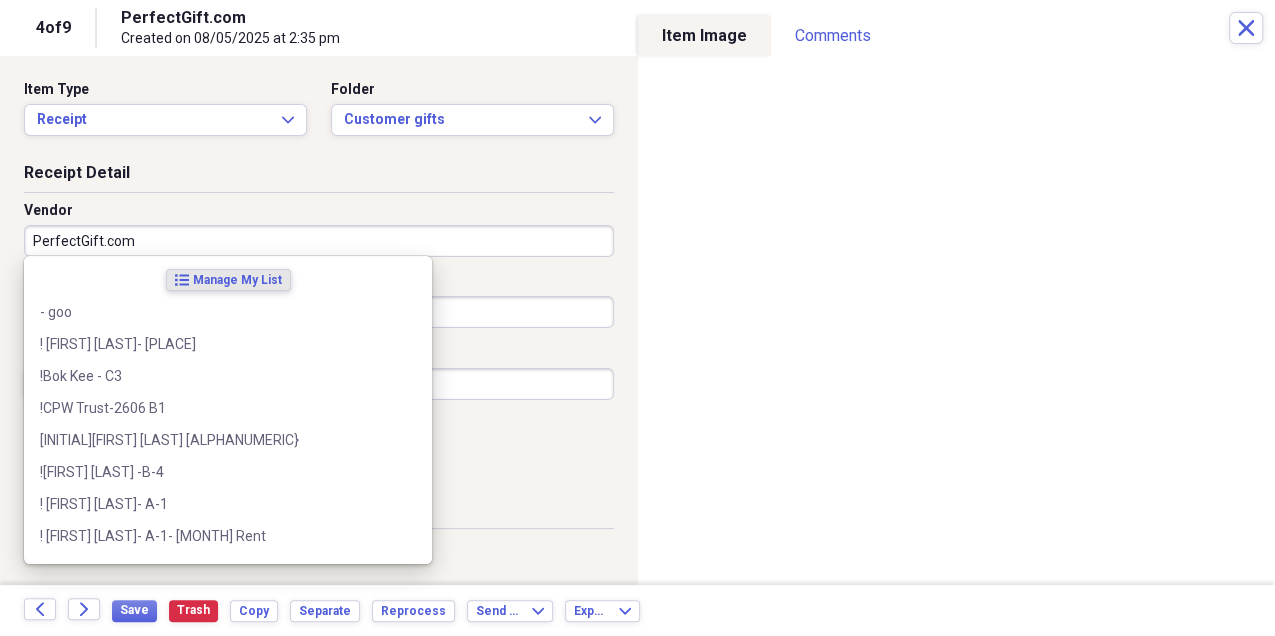 click on "PerfectGift.com" at bounding box center [319, 241] 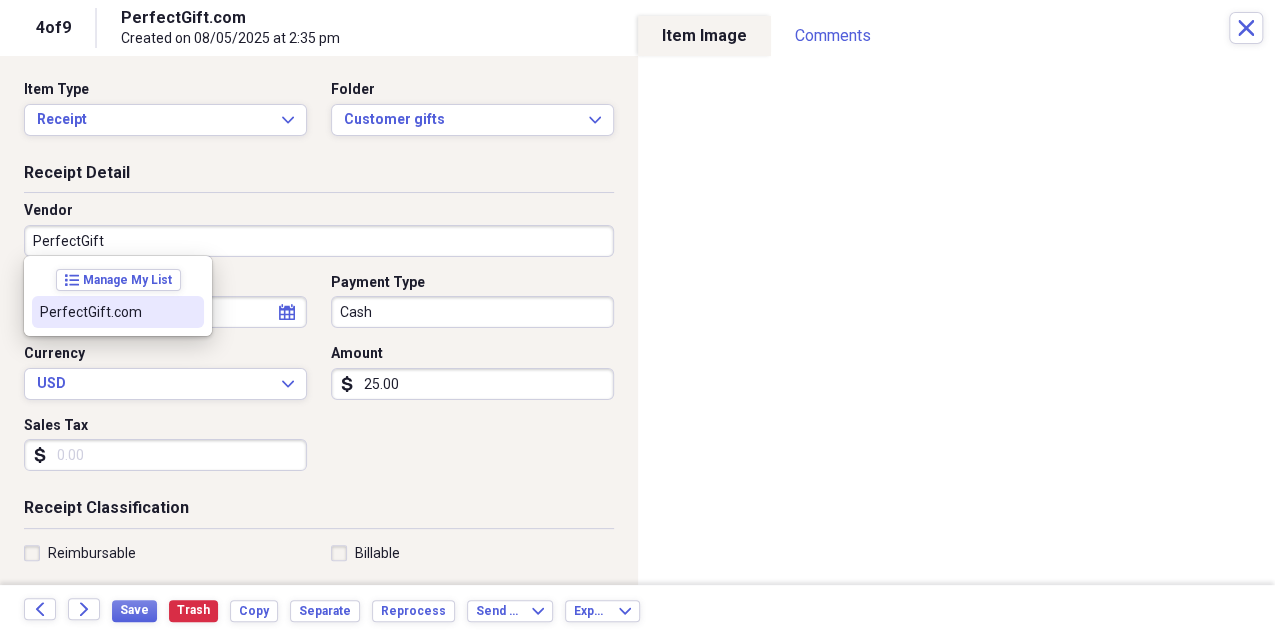 click on "PerfectGift.com" at bounding box center [118, 312] 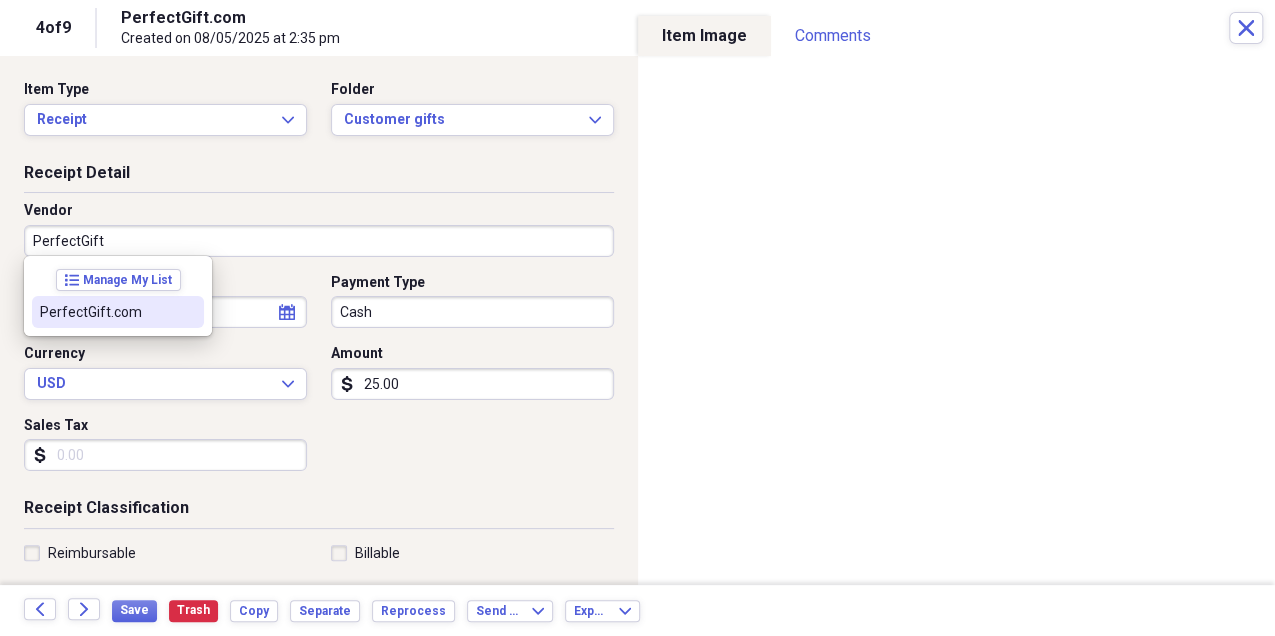 type on "PerfectGift.com" 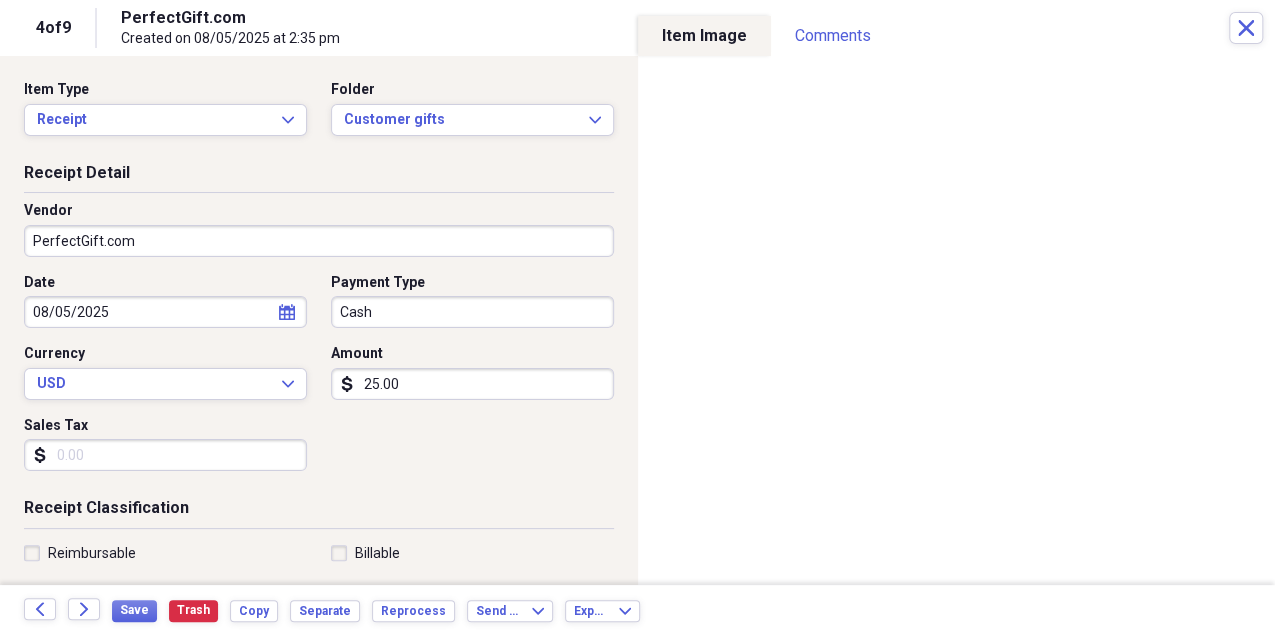 click on "Payment Type" at bounding box center (378, 283) 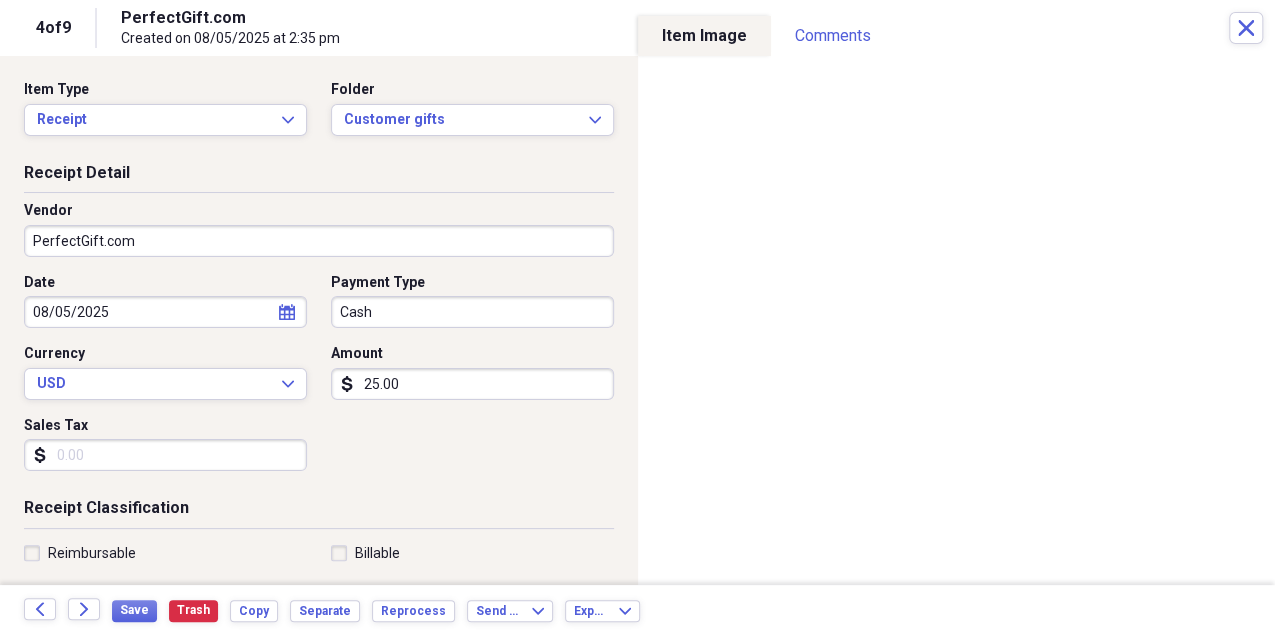 click on "Date [DATE] calendar Calendar Payment Type Cash Currency USD Expand Amount dollar-sign [AMOUNT] Sales Tax dollar-sign" at bounding box center [319, 380] 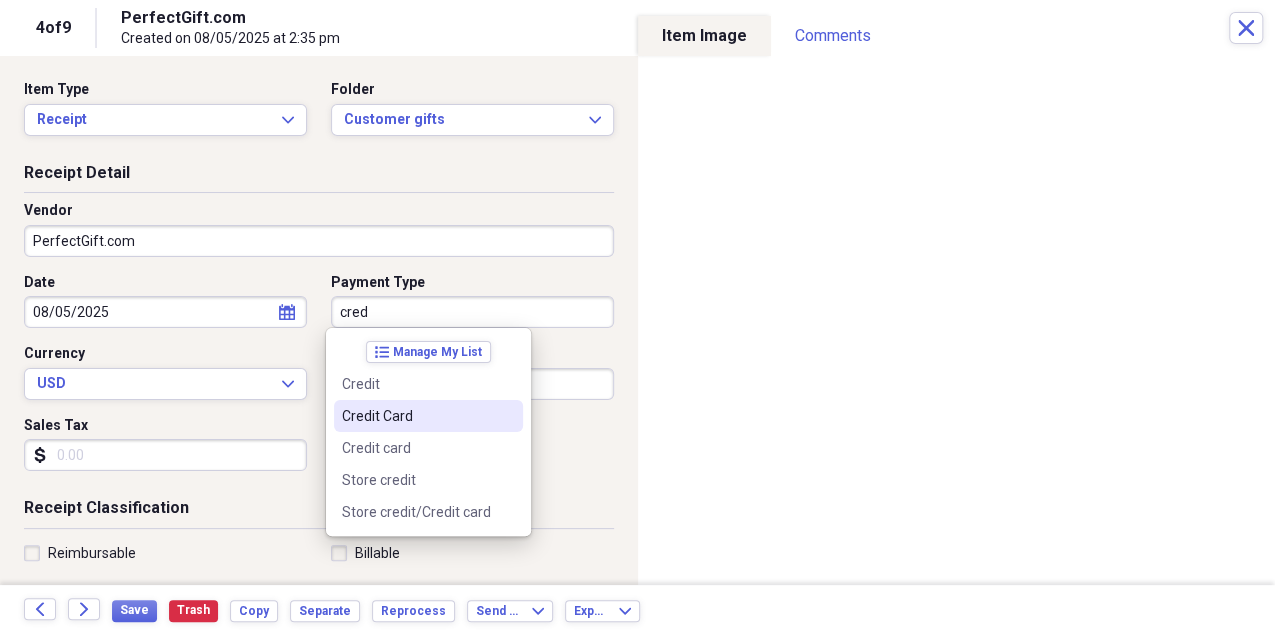 click on "Credit Card" at bounding box center (416, 416) 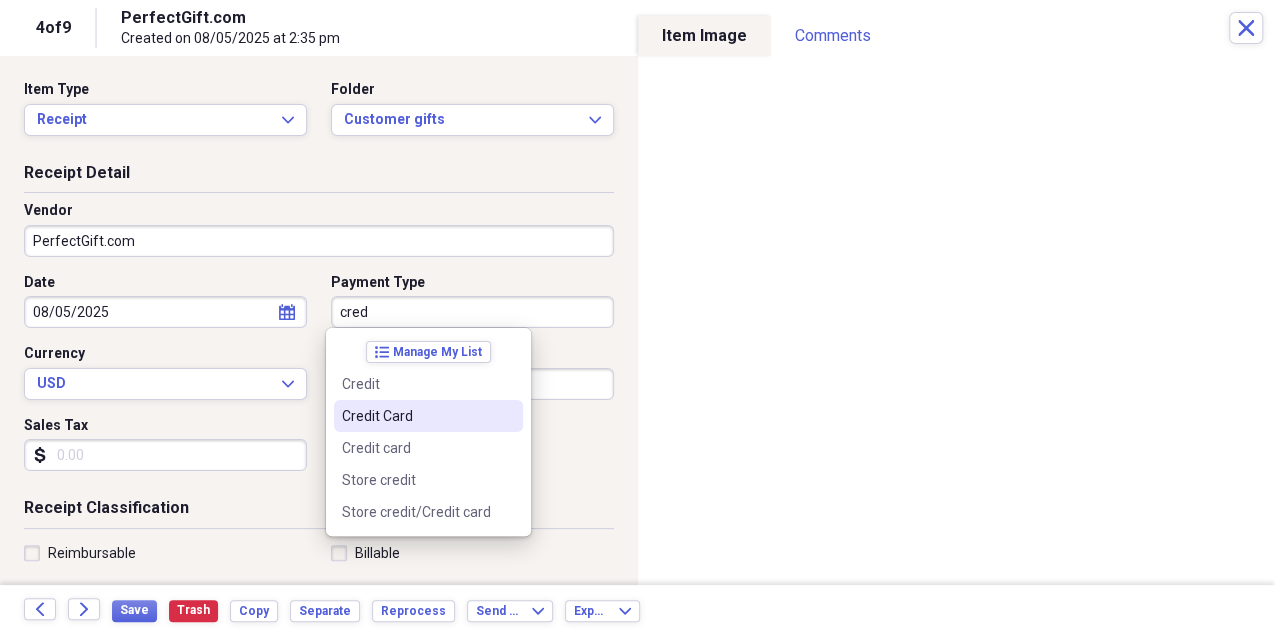 type on "Credit Card" 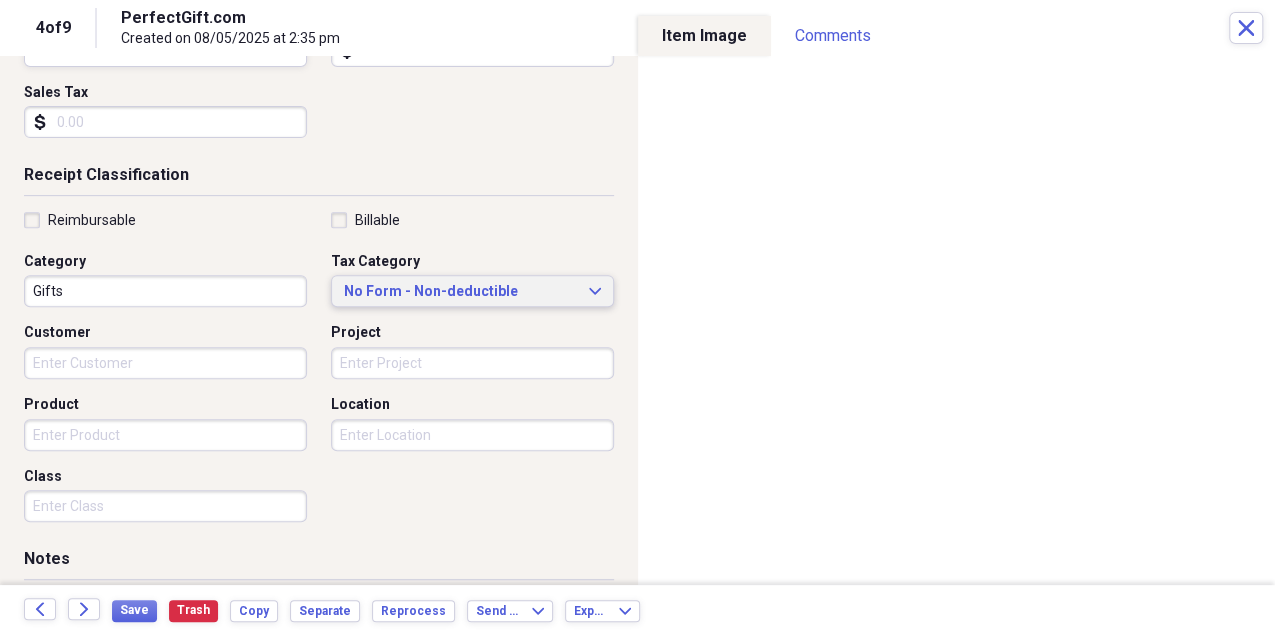 scroll, scrollTop: 0, scrollLeft: 0, axis: both 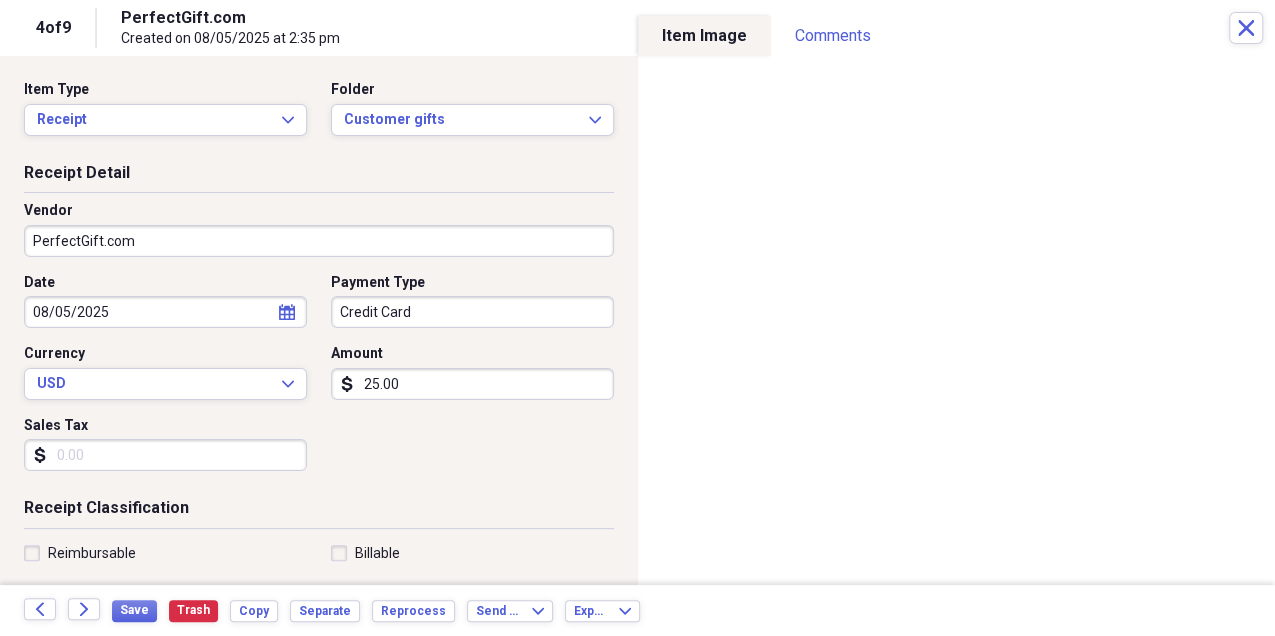click on "25.00" at bounding box center (472, 384) 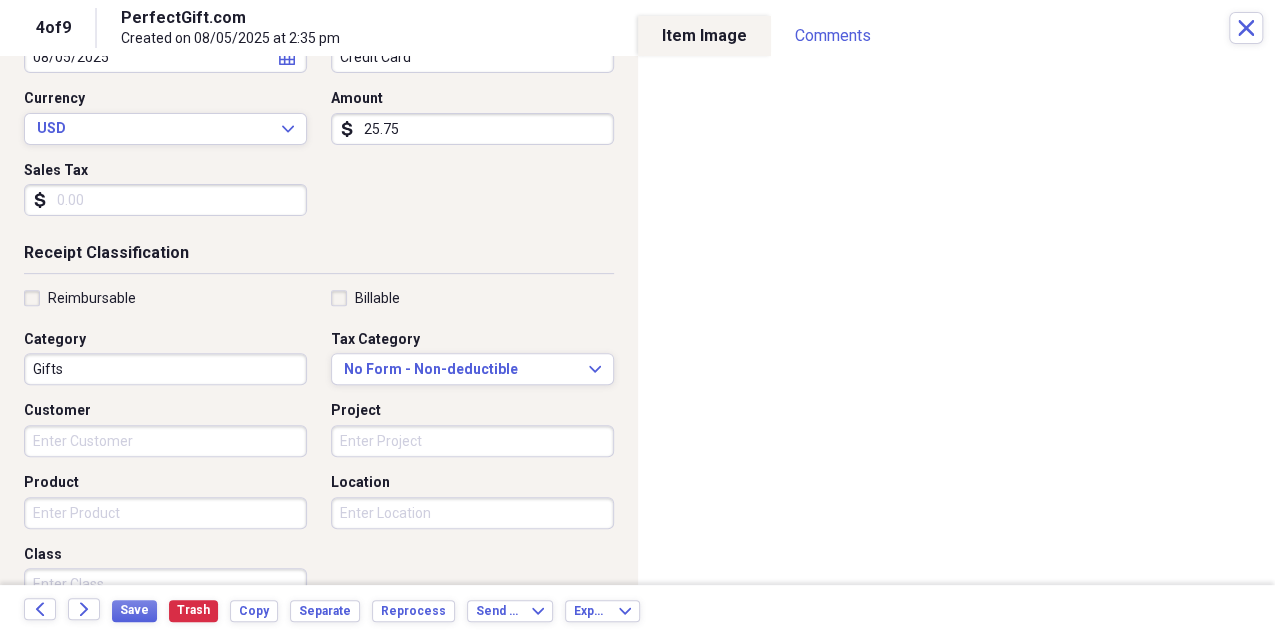 scroll, scrollTop: 266, scrollLeft: 0, axis: vertical 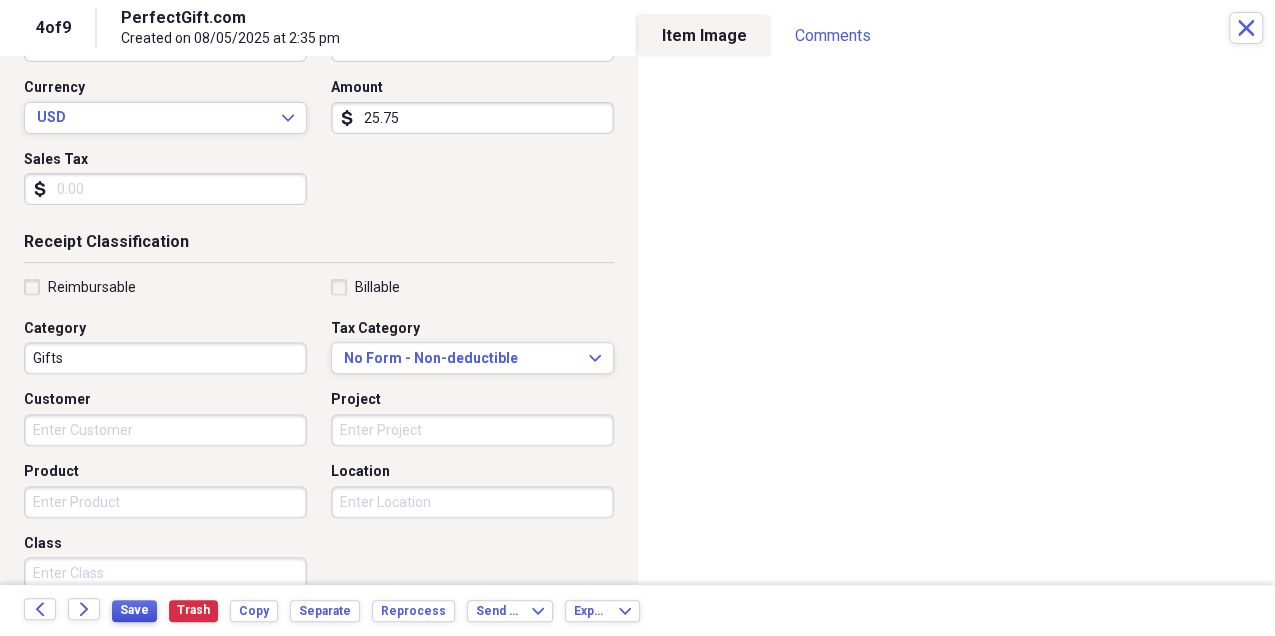 type on "25.75" 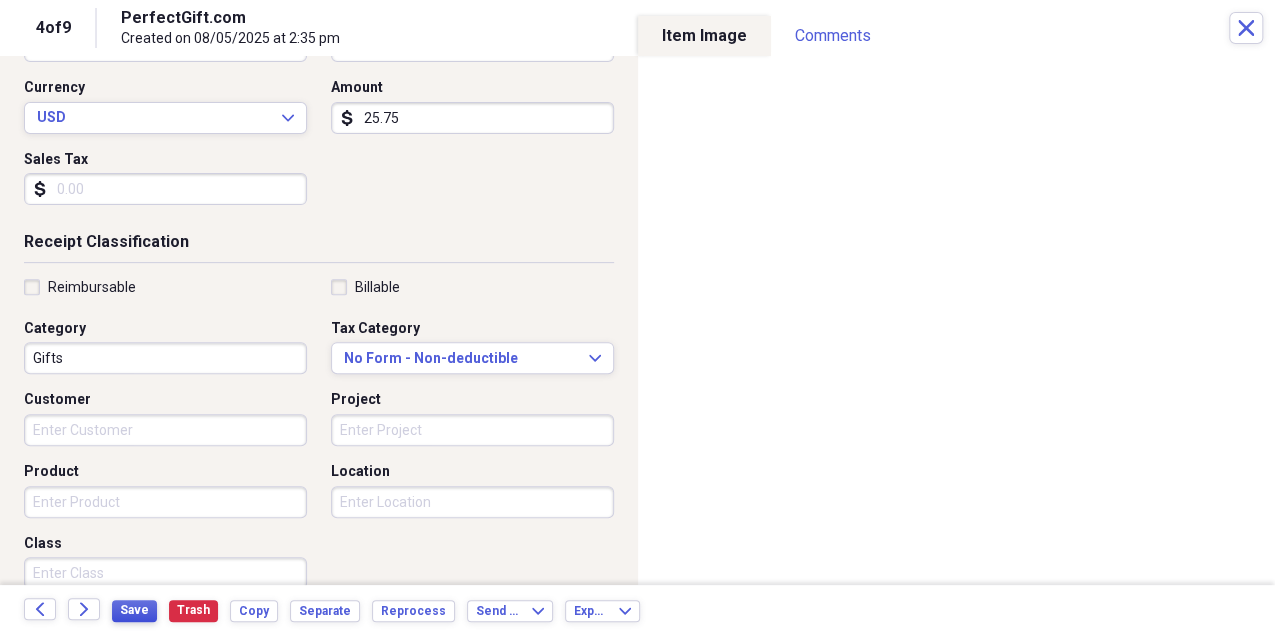 click on "Save" at bounding box center [134, 610] 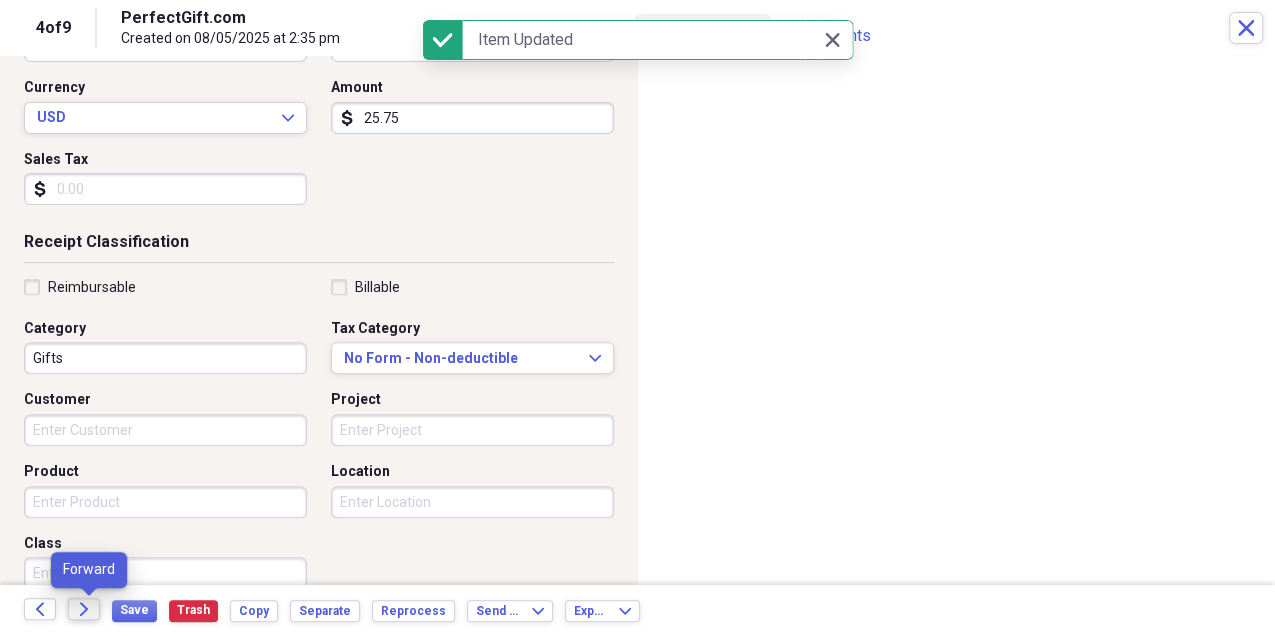 click on "Forward" 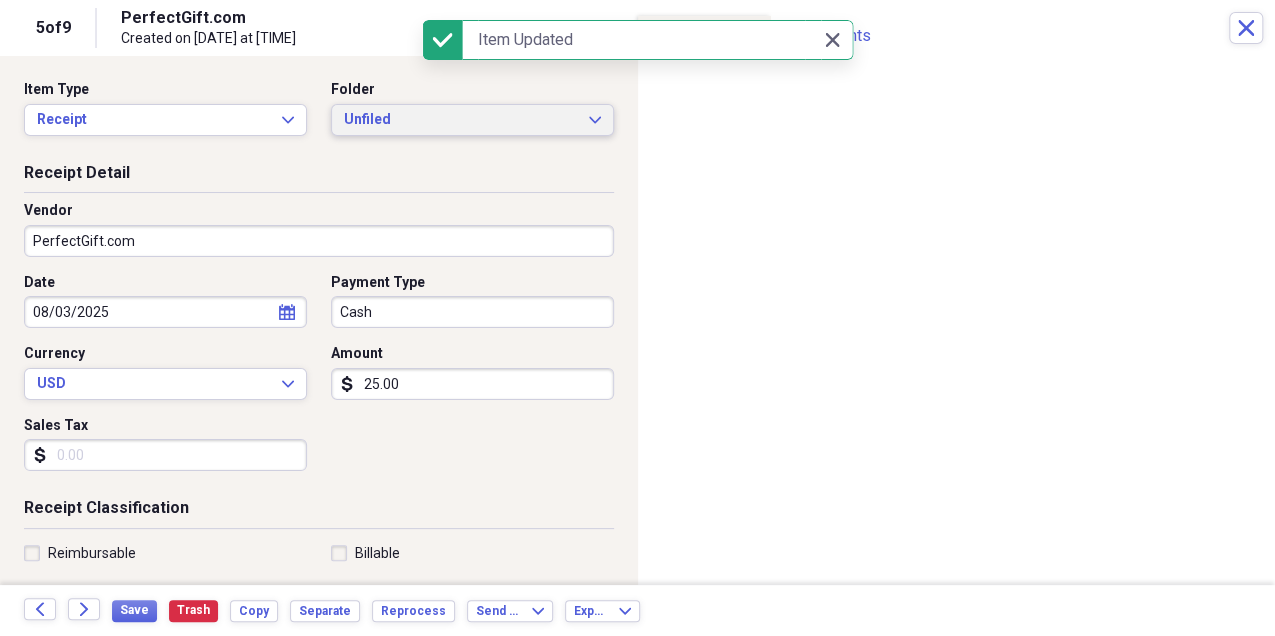 click on "Unfiled" at bounding box center (460, 120) 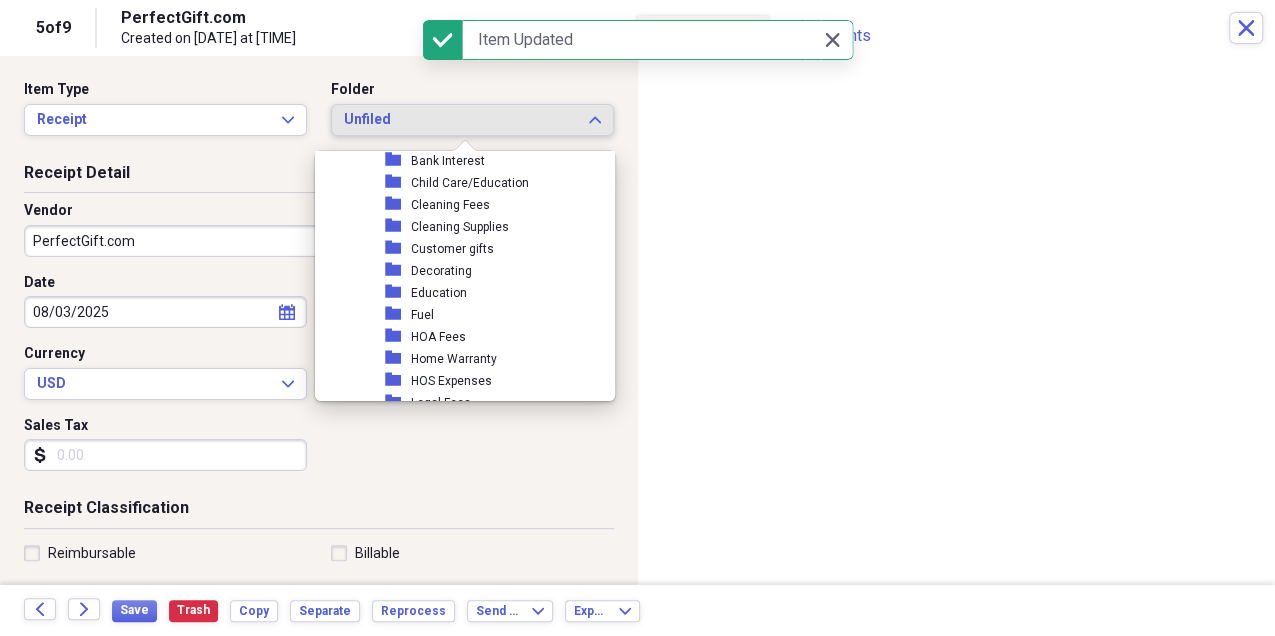 scroll, scrollTop: 133, scrollLeft: 0, axis: vertical 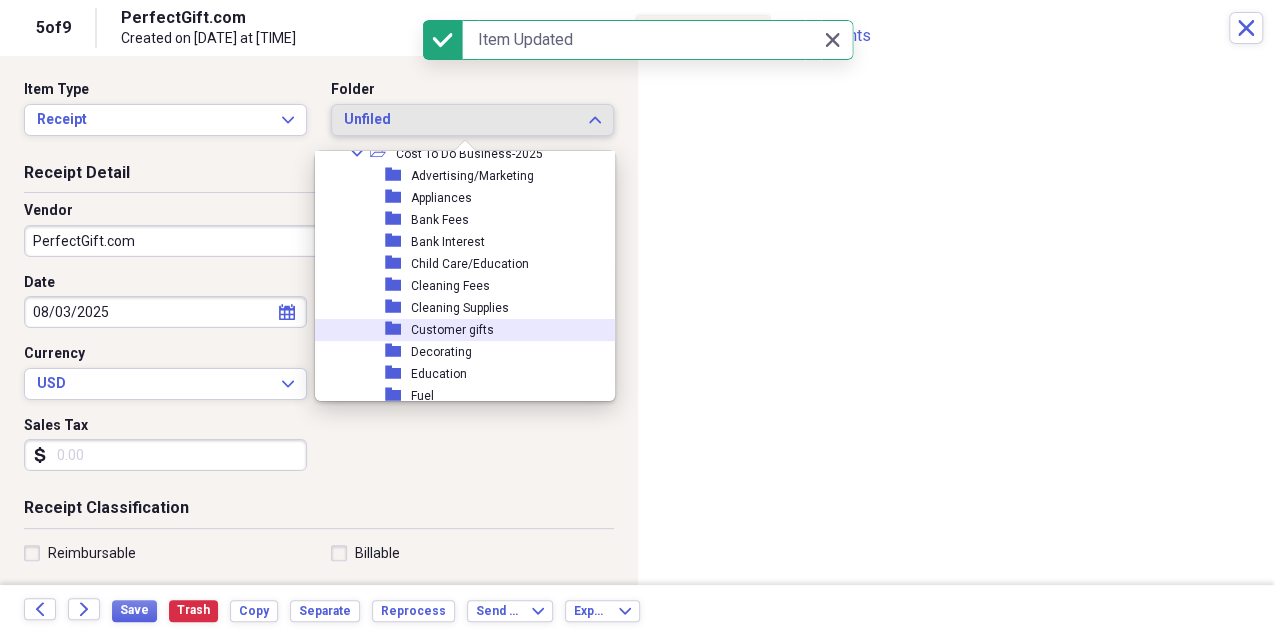 click on "folder Customer gifts" at bounding box center [479, 330] 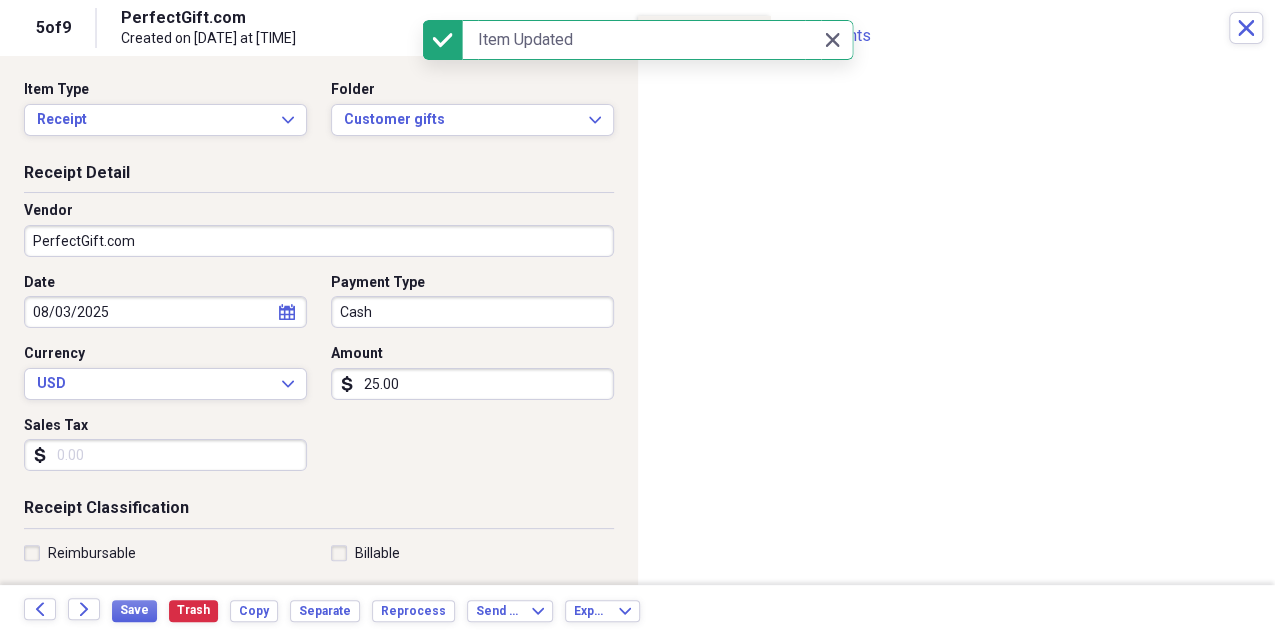 click on "Cash" at bounding box center [472, 312] 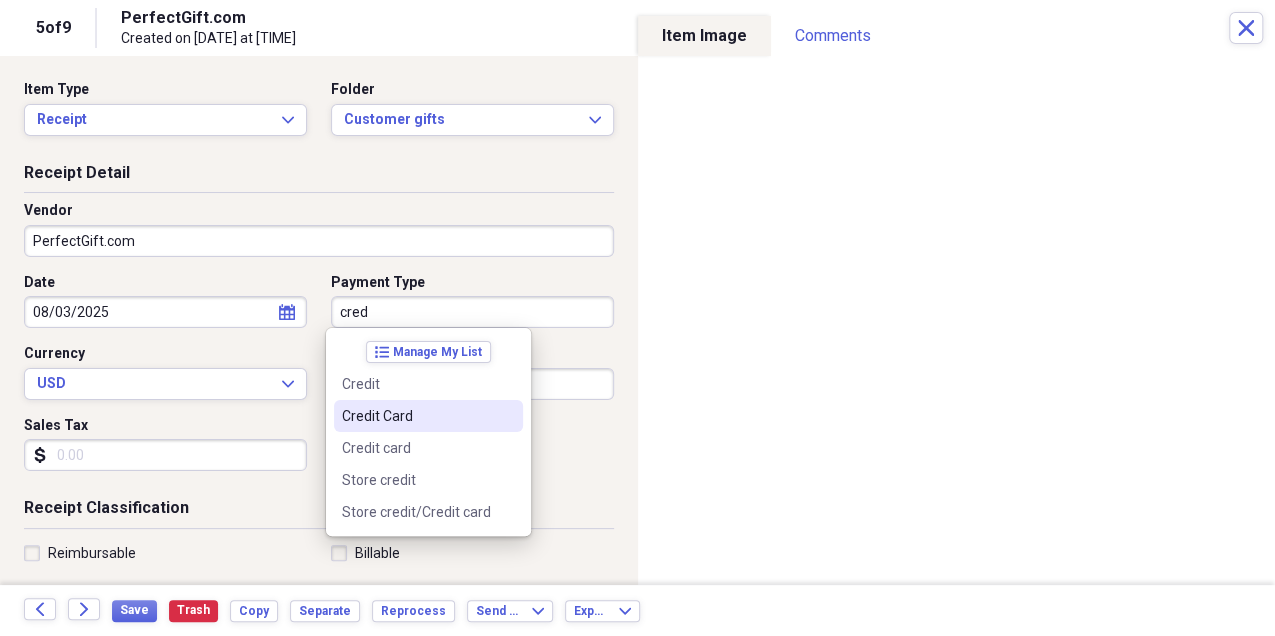 click on "Credit Card" at bounding box center (416, 416) 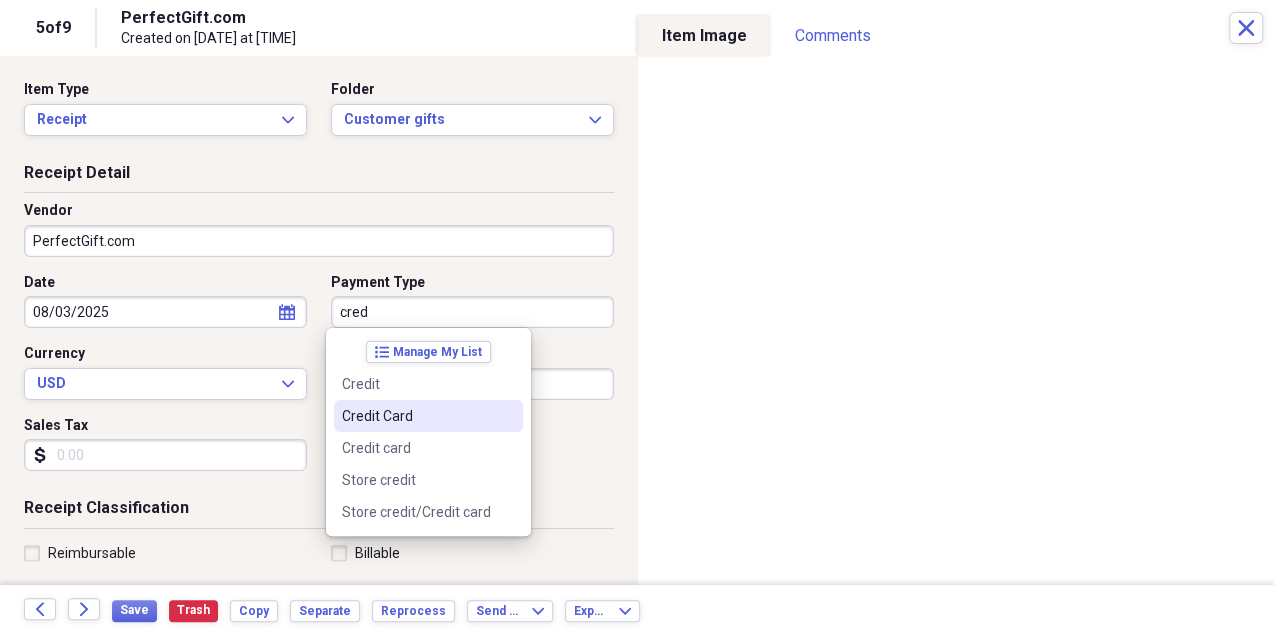 type on "Credit Card" 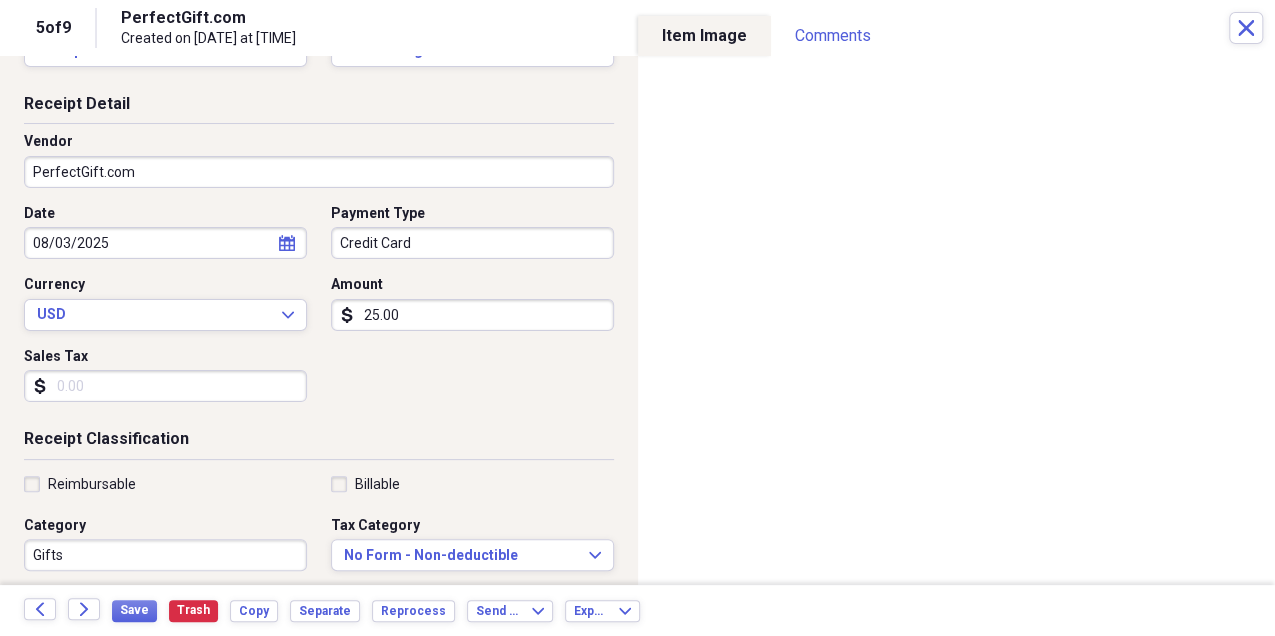 scroll, scrollTop: 200, scrollLeft: 0, axis: vertical 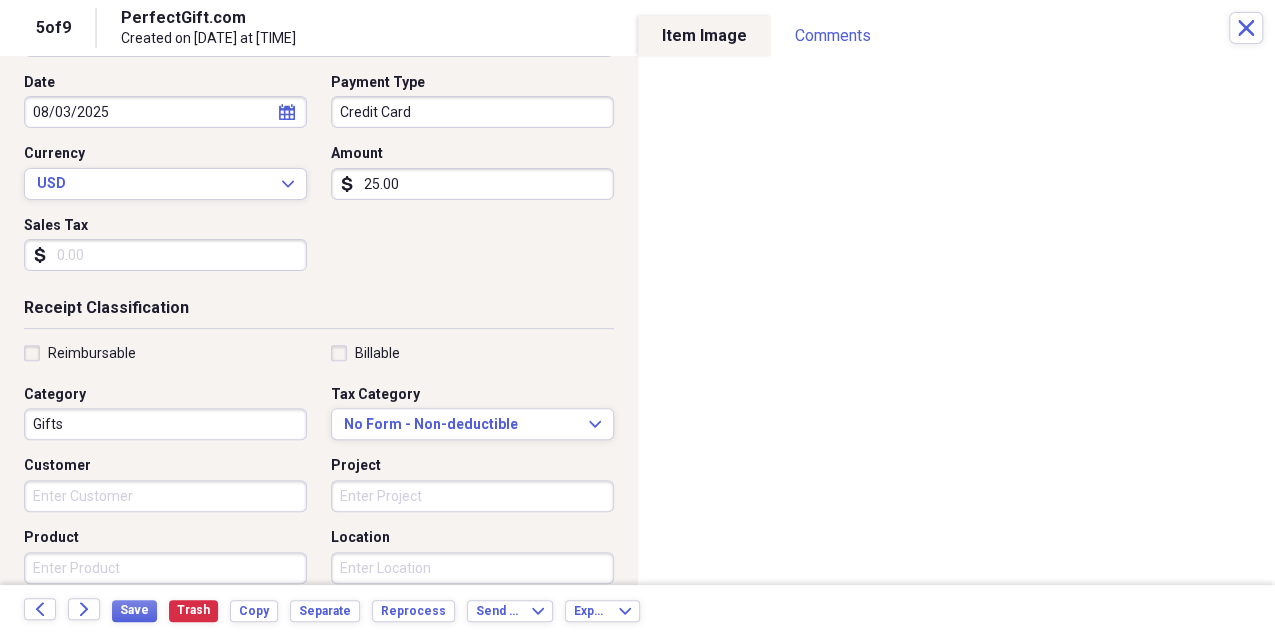 click on "25.00" at bounding box center (472, 184) 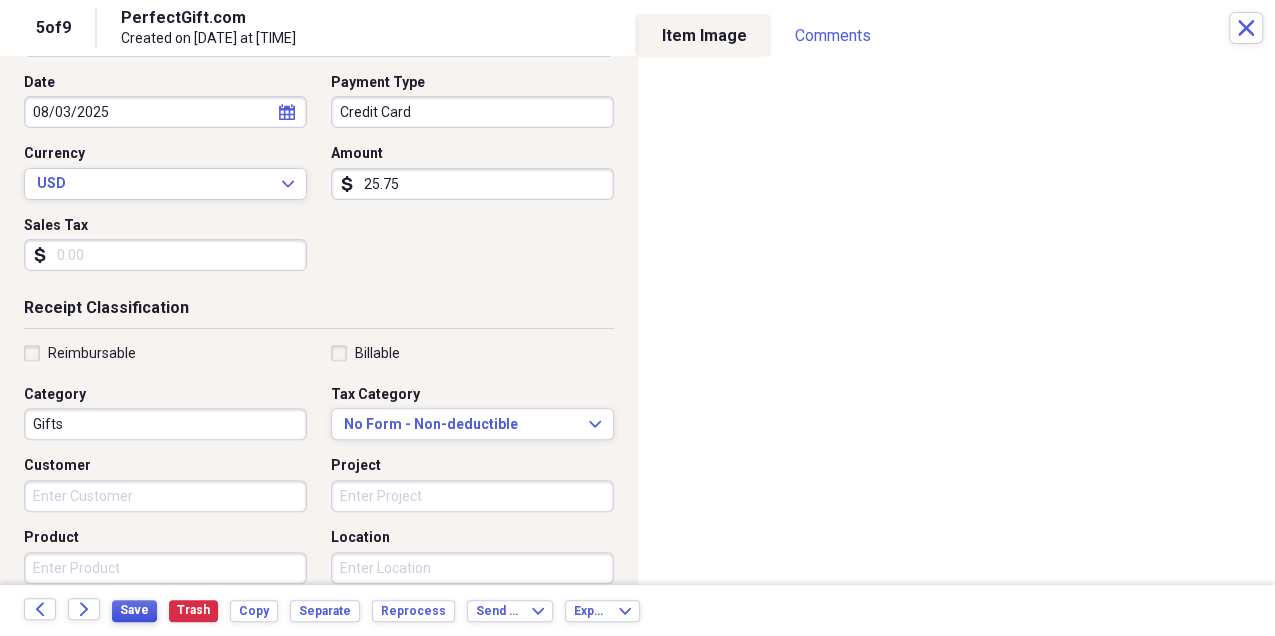 type on "25.75" 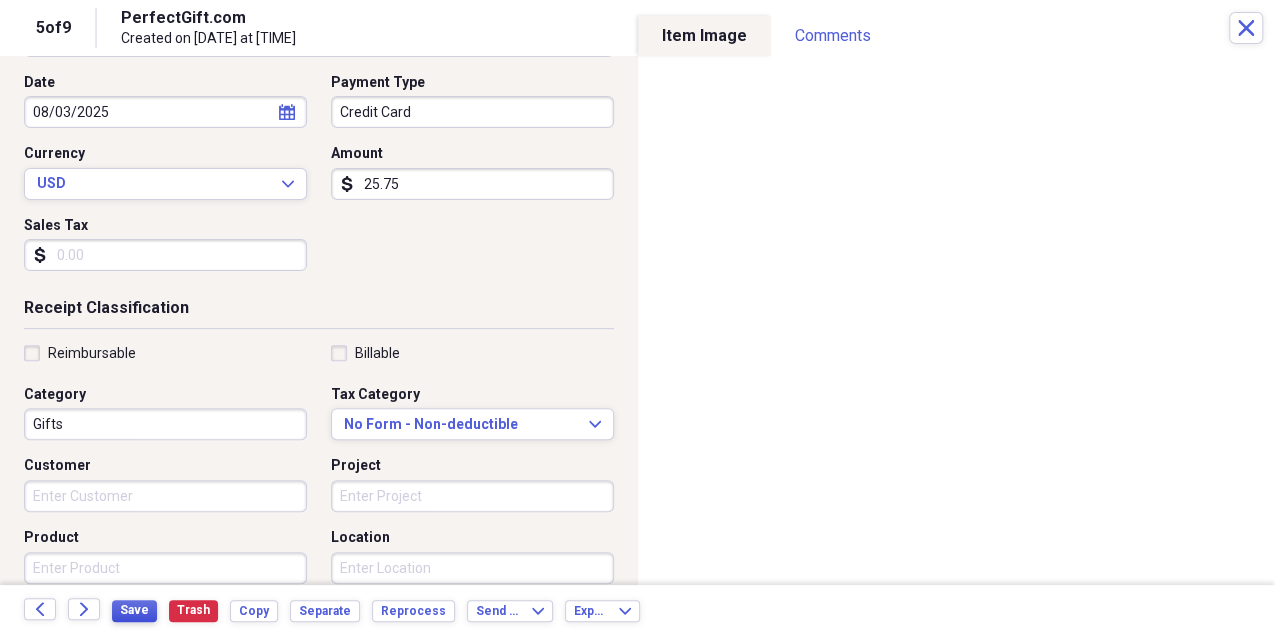click on "Save" at bounding box center (134, 611) 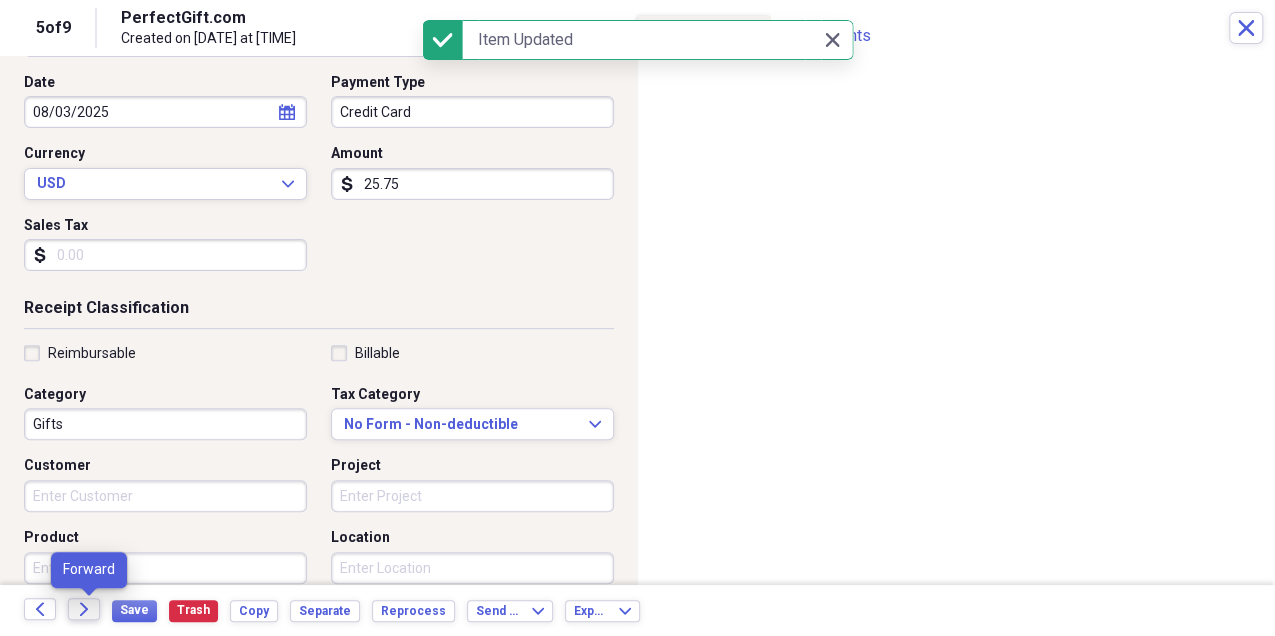 click on "Forward" 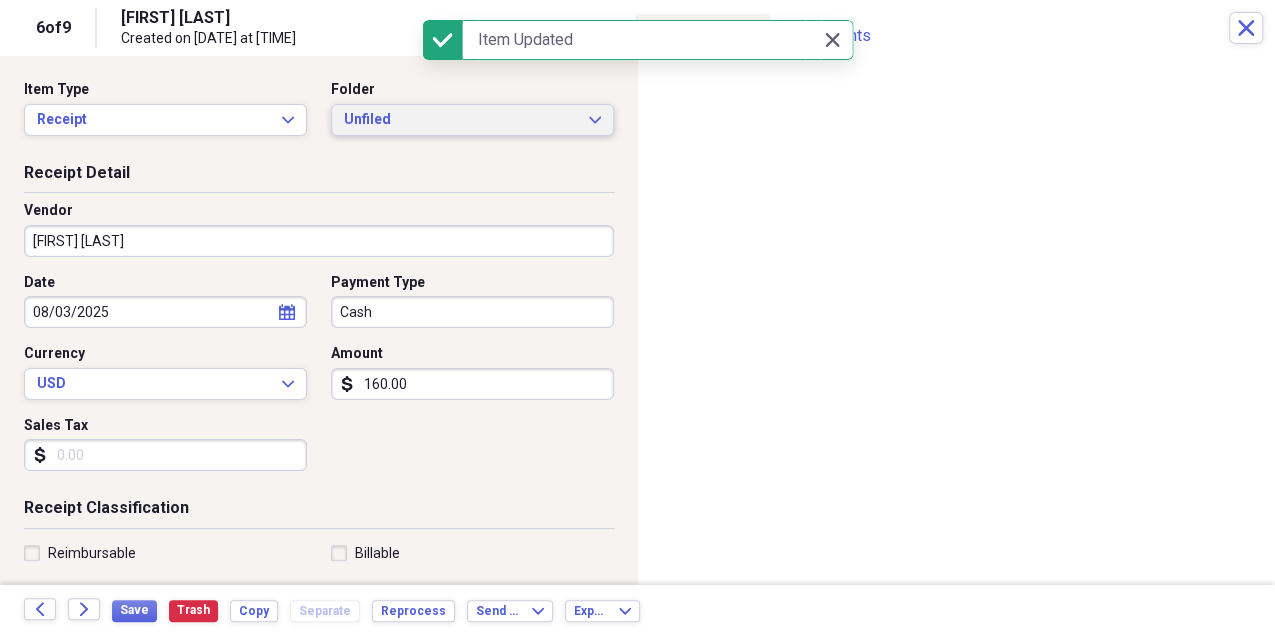 click on "Unfiled" at bounding box center [460, 120] 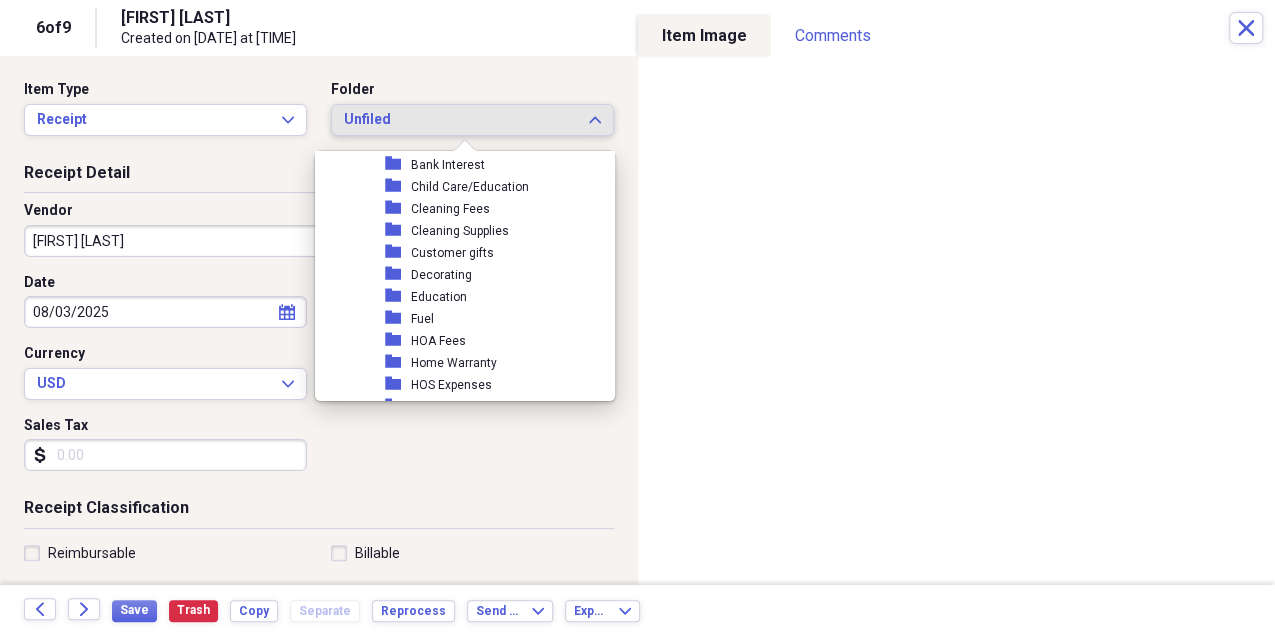 scroll, scrollTop: 200, scrollLeft: 0, axis: vertical 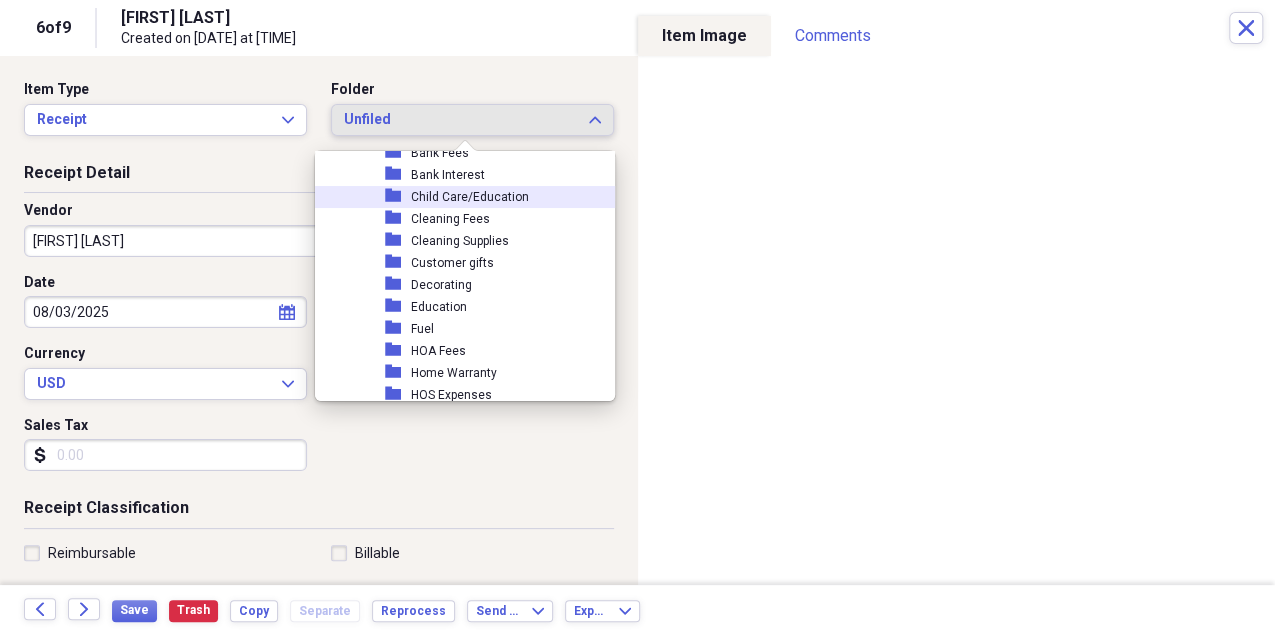 click on "Child Care/Education" at bounding box center (470, 197) 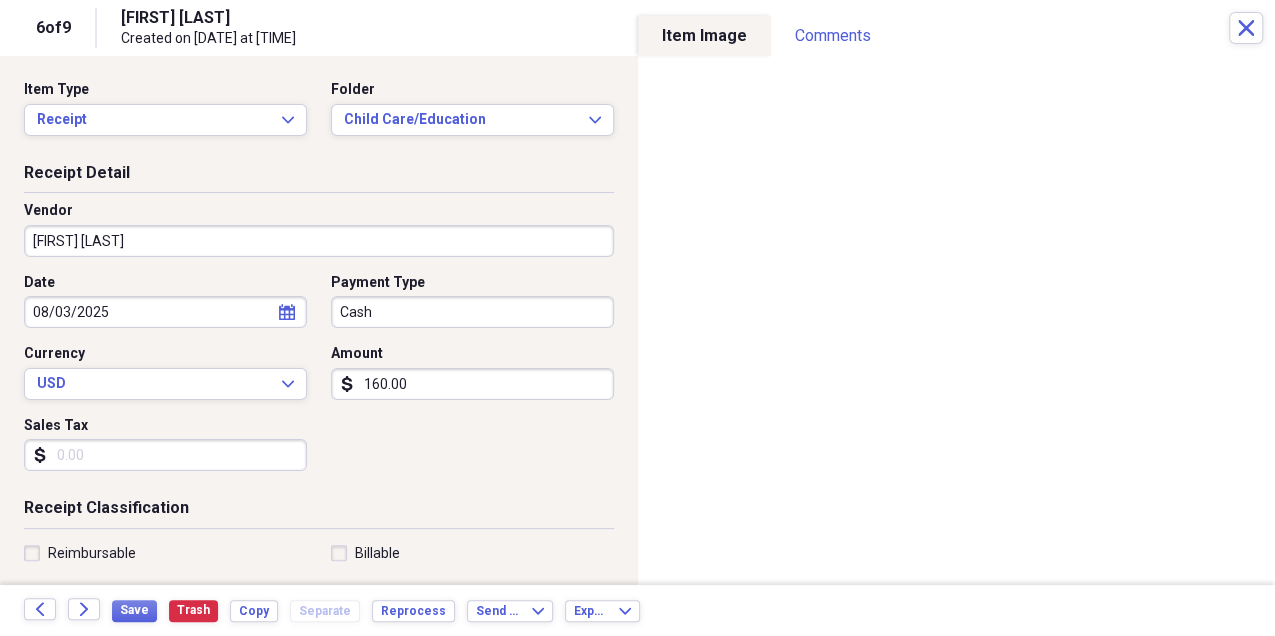 click on "Cash" at bounding box center (472, 312) 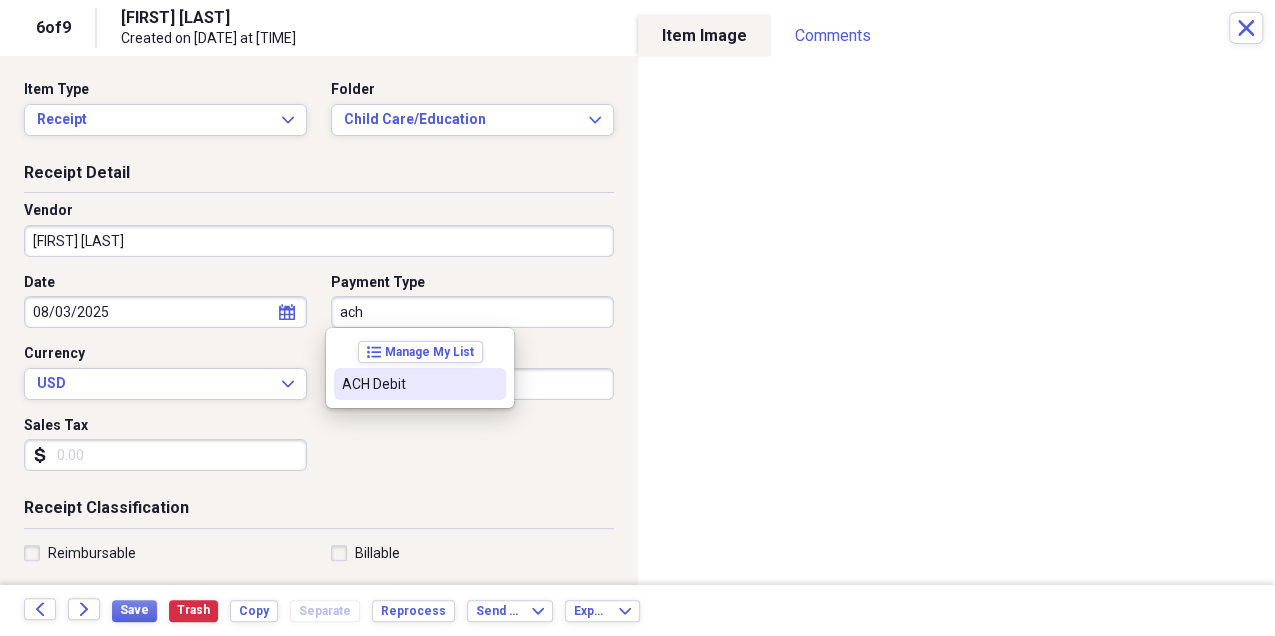 click on "ACH Debit" at bounding box center [420, 384] 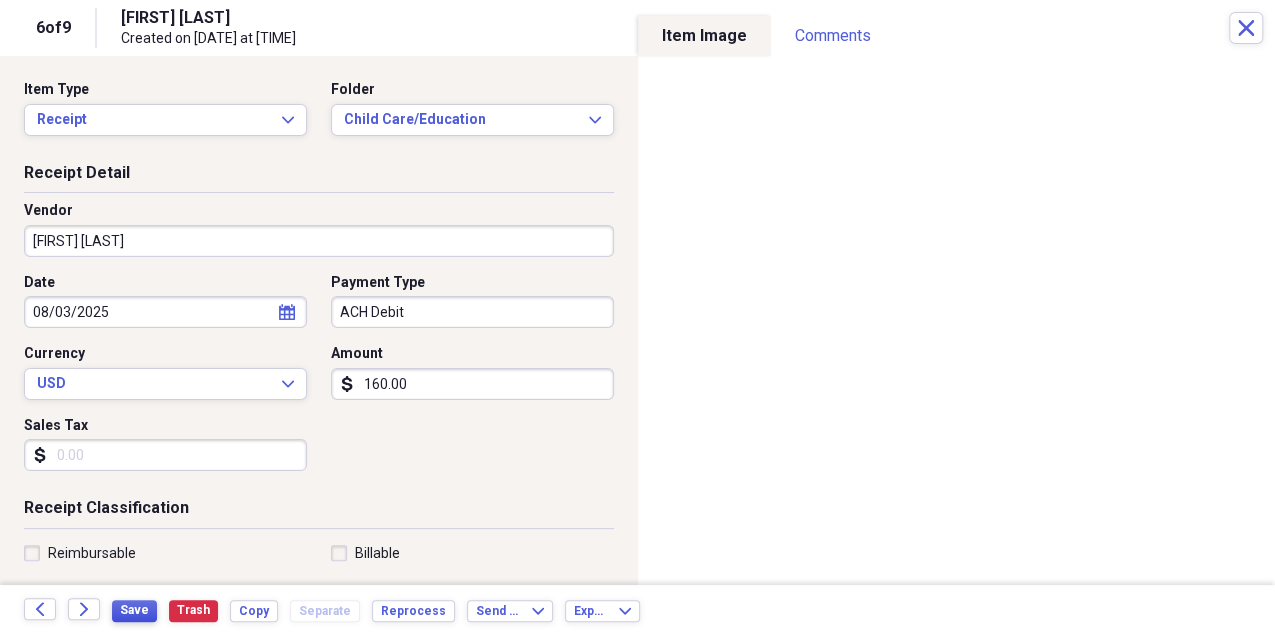 click on "Save" at bounding box center [134, 610] 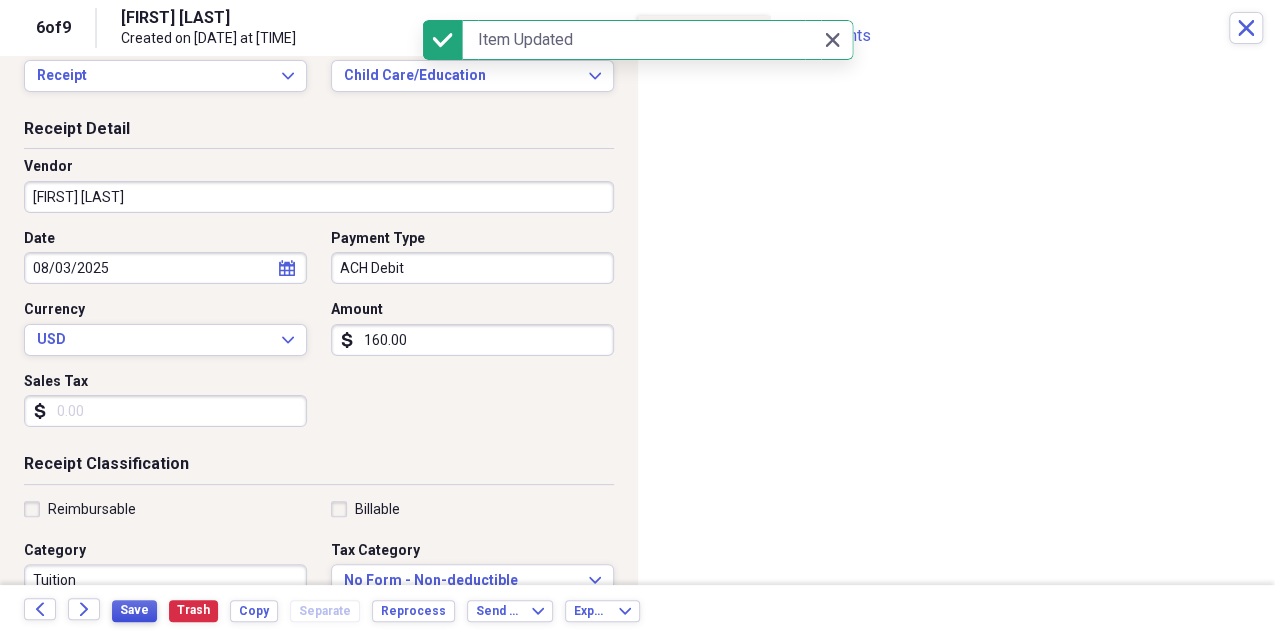 scroll, scrollTop: 133, scrollLeft: 0, axis: vertical 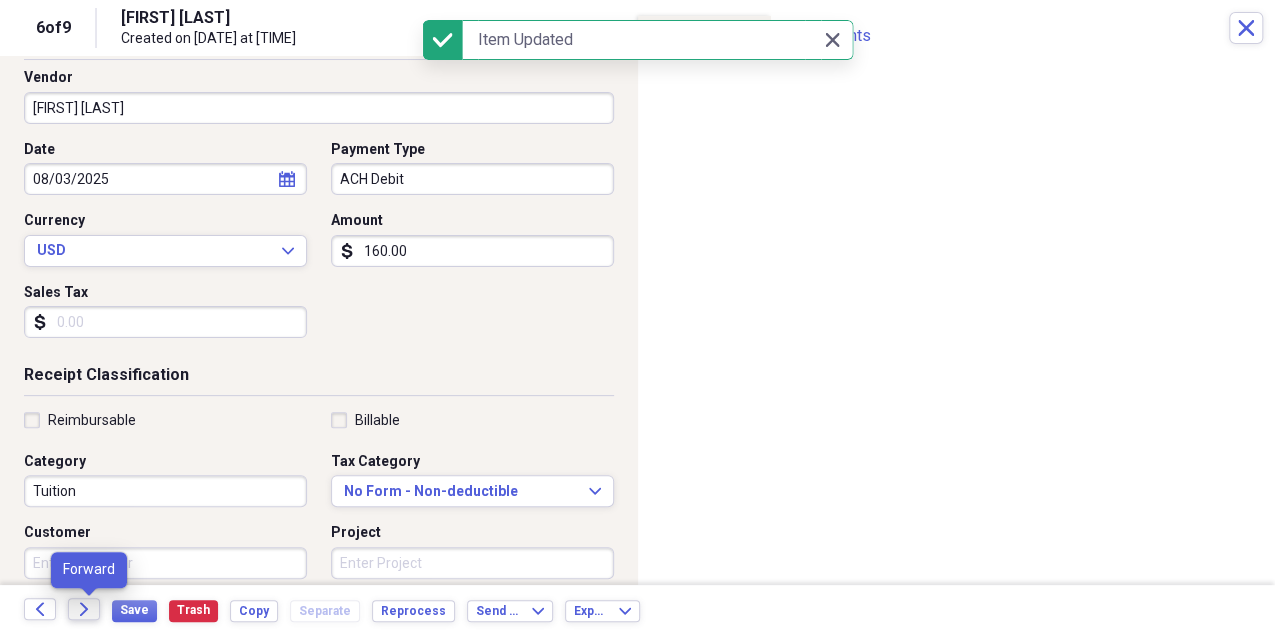 click on "Forward" 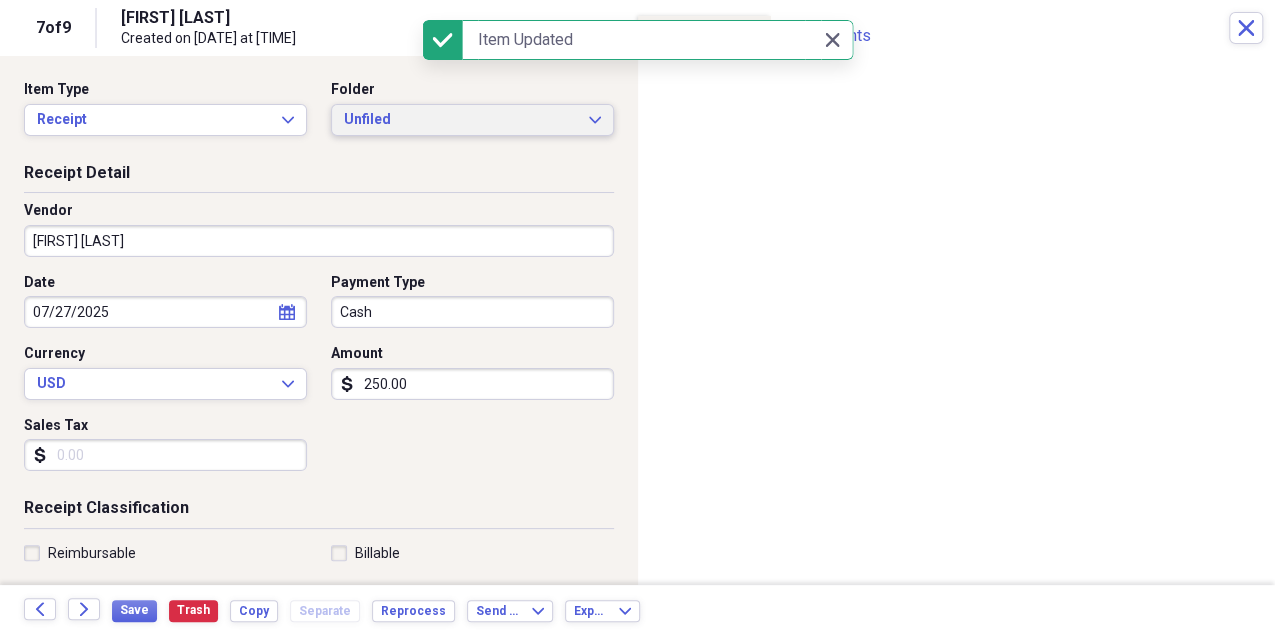 click on "Unfiled" at bounding box center [460, 120] 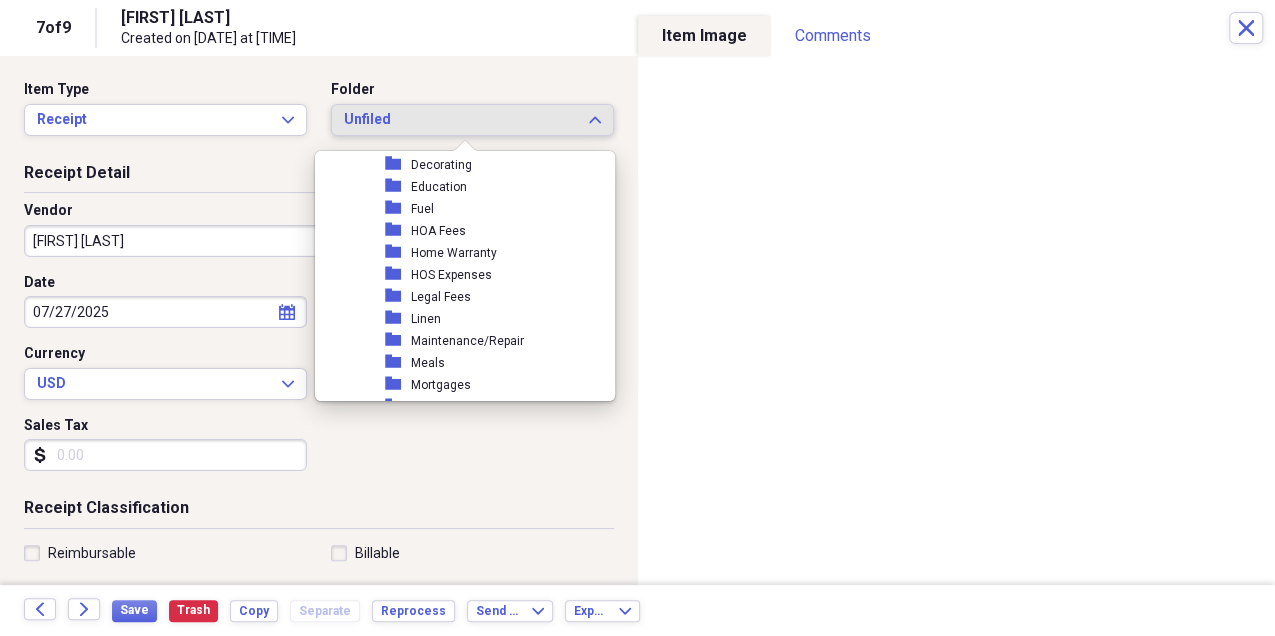 scroll, scrollTop: 333, scrollLeft: 0, axis: vertical 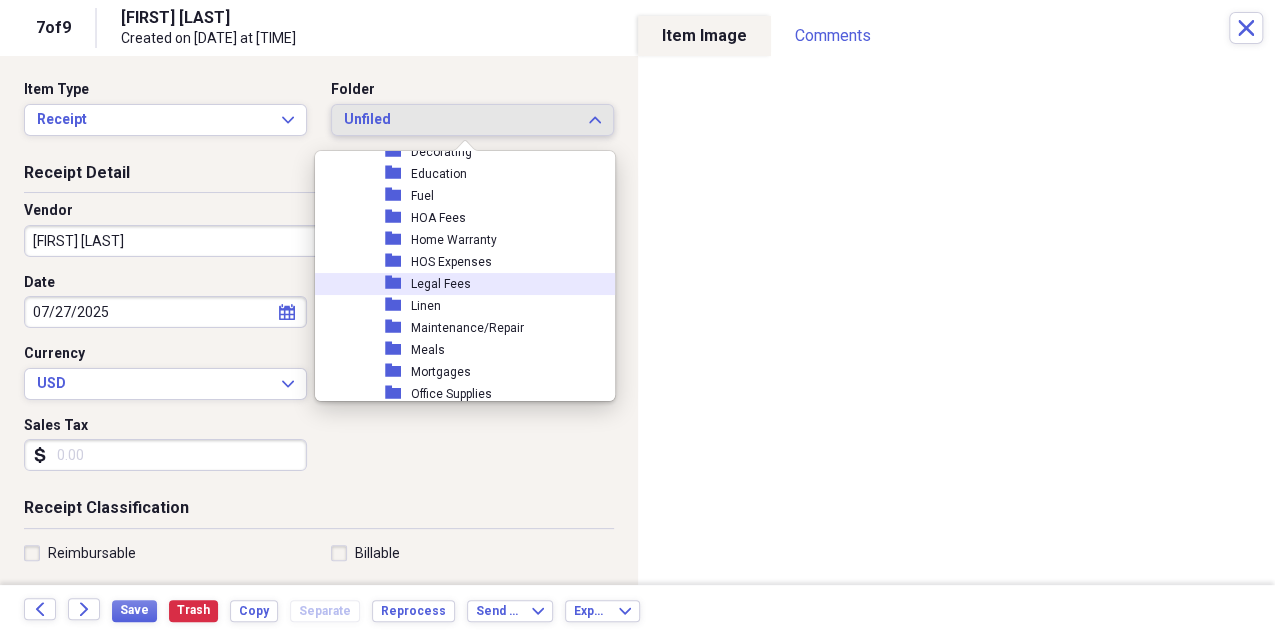 click on "Legal Fees" at bounding box center [441, 284] 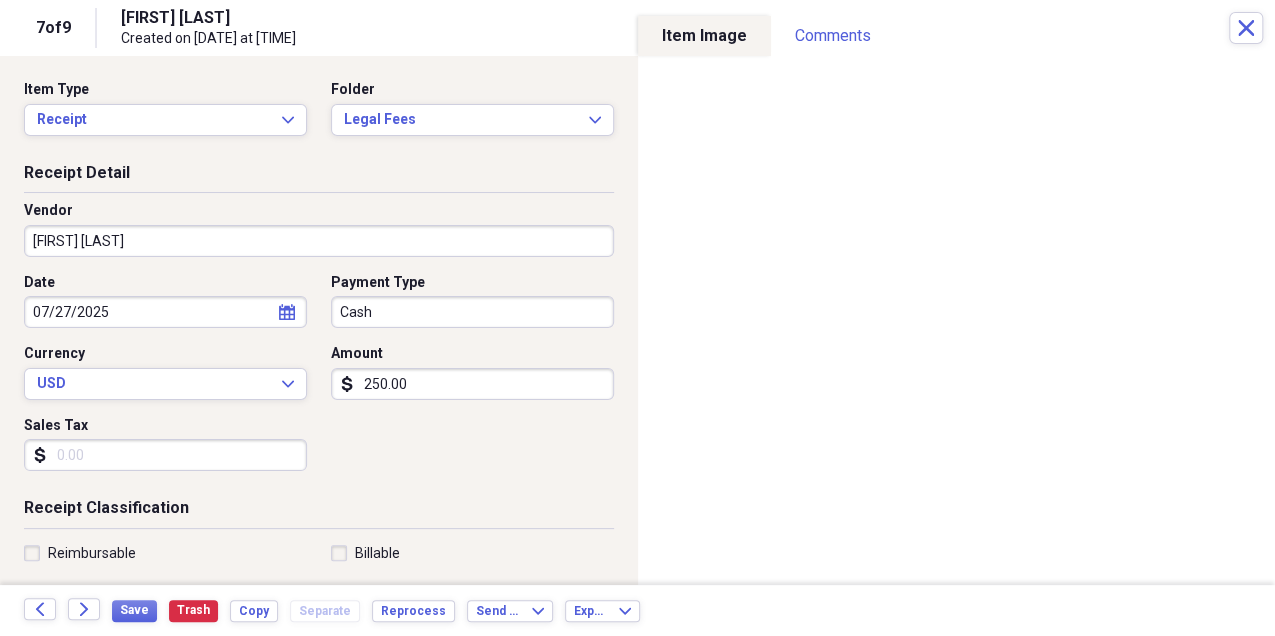 click on "Cash" at bounding box center (472, 312) 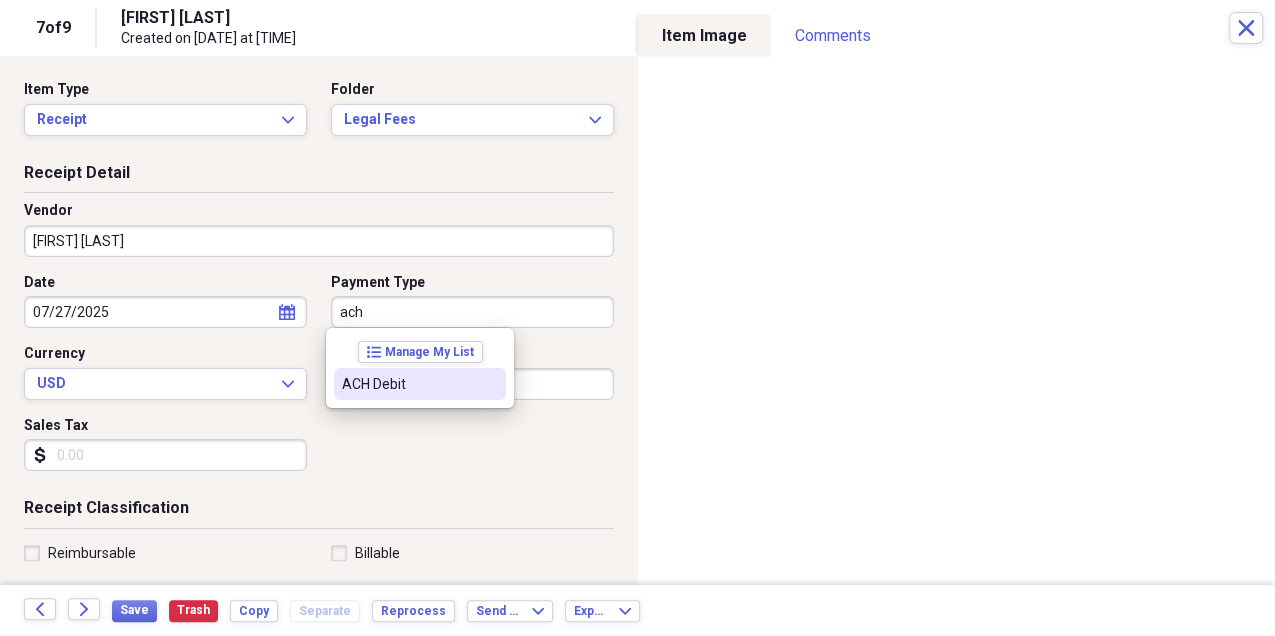click on "ACH Debit" at bounding box center (420, 384) 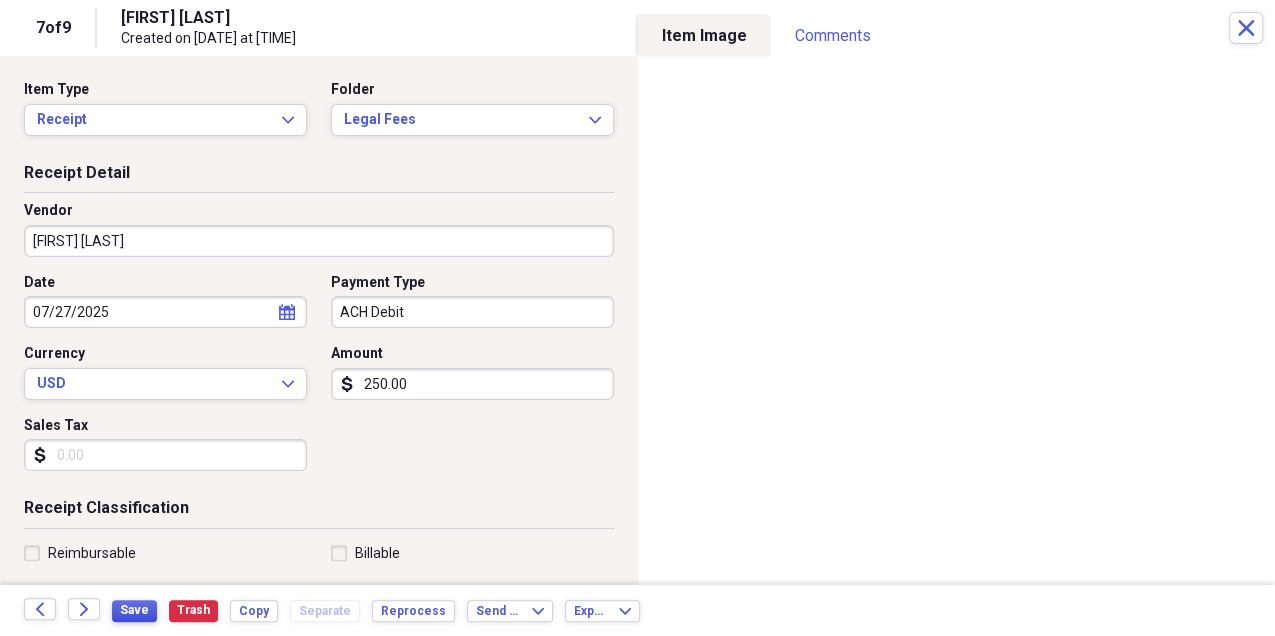click on "Save" at bounding box center [134, 610] 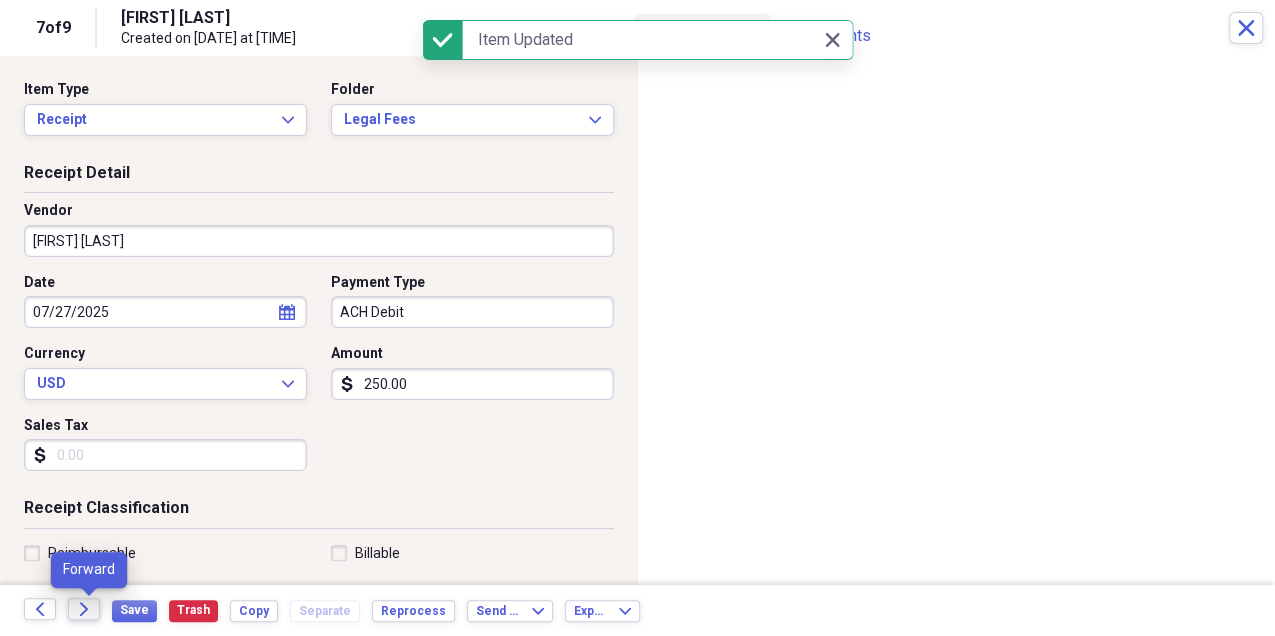 click 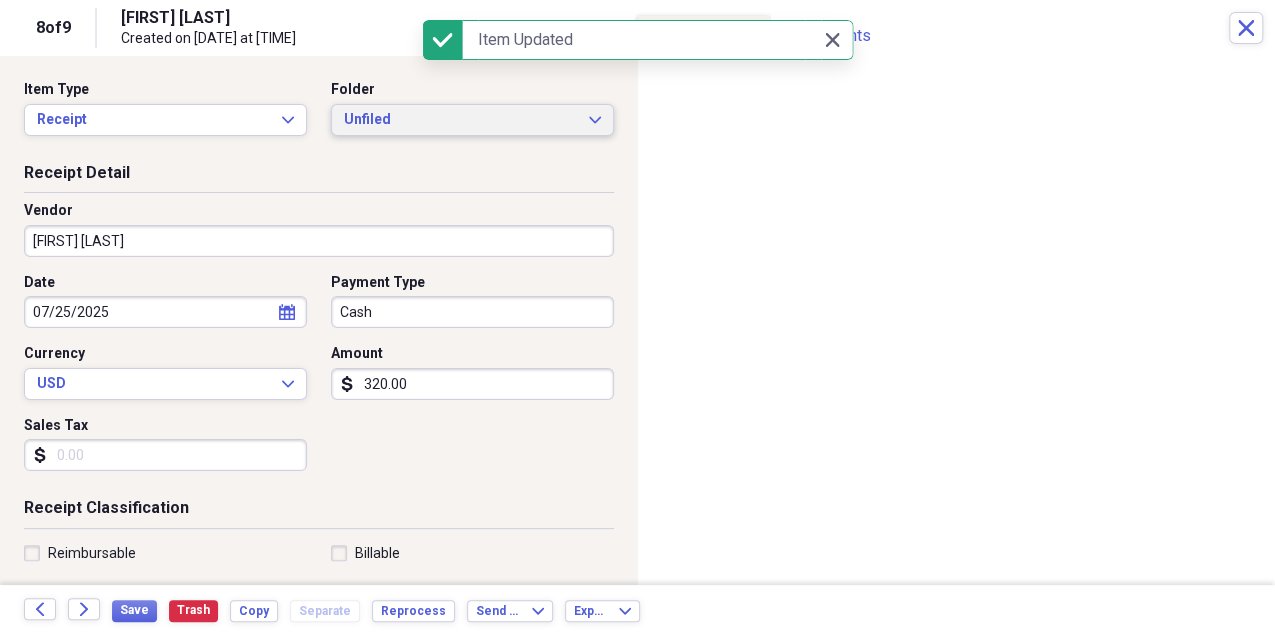 click on "Unfiled" at bounding box center (460, 120) 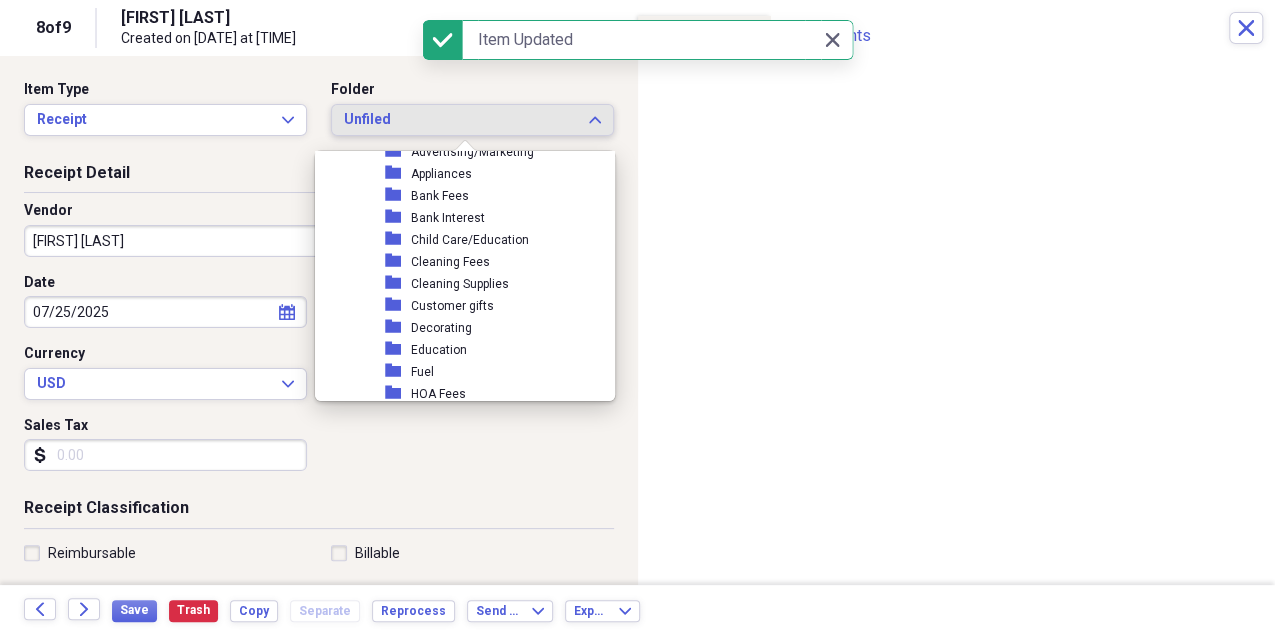 scroll, scrollTop: 133, scrollLeft: 0, axis: vertical 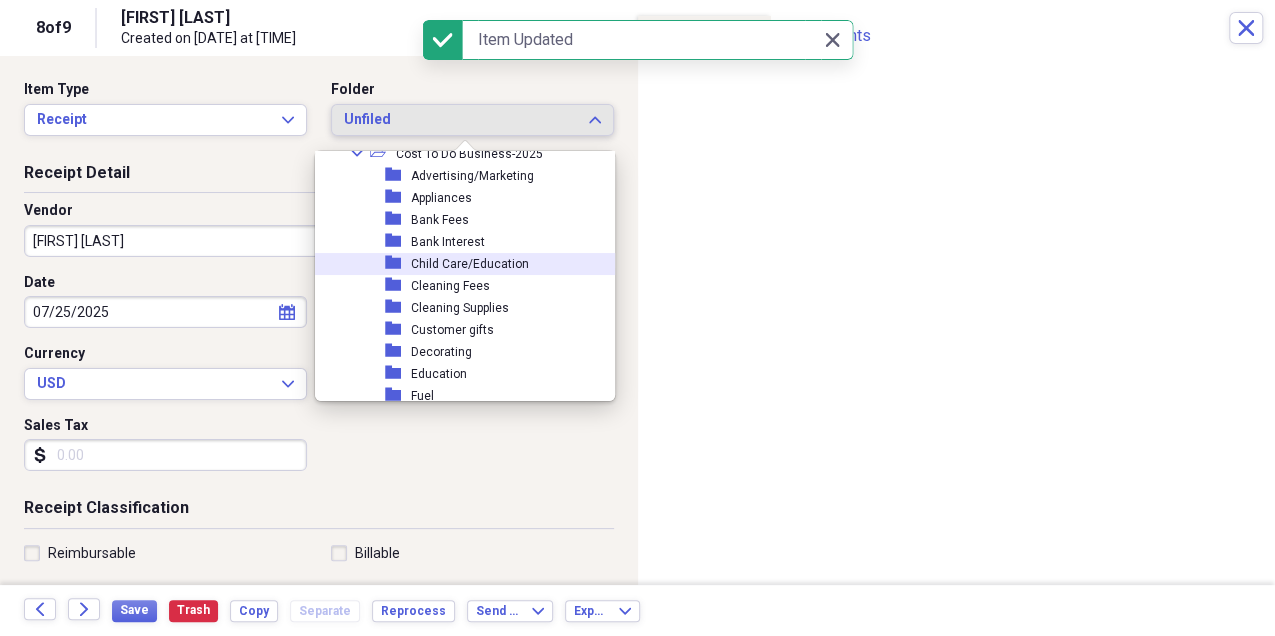 click on "Child Care/Education" at bounding box center [470, 264] 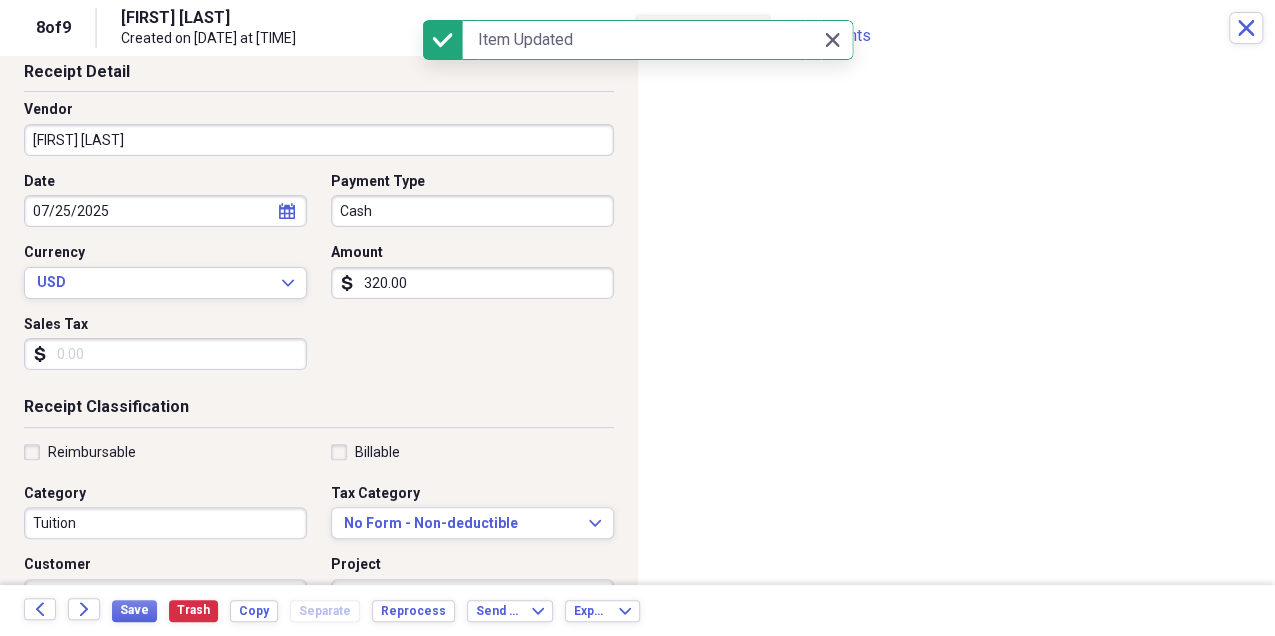 scroll, scrollTop: 133, scrollLeft: 0, axis: vertical 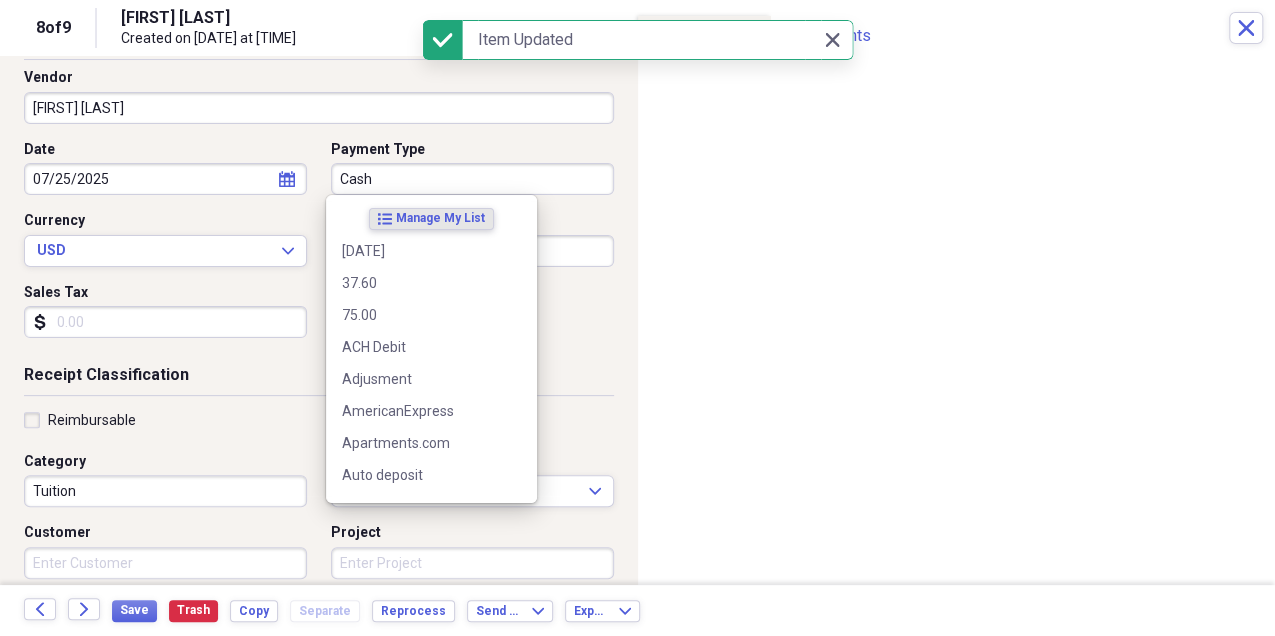 click on "Cash" at bounding box center [472, 179] 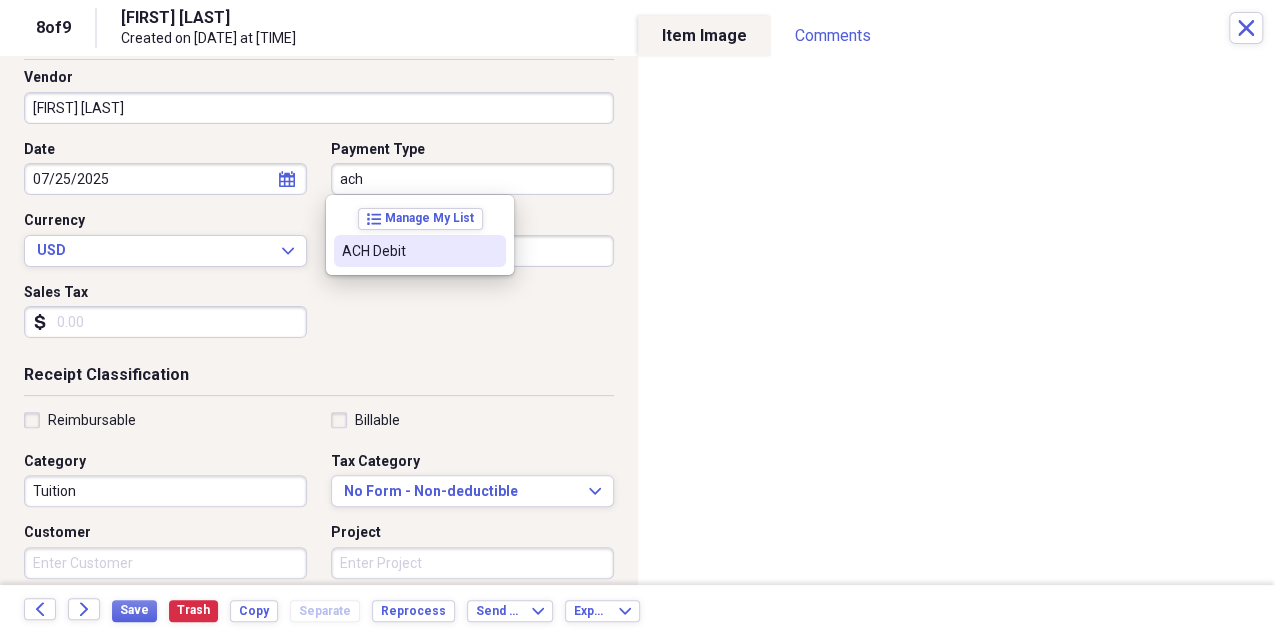 click on "ACH Debit" at bounding box center (408, 251) 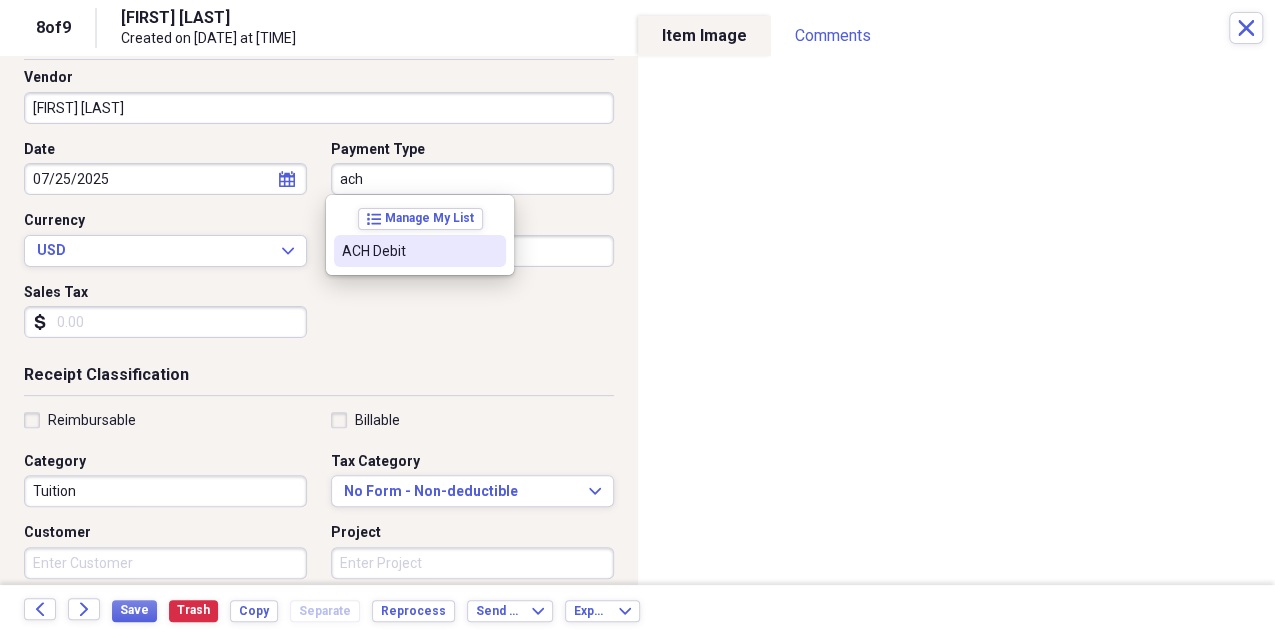 type on "ACH Debit" 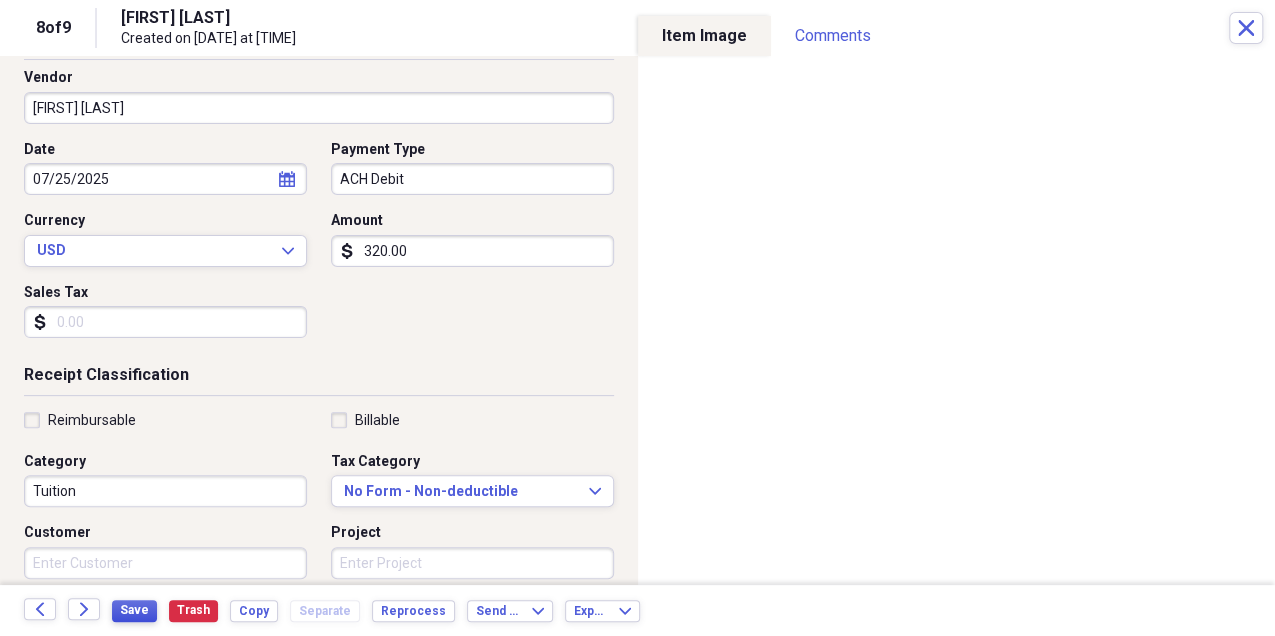 click on "Save" at bounding box center (134, 610) 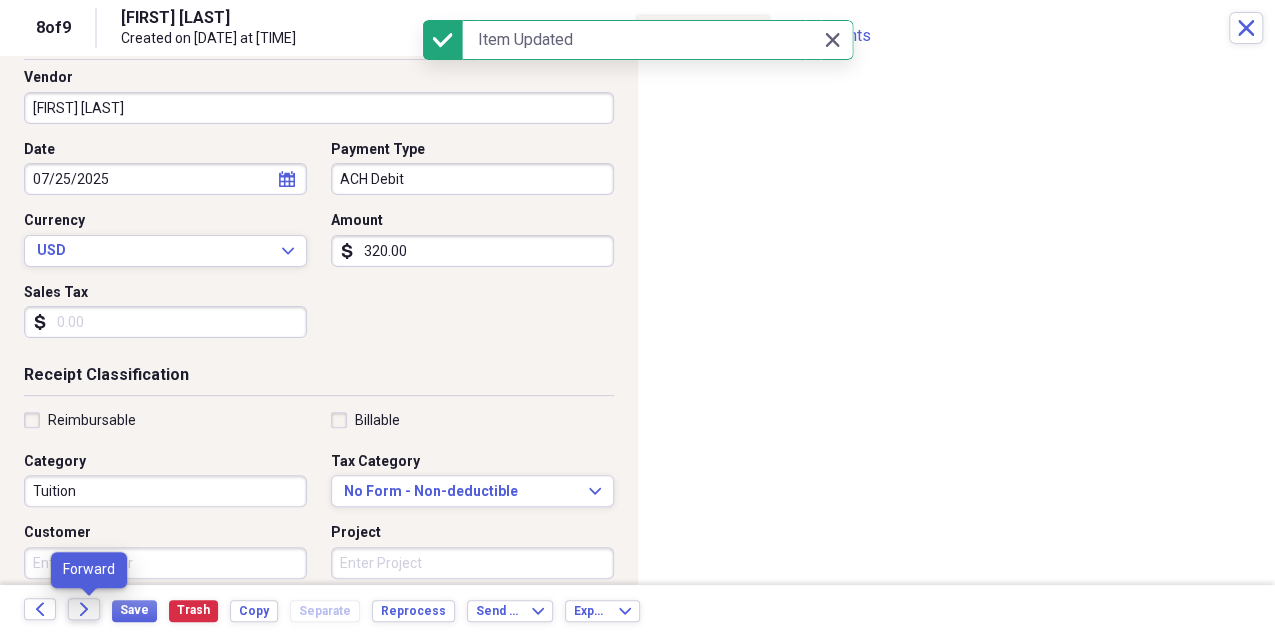 click on "Forward" 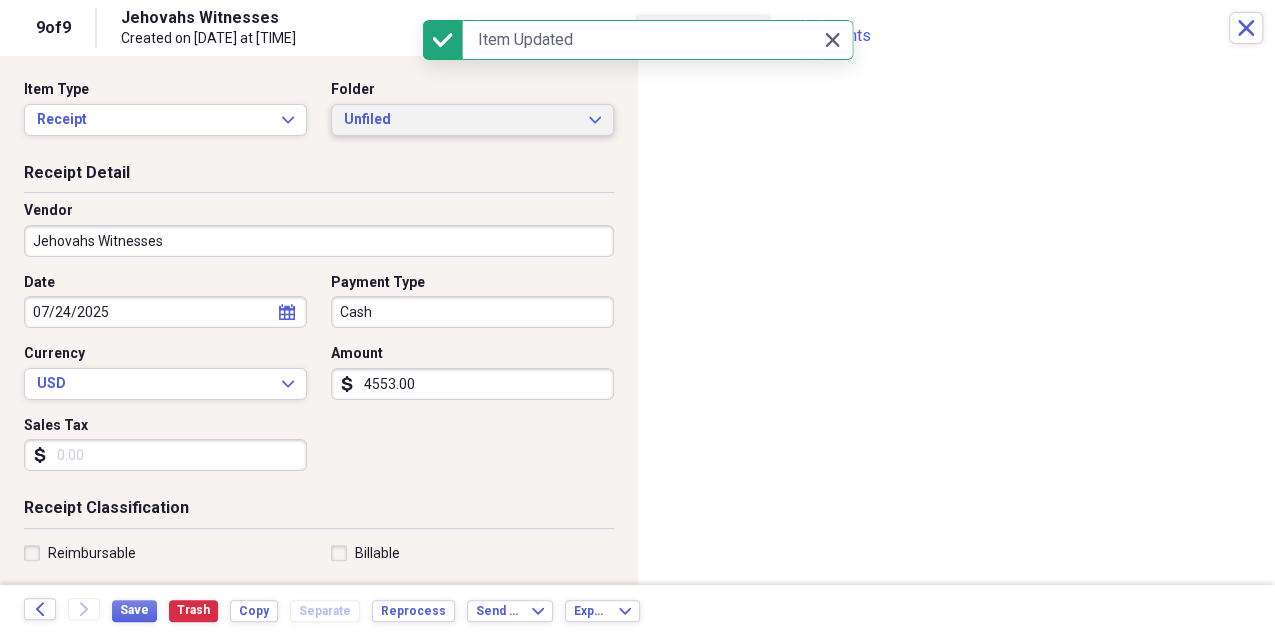 click on "Unfiled" at bounding box center [460, 120] 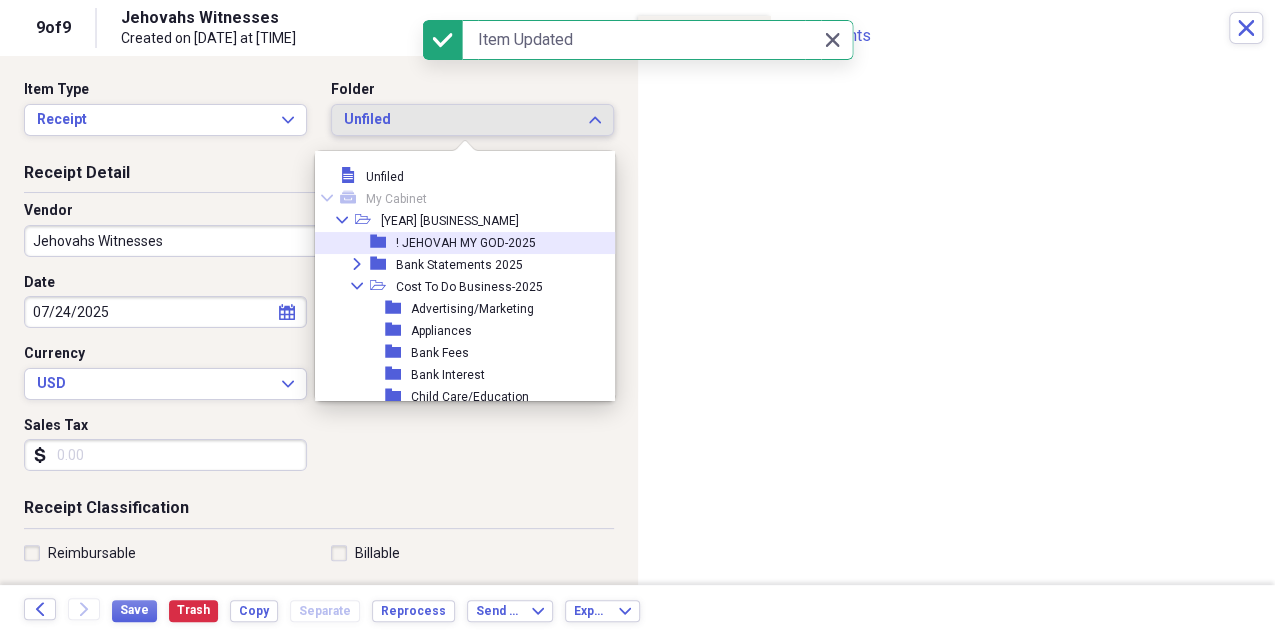 click on "! JEHOVAH MY GOD-2025" at bounding box center (466, 243) 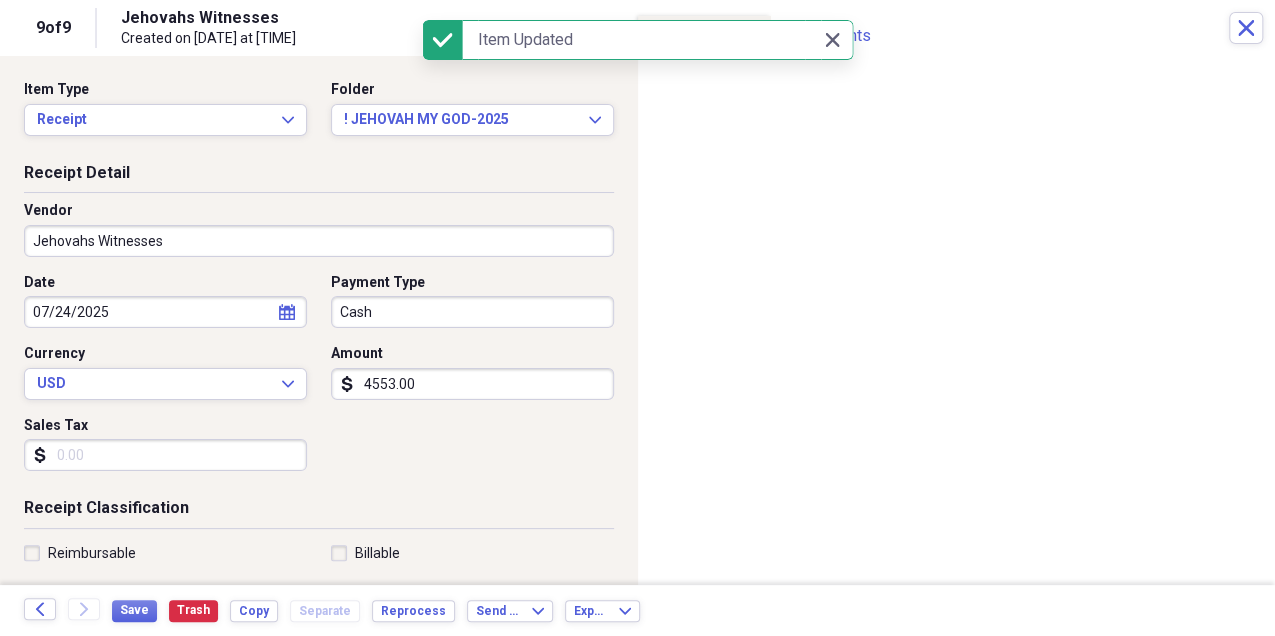 click on "Cash" at bounding box center [472, 312] 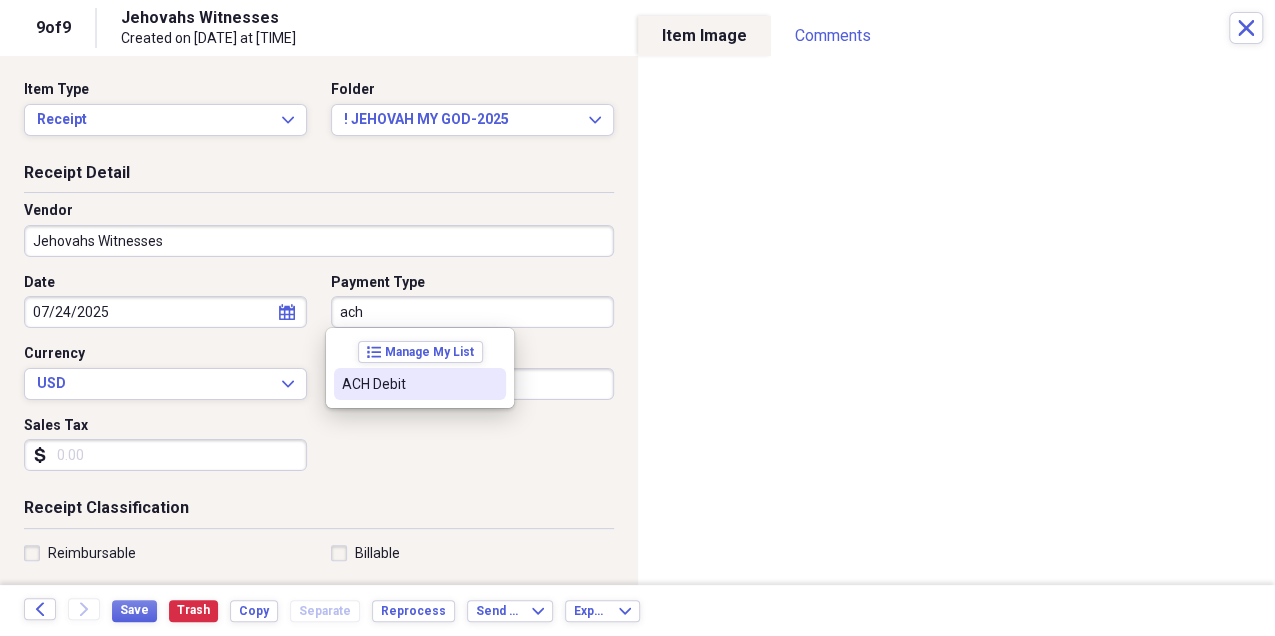 click on "ACH Debit" at bounding box center [408, 384] 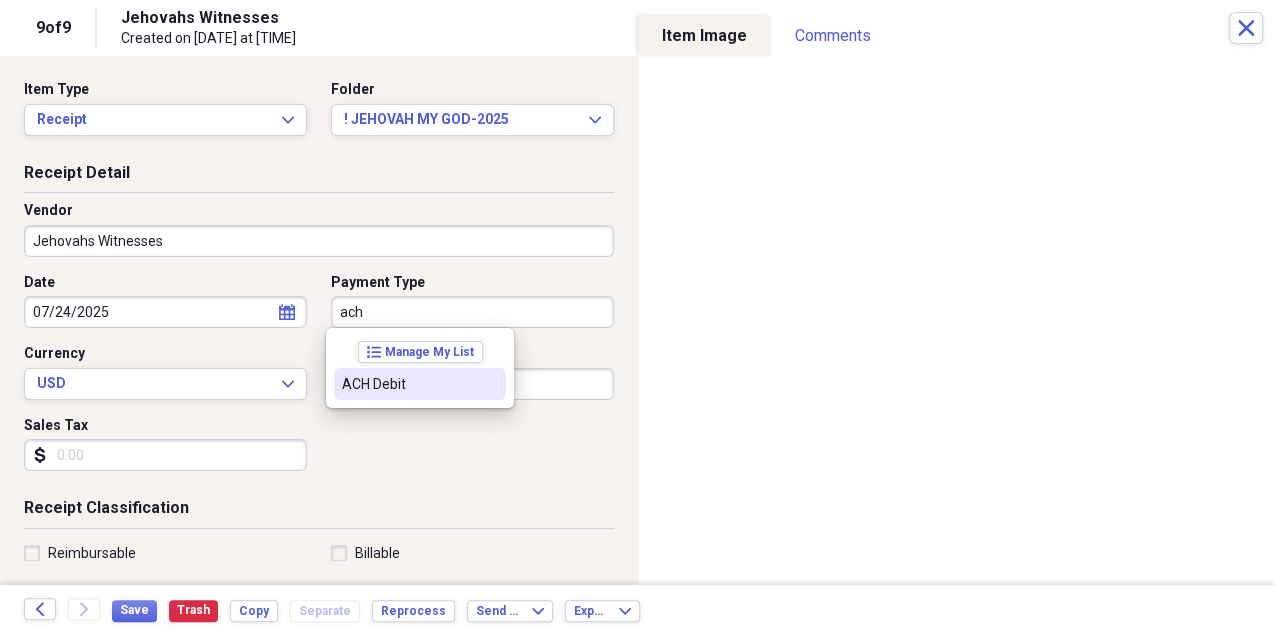 type on "ACH Debit" 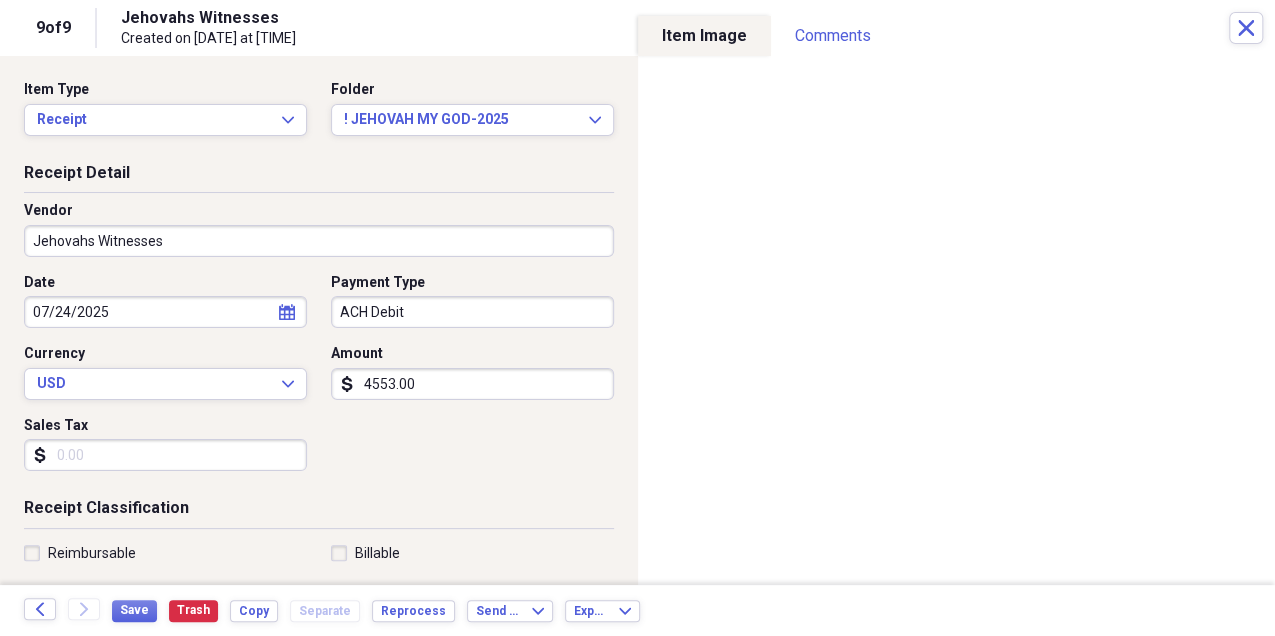 scroll, scrollTop: 66, scrollLeft: 0, axis: vertical 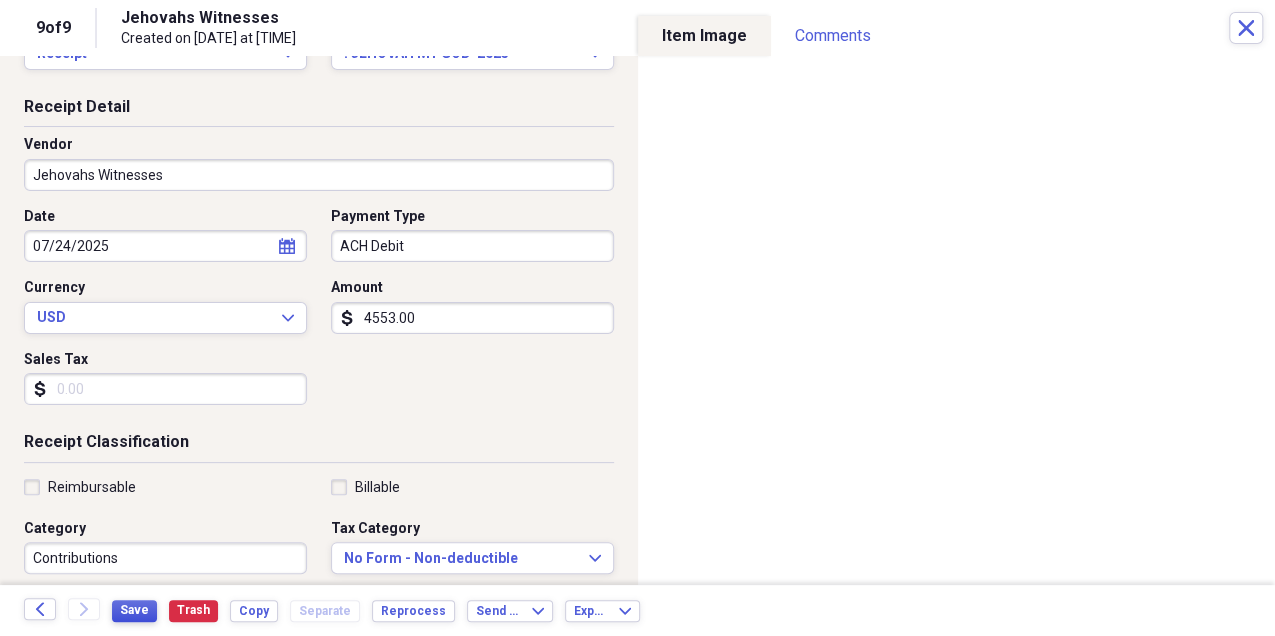click on "Save" at bounding box center [134, 610] 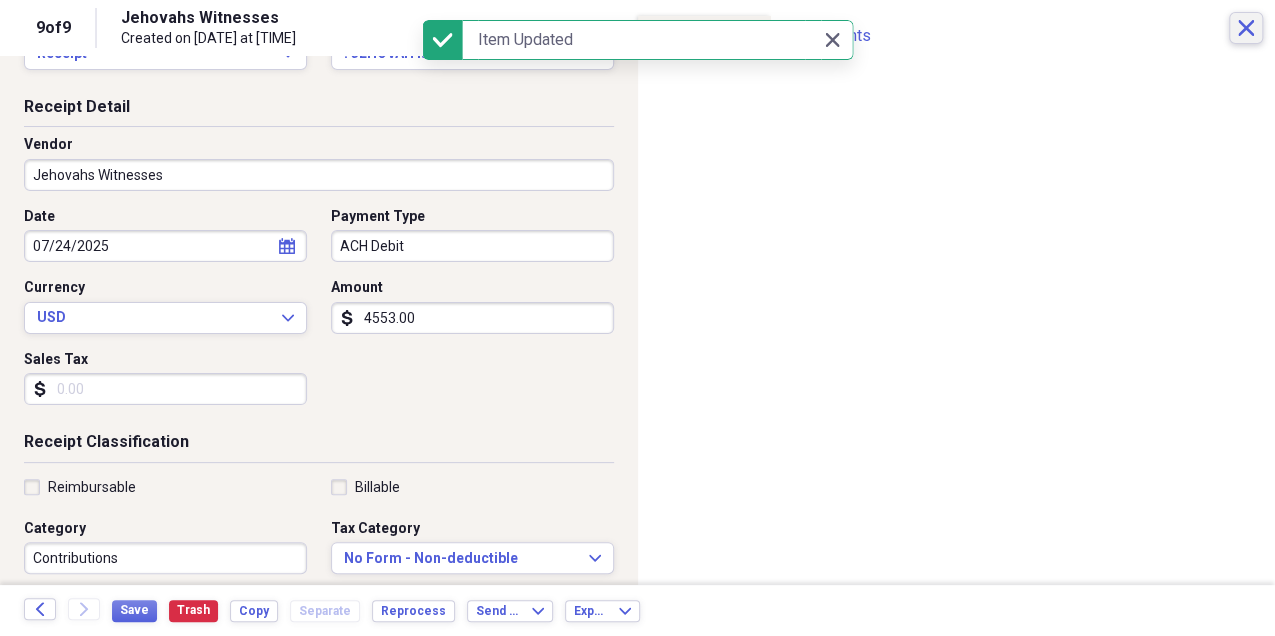 click 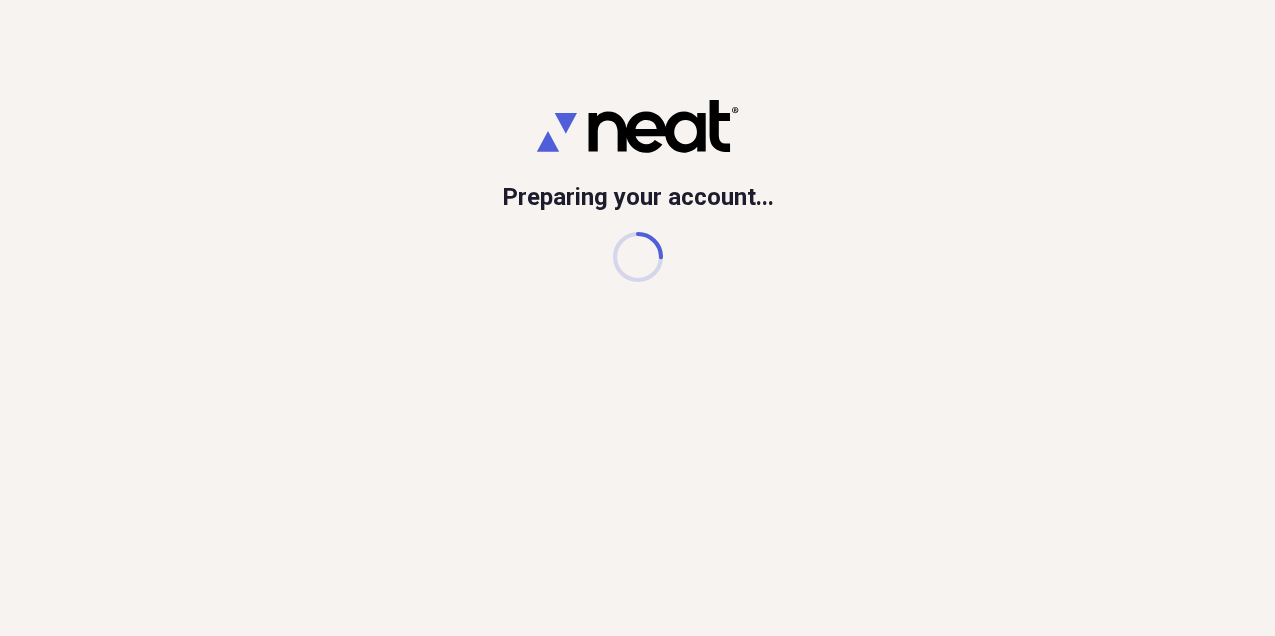 scroll, scrollTop: 0, scrollLeft: 0, axis: both 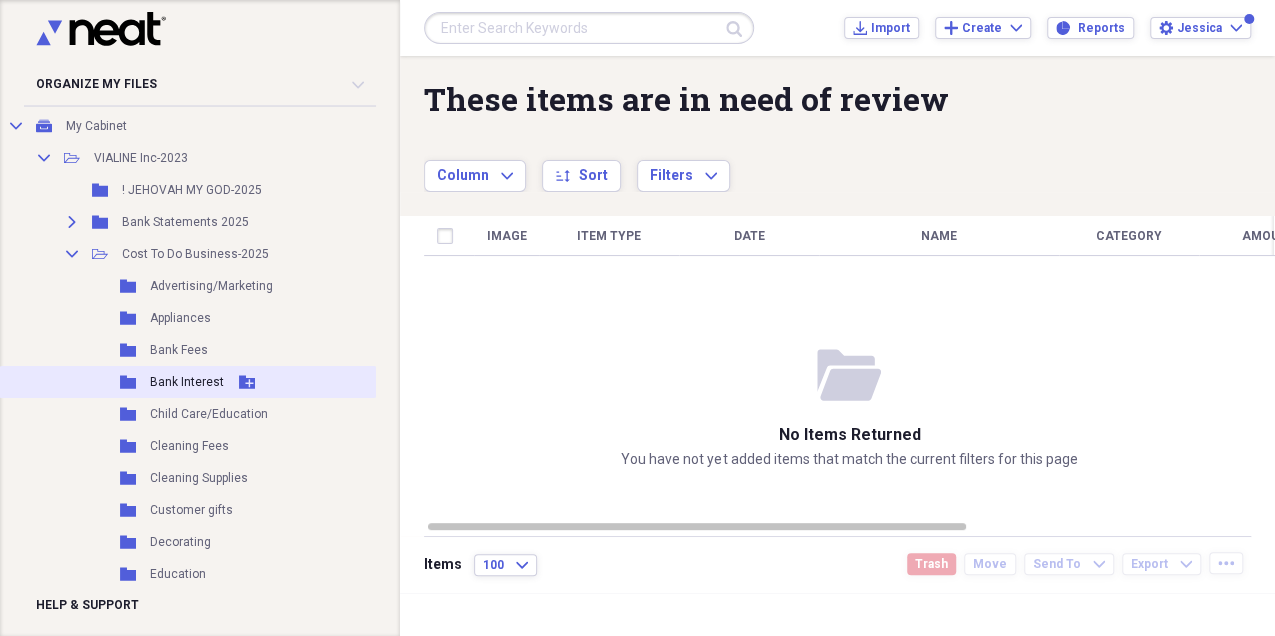 click on "Bank Interest" at bounding box center (187, 382) 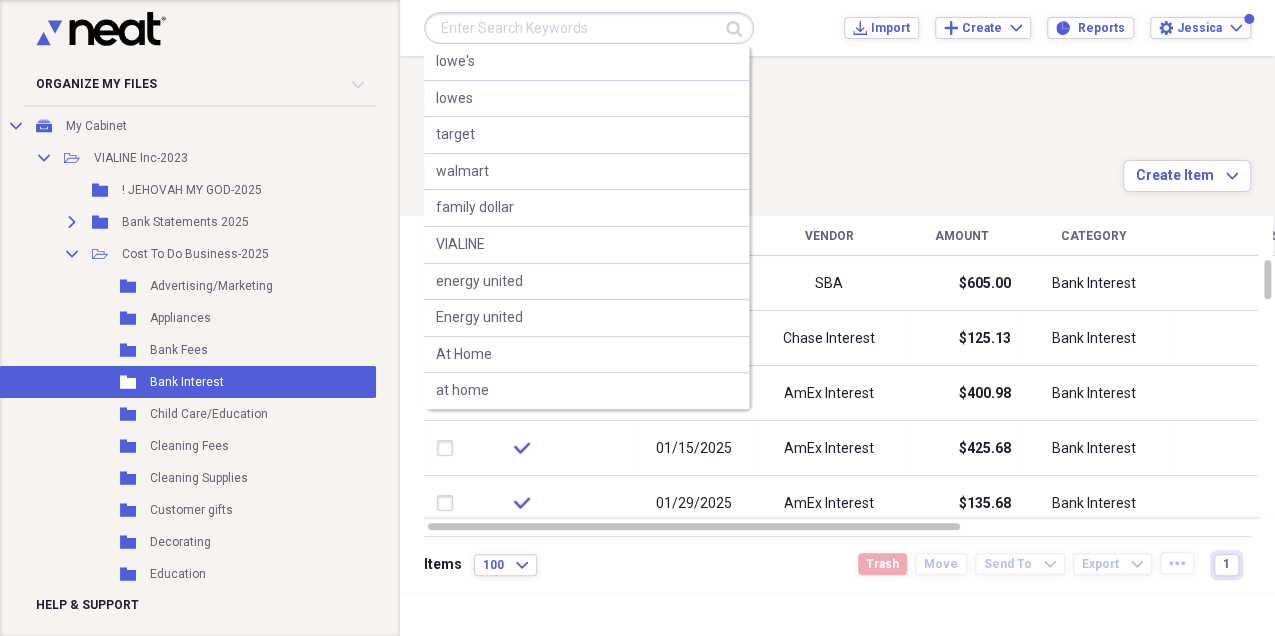 click at bounding box center [589, 28] 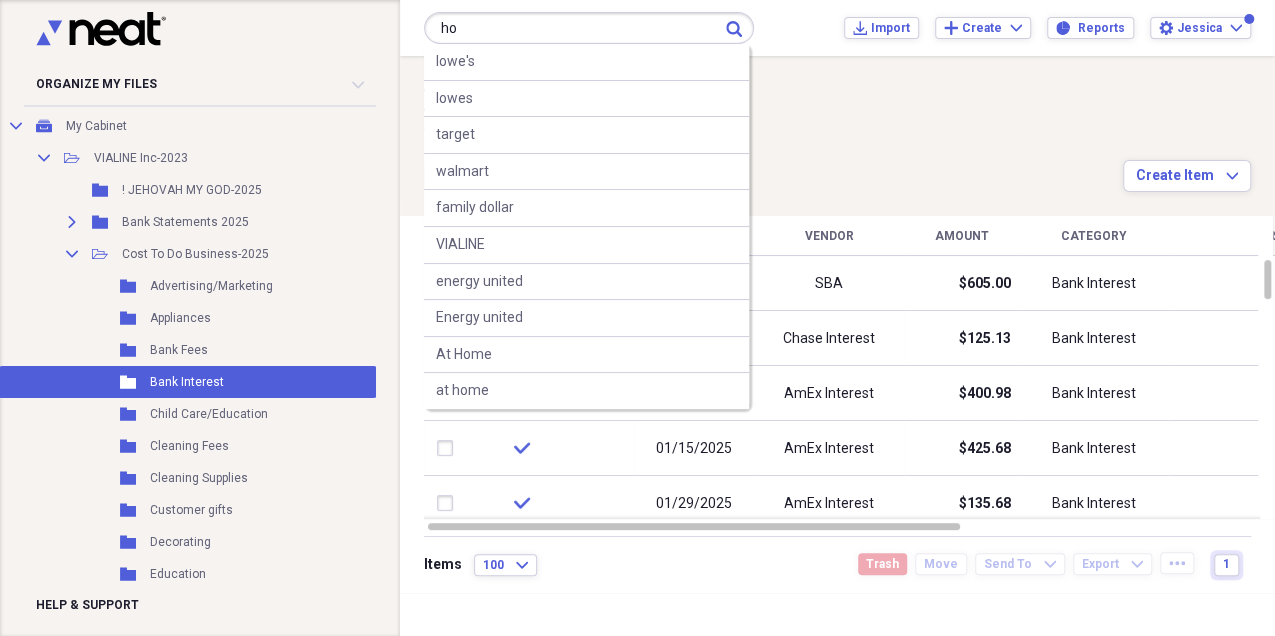 type on "h" 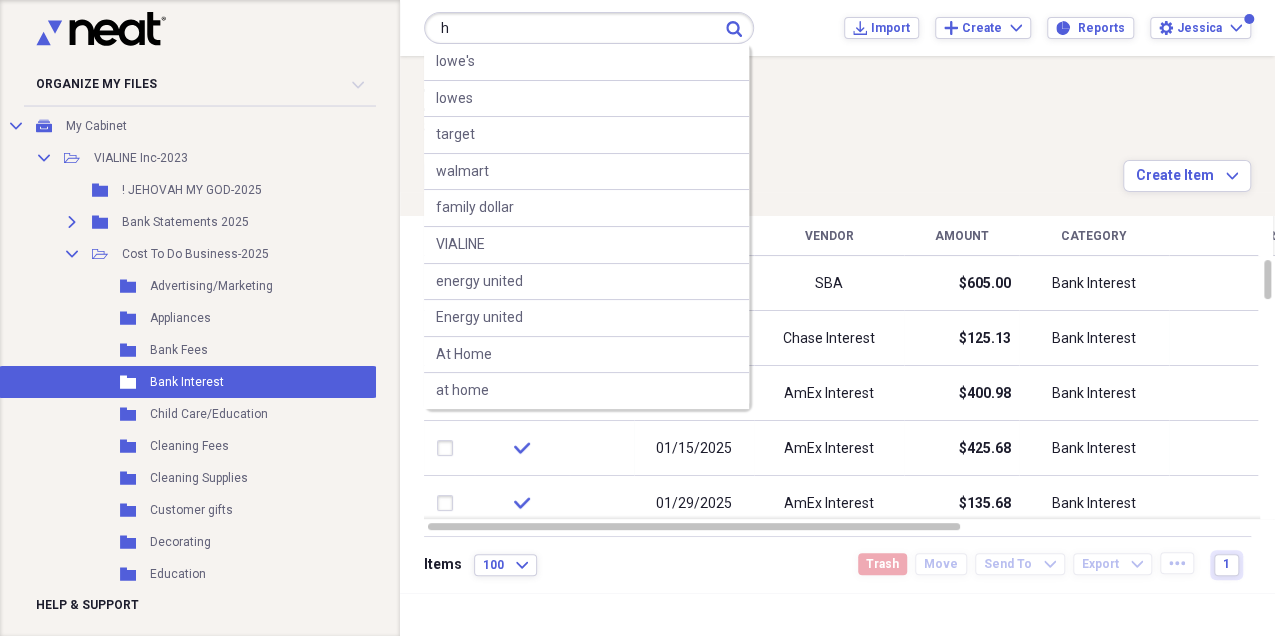 type 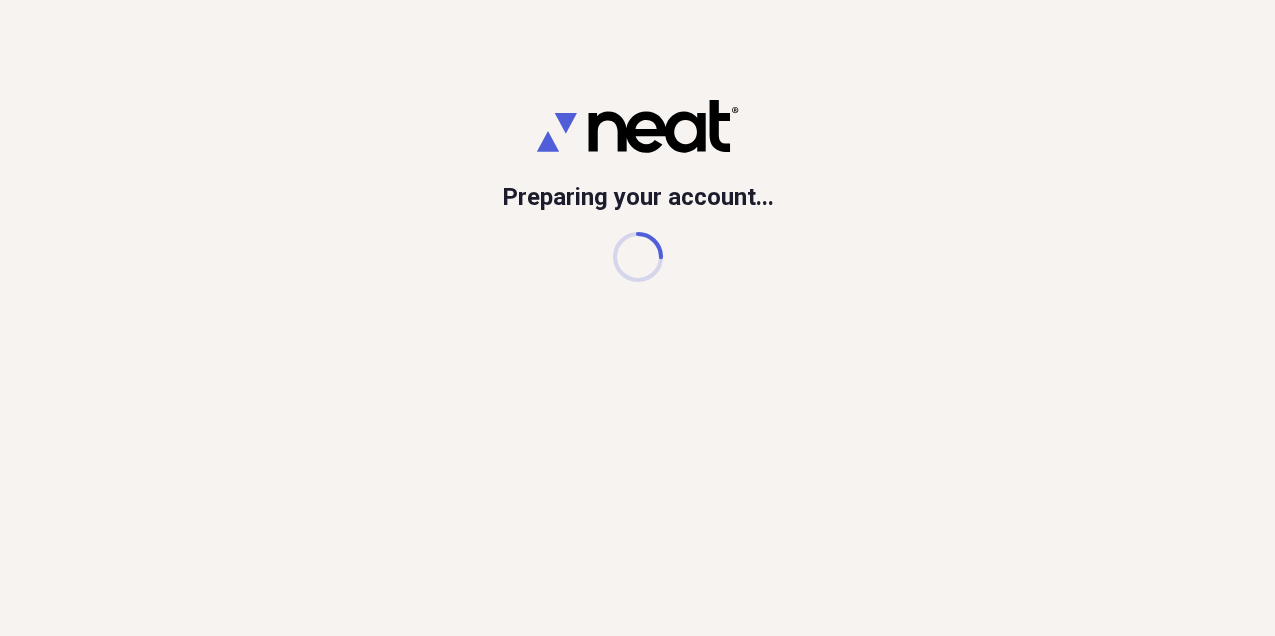 scroll, scrollTop: 0, scrollLeft: 0, axis: both 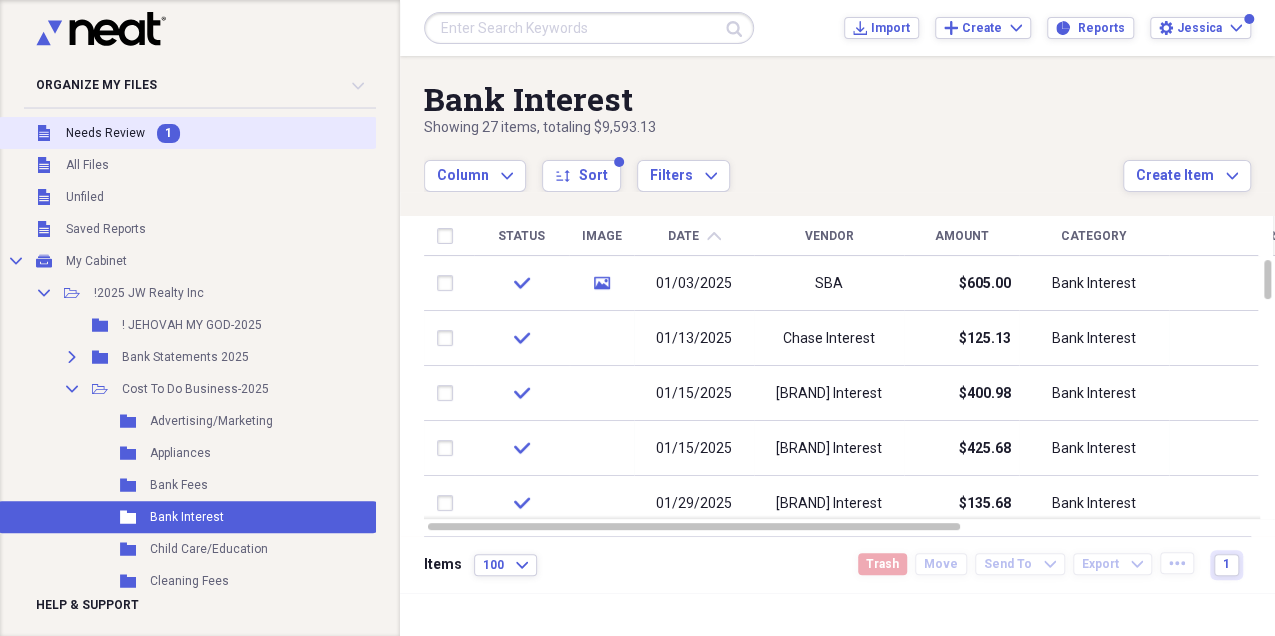 click on "Unfiled Needs Review 1" at bounding box center (187, 133) 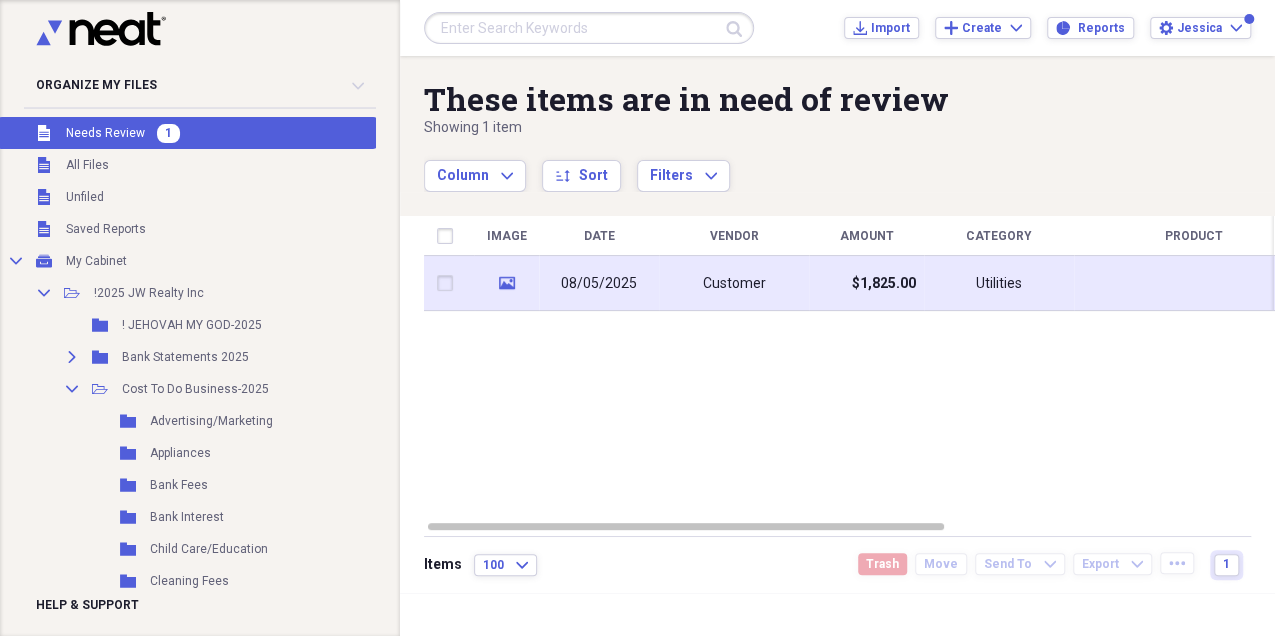 click on "Customer" at bounding box center [734, 284] 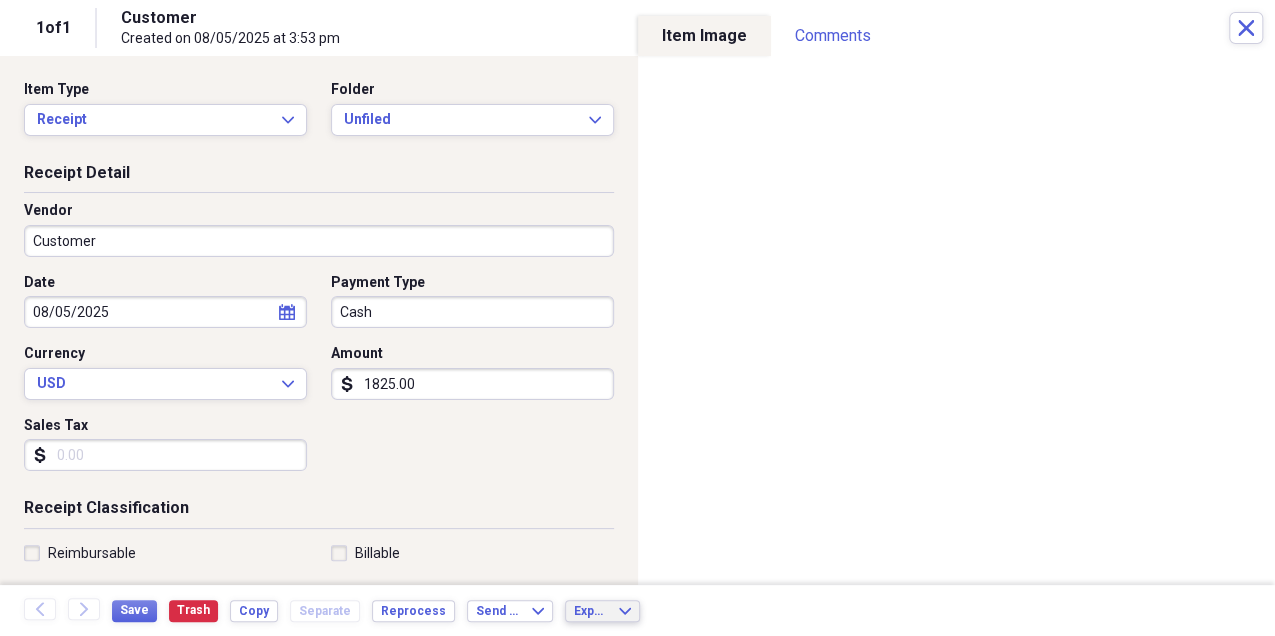 click on "Export" at bounding box center [590, 611] 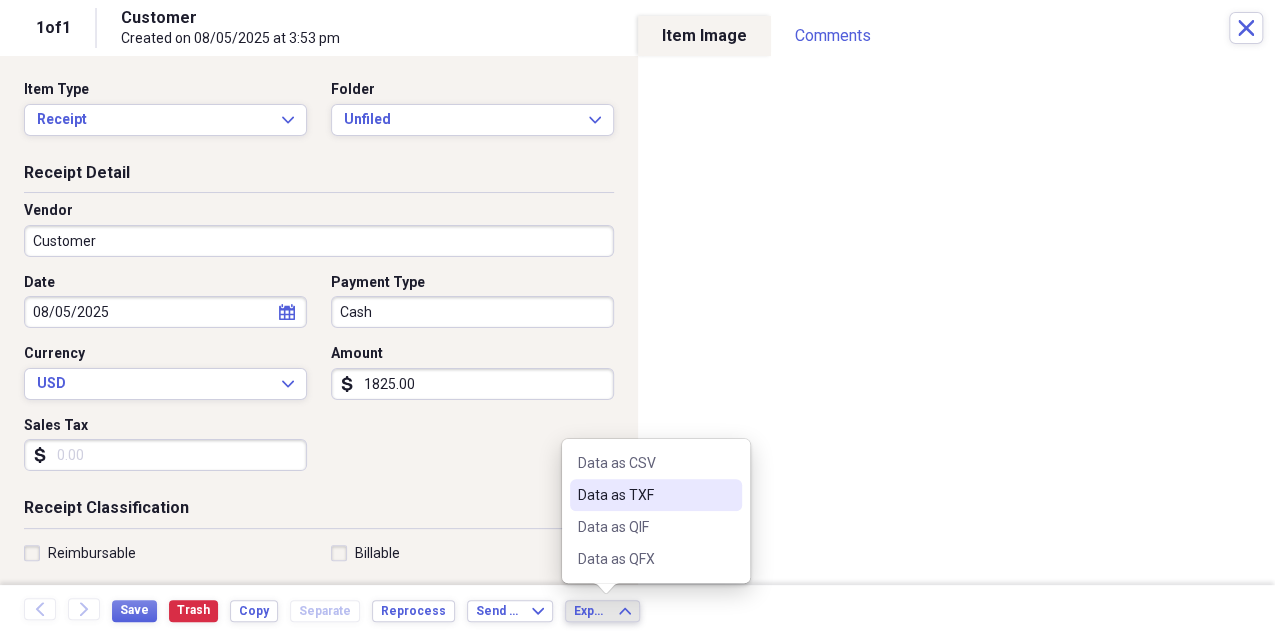 click on "Receipt Classification" at bounding box center (319, 512) 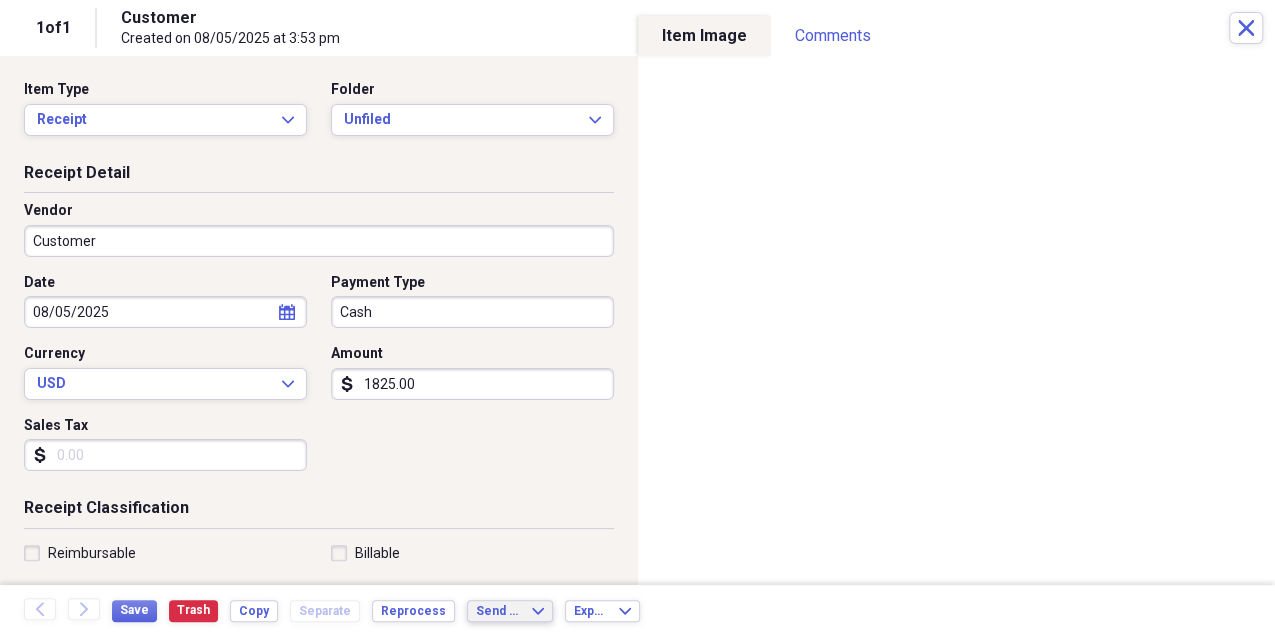 click on "Expand" 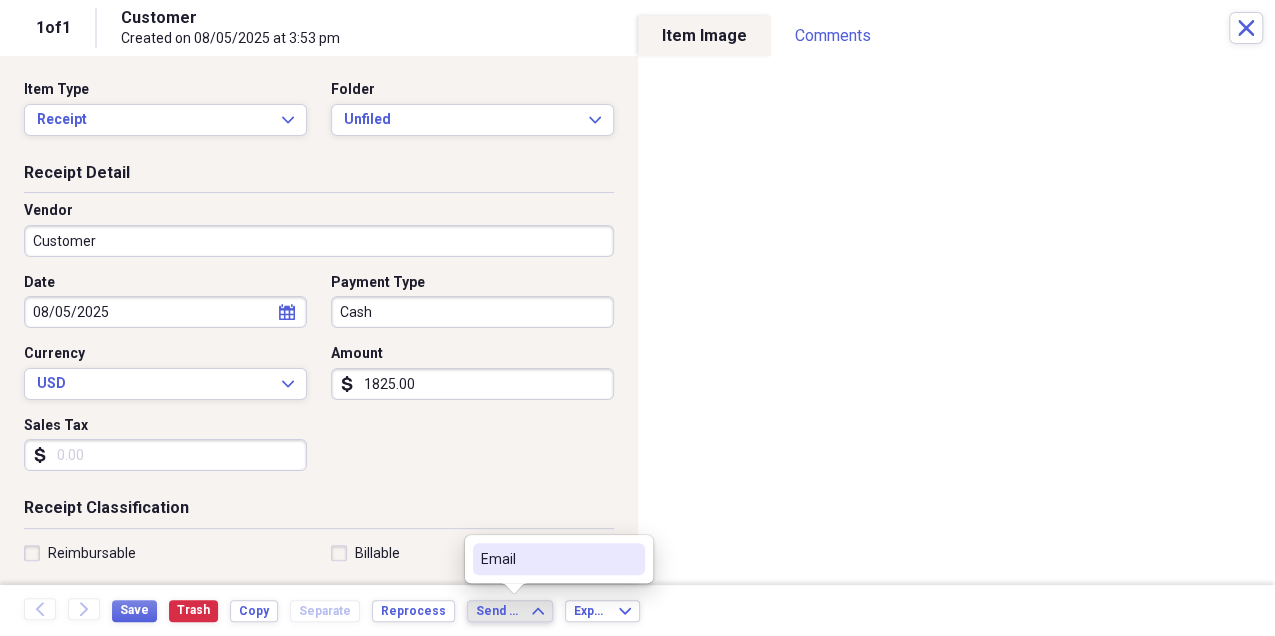 click on "Expand" 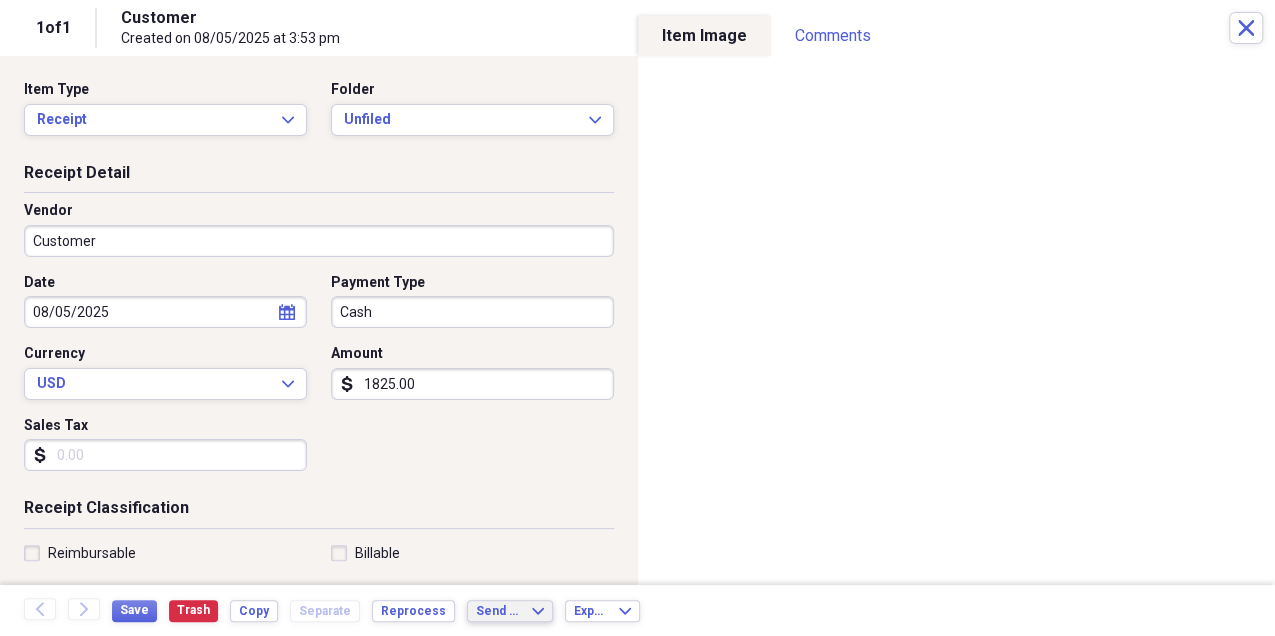 click on "Expand" 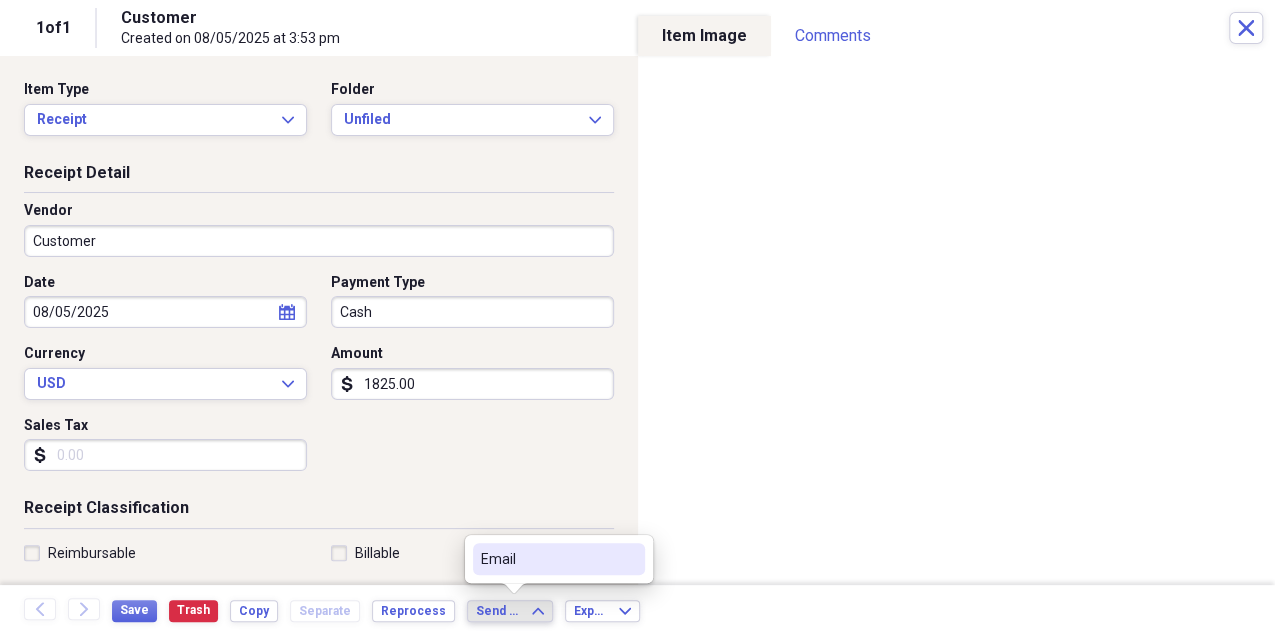 click on "Email" at bounding box center [559, 559] 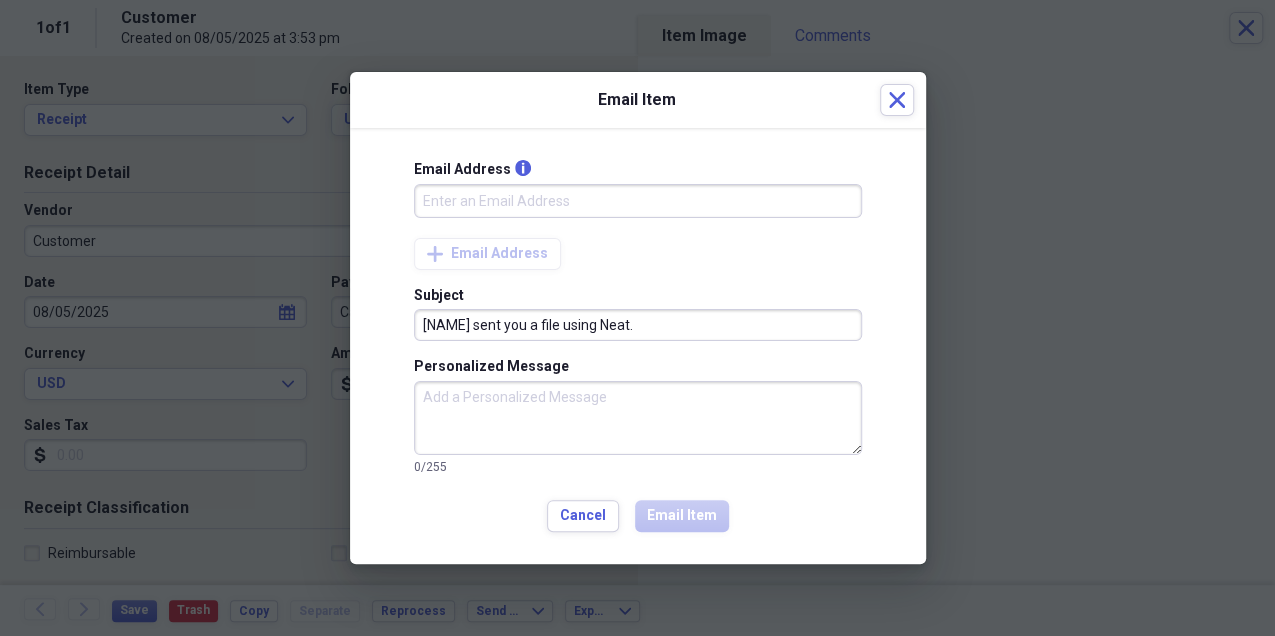 click on "Email Address info" at bounding box center (638, 201) 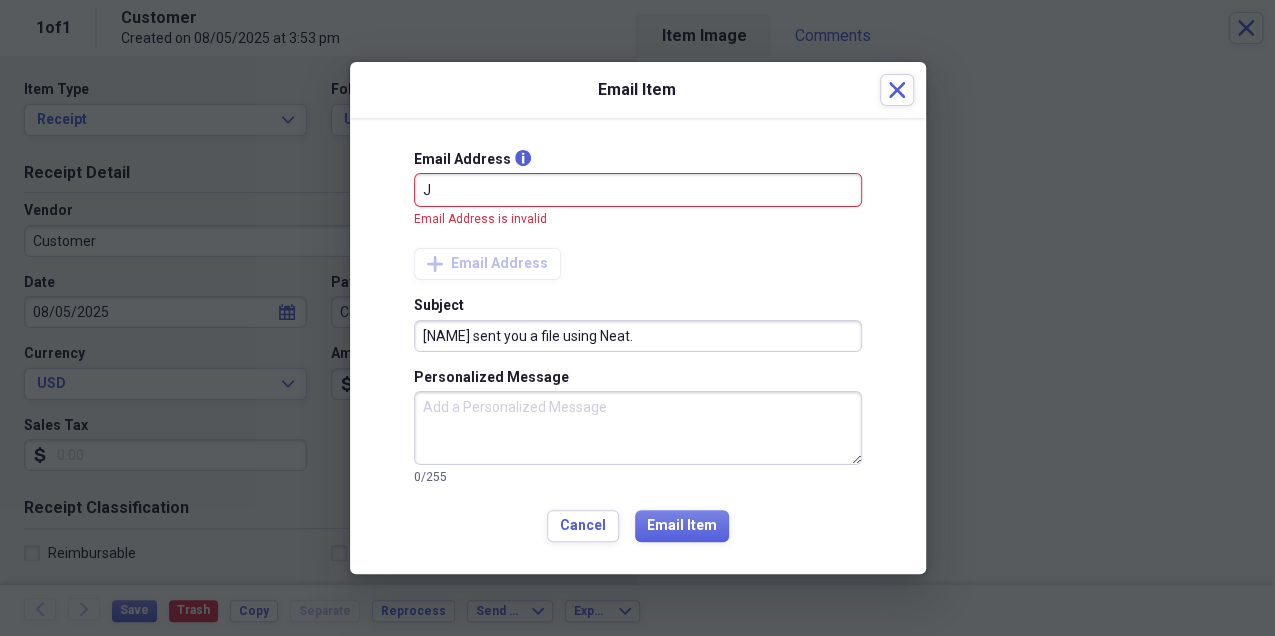 type on "jwrealty2000@outlook.com" 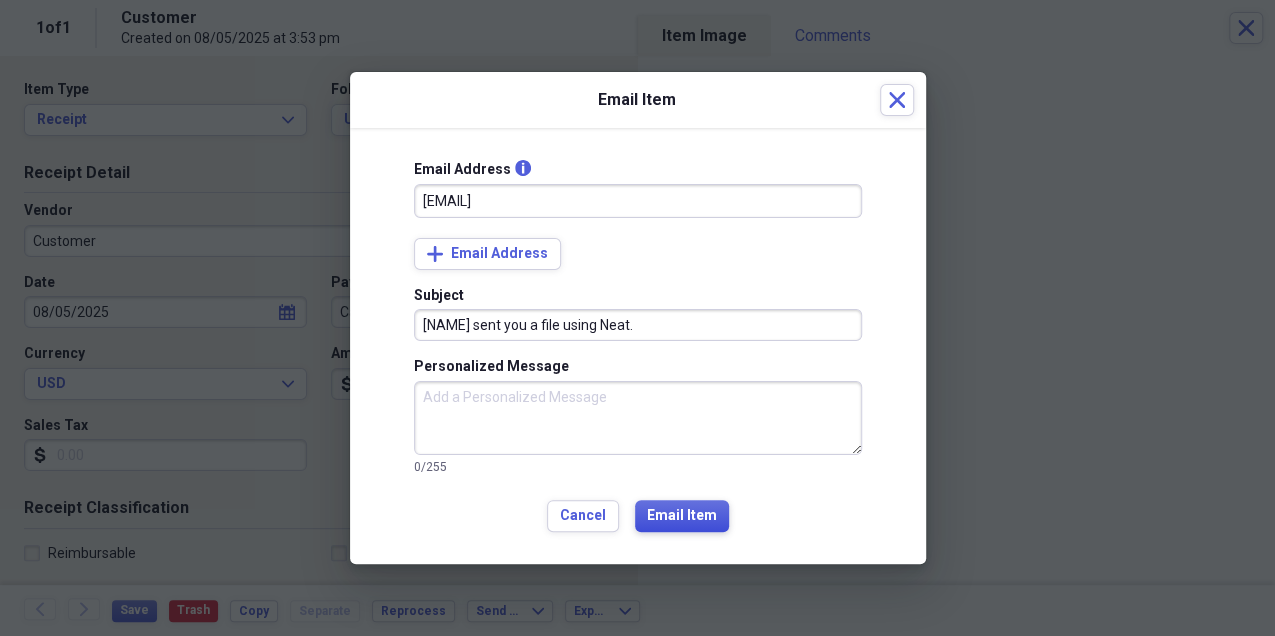 click on "Email Item" at bounding box center [682, 516] 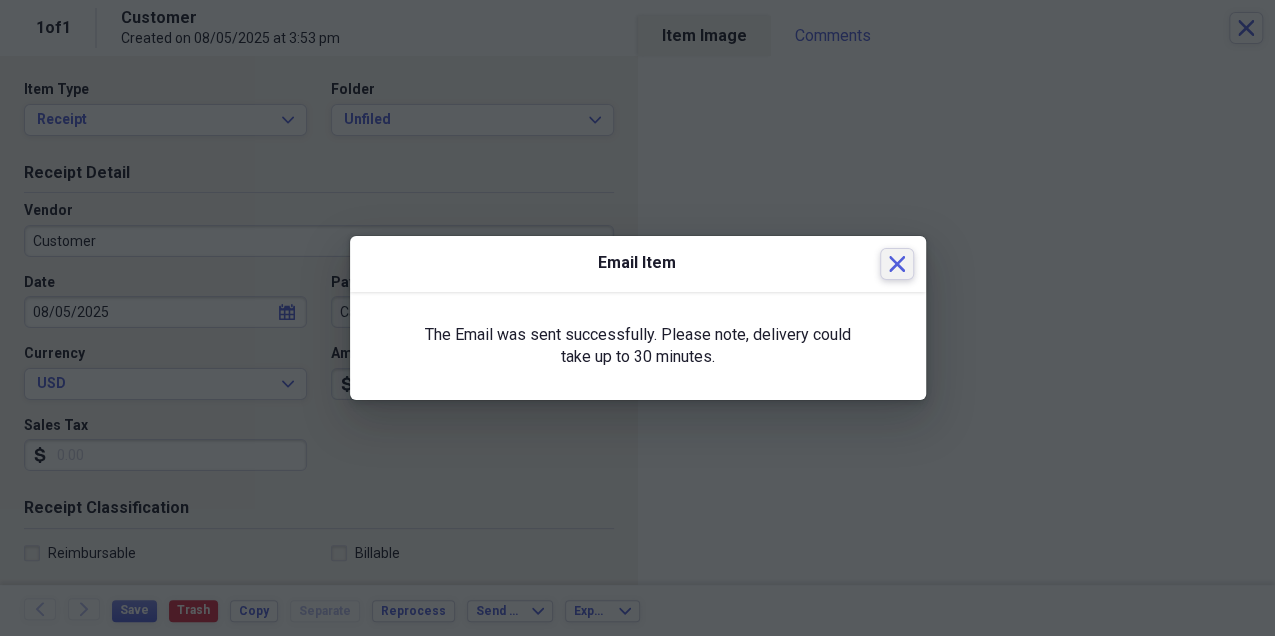 click on "Close" 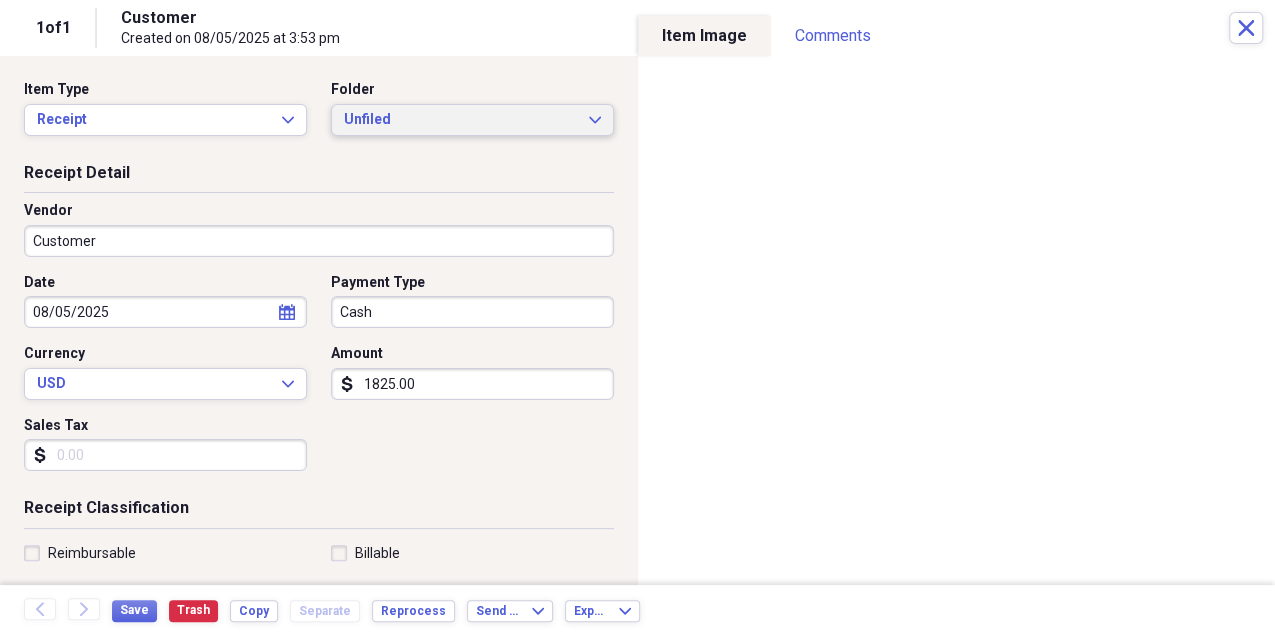 click on "Unfiled" at bounding box center [460, 120] 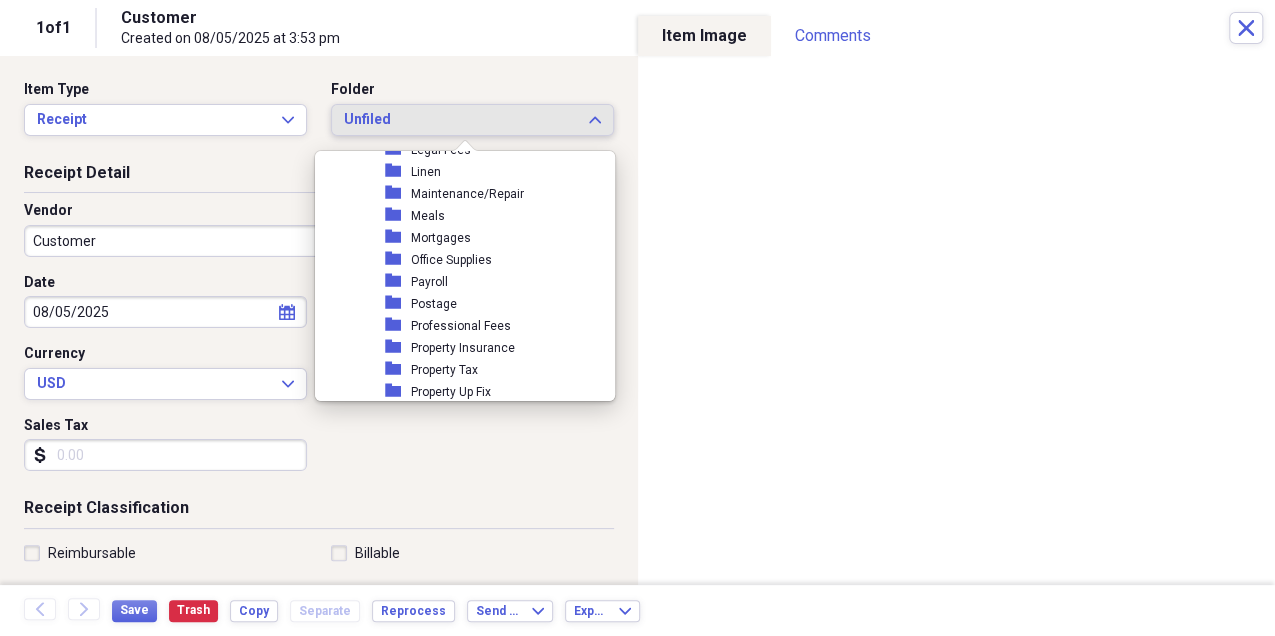 scroll, scrollTop: 466, scrollLeft: 0, axis: vertical 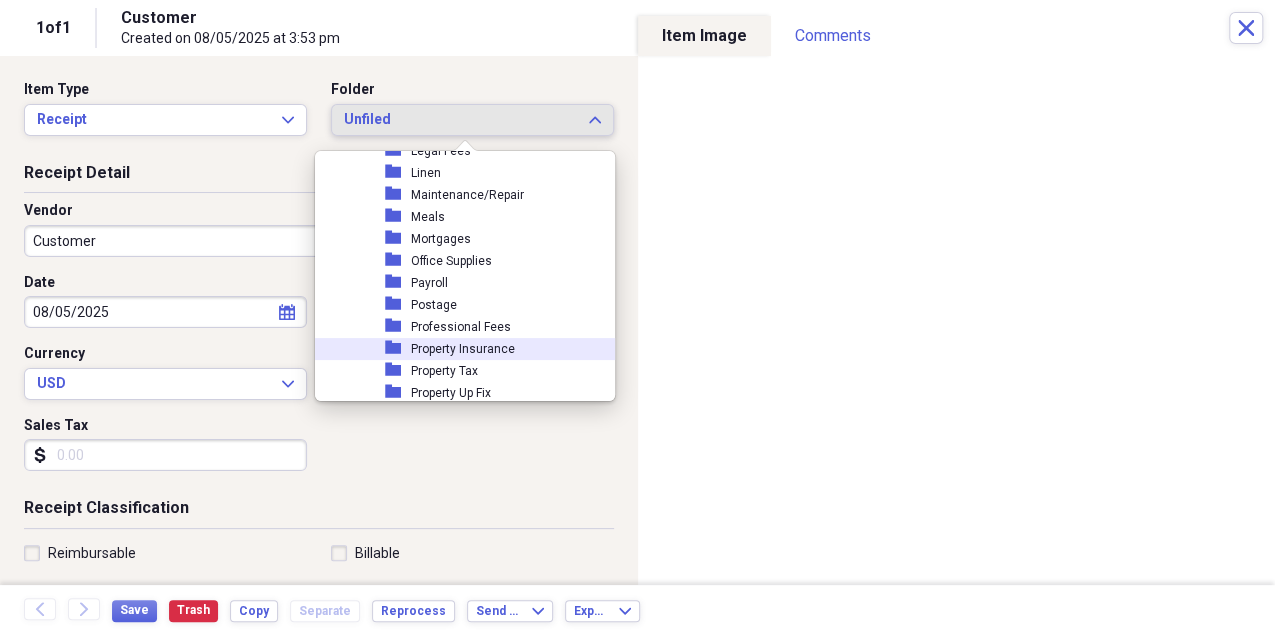 click on "folder Property Insurance" at bounding box center (479, 349) 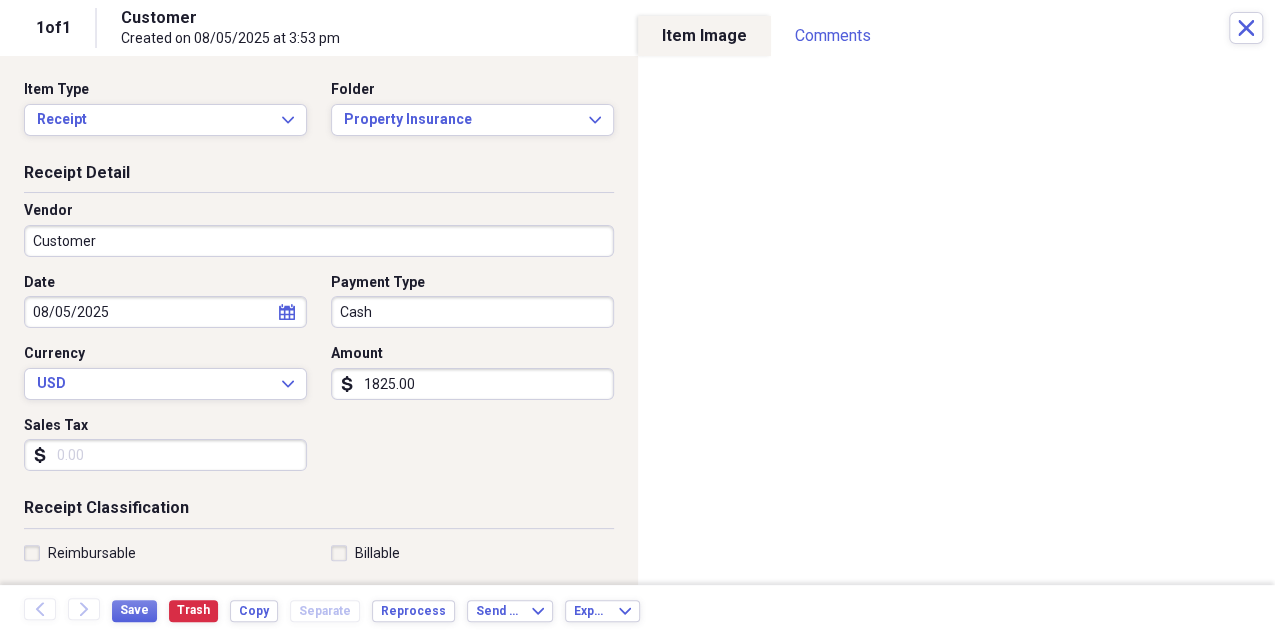 click on "Customer" at bounding box center (319, 241) 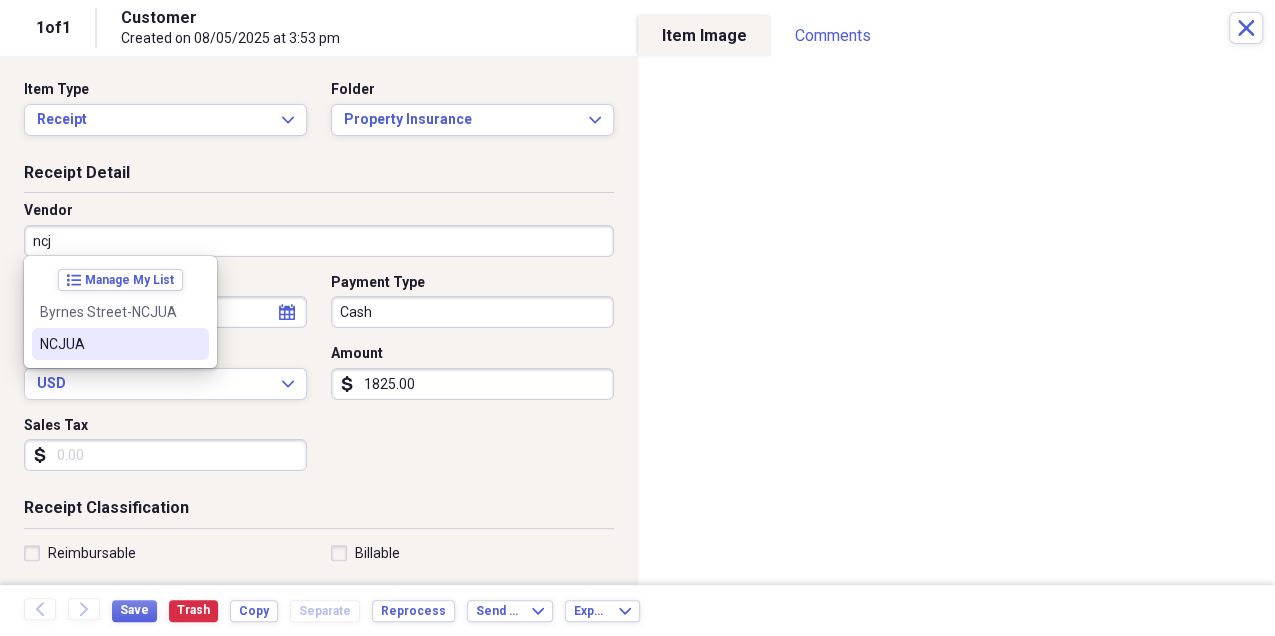 click on "NCJUA" at bounding box center [120, 344] 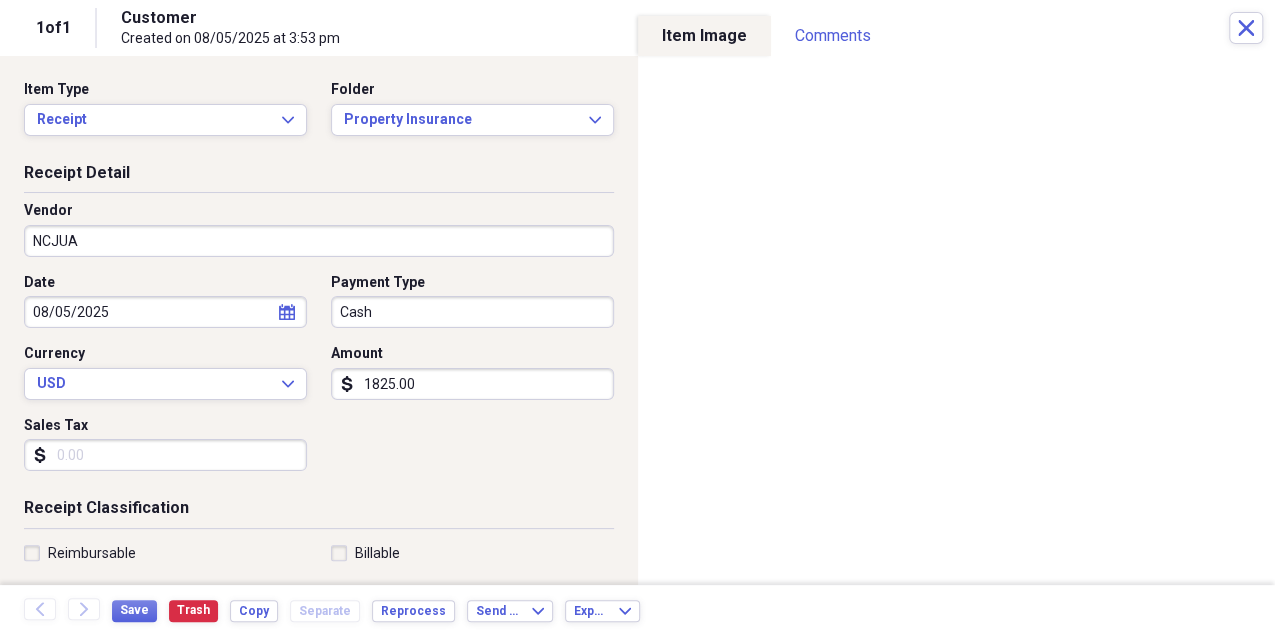 type on "Property Insurance" 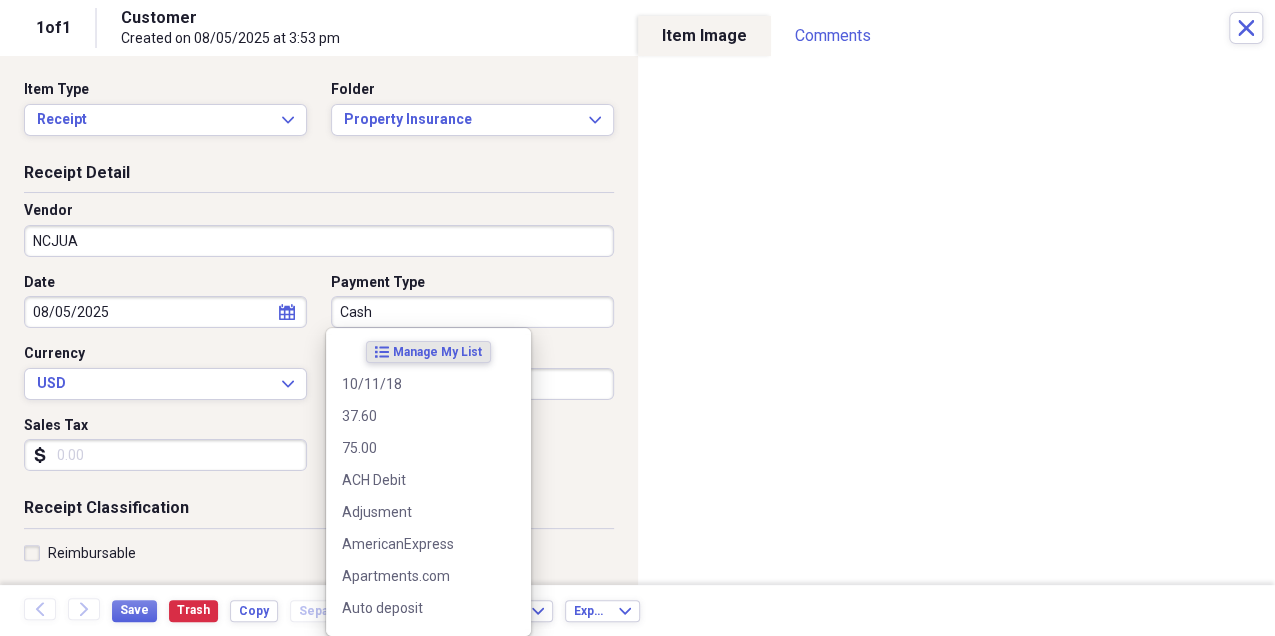 click on "Cash" at bounding box center [472, 312] 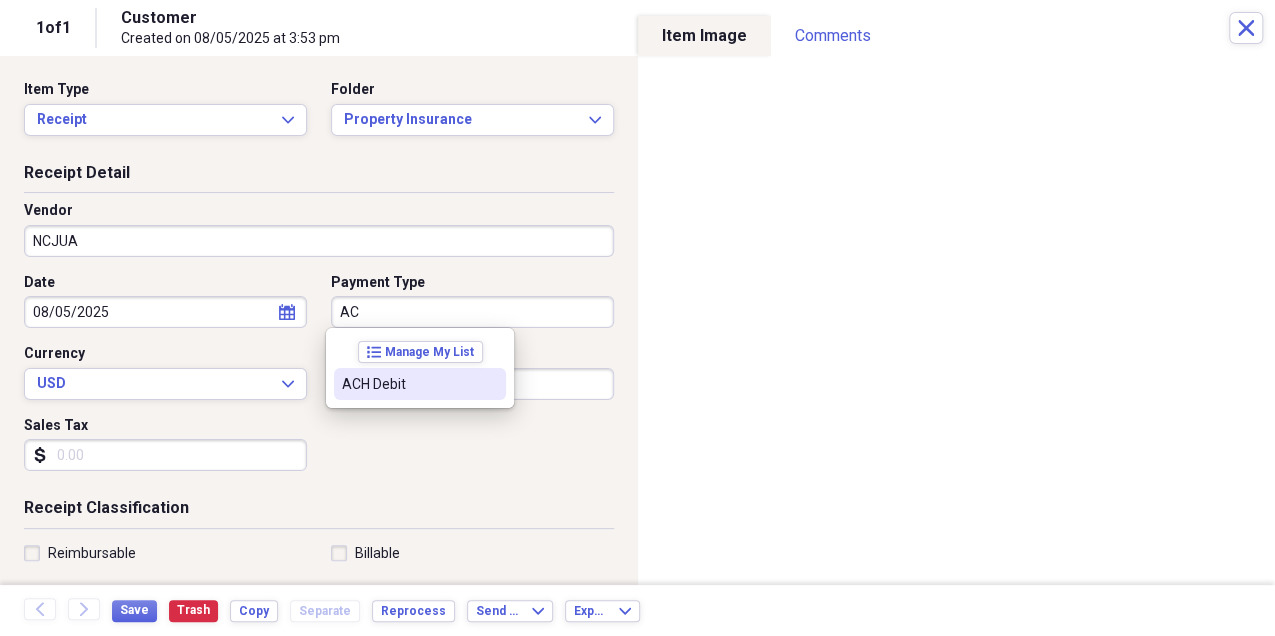 click on "ACH Debit" at bounding box center (408, 384) 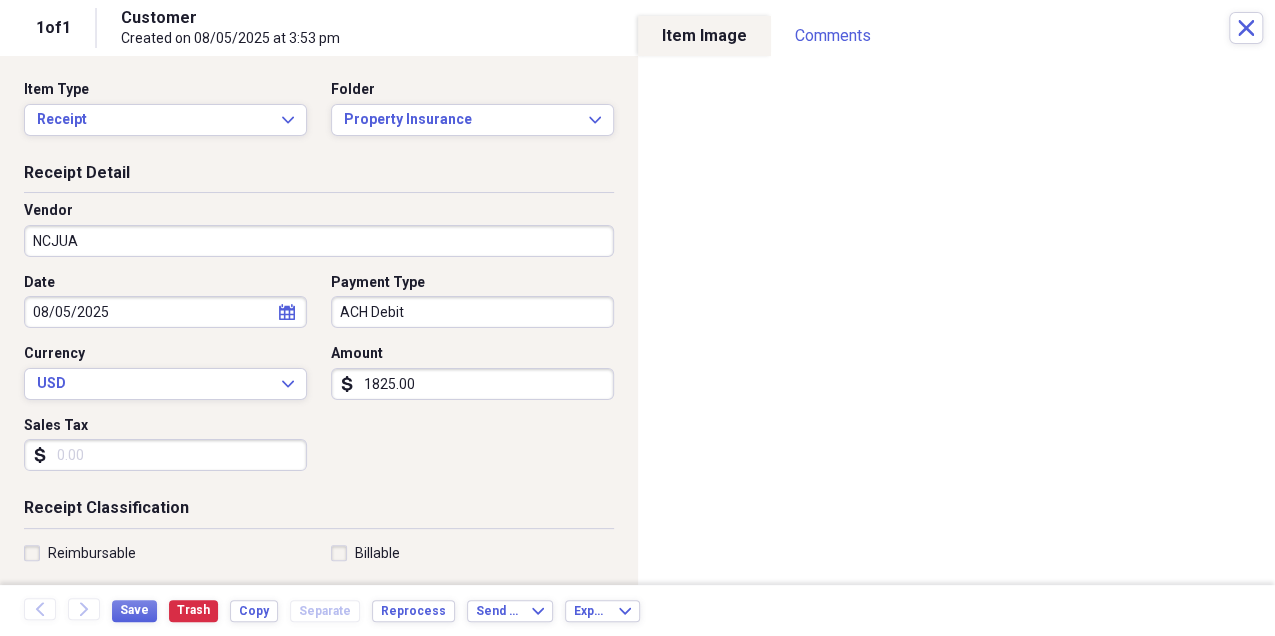 scroll, scrollTop: 0, scrollLeft: 0, axis: both 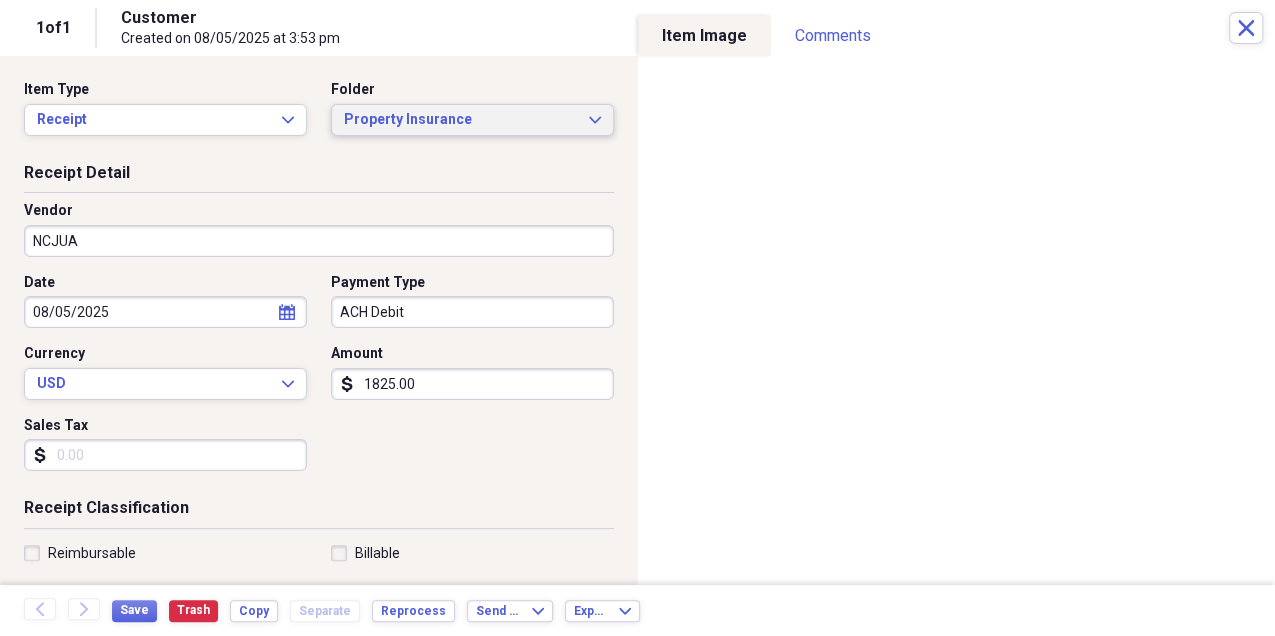click on "Property Insurance" at bounding box center [460, 120] 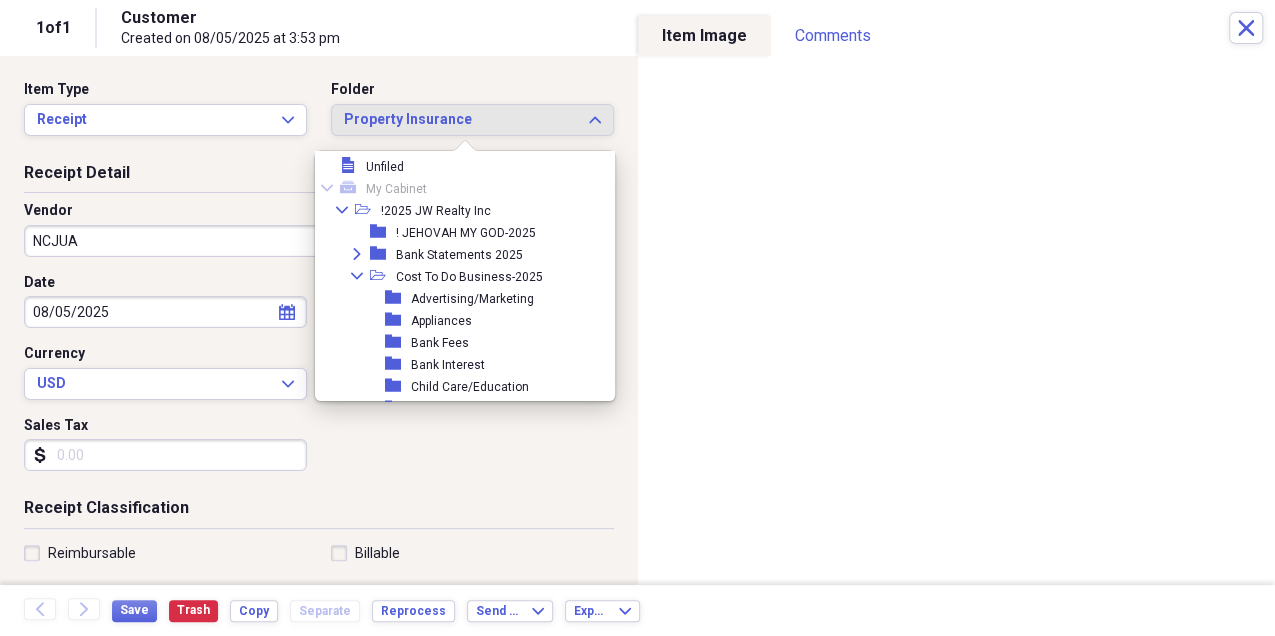 click on "Date 08/05/2025 calendar Calendar Payment Type ACH Debit Currency USD Expand Amount dollar-sign 1825.00 Sales Tax dollar-sign" at bounding box center [319, 380] 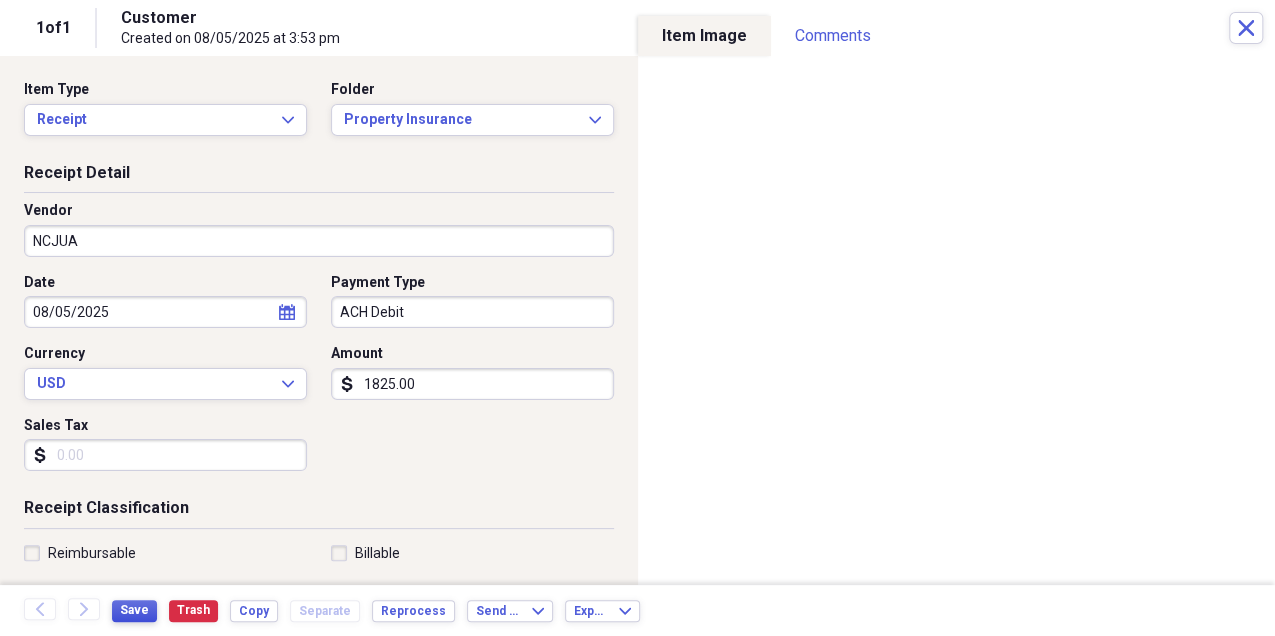 click on "Save" at bounding box center (134, 610) 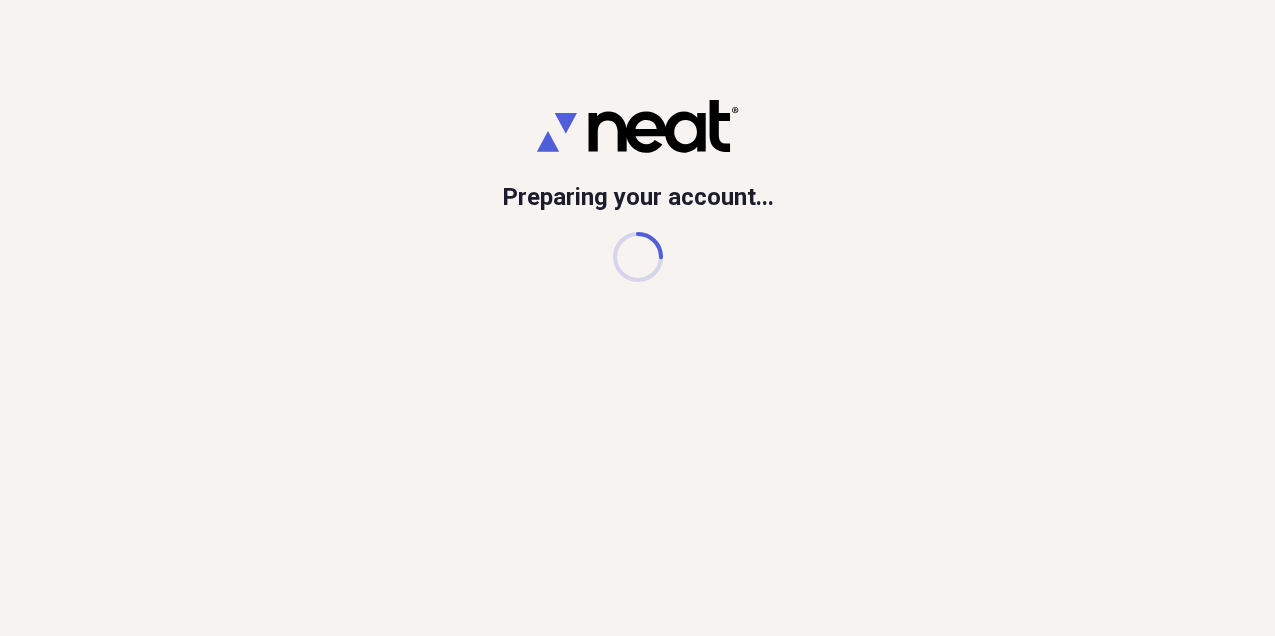 scroll, scrollTop: 0, scrollLeft: 0, axis: both 